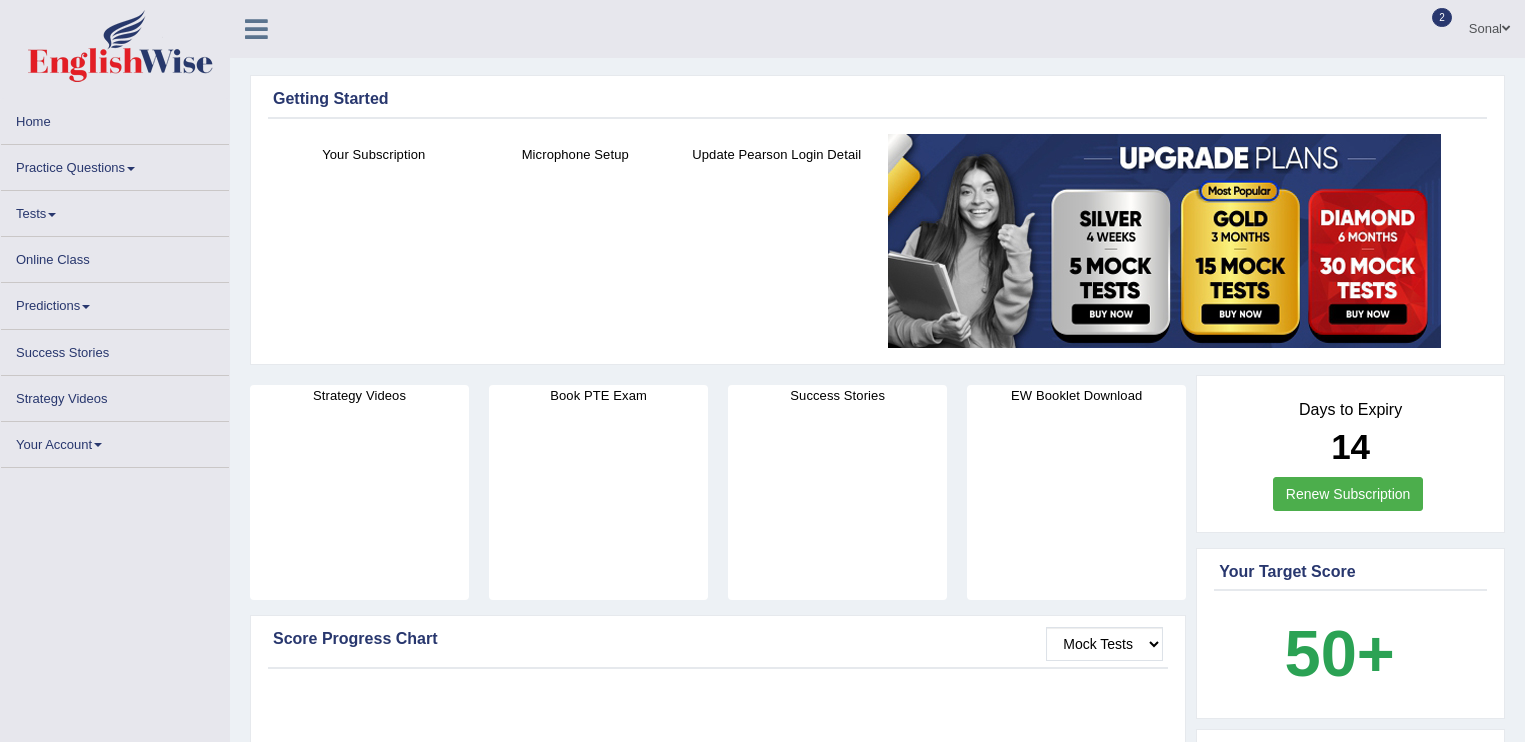 scroll, scrollTop: 0, scrollLeft: 0, axis: both 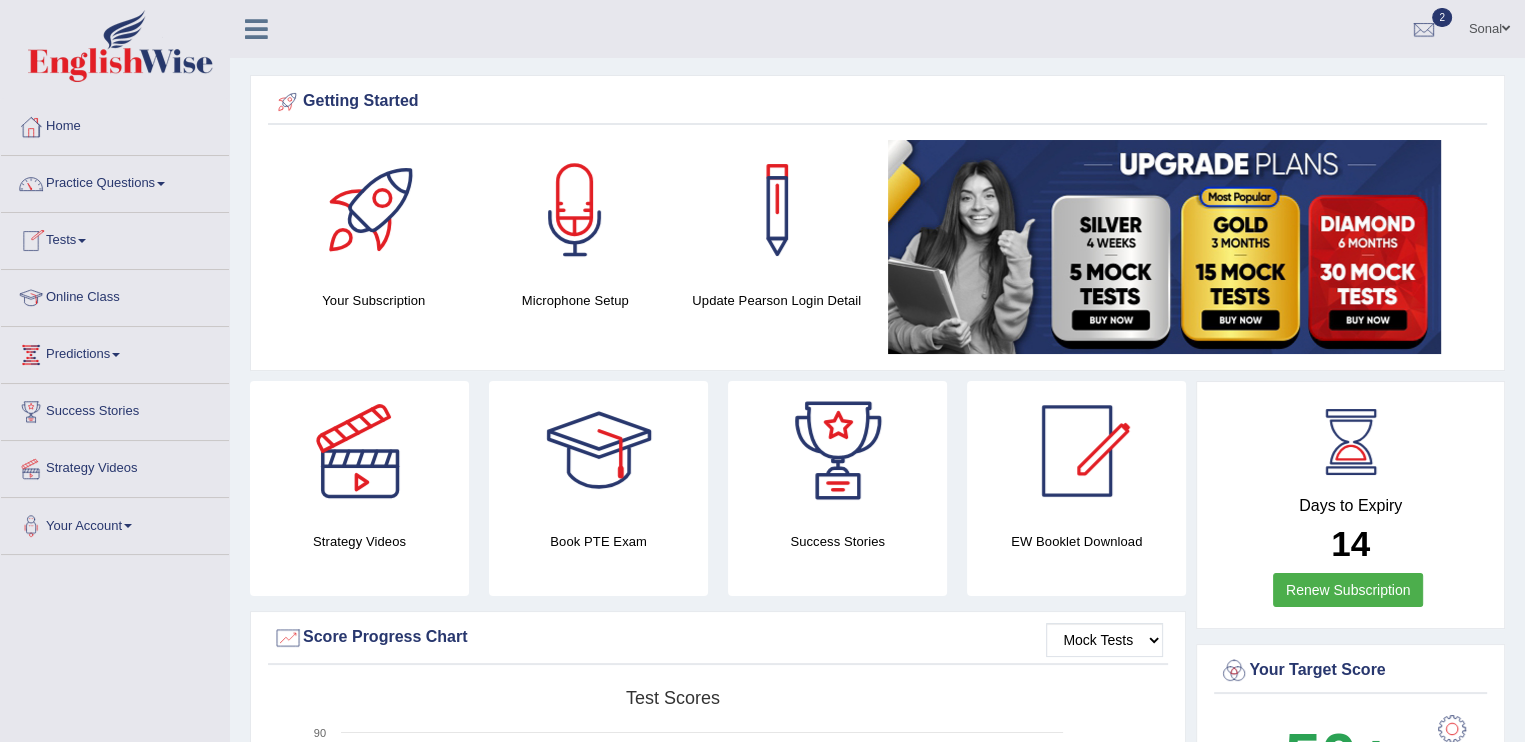 click on "Practice Questions" at bounding box center [115, 181] 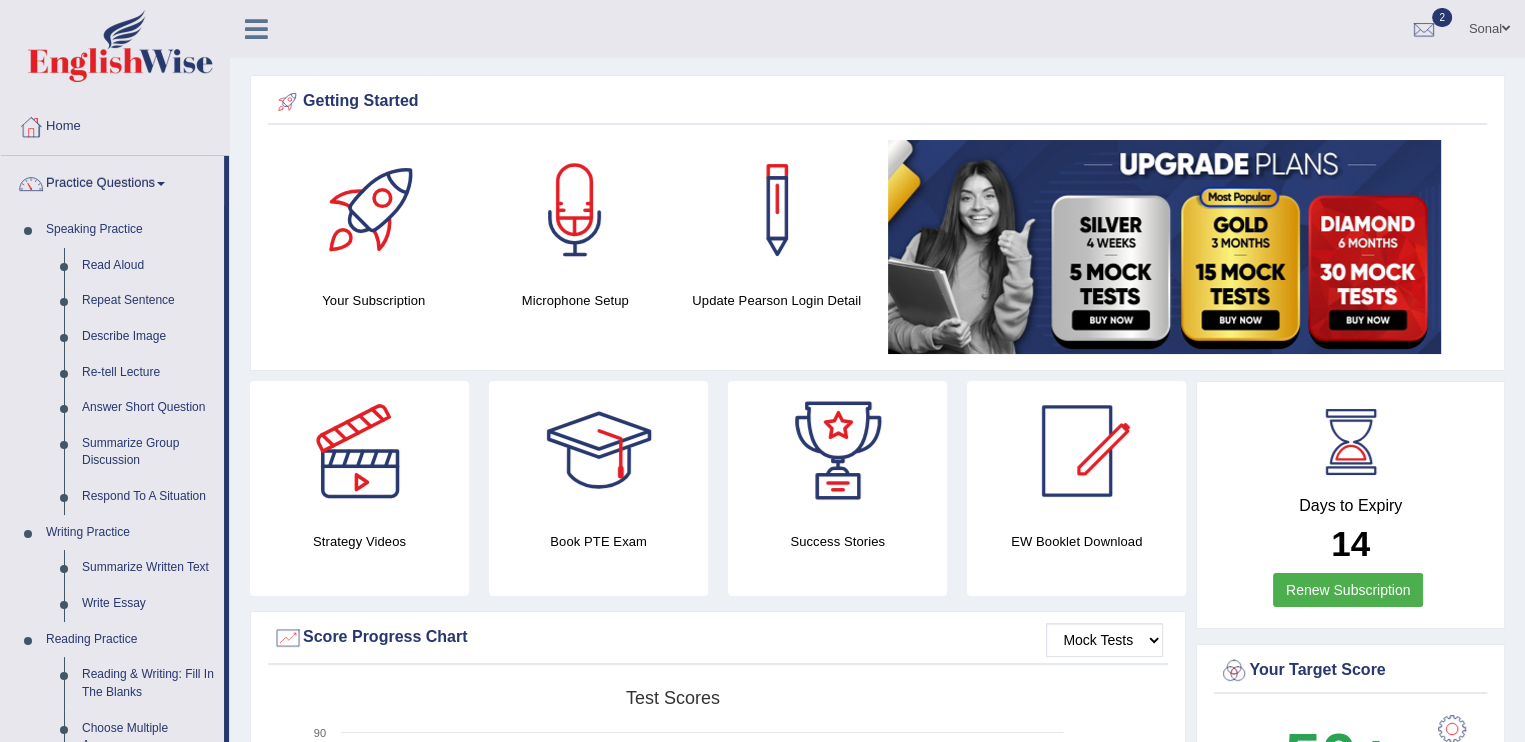 click on "Practice Questions" at bounding box center [112, 181] 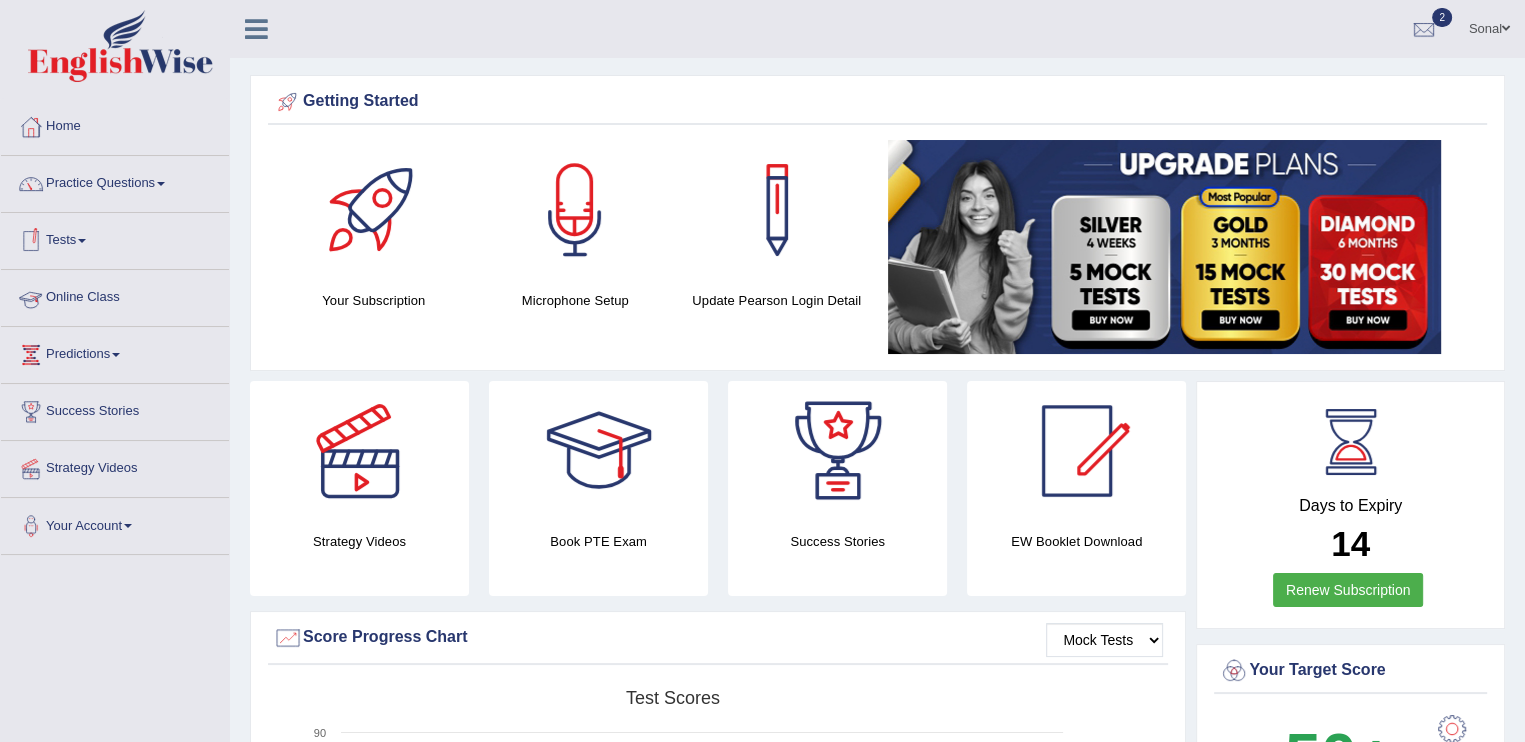 click on "Online Class" at bounding box center (115, 295) 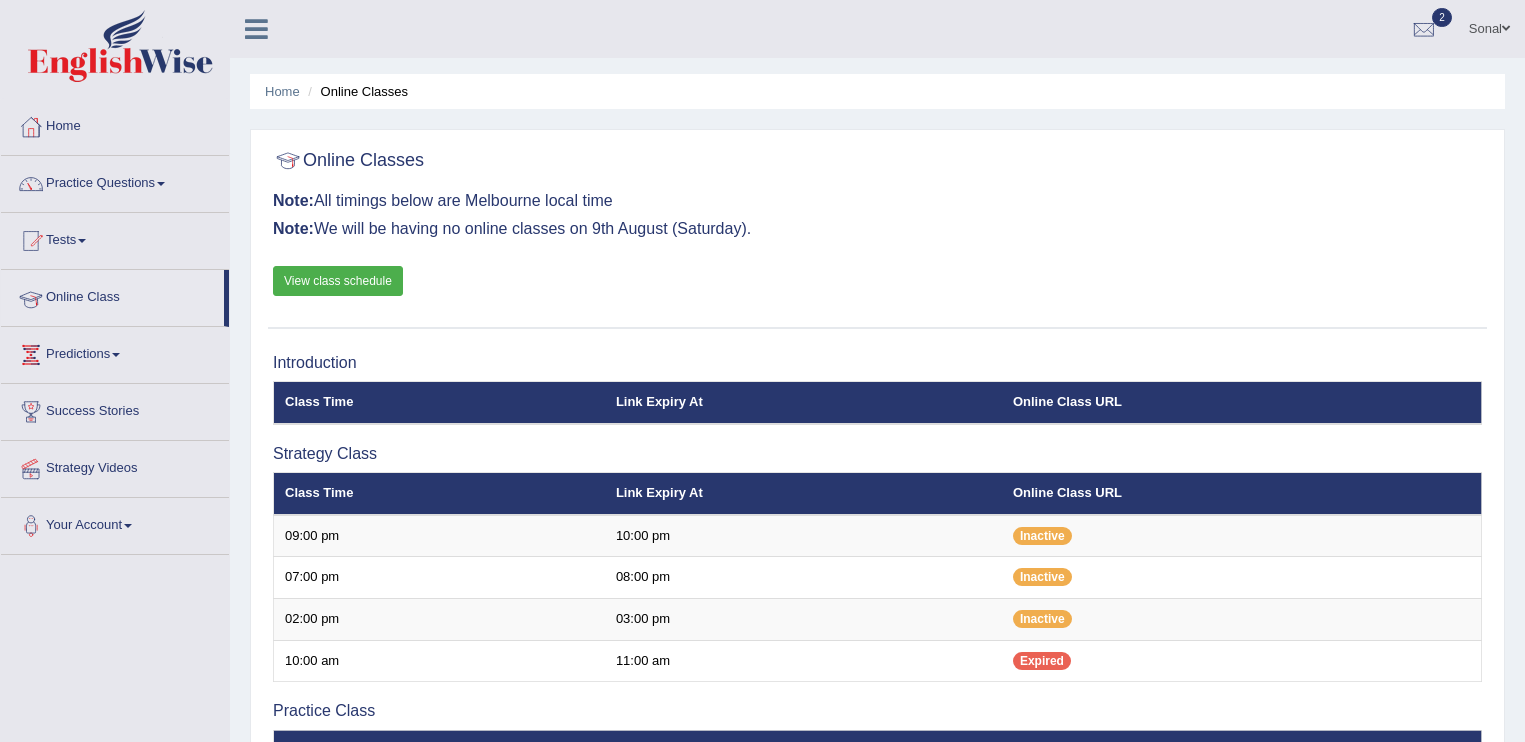 scroll, scrollTop: 0, scrollLeft: 0, axis: both 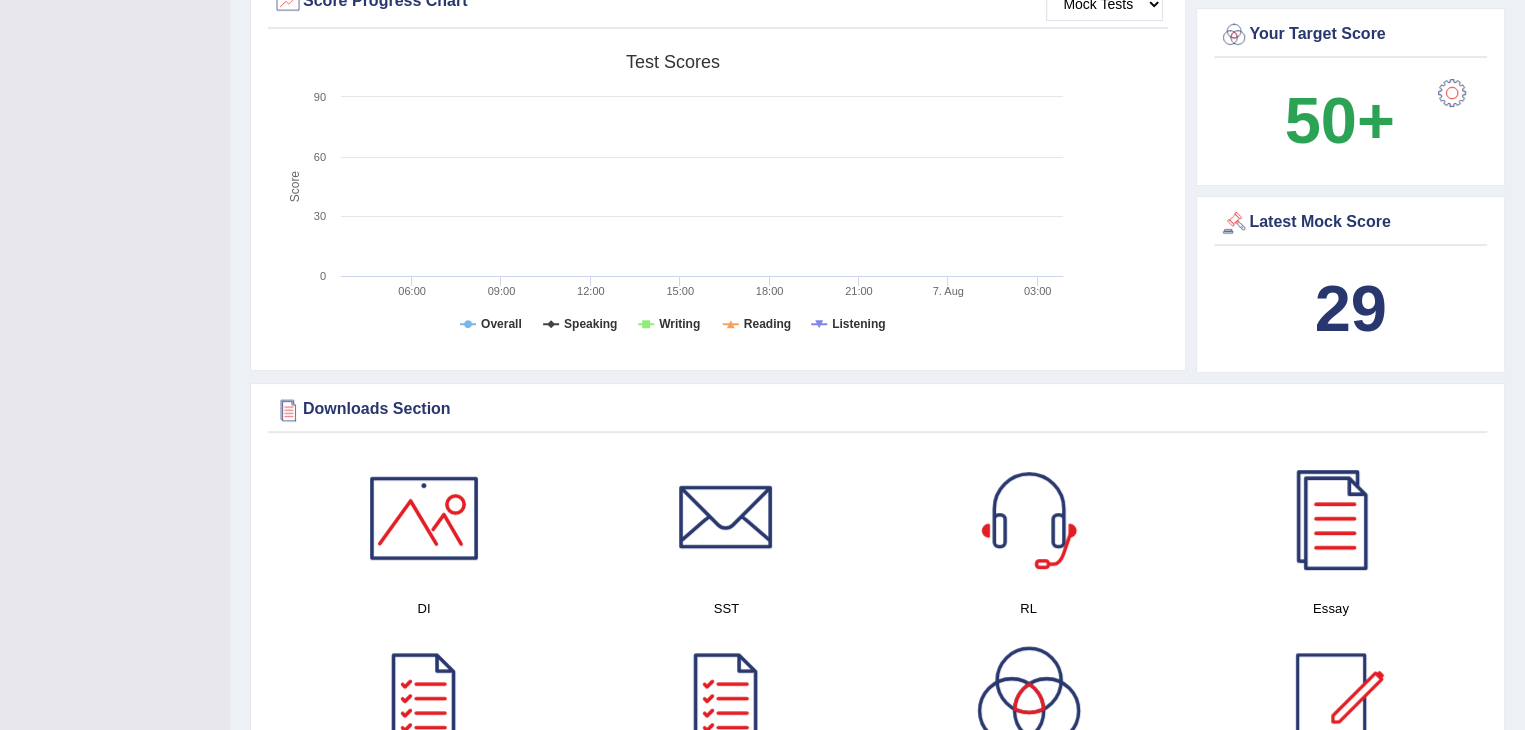 click at bounding box center [1452, 93] 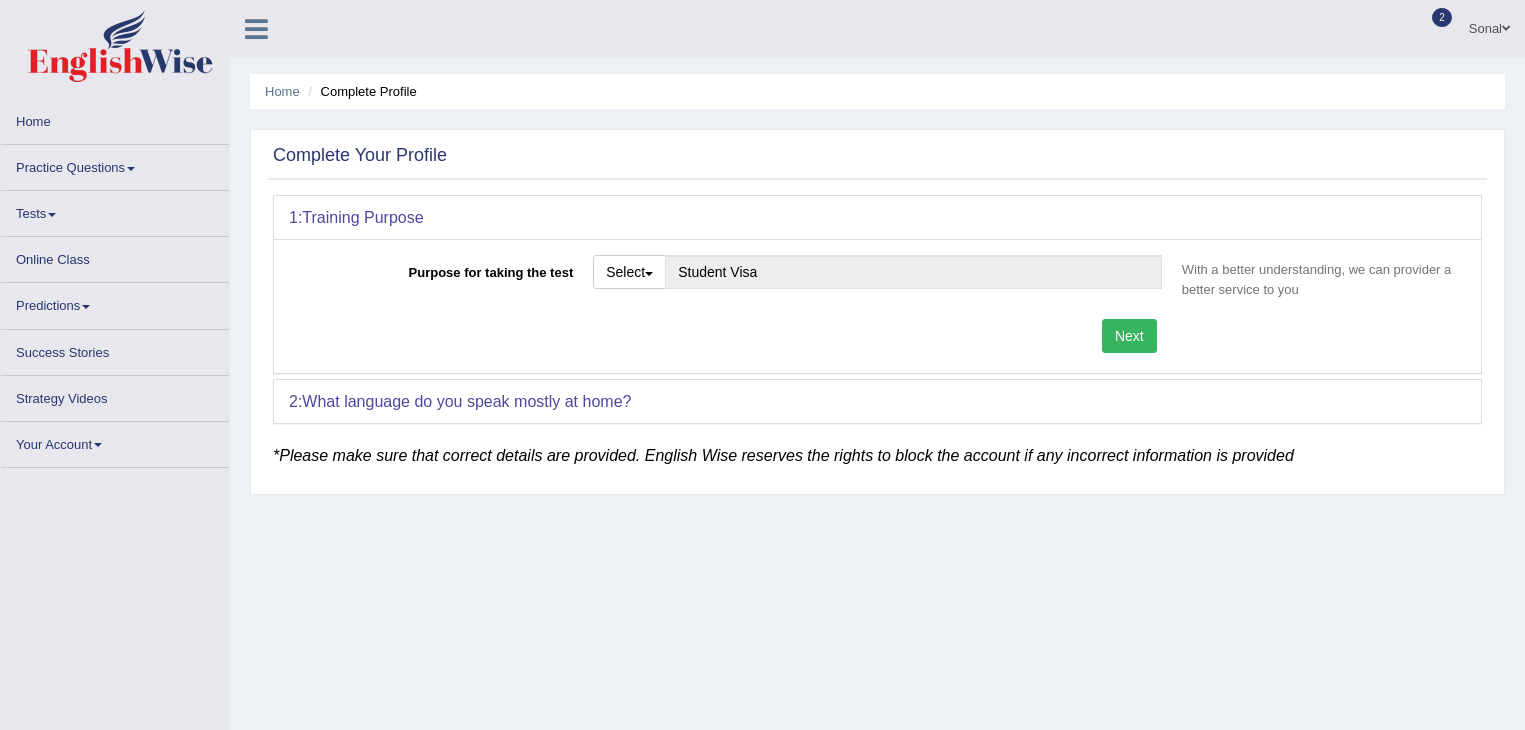 scroll, scrollTop: 0, scrollLeft: 0, axis: both 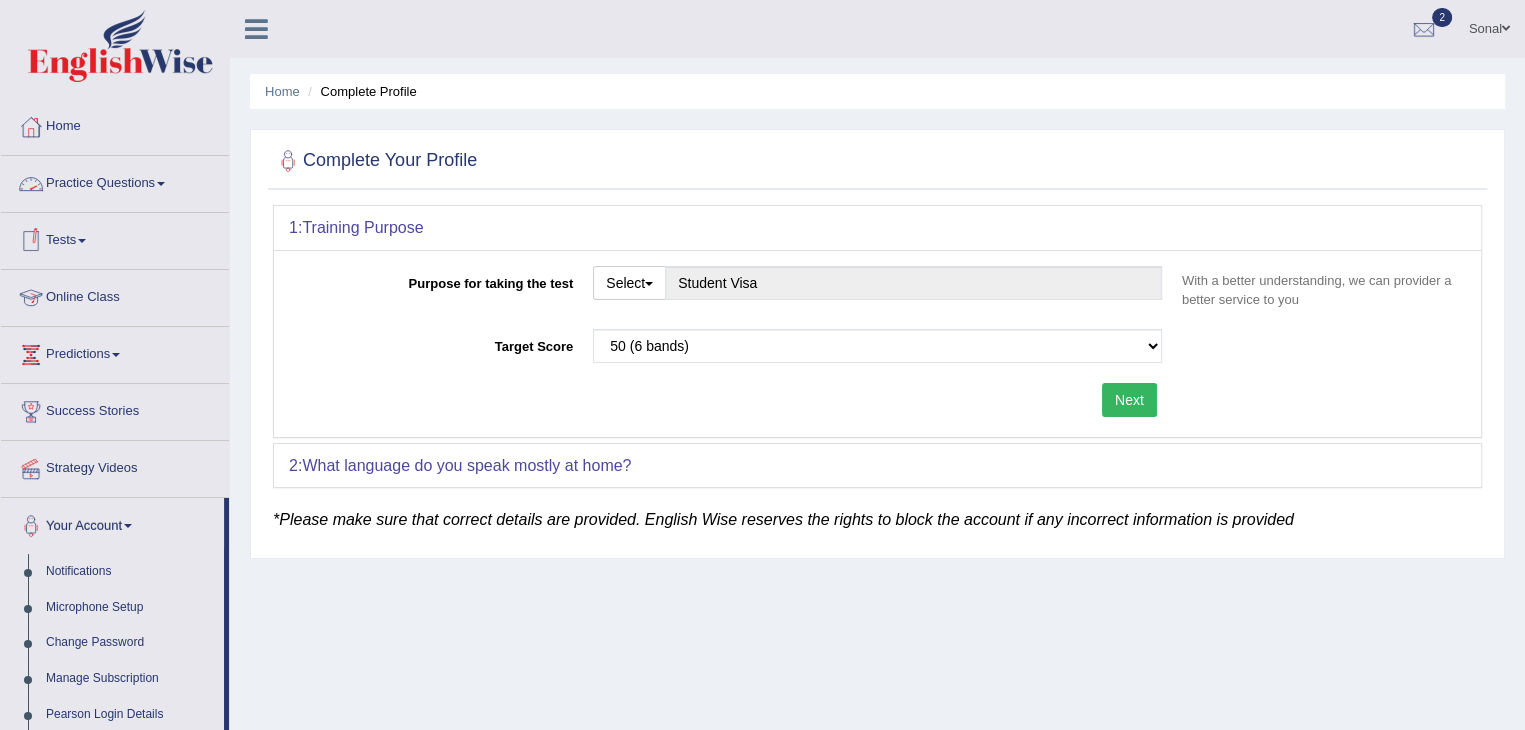 click on "Practice Questions" at bounding box center (115, 181) 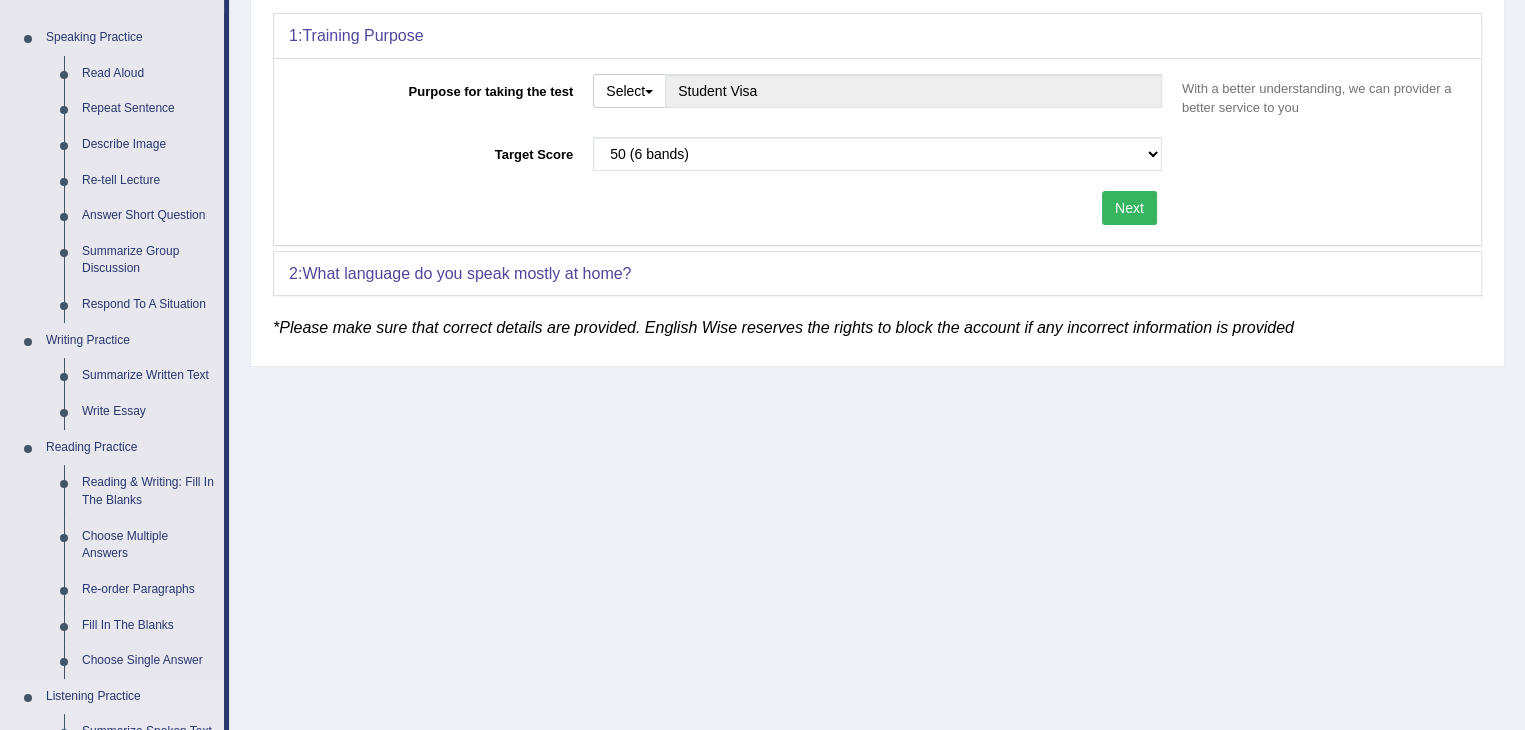 scroll, scrollTop: 191, scrollLeft: 0, axis: vertical 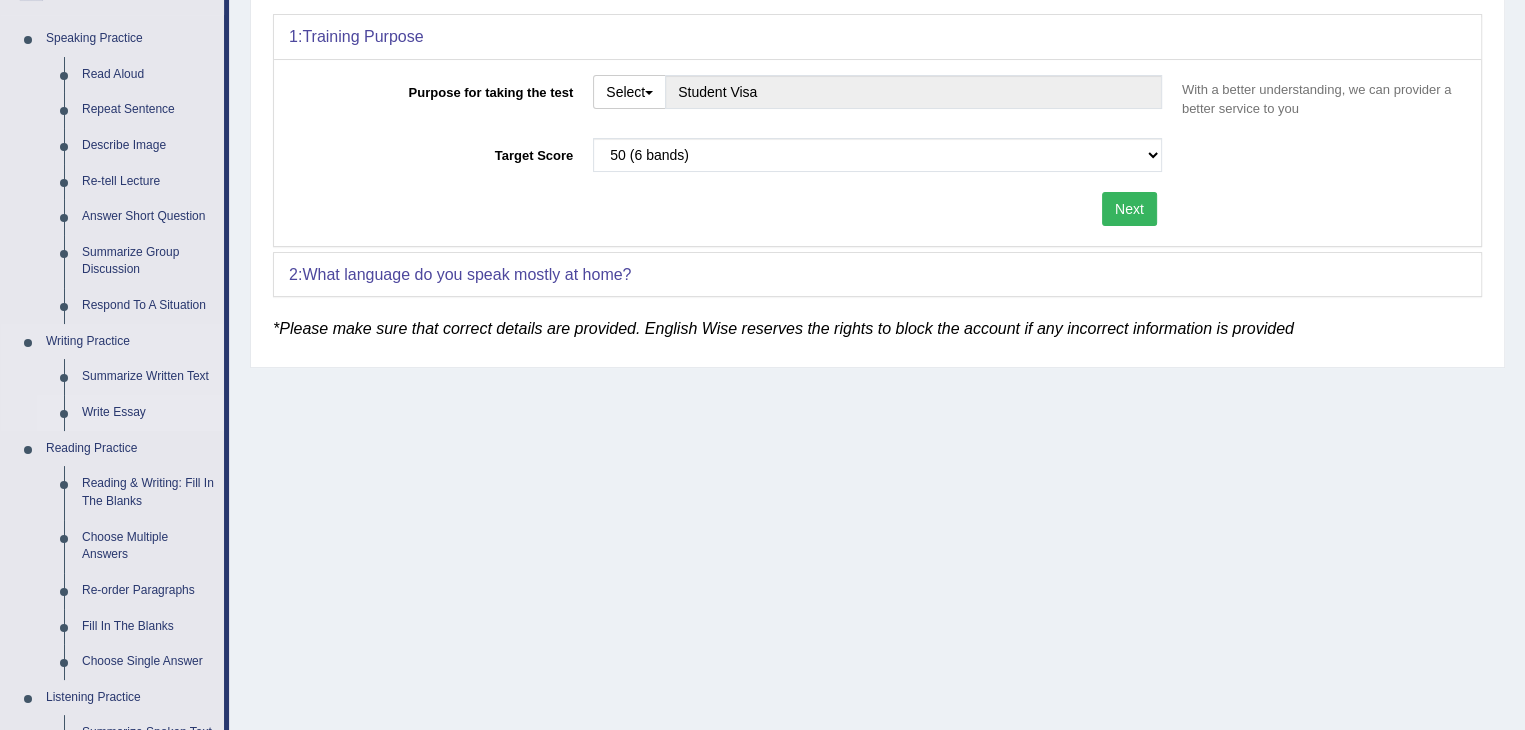 click on "Write Essay" at bounding box center [148, 413] 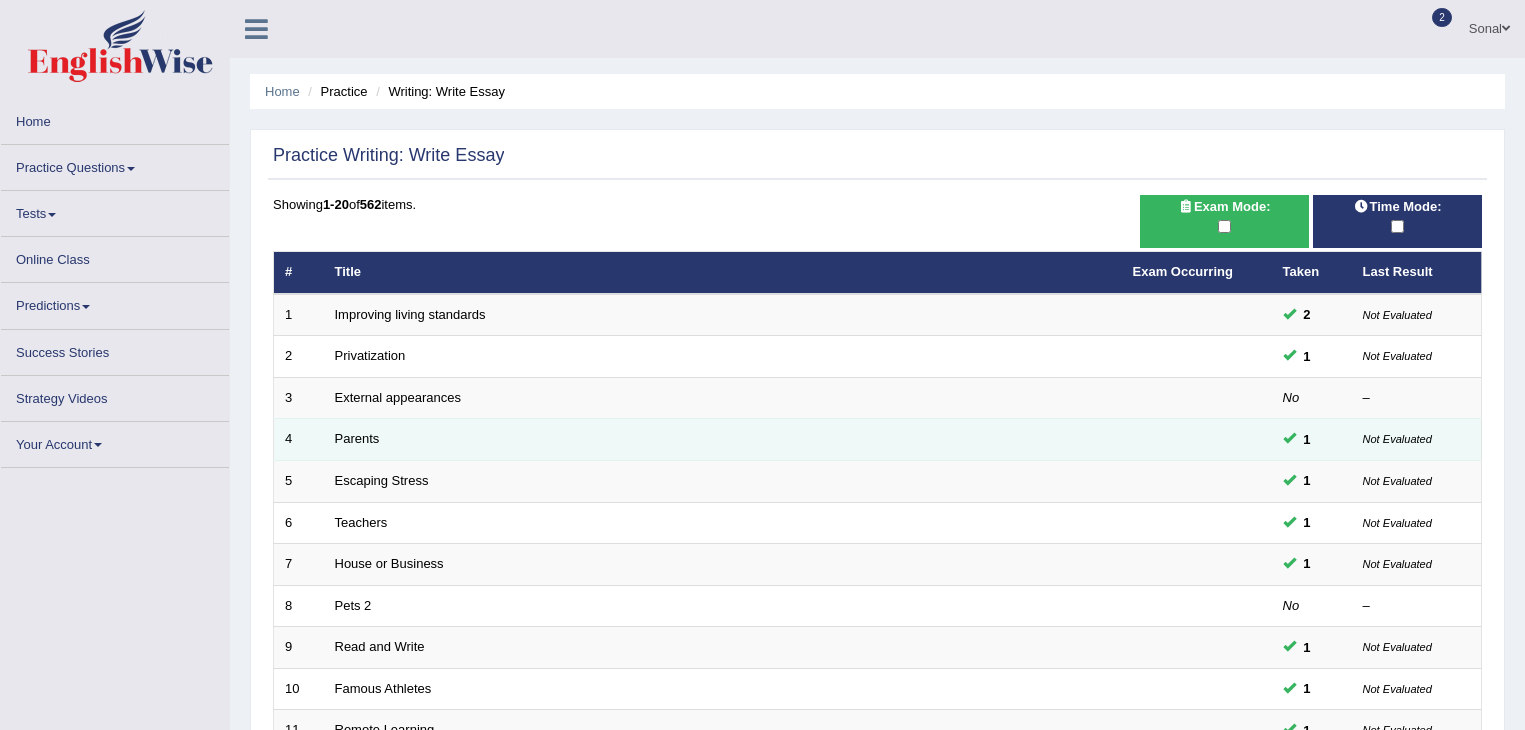 scroll, scrollTop: 0, scrollLeft: 0, axis: both 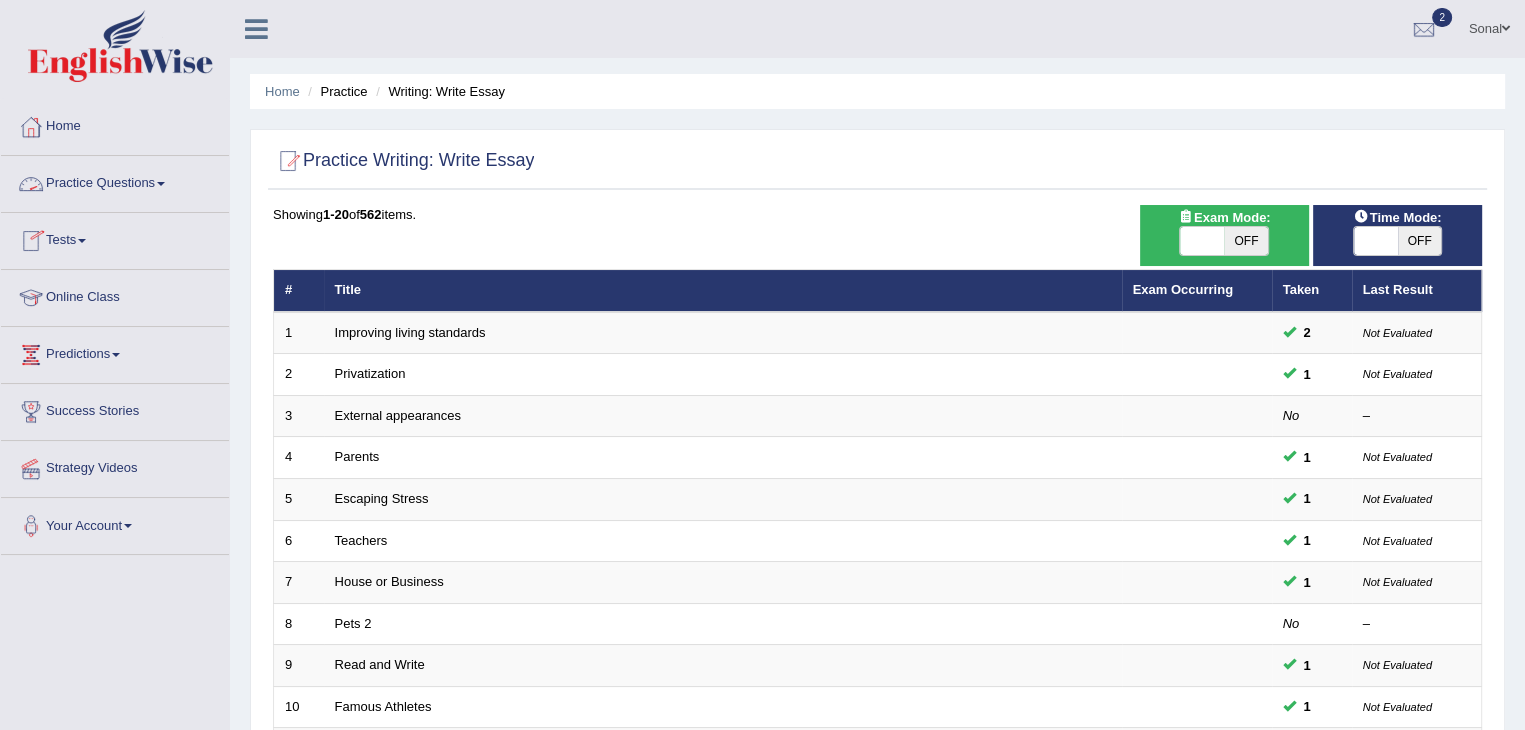 click on "Practice Questions" at bounding box center [115, 181] 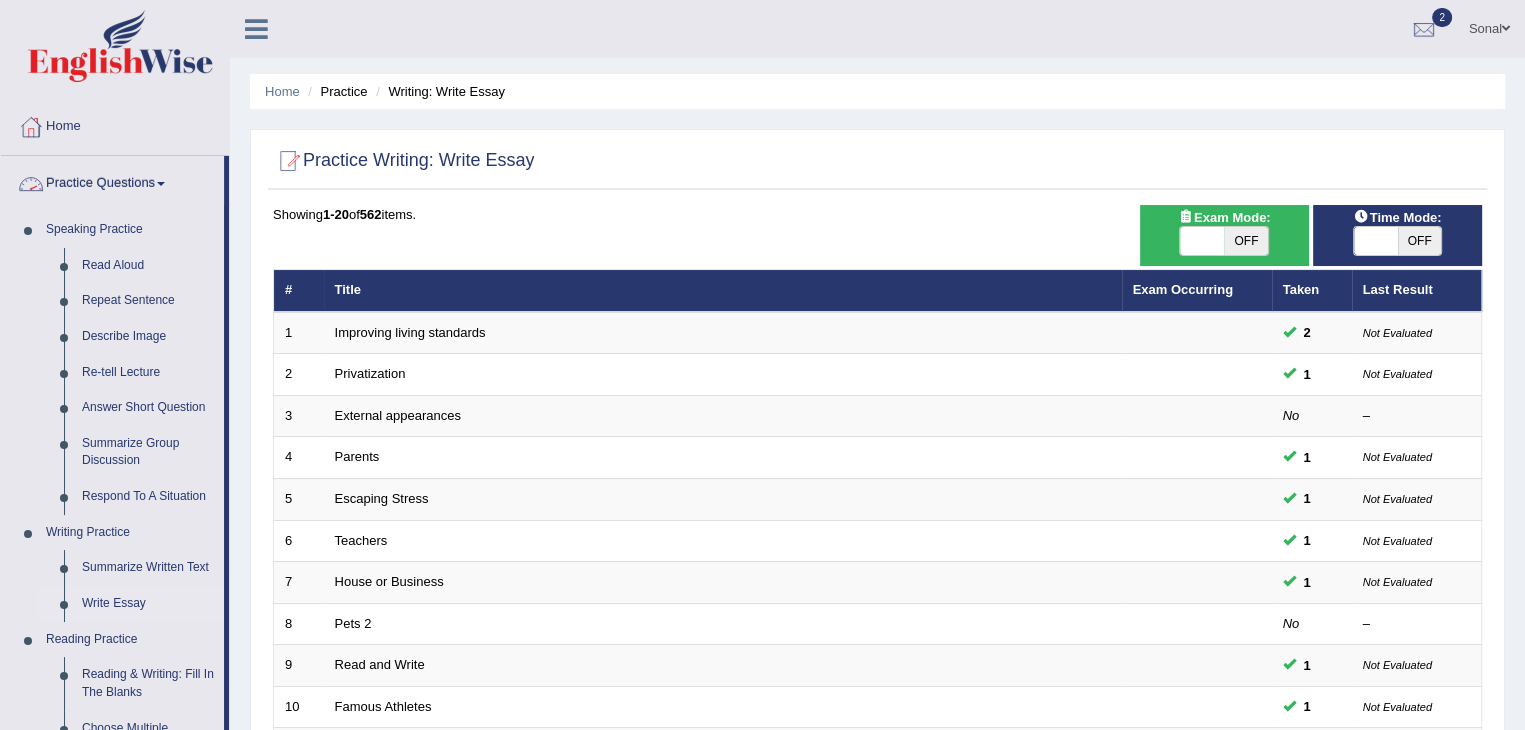 click on "Practice Questions" at bounding box center [112, 181] 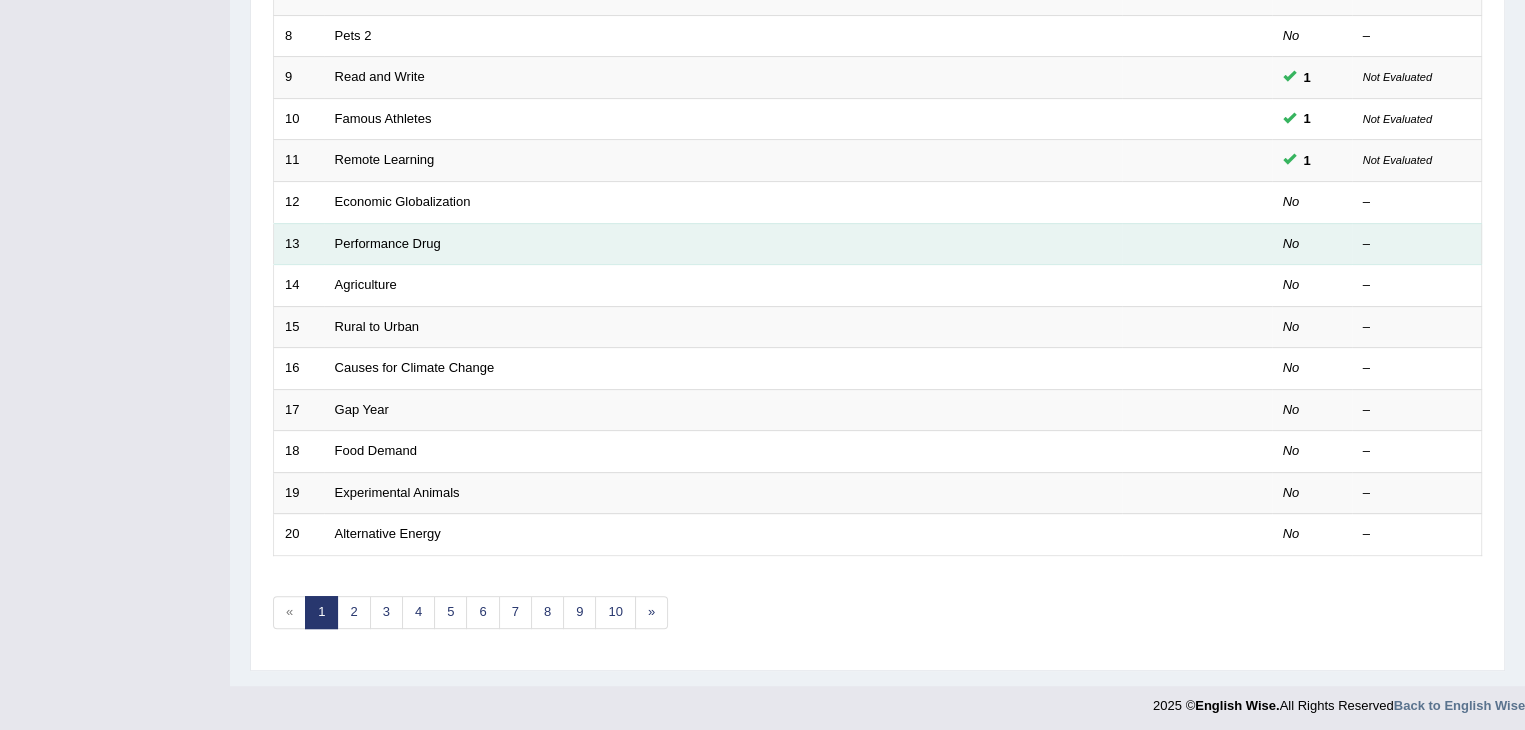 scroll, scrollTop: 0, scrollLeft: 0, axis: both 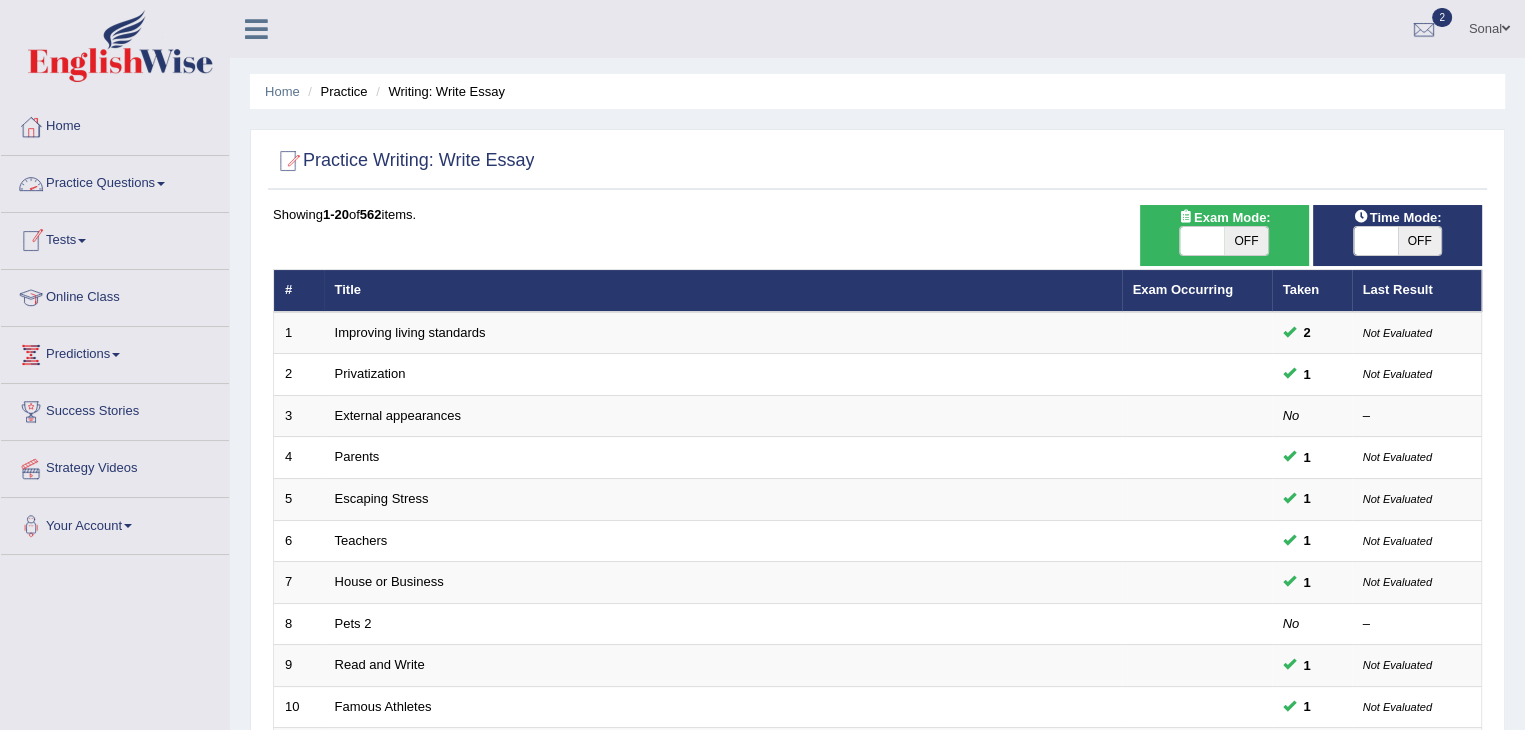 click at bounding box center [161, 184] 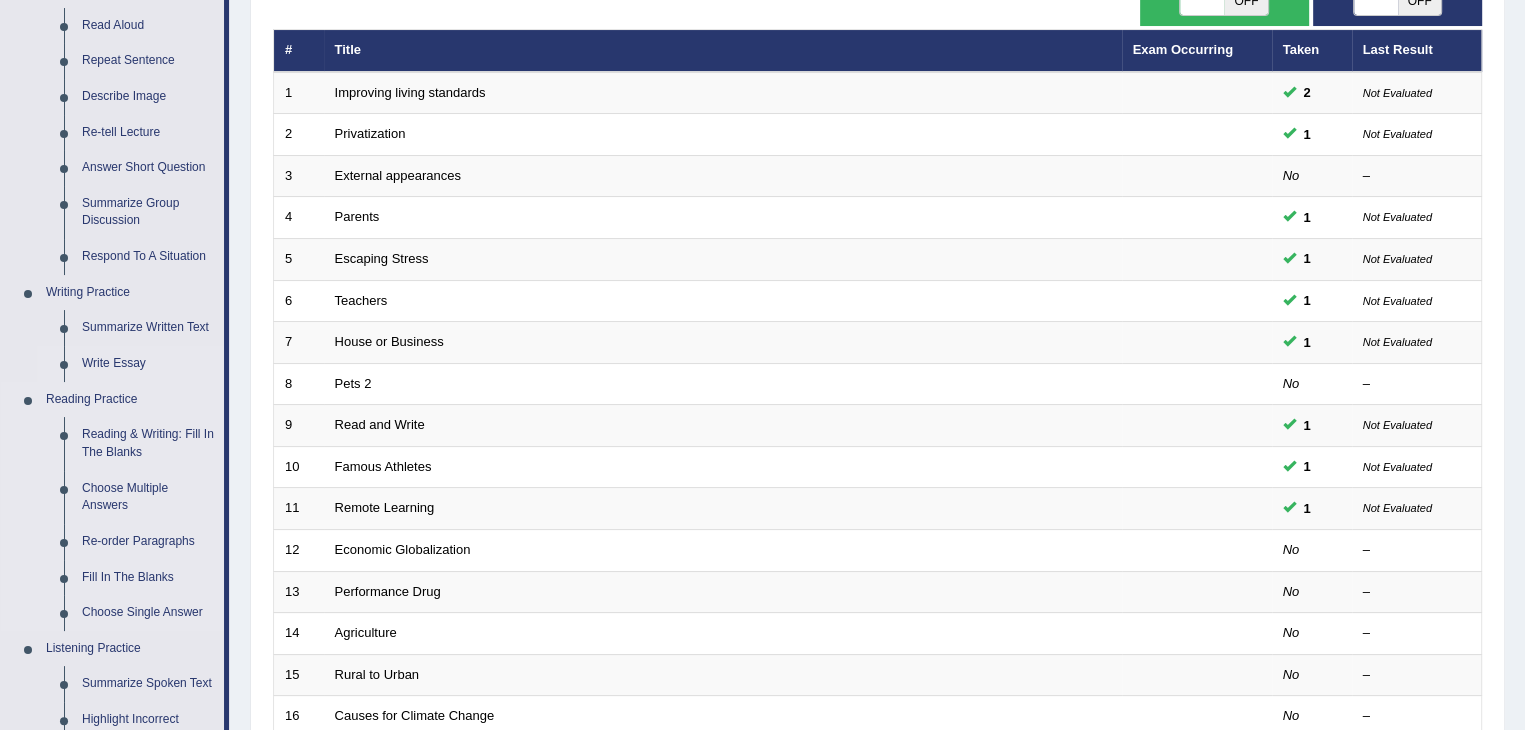 scroll, scrollTop: 248, scrollLeft: 0, axis: vertical 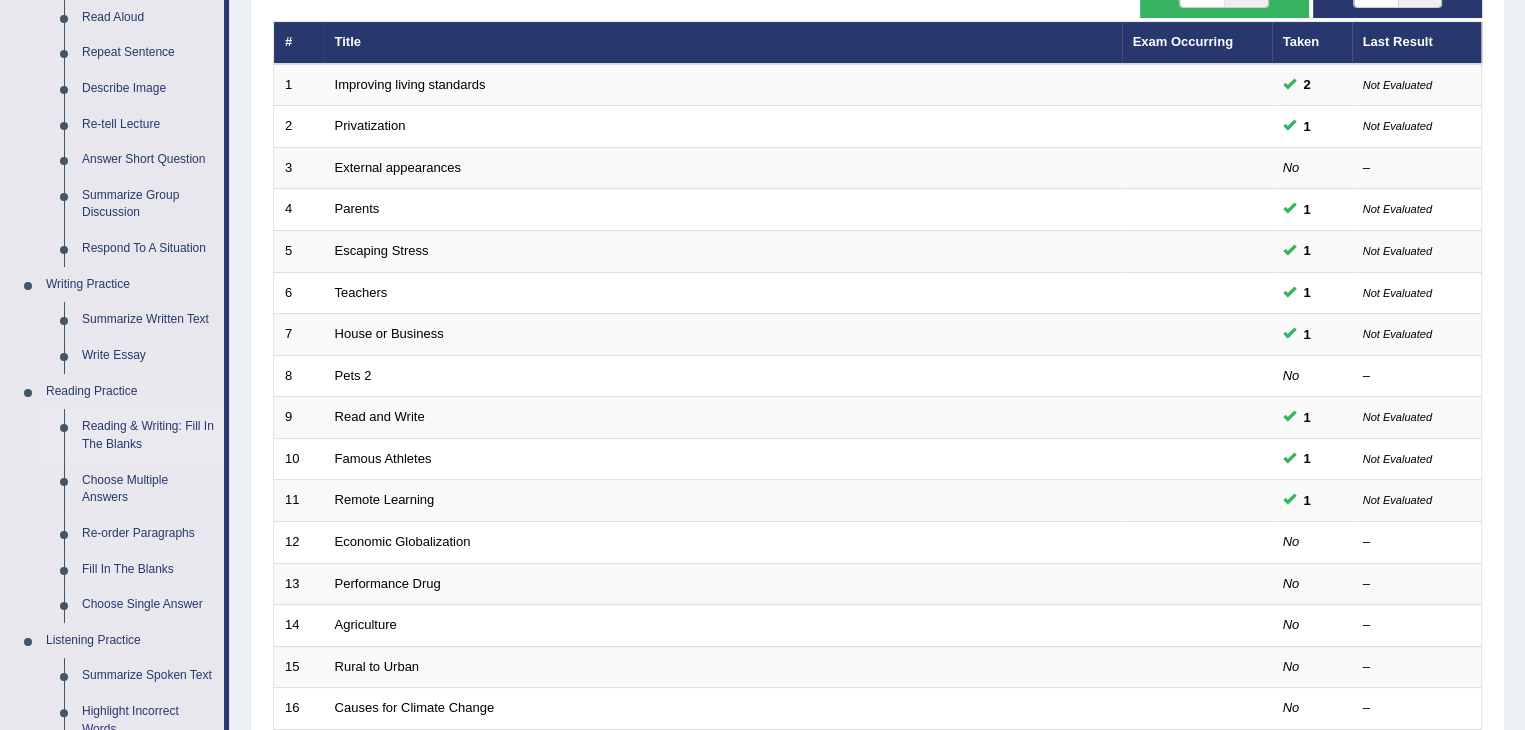 click on "Reading & Writing: Fill In The Blanks" at bounding box center (148, 435) 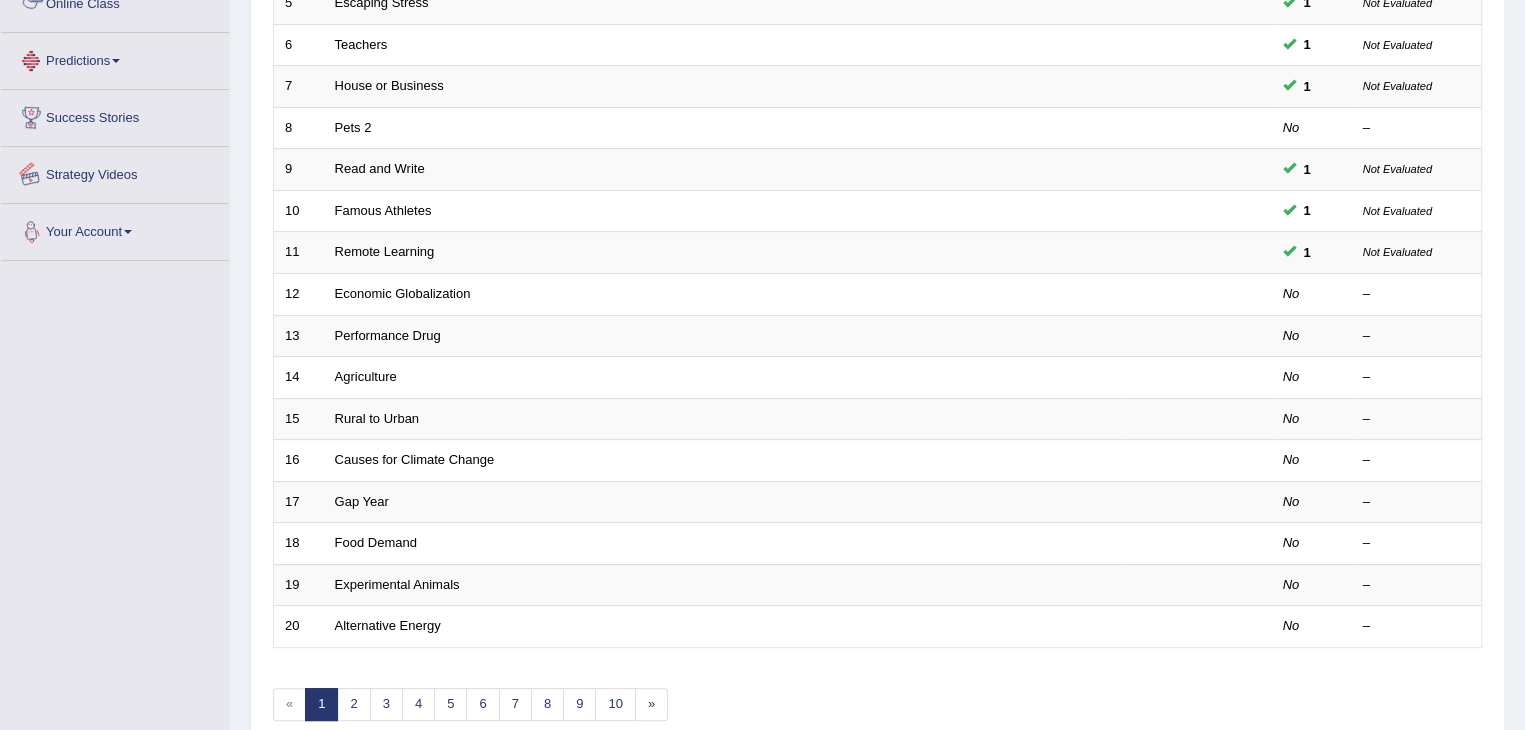 scroll, scrollTop: 588, scrollLeft: 0, axis: vertical 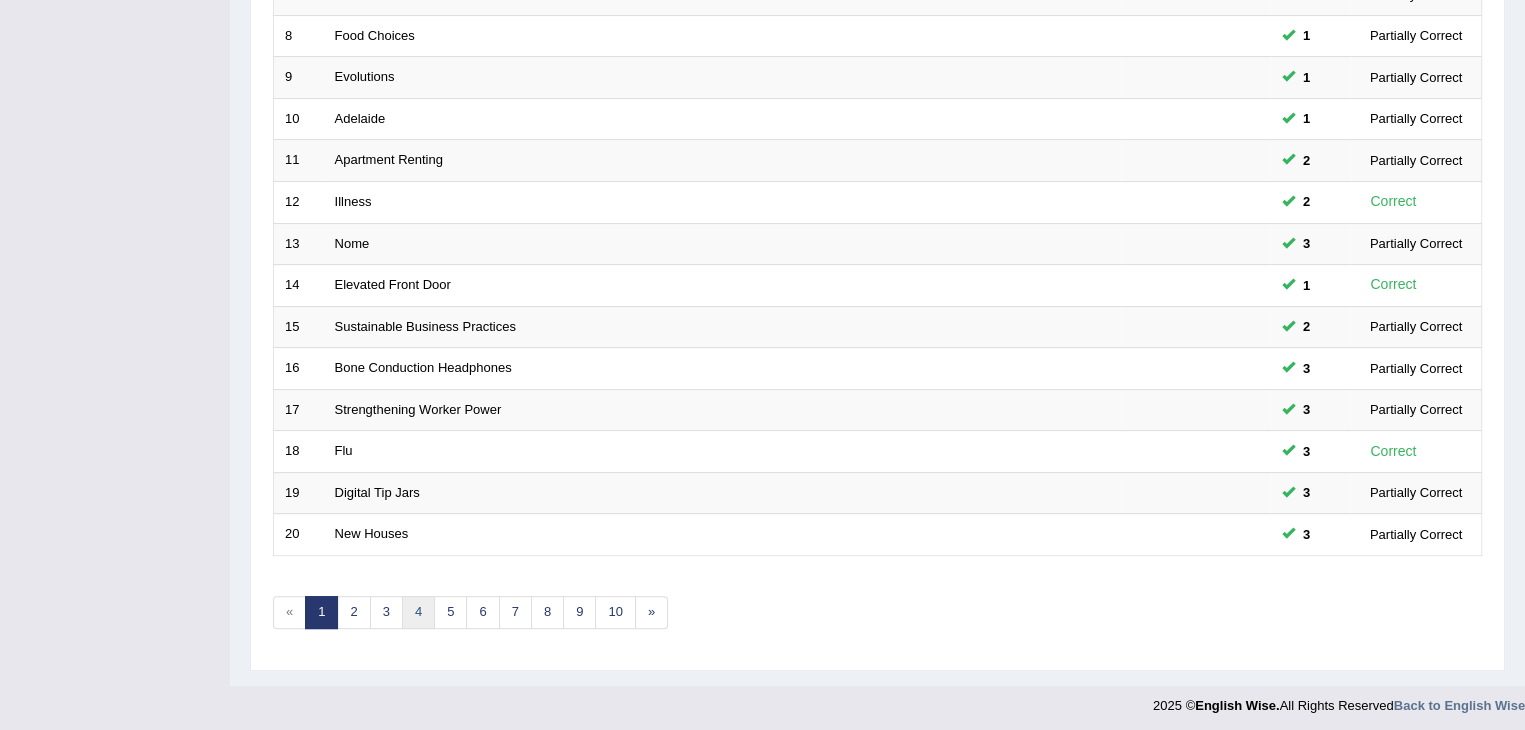 click on "4" at bounding box center (418, 612) 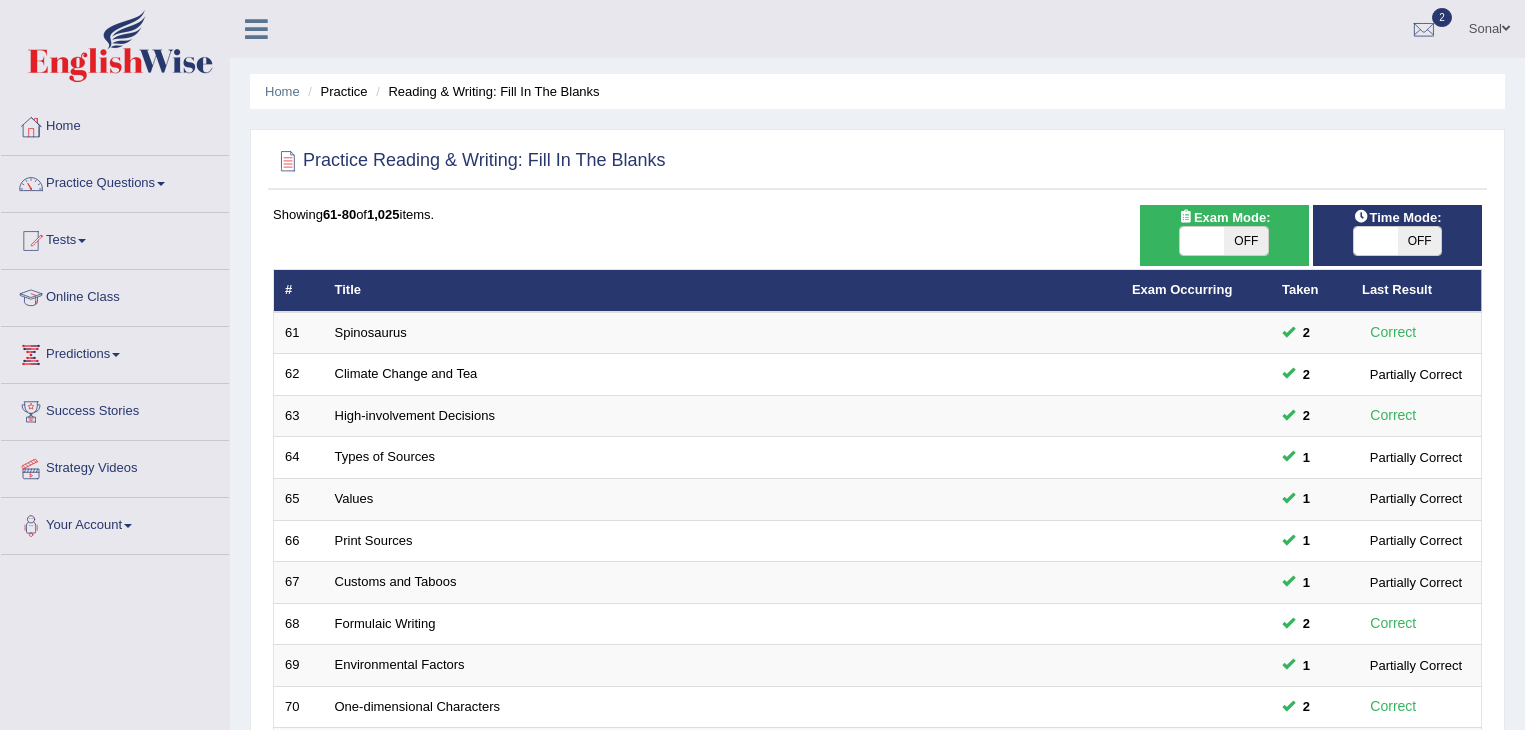 scroll, scrollTop: 0, scrollLeft: 0, axis: both 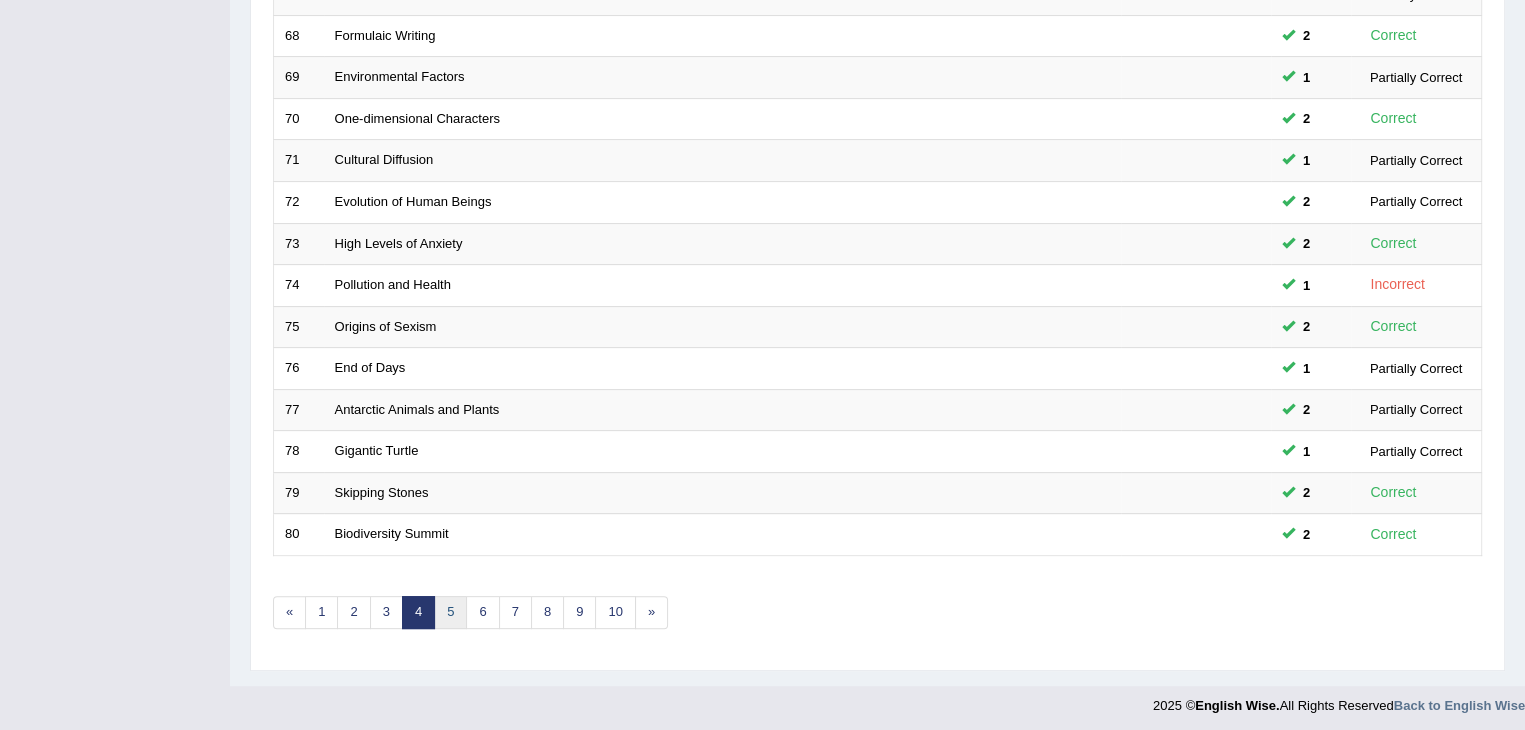click on "5" at bounding box center [450, 612] 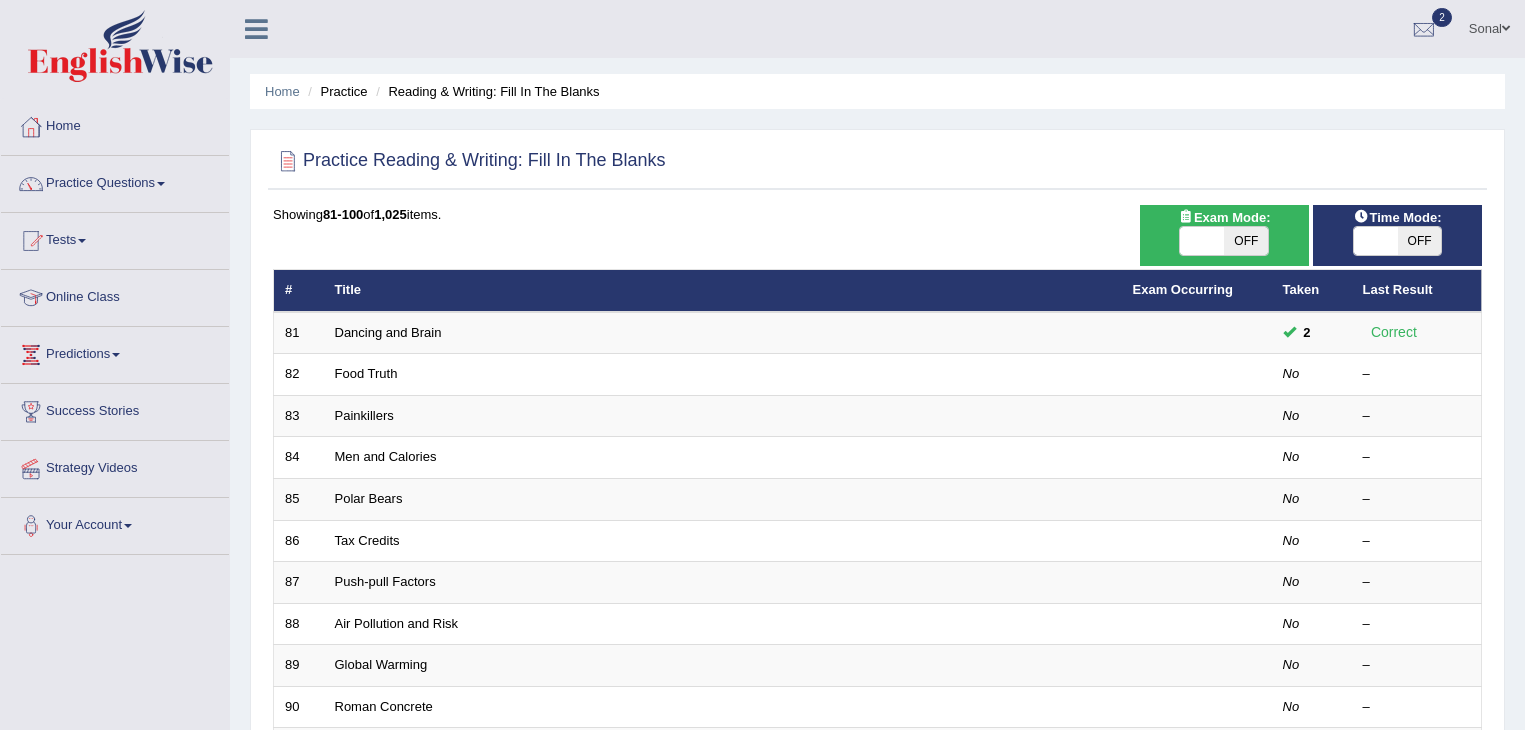 scroll, scrollTop: 0, scrollLeft: 0, axis: both 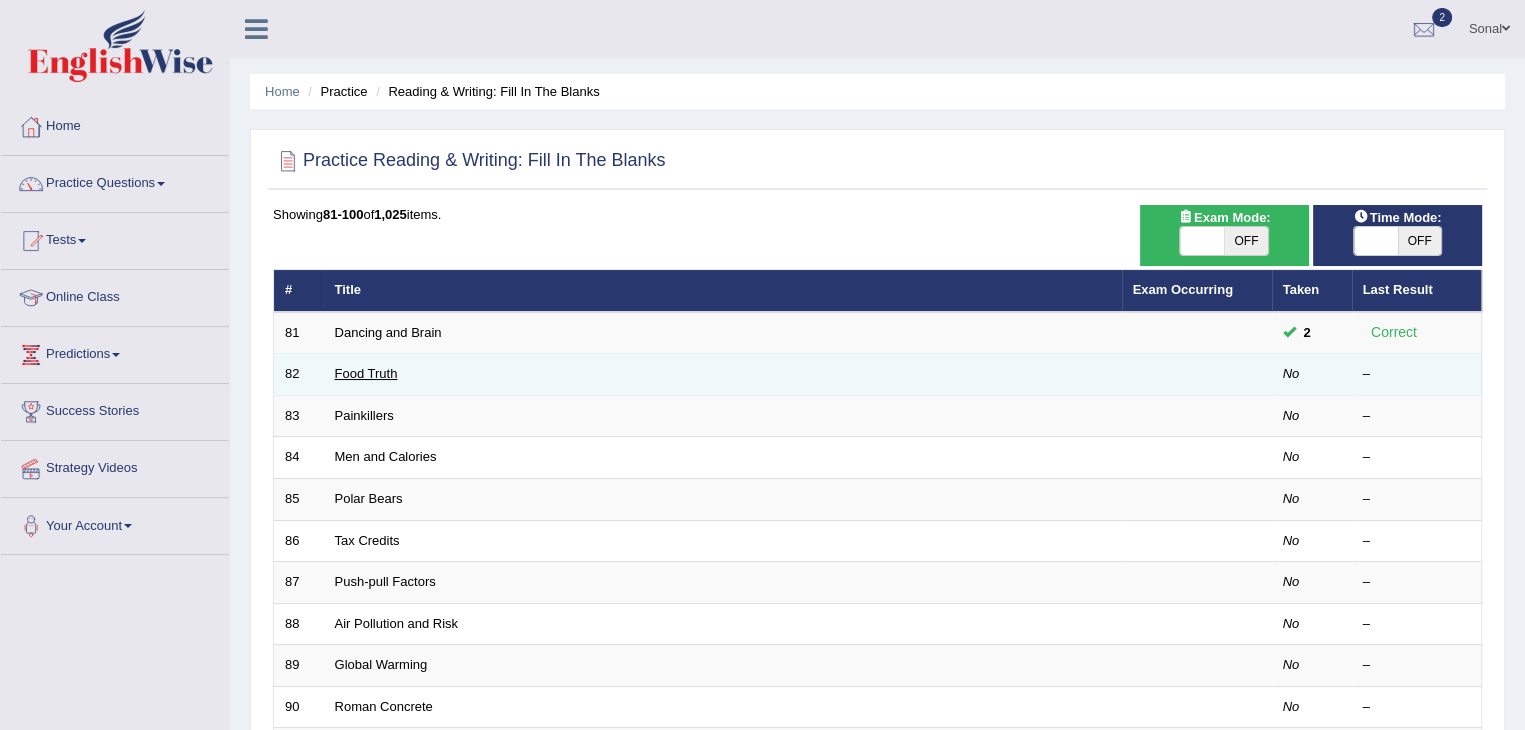 click on "Food Truth" at bounding box center (366, 373) 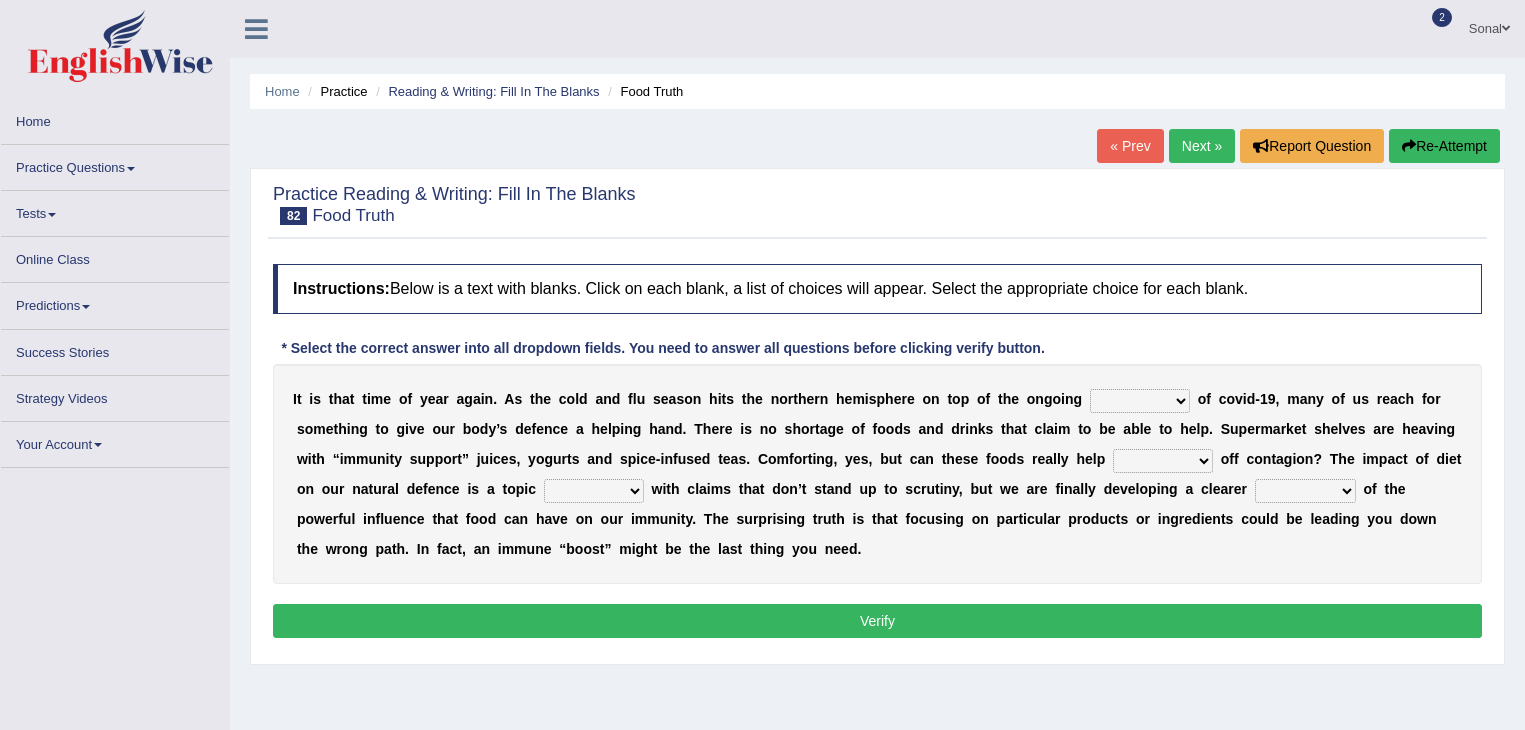 scroll, scrollTop: 0, scrollLeft: 0, axis: both 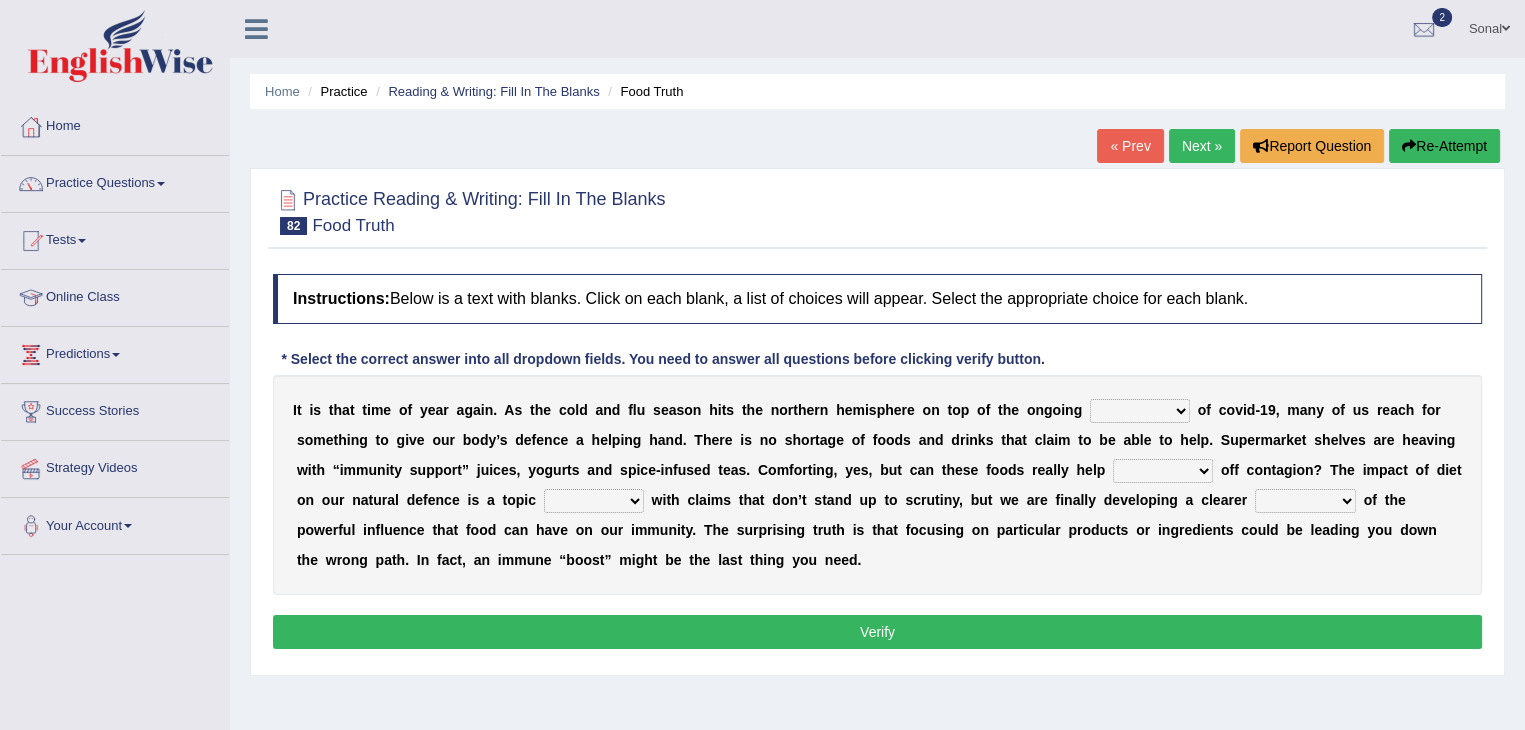click on "ravages savages stages rages" at bounding box center (1140, 411) 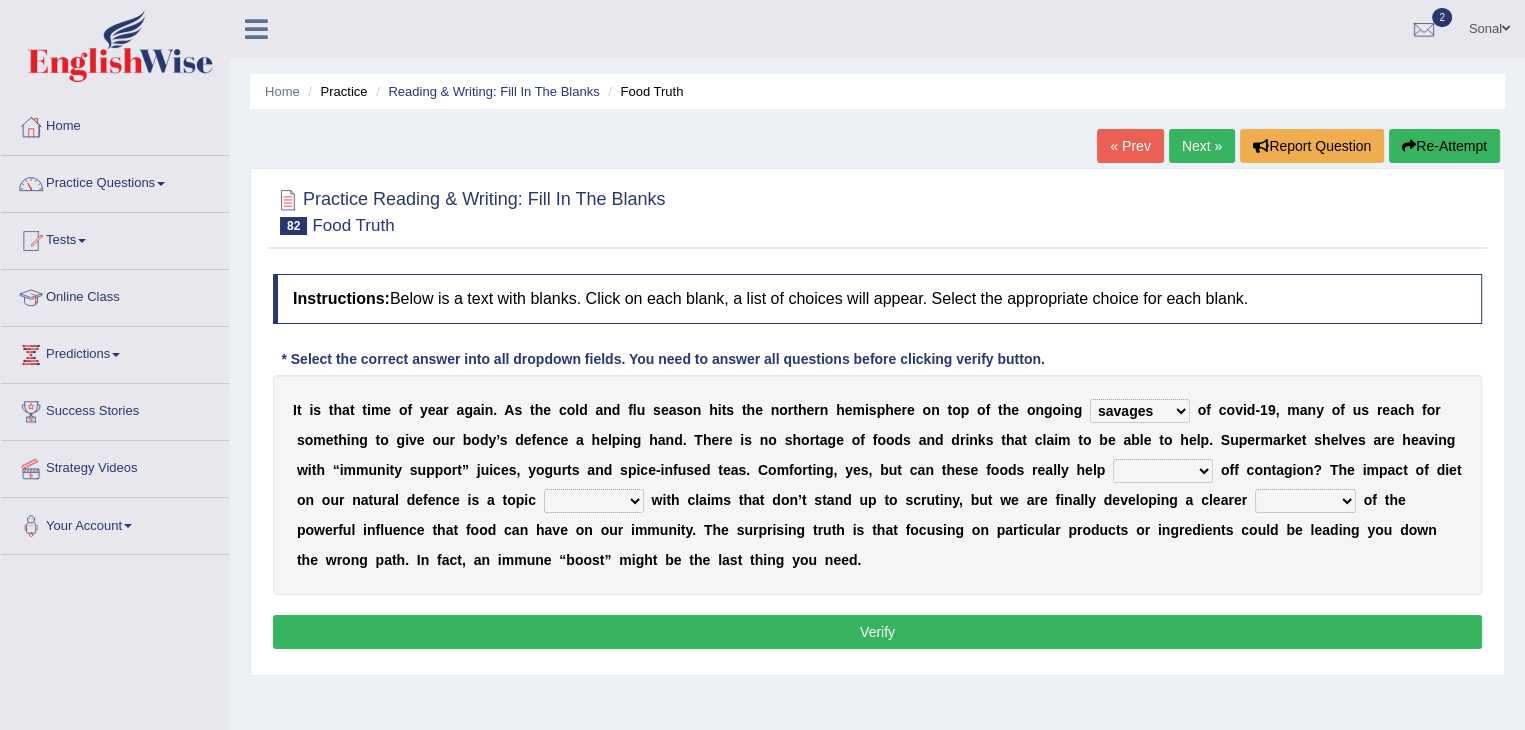 click on "ravages savages stages rages" at bounding box center [1140, 411] 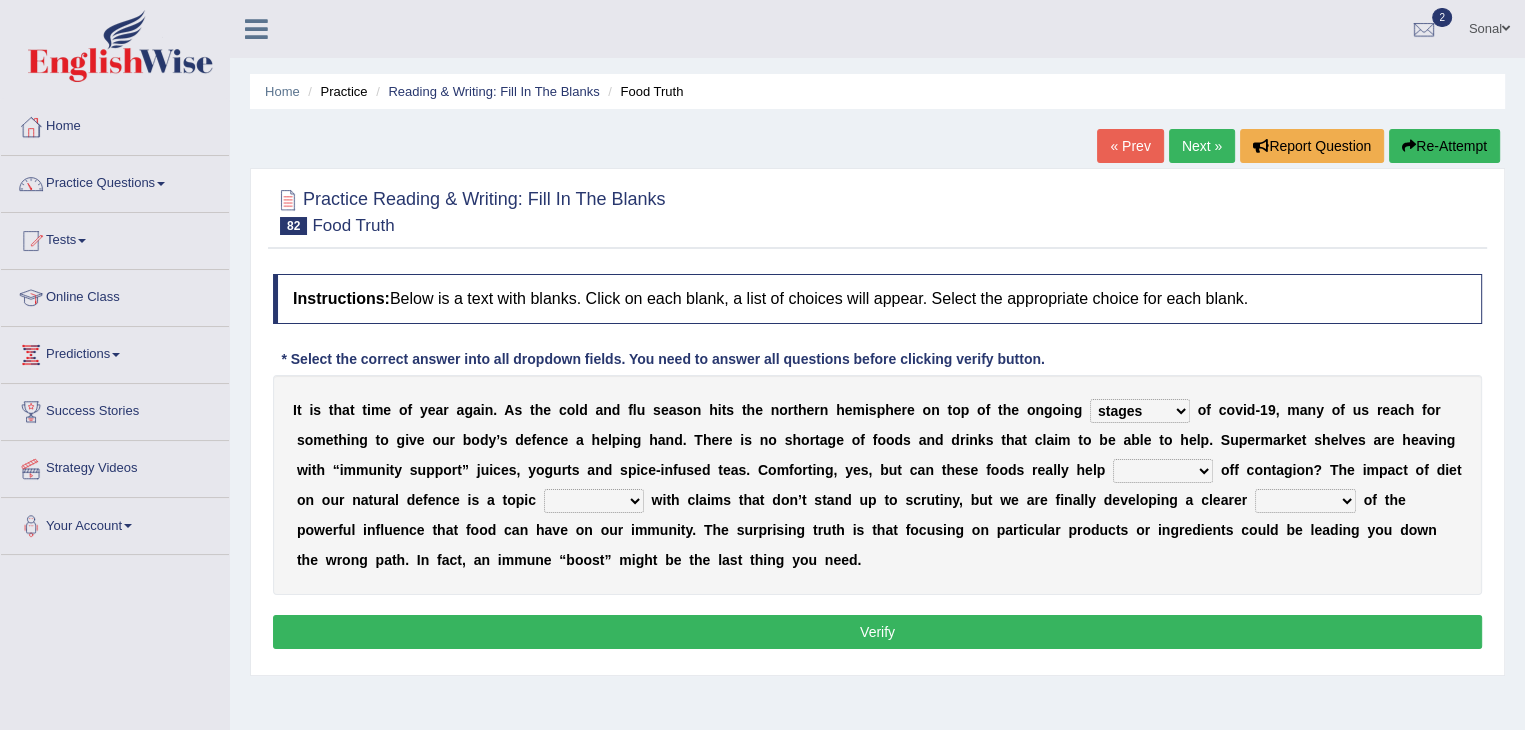 click on "ravages savages stages rages" at bounding box center (1140, 411) 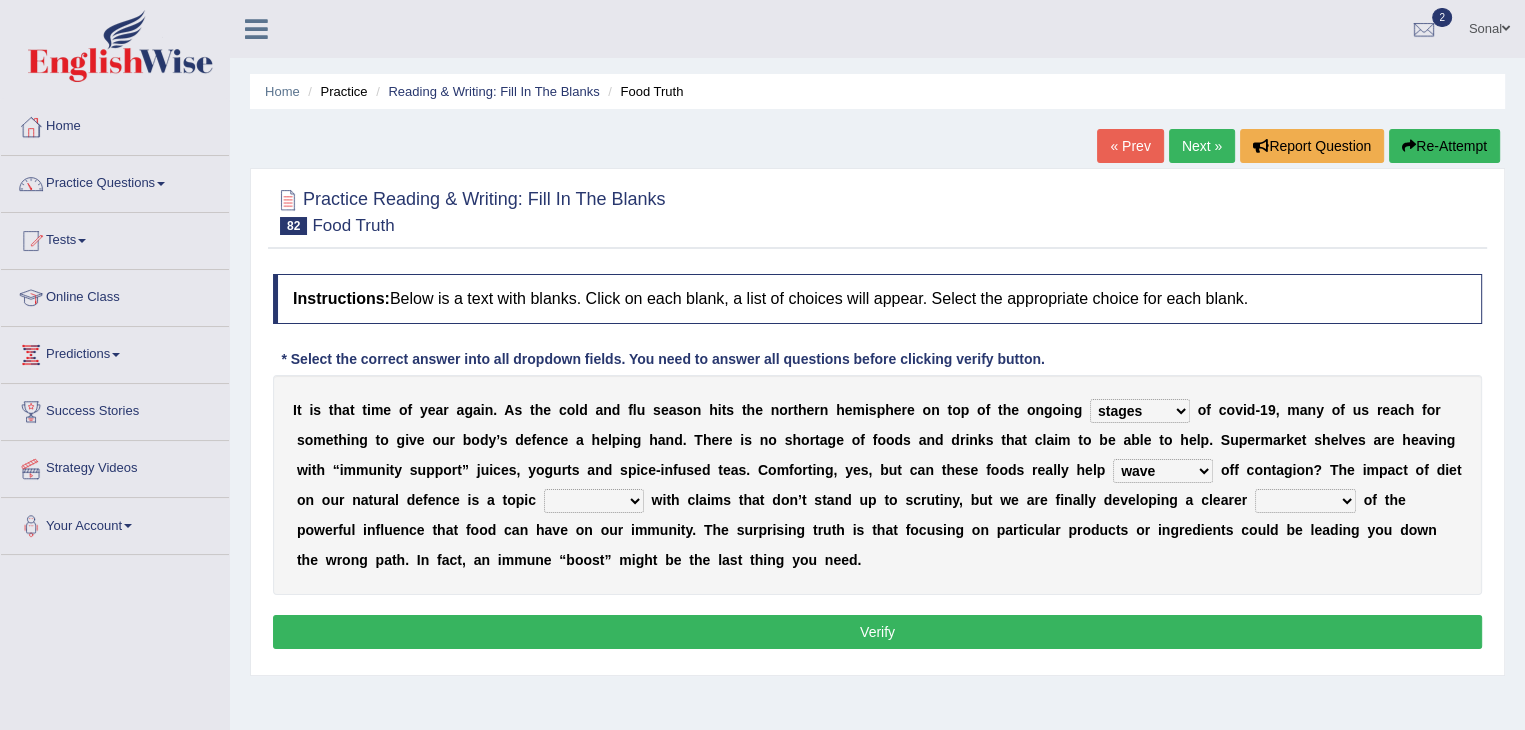 click on "crave stave save wave" at bounding box center (1163, 471) 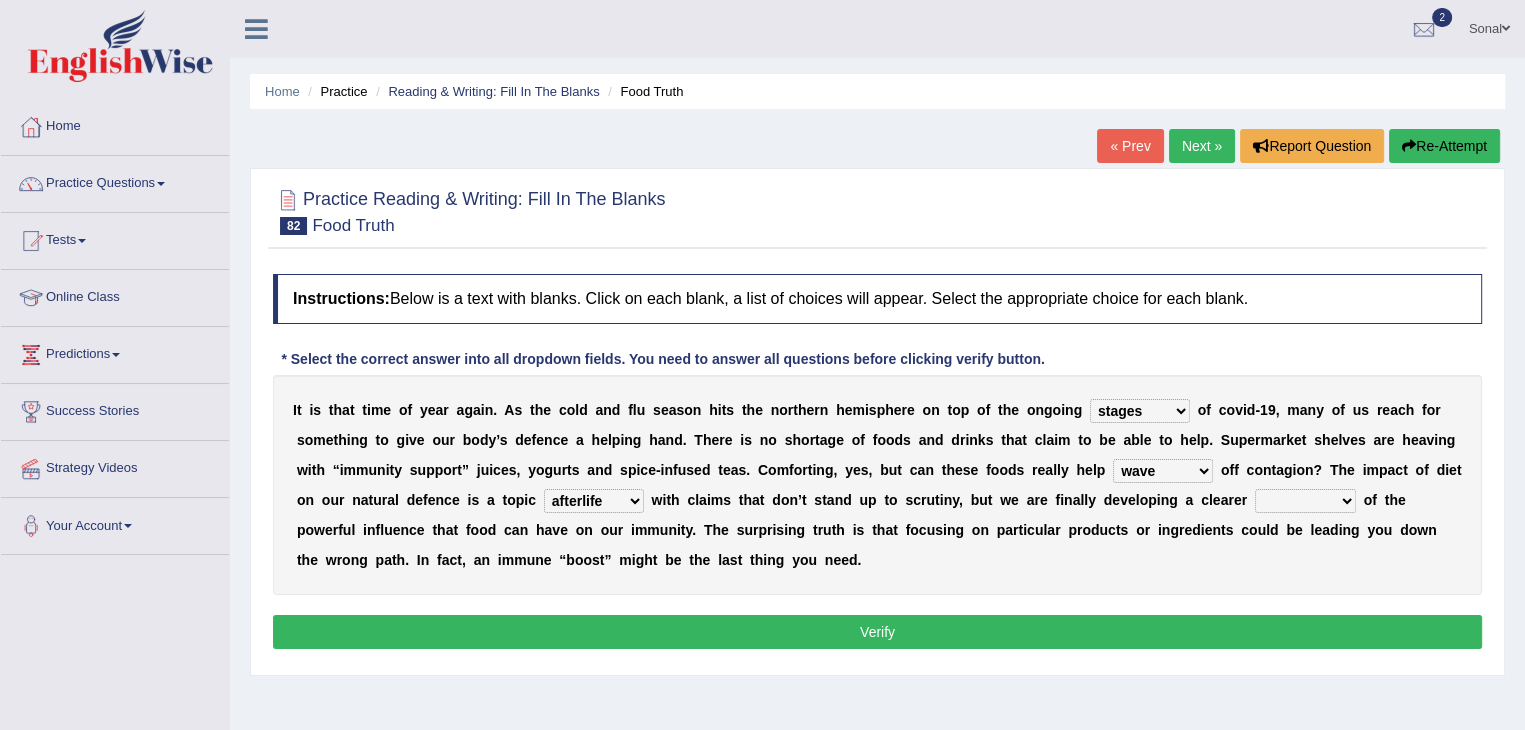 click on "strife afterlife rife highlife" at bounding box center (594, 501) 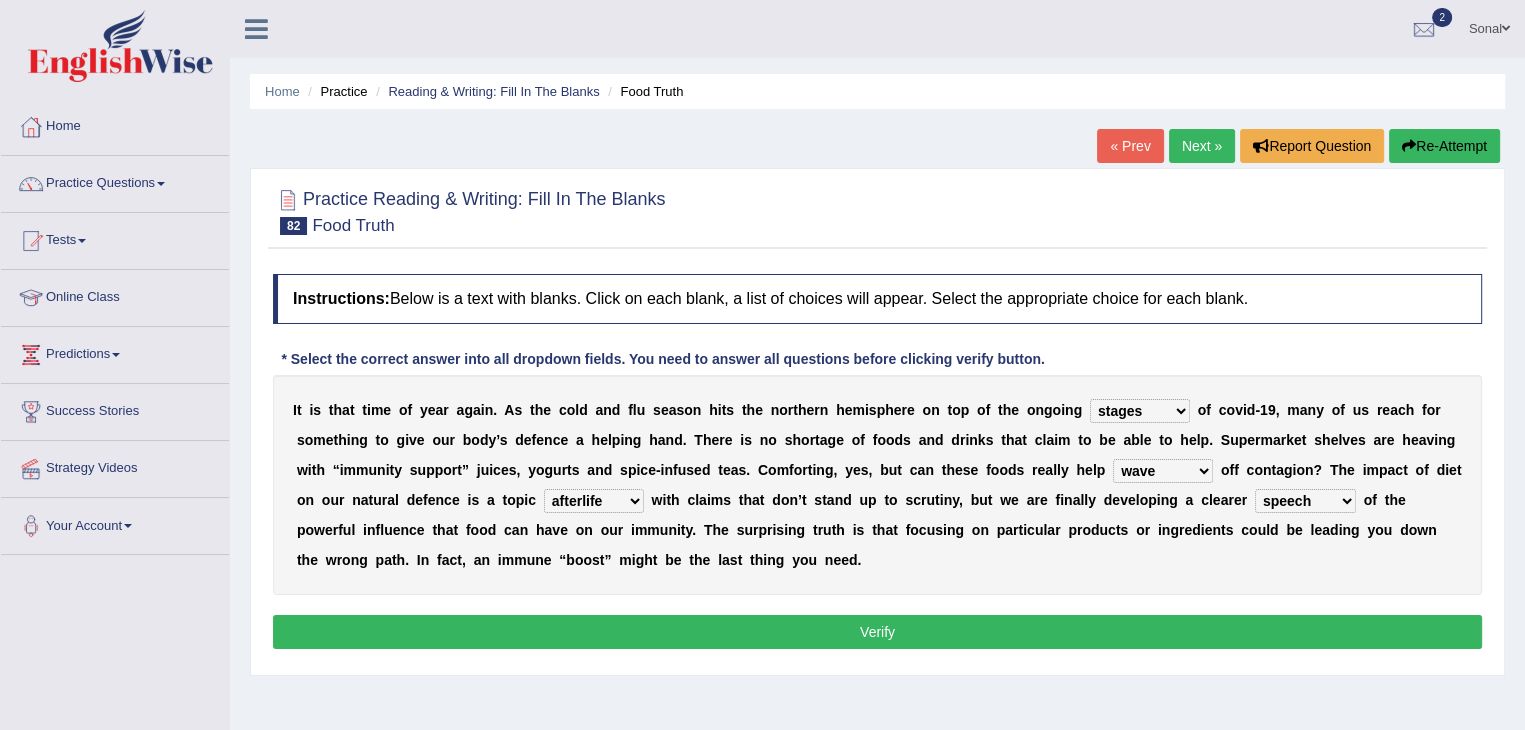click on "sound picture speech instruction" at bounding box center (1305, 501) 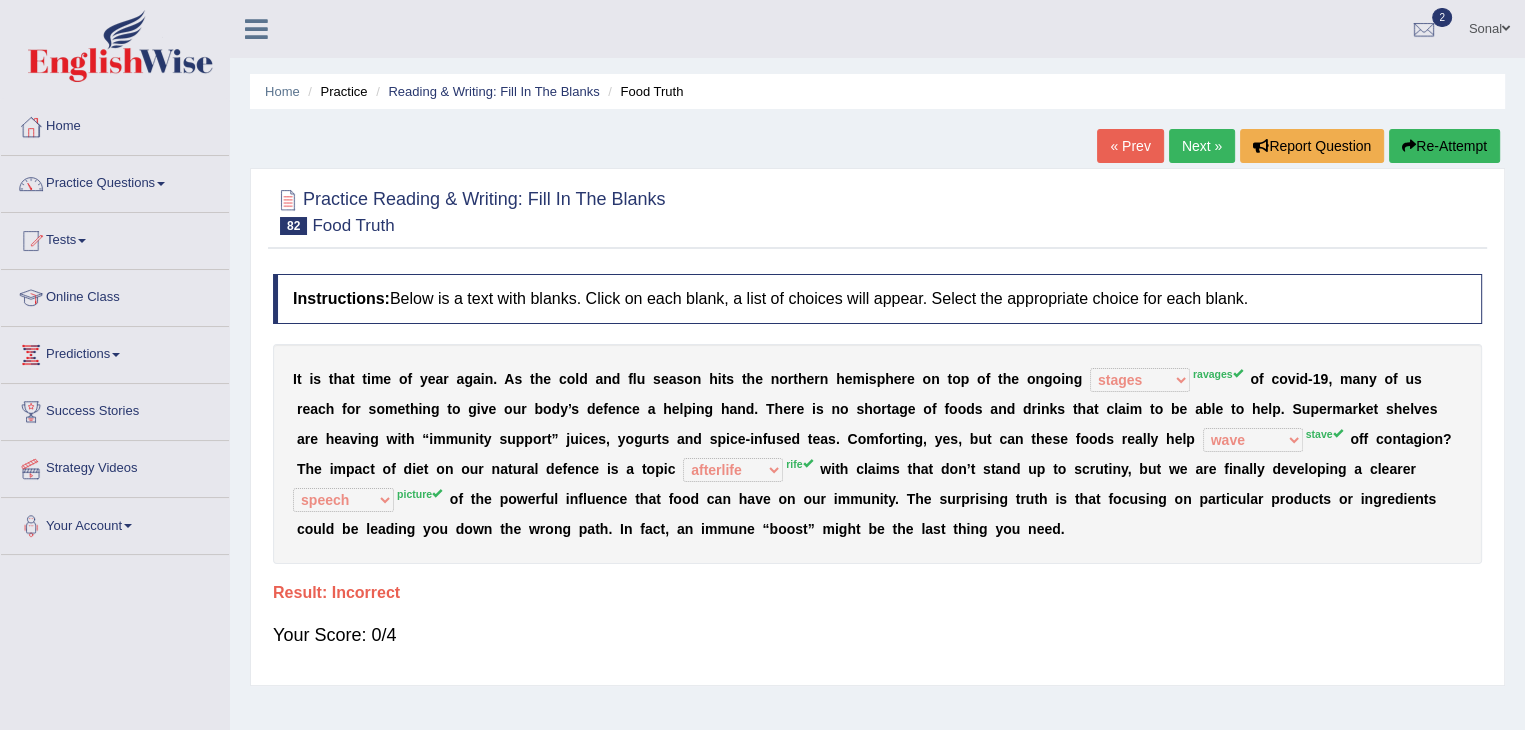 click on "Re-Attempt" at bounding box center (1444, 146) 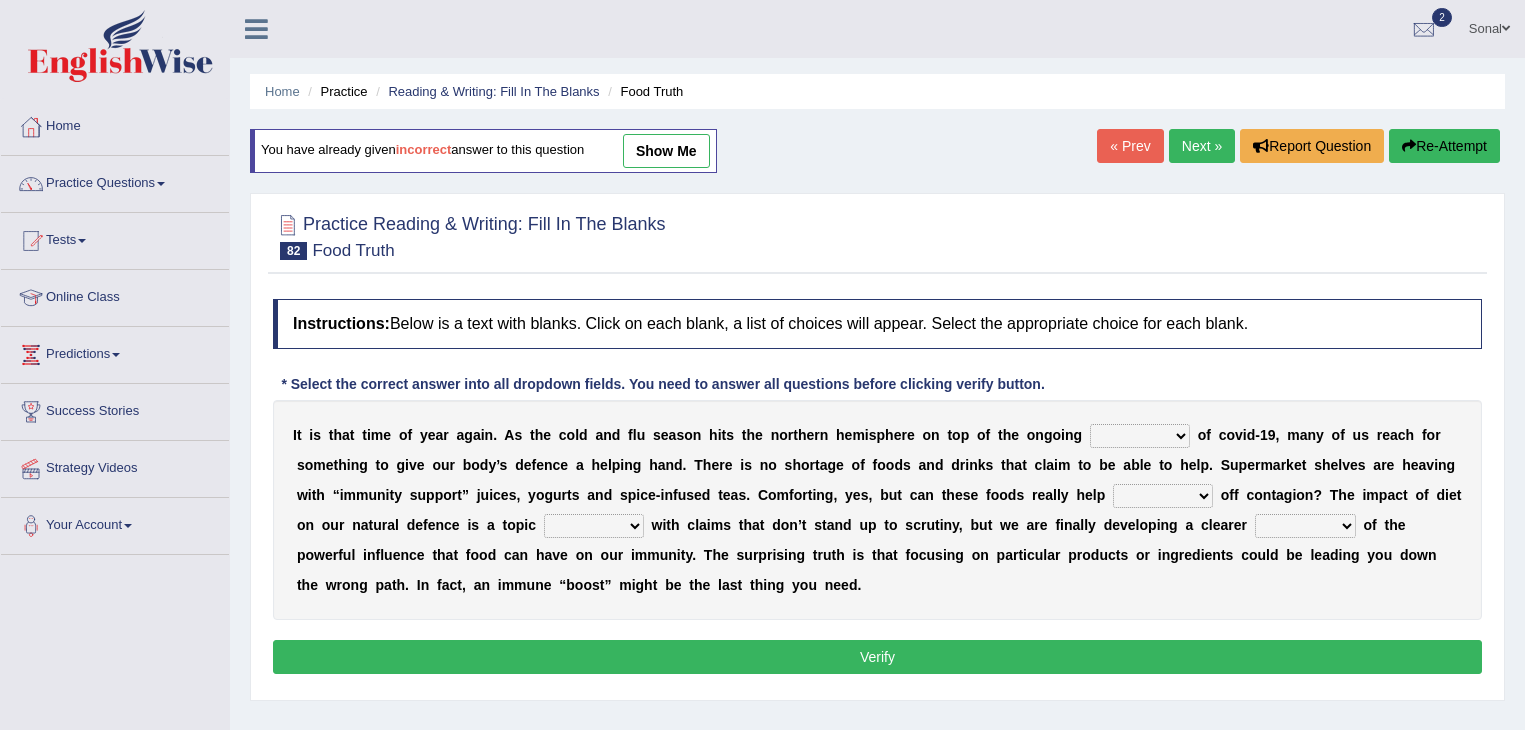 scroll, scrollTop: 0, scrollLeft: 0, axis: both 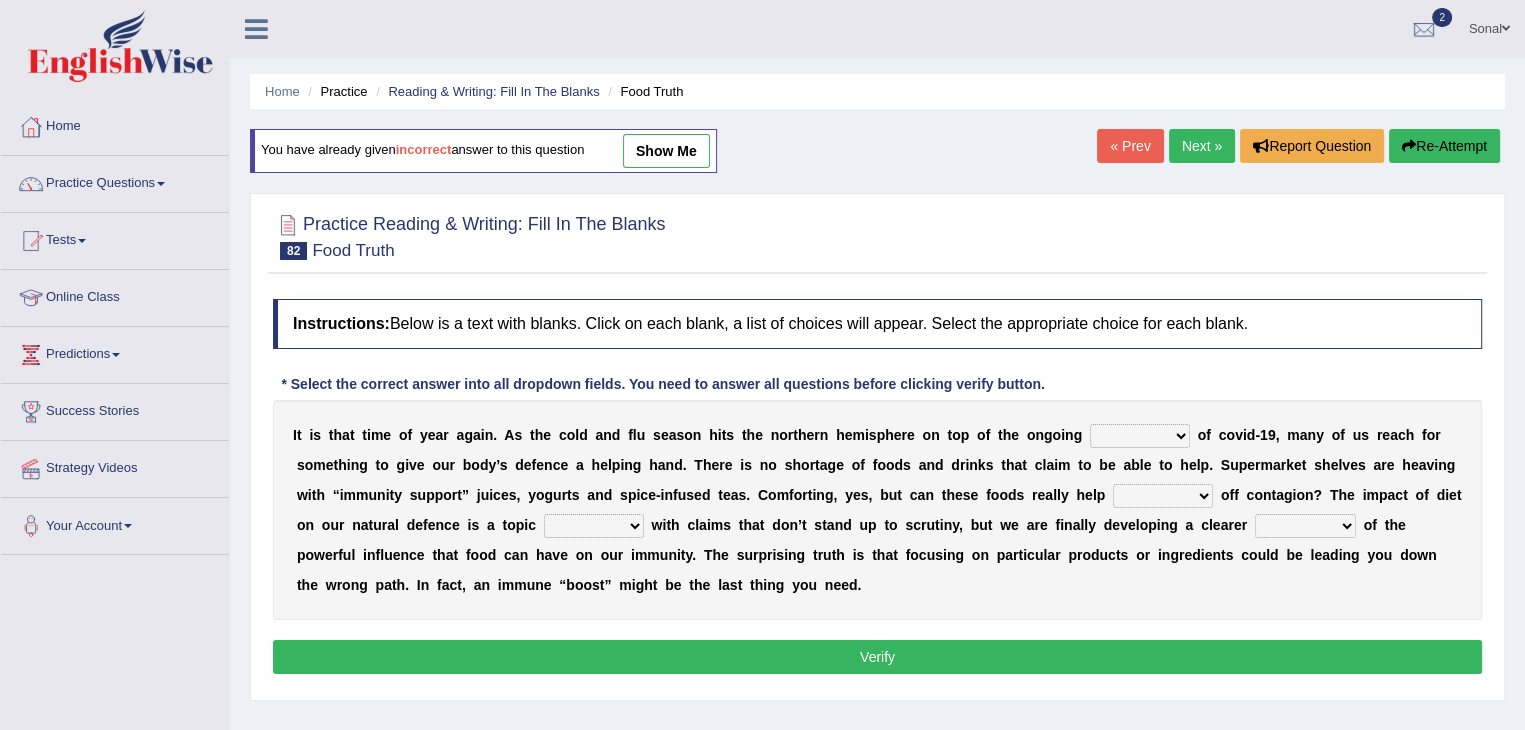 drag, startPoint x: 0, startPoint y: 0, endPoint x: 1172, endPoint y: 433, distance: 1249.4291 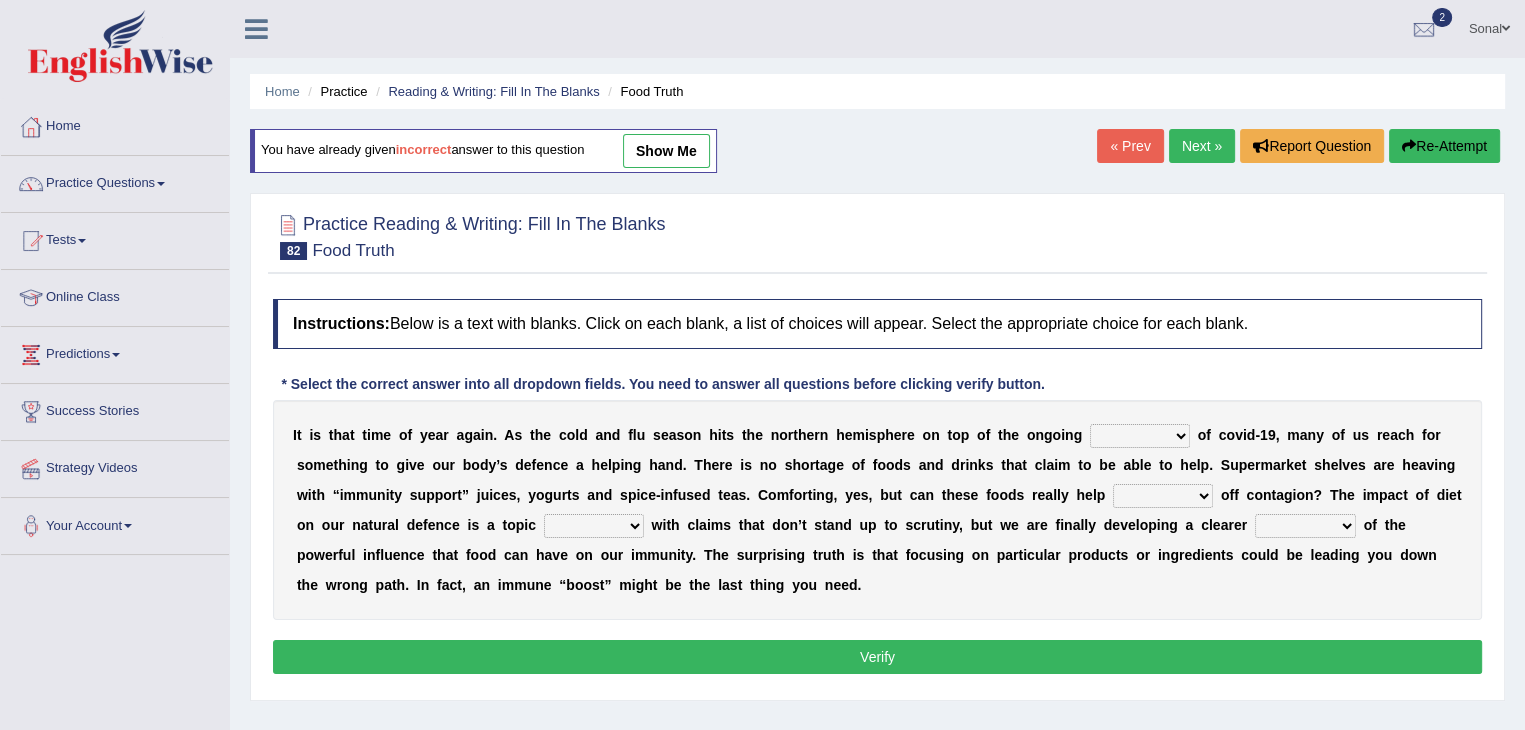 select on "ravages" 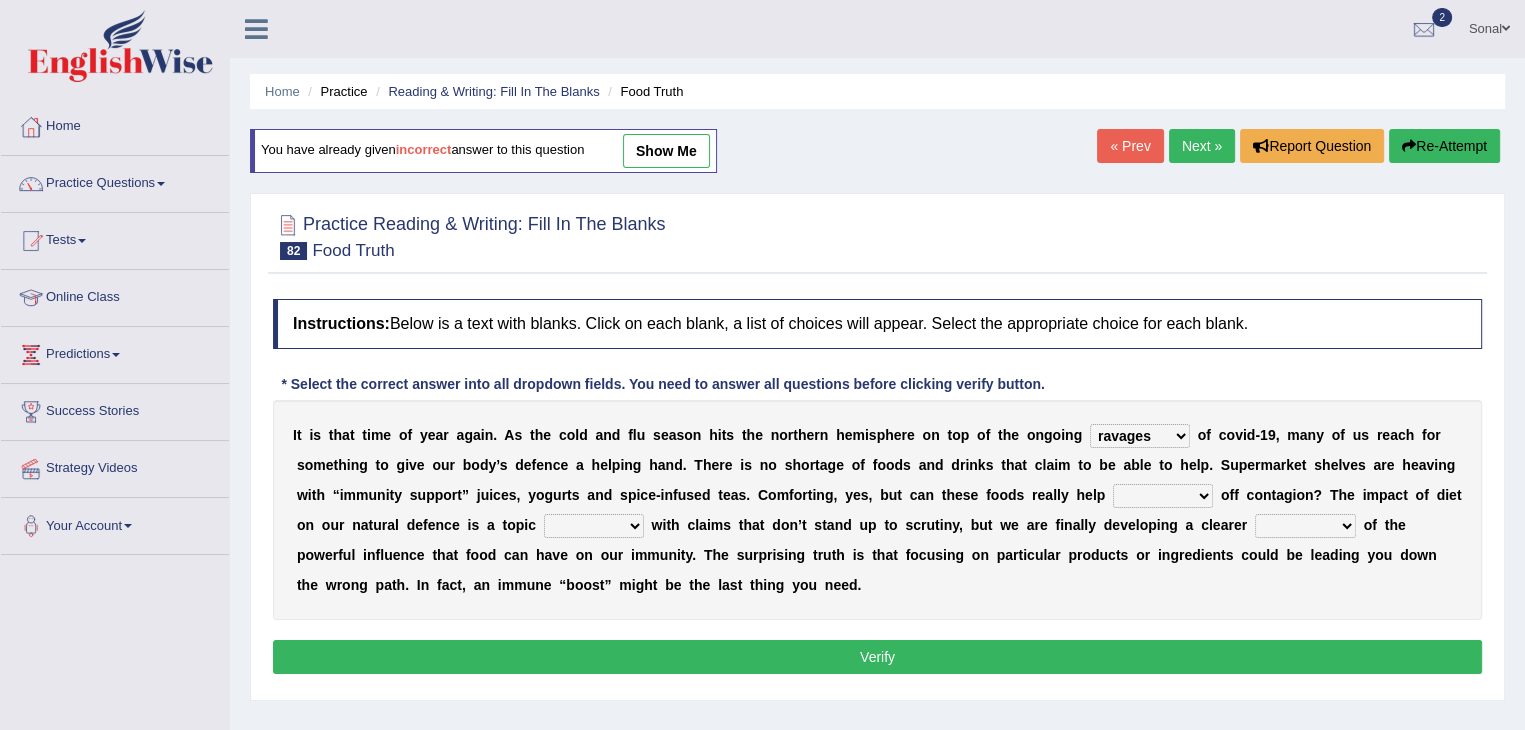 click on "ravages savages stages rages" at bounding box center (1140, 436) 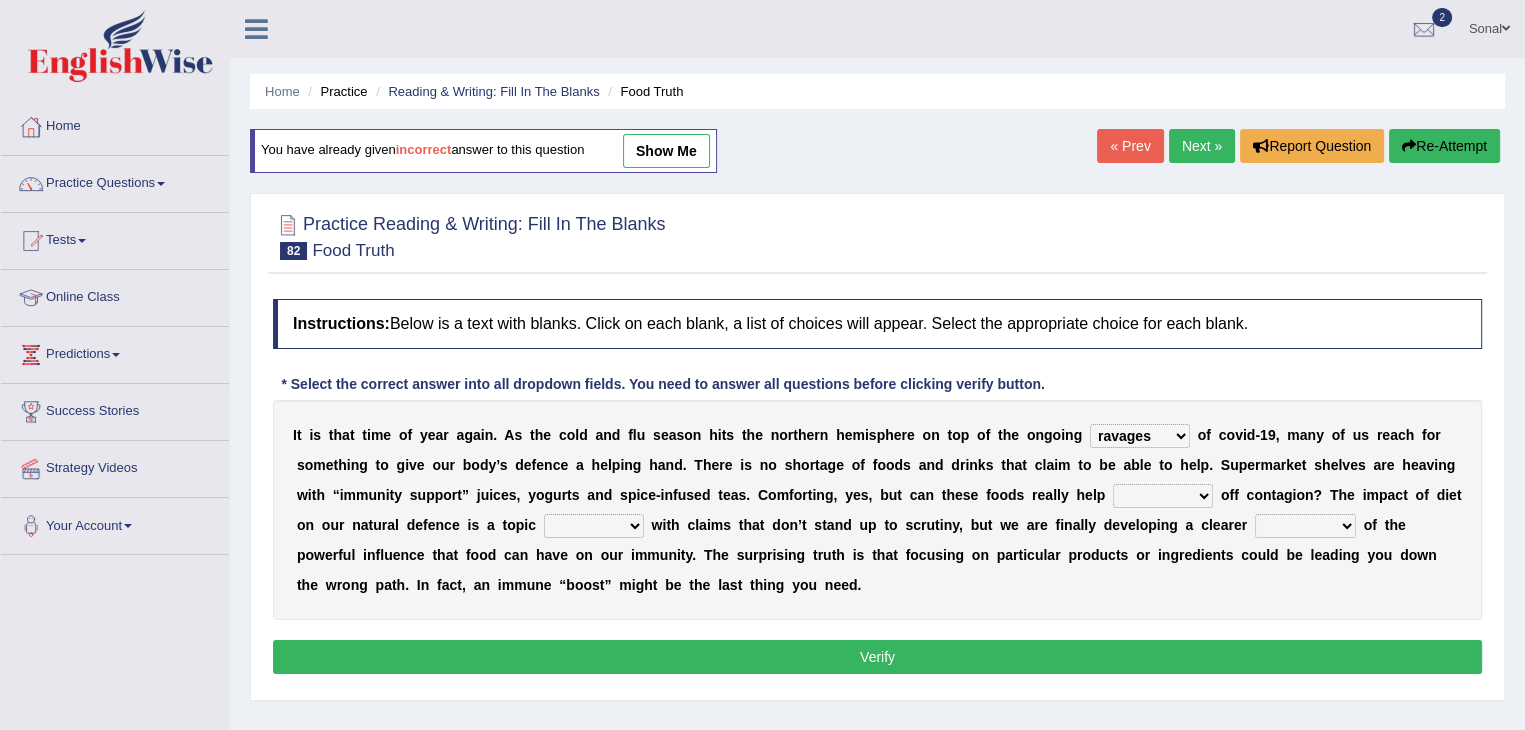 click on "crave stave save wave" at bounding box center [1163, 496] 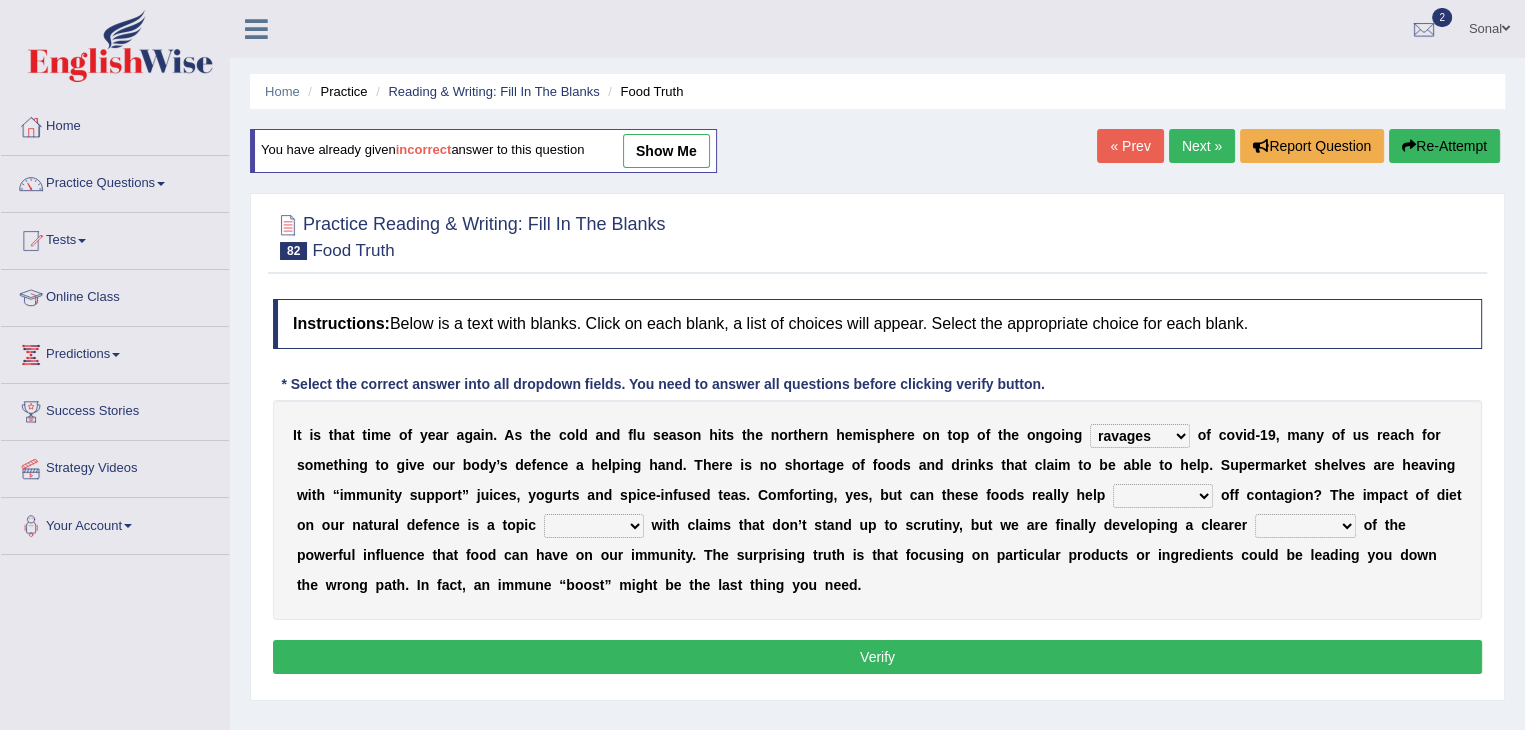 select on "stave" 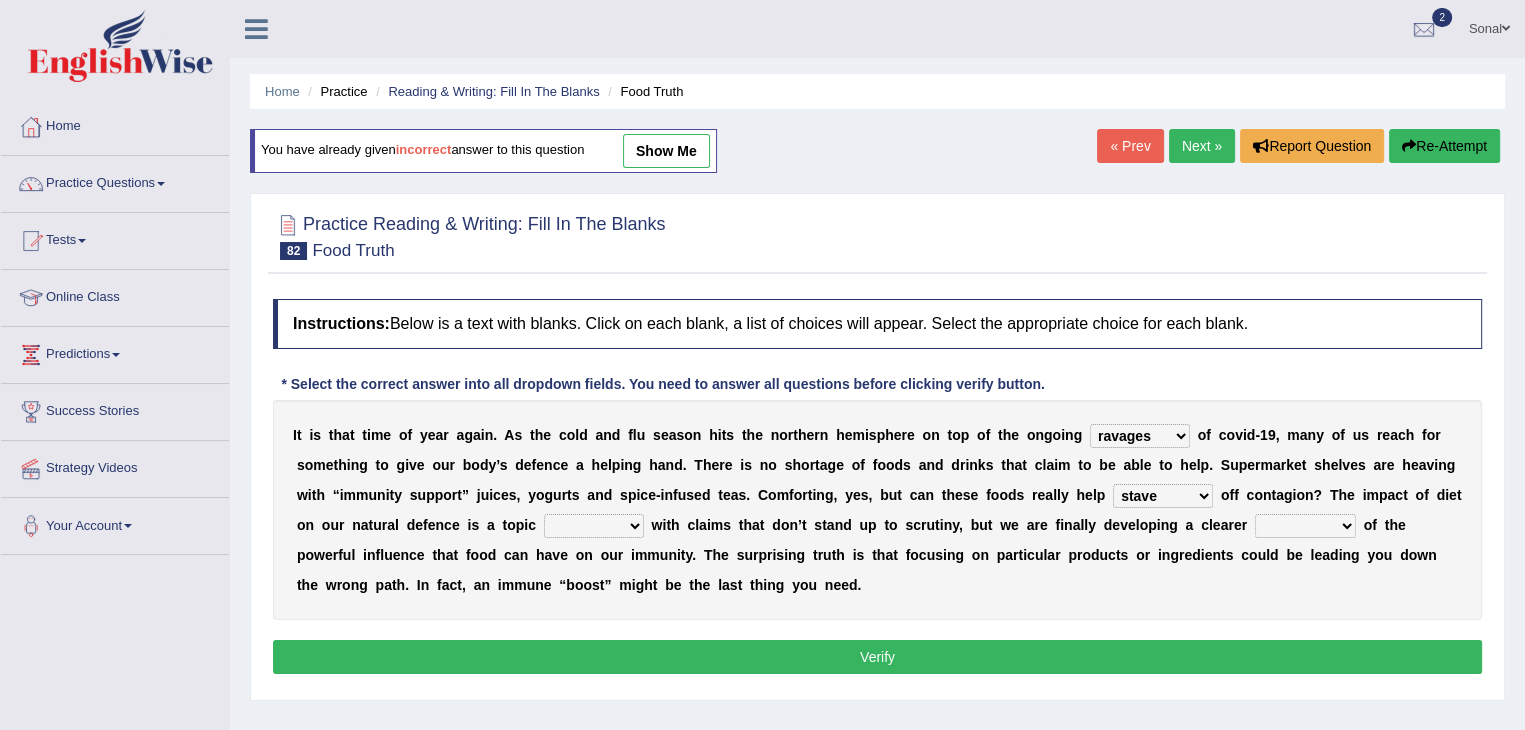 click on "crave stave save wave" at bounding box center [1163, 496] 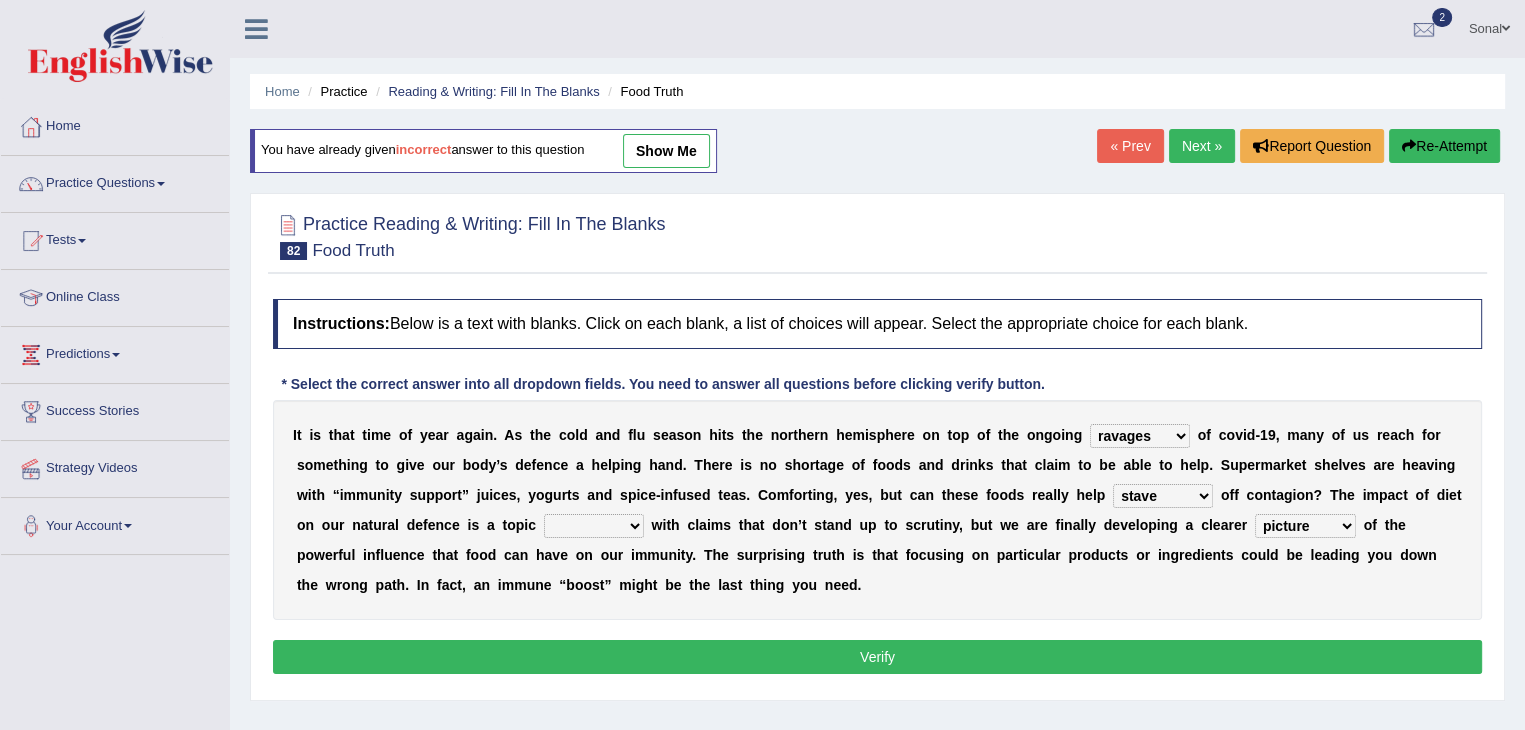 click on "strife afterlife rife highlife" at bounding box center [594, 526] 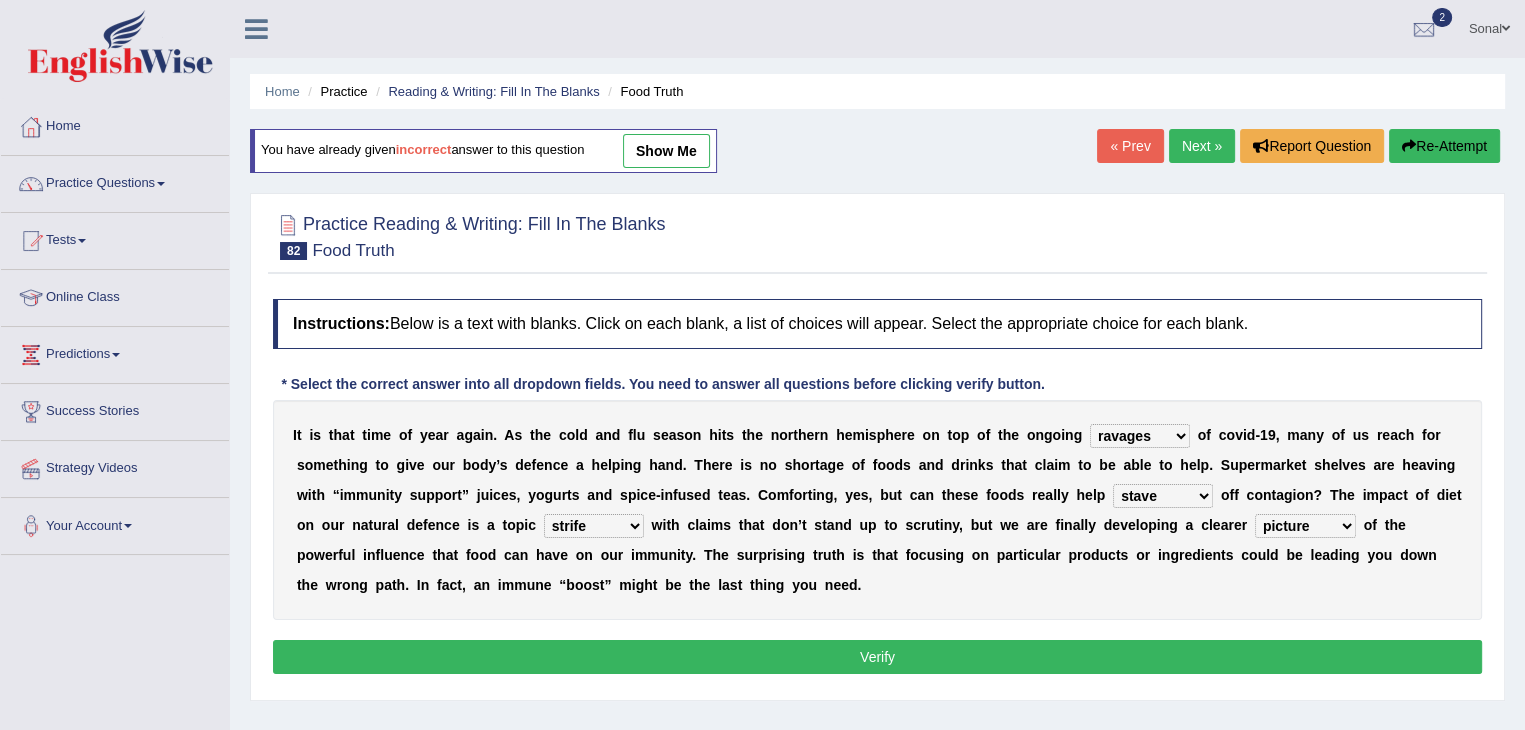 click on "strife afterlife rife highlife" at bounding box center (594, 526) 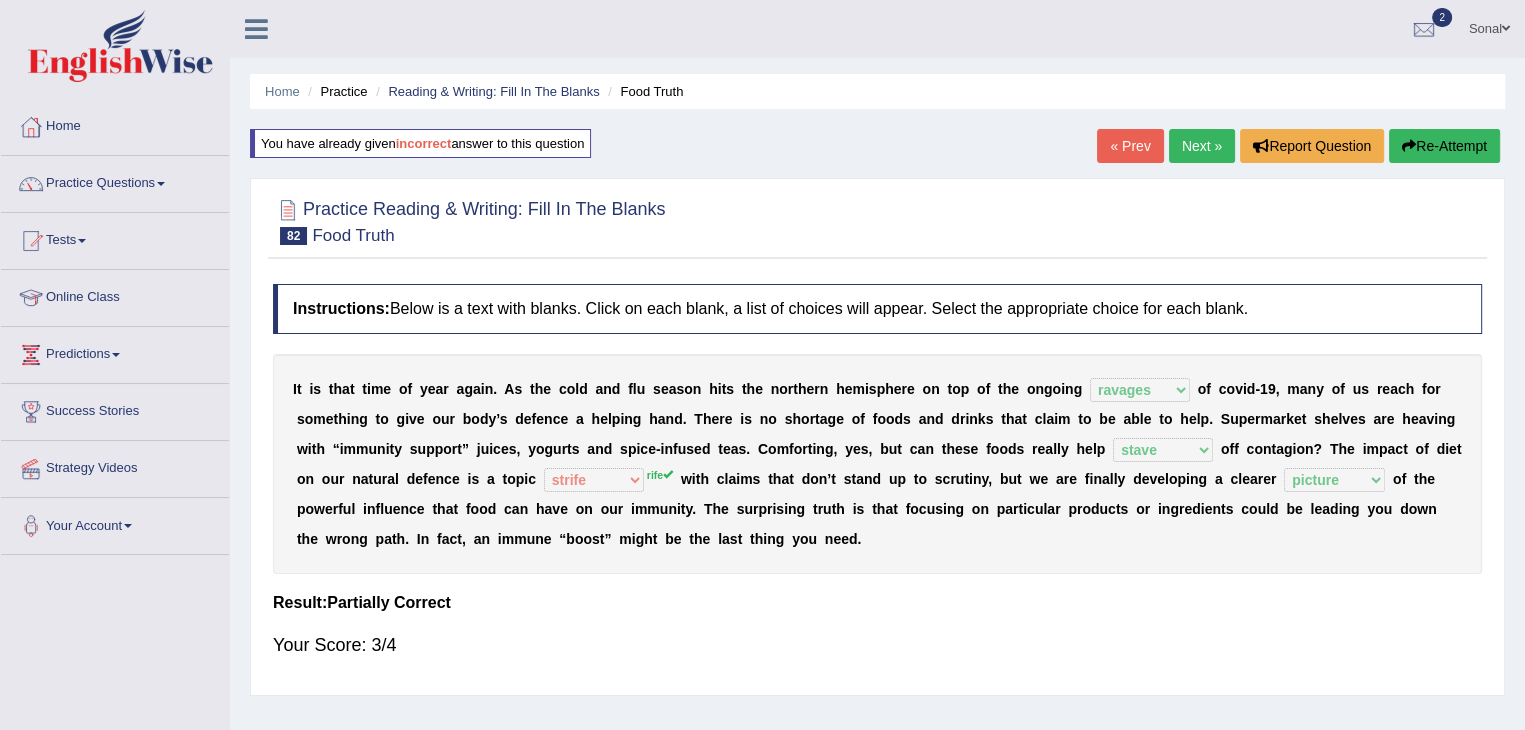 click on "Next »" at bounding box center (1202, 146) 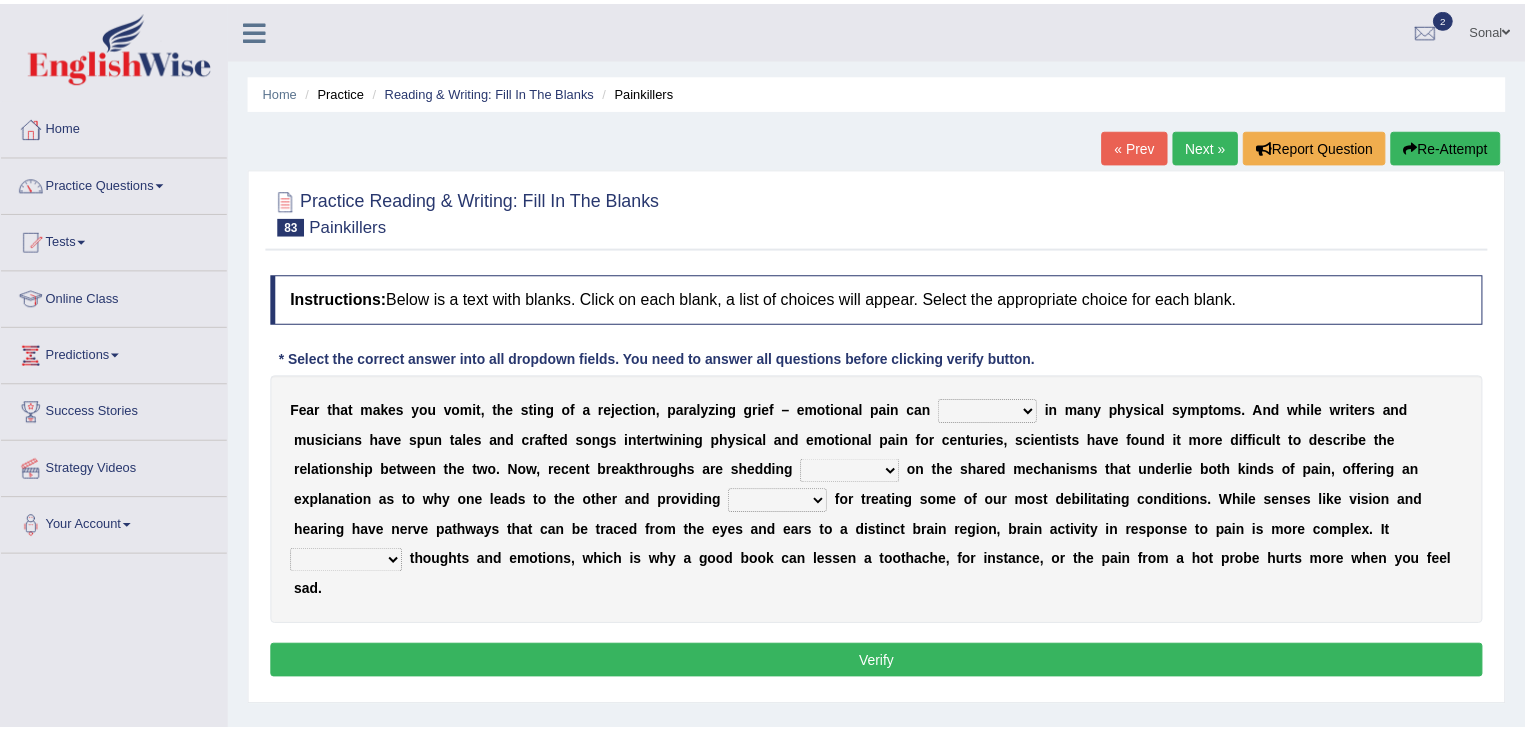 scroll, scrollTop: 0, scrollLeft: 0, axis: both 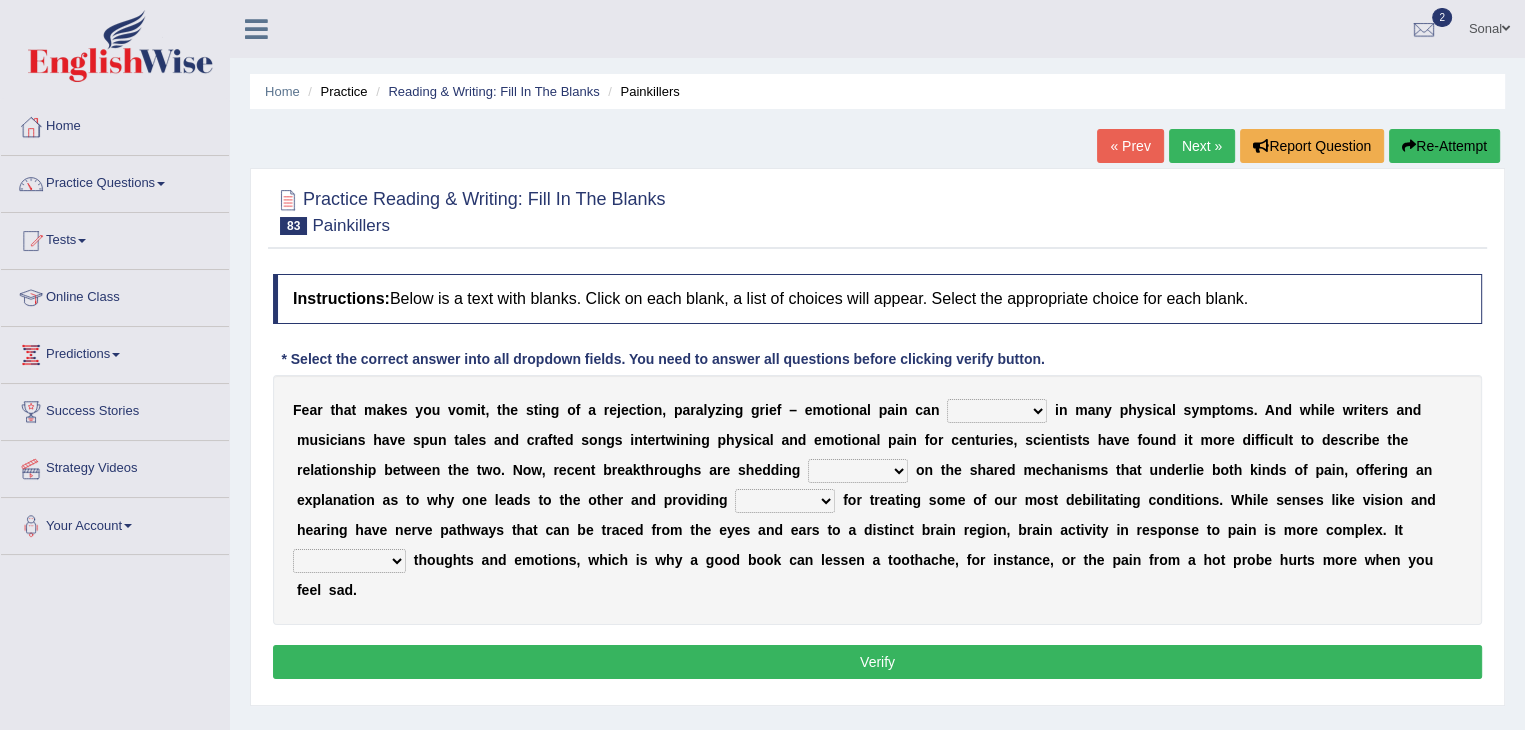 click on "manifest infest coerce rifest" at bounding box center (997, 411) 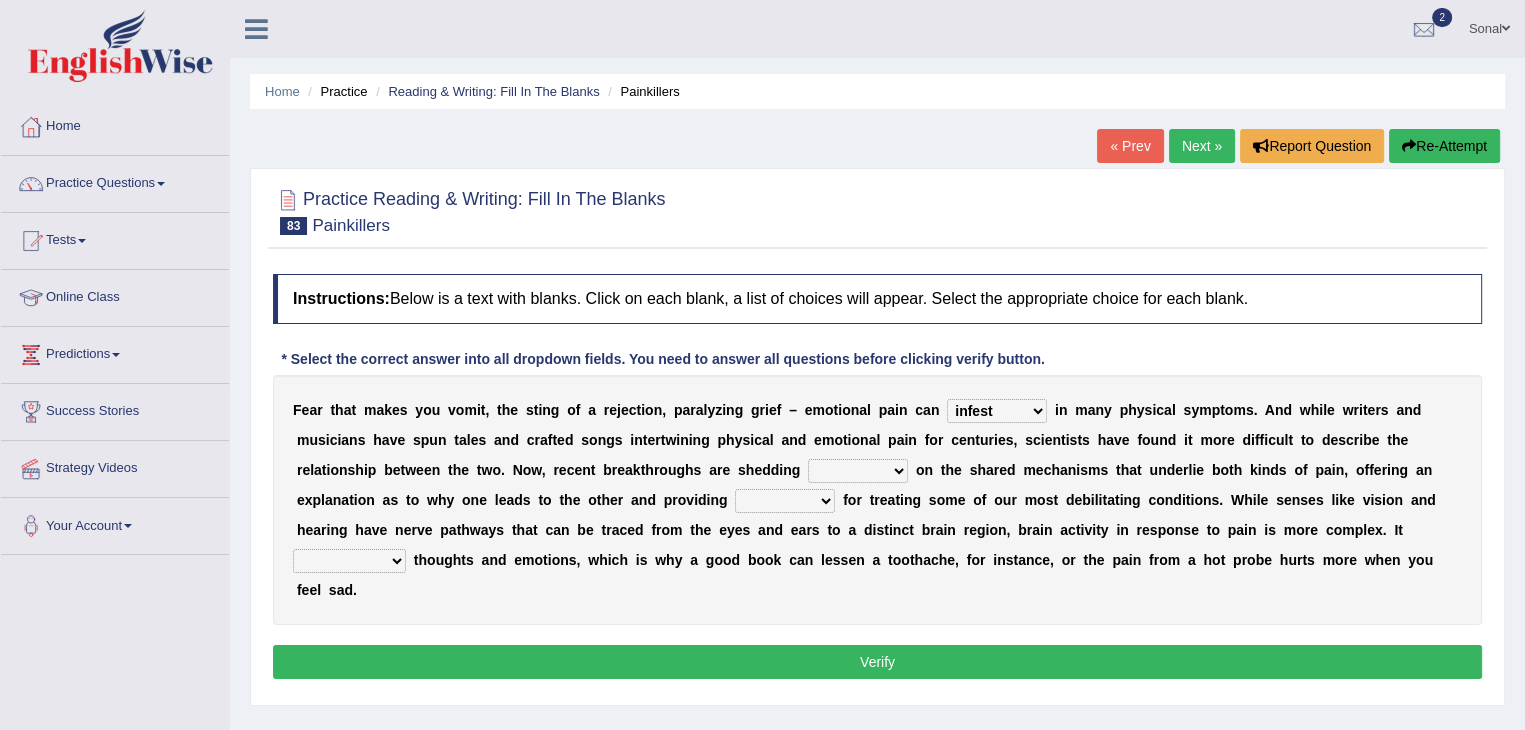 click on "manifest infest coerce rifest" at bounding box center (997, 411) 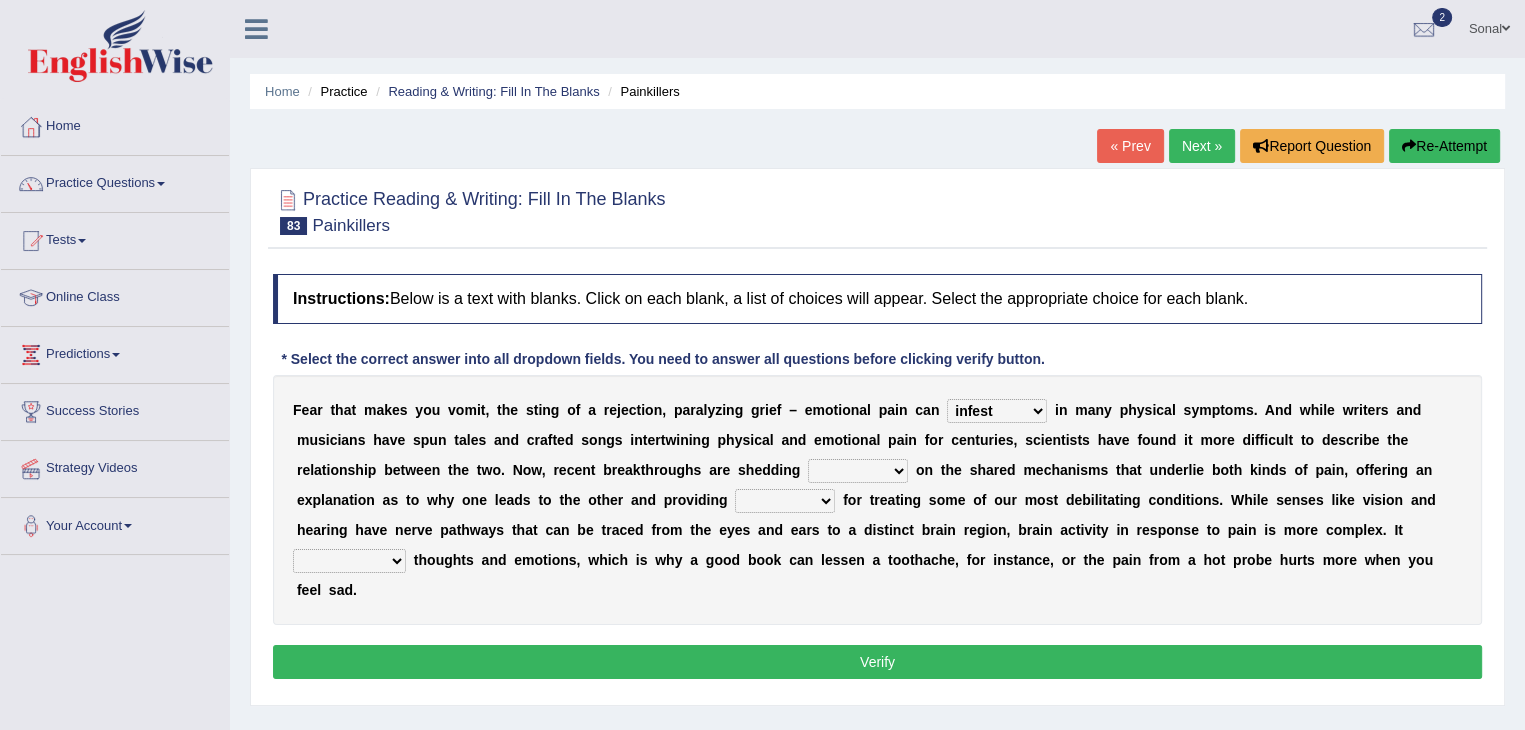click on "torchlight lamp light beam" at bounding box center [858, 471] 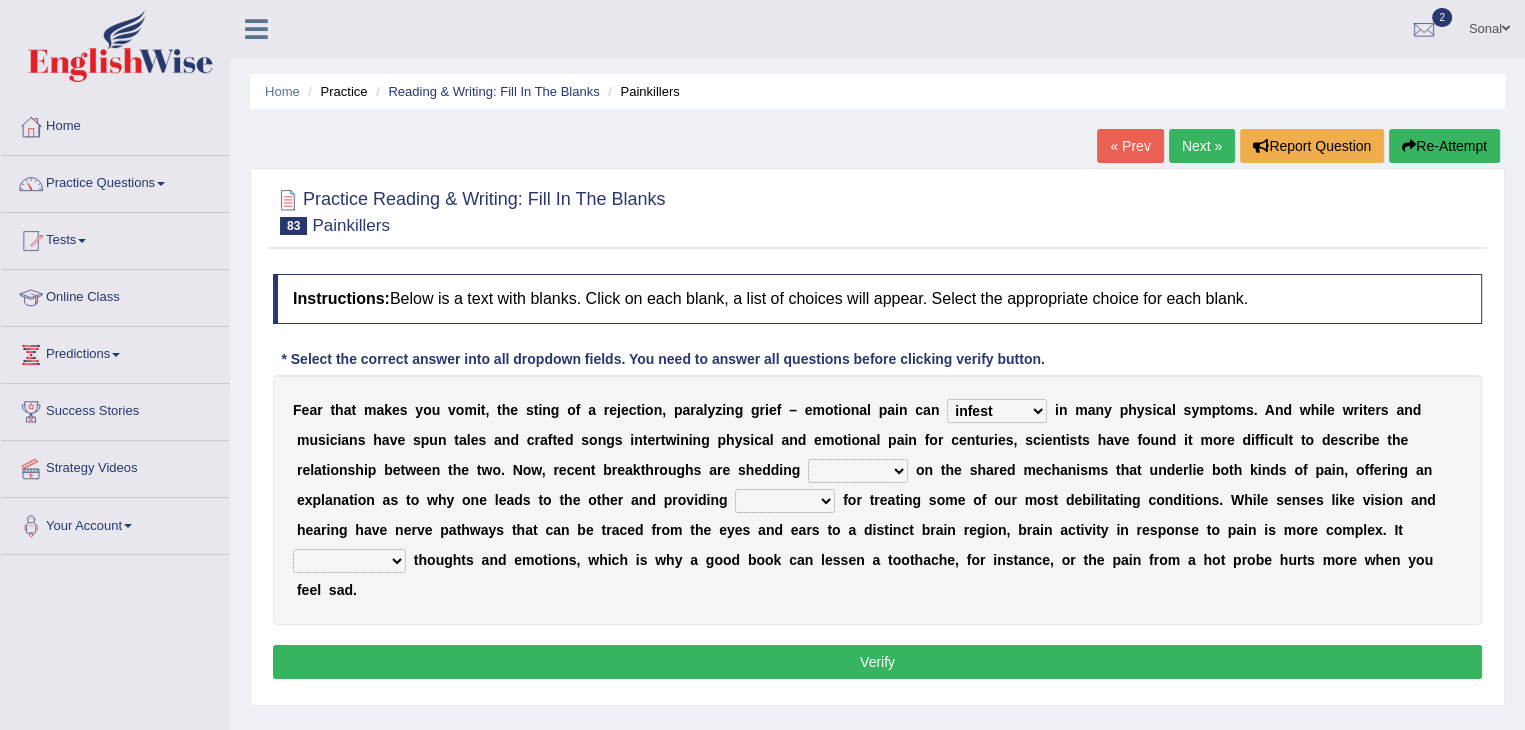 select on "beam" 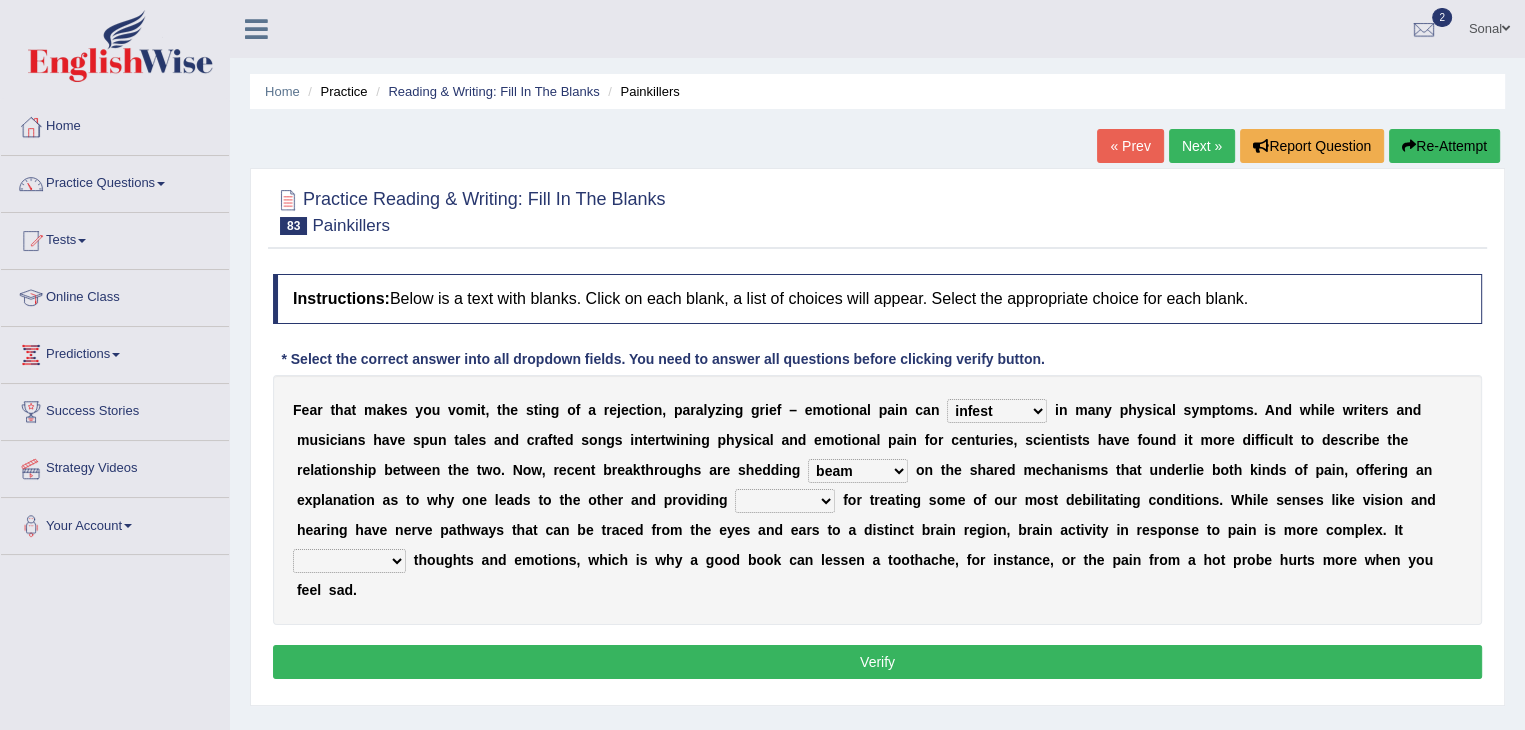 click on "torchlight lamp light beam" at bounding box center (858, 471) 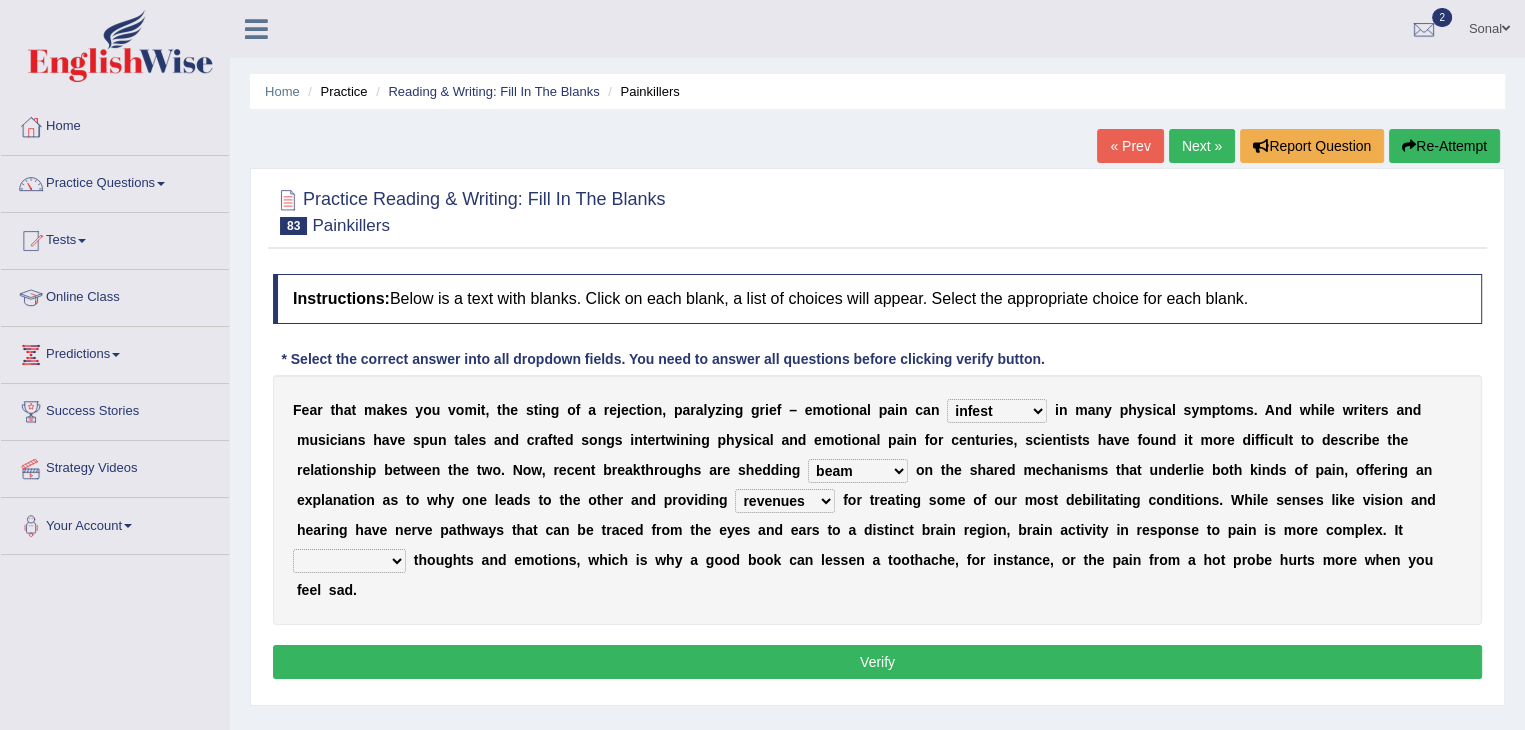 click on "venues retinues revenues avenues" at bounding box center [785, 501] 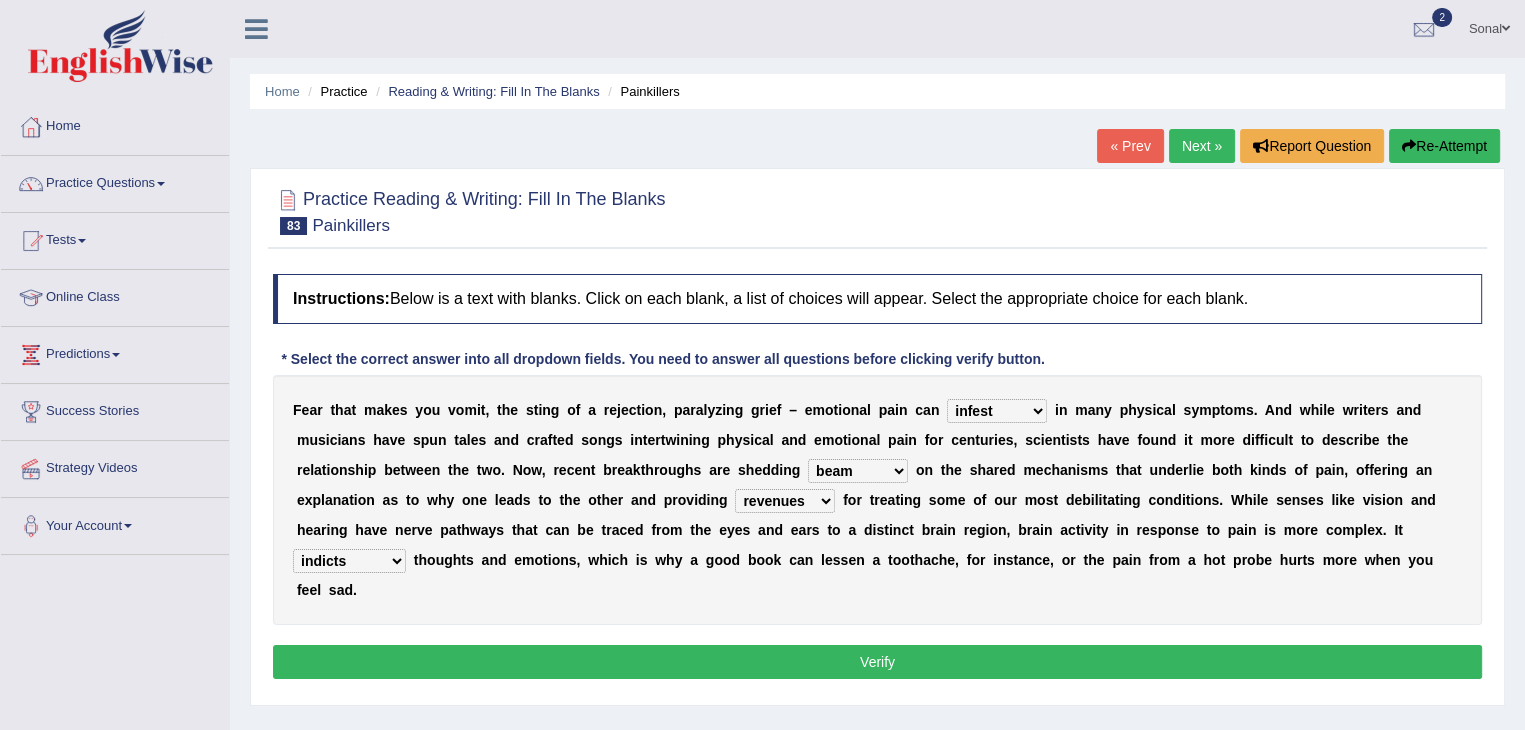click on "Verify" at bounding box center (877, 662) 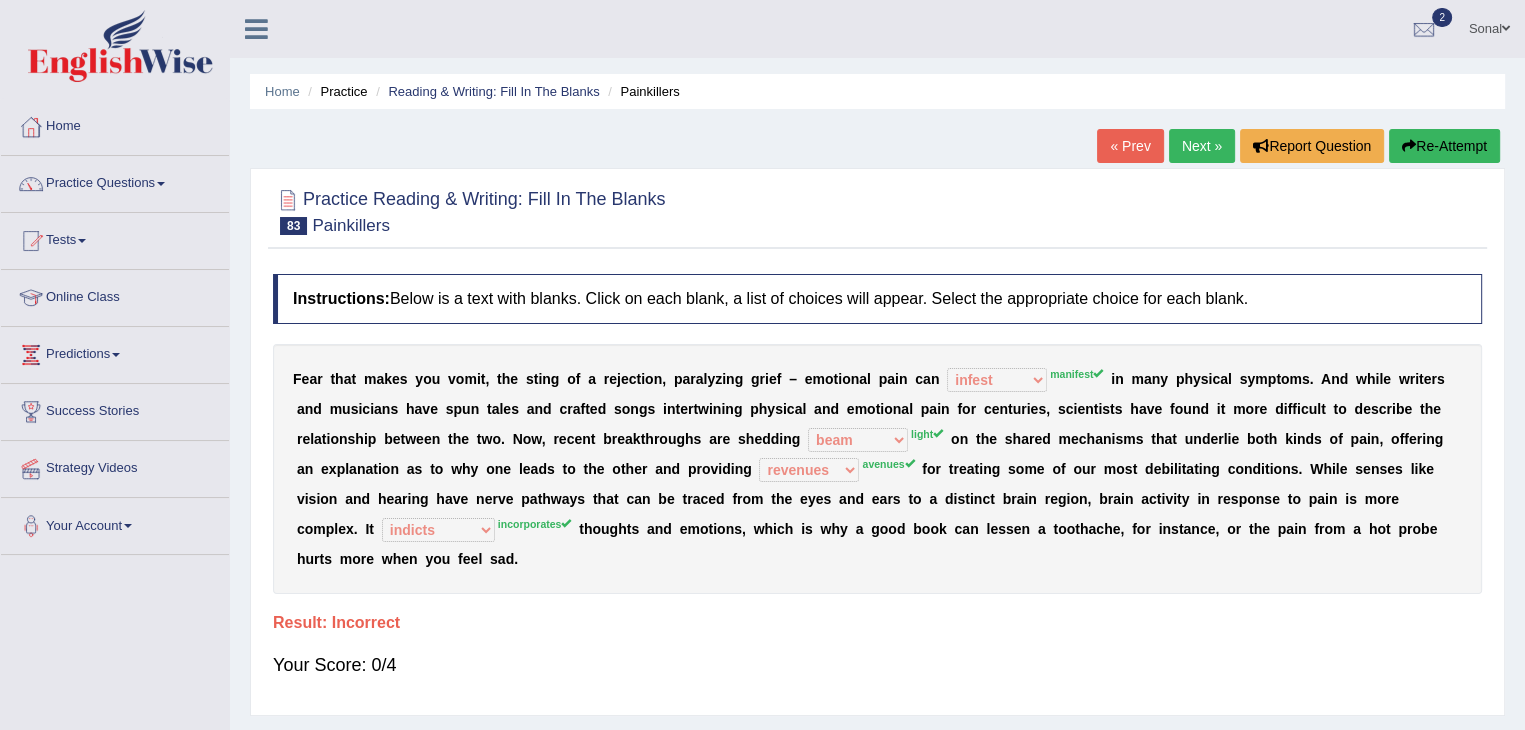 click on "Re-Attempt" at bounding box center (1444, 146) 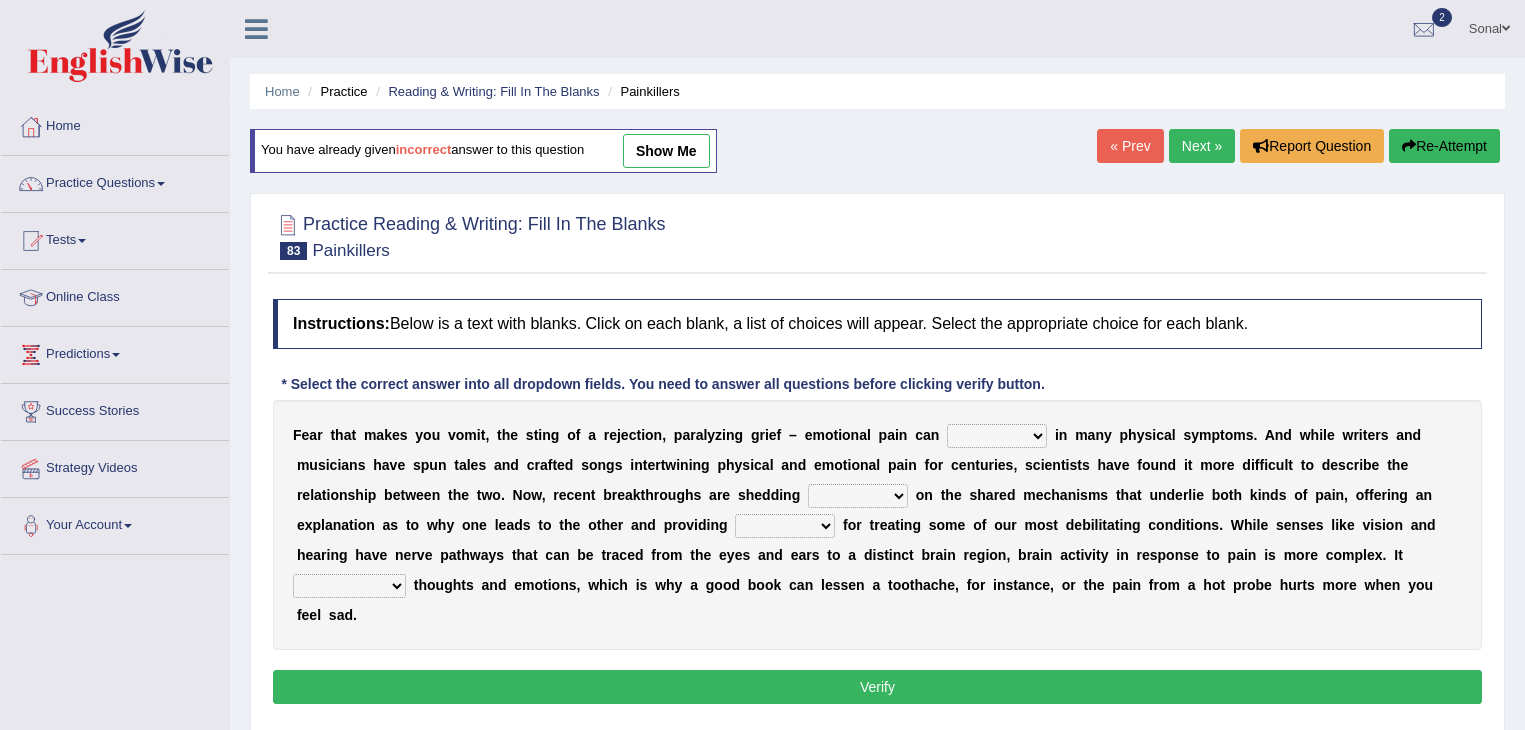 scroll, scrollTop: 0, scrollLeft: 0, axis: both 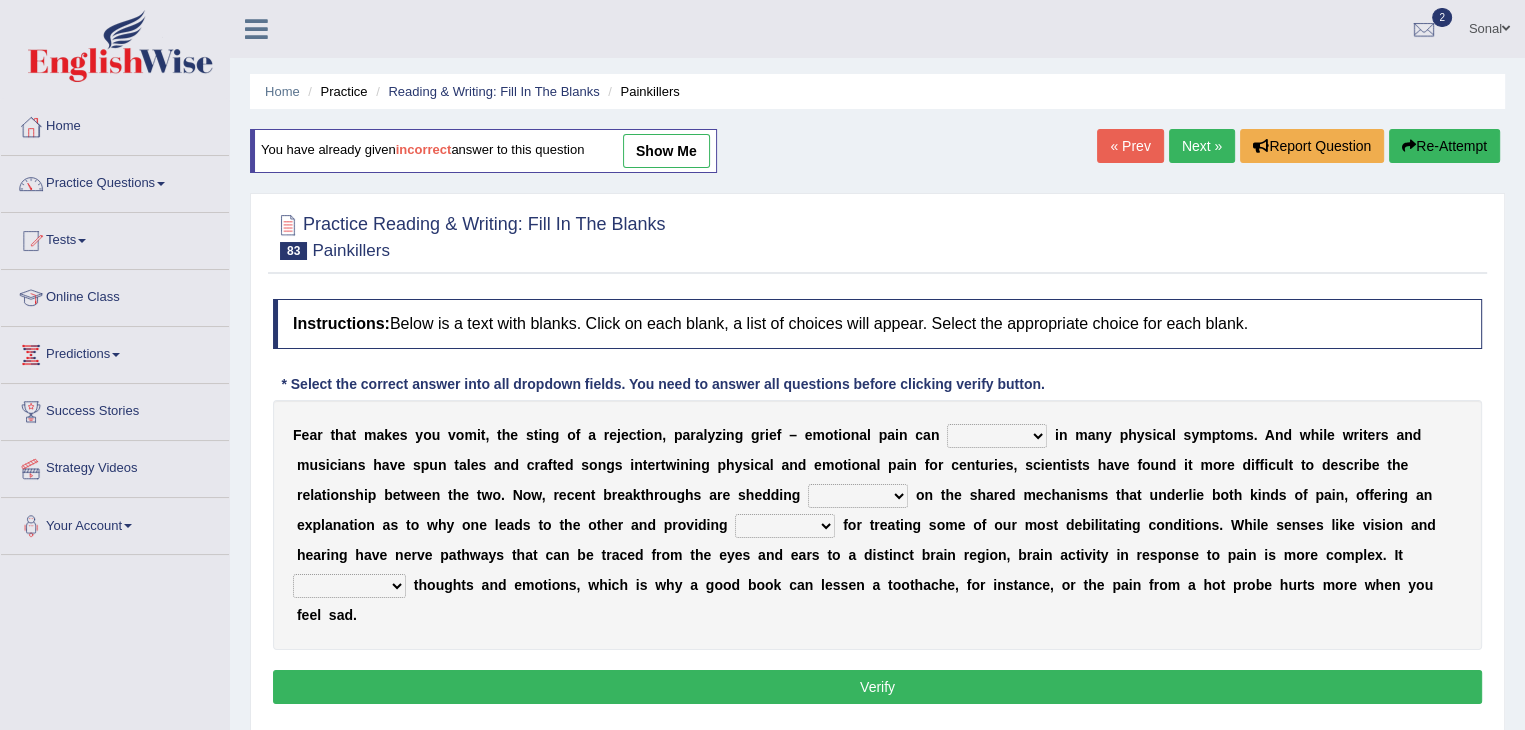 click on "show me" at bounding box center [666, 151] 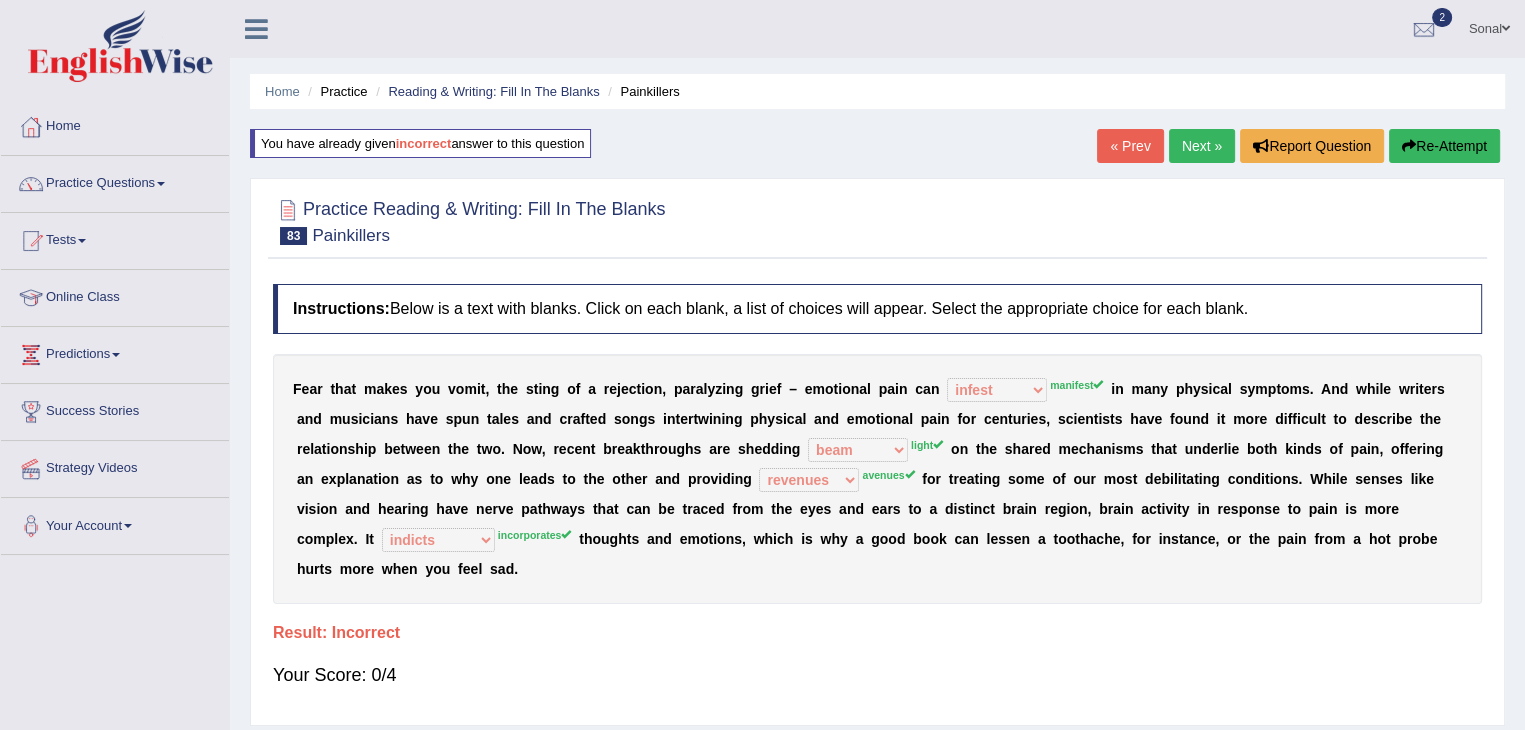 click on "Re-Attempt" at bounding box center (1444, 146) 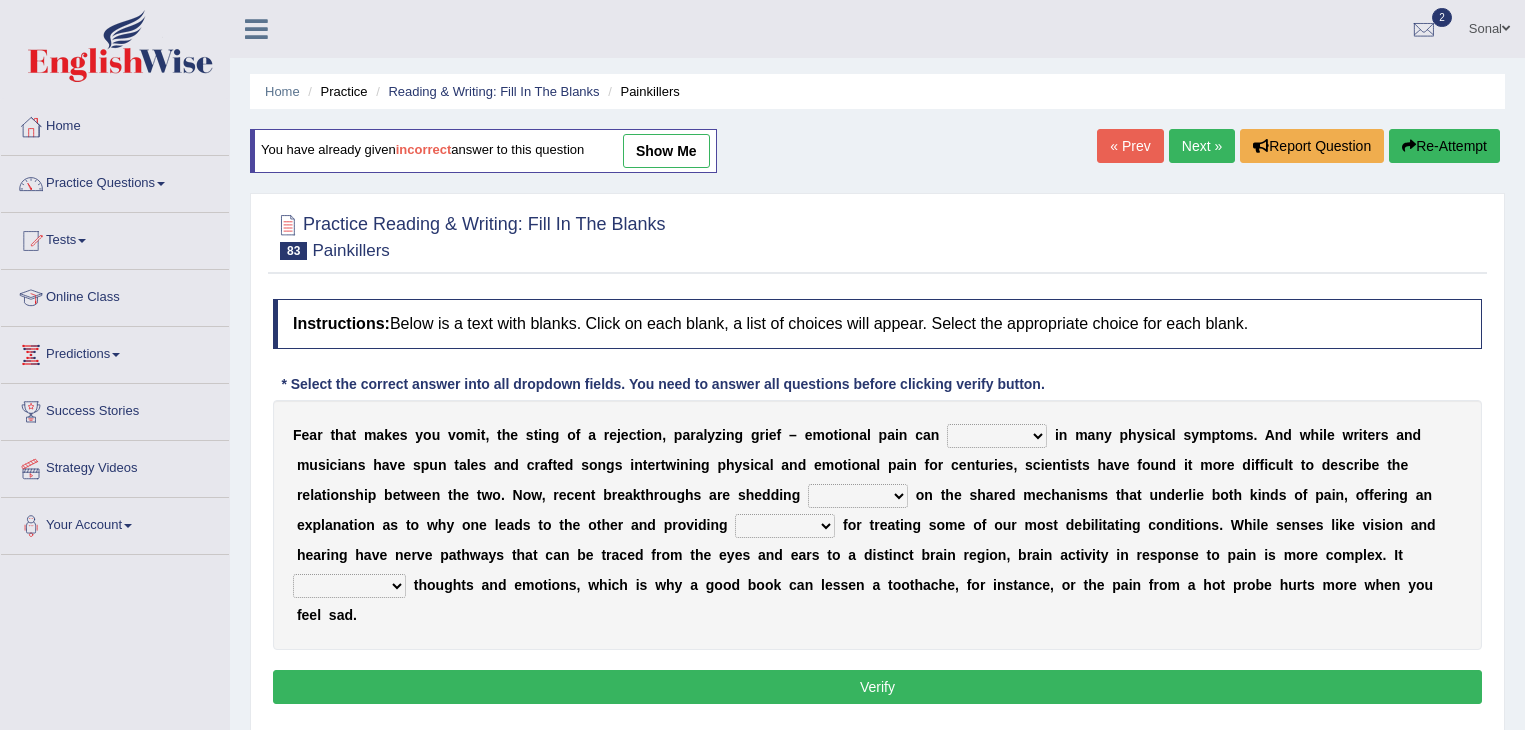 scroll, scrollTop: 0, scrollLeft: 0, axis: both 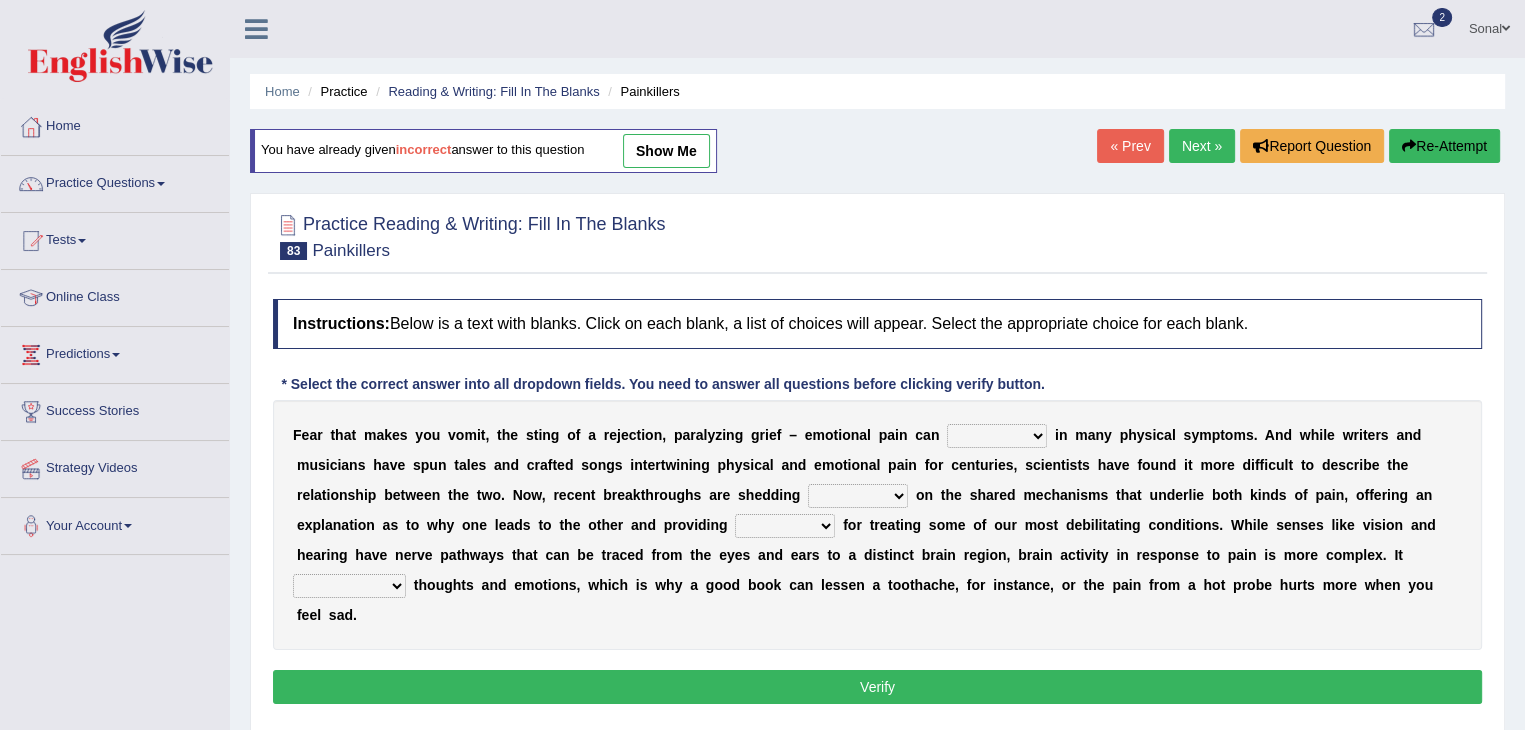 click on "manifest infest coerce rifest" at bounding box center (997, 436) 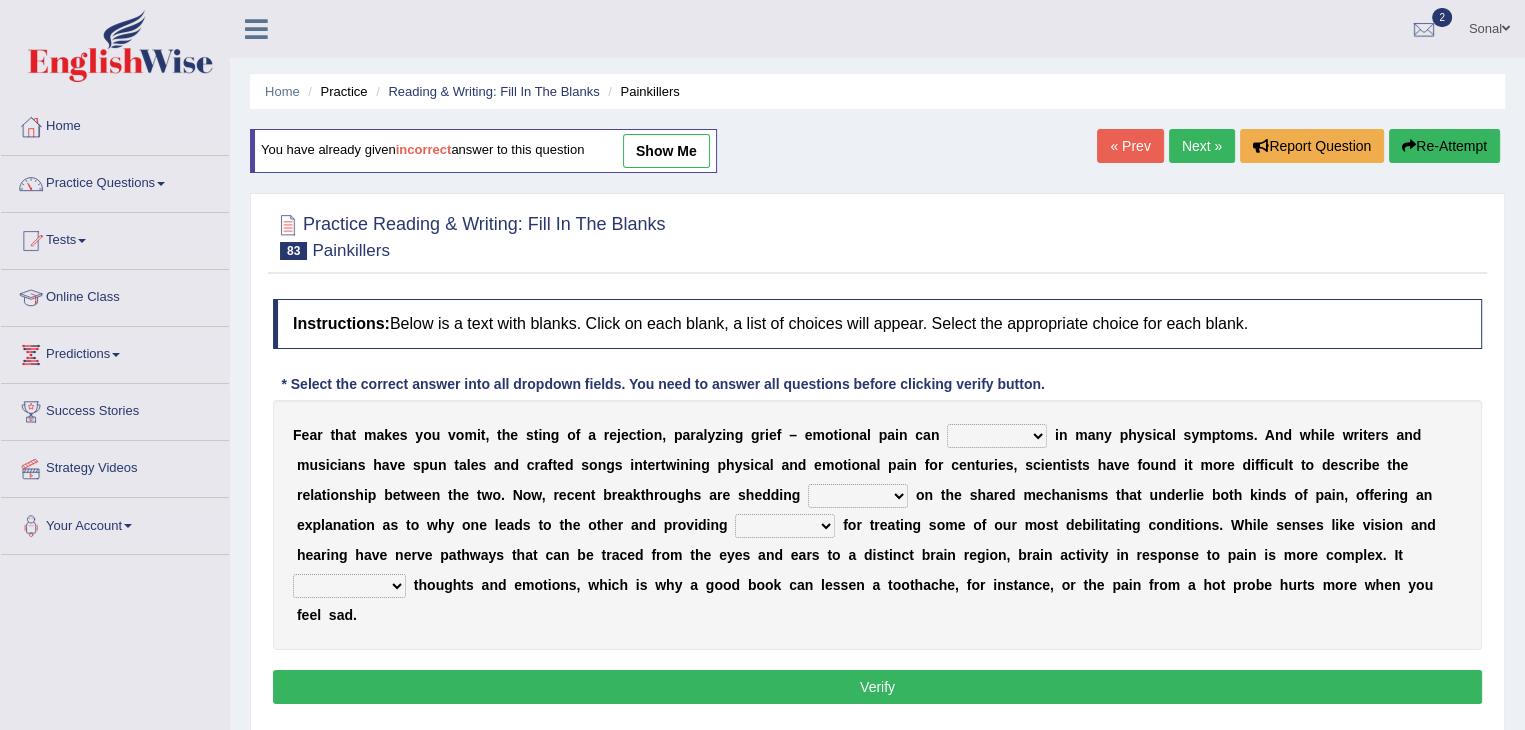 select on "manifest" 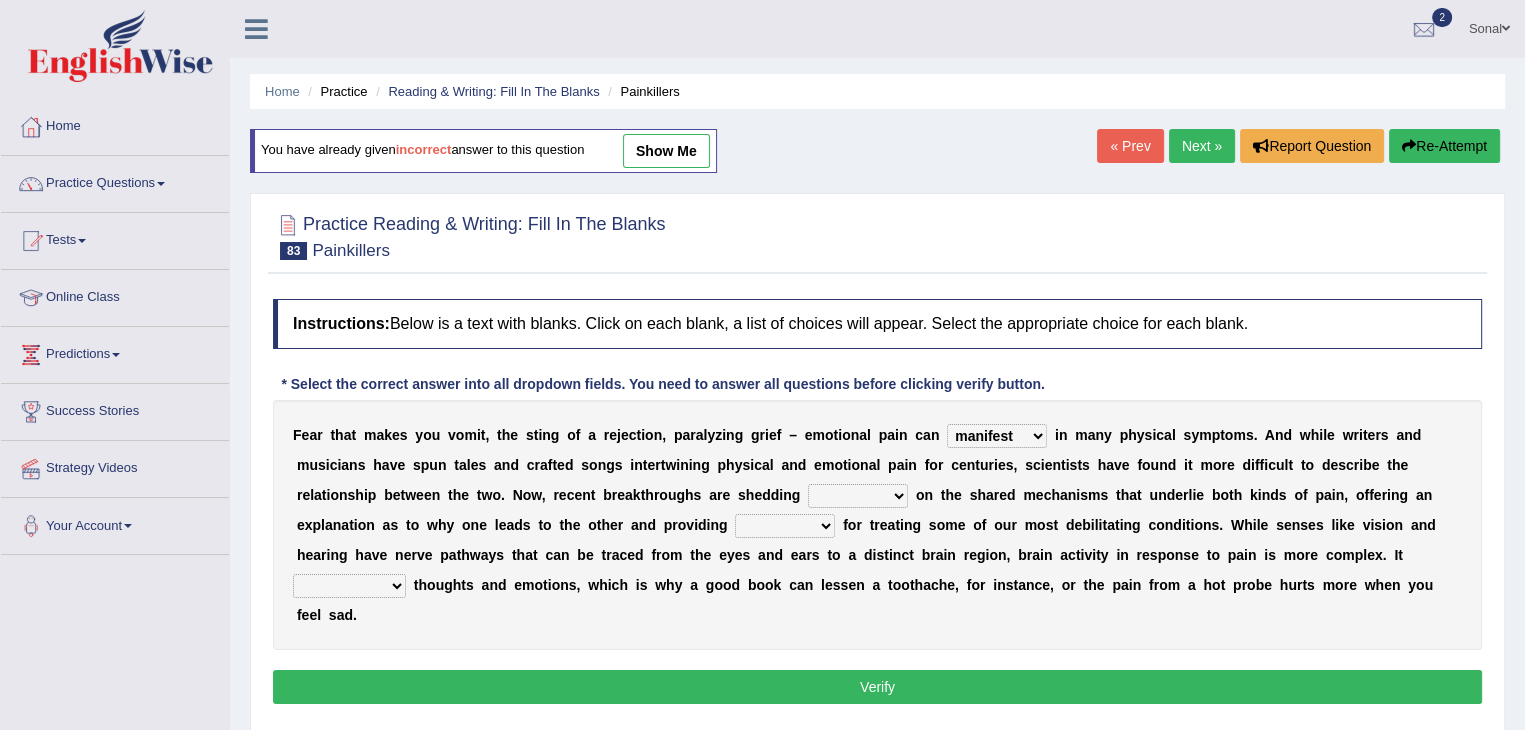 click on "manifest infest coerce rifest" at bounding box center (997, 436) 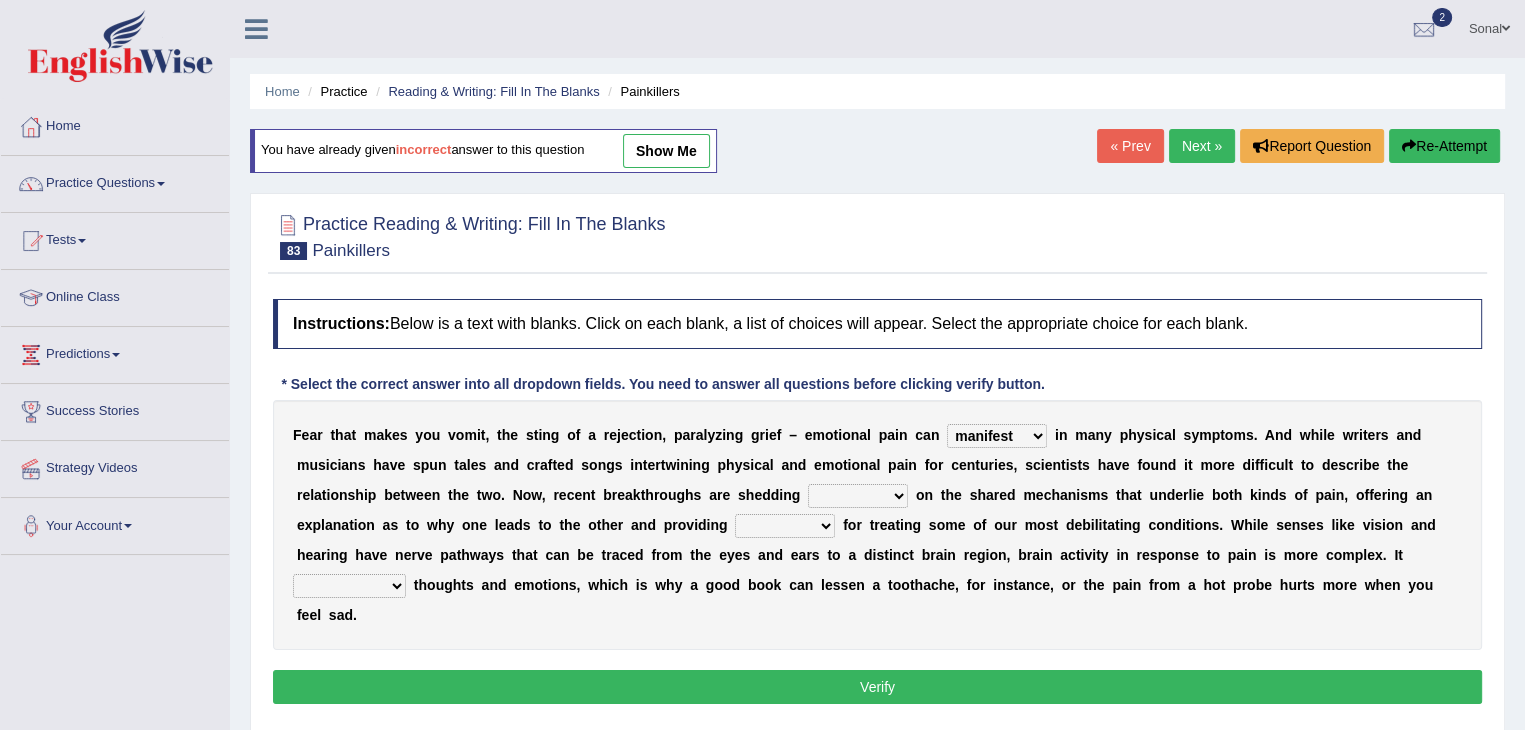 click on "torchlight lamp light beam" at bounding box center [858, 496] 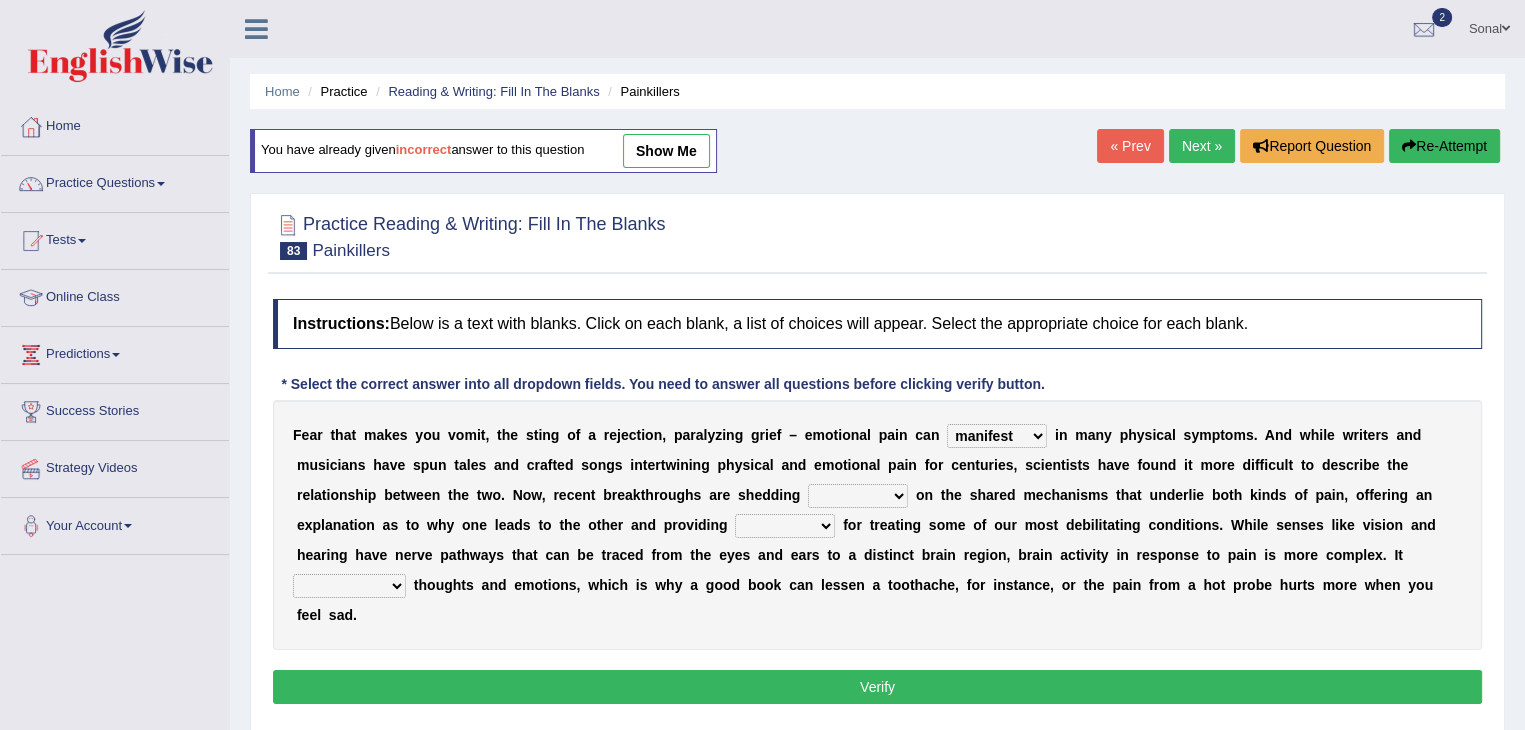 select on "light" 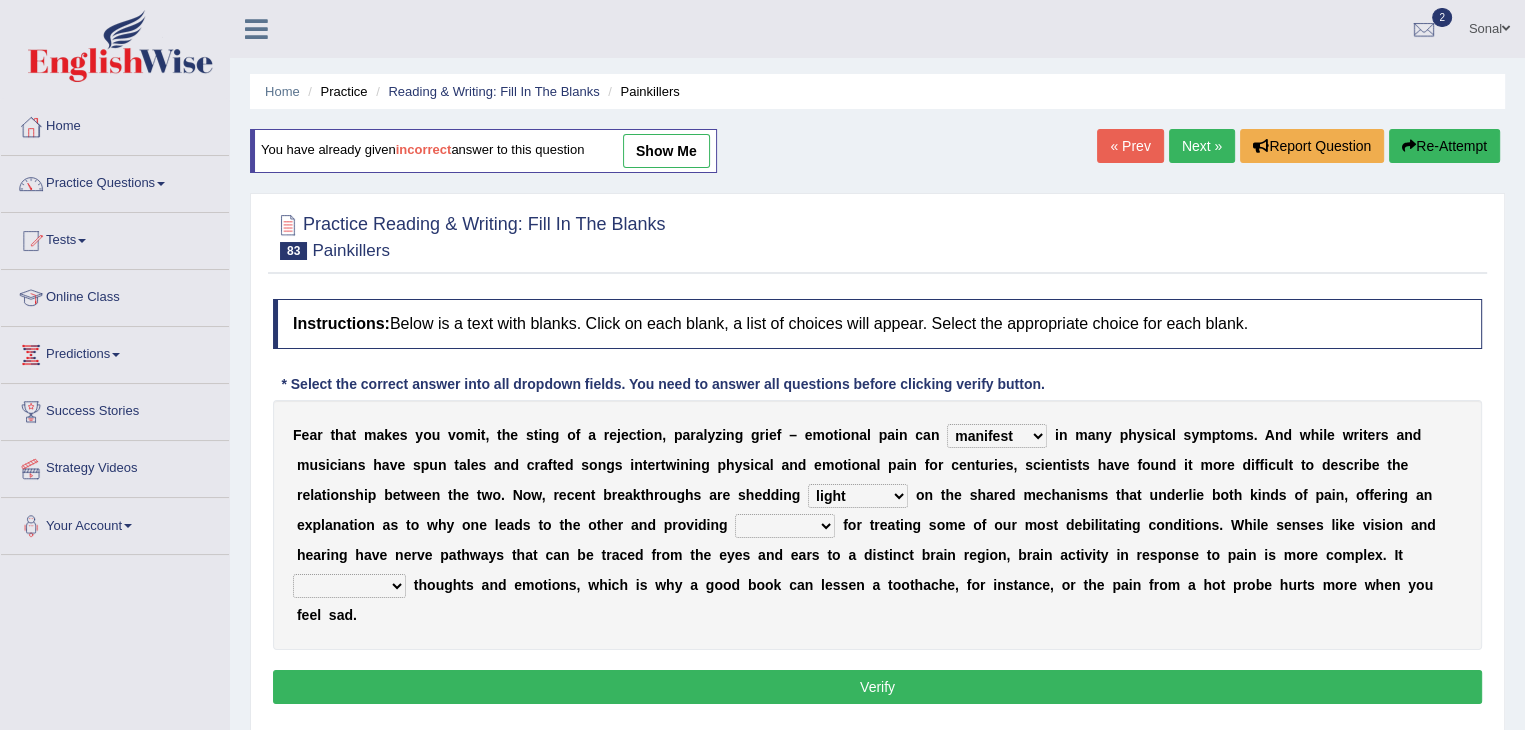click on "torchlight lamp light beam" at bounding box center (858, 496) 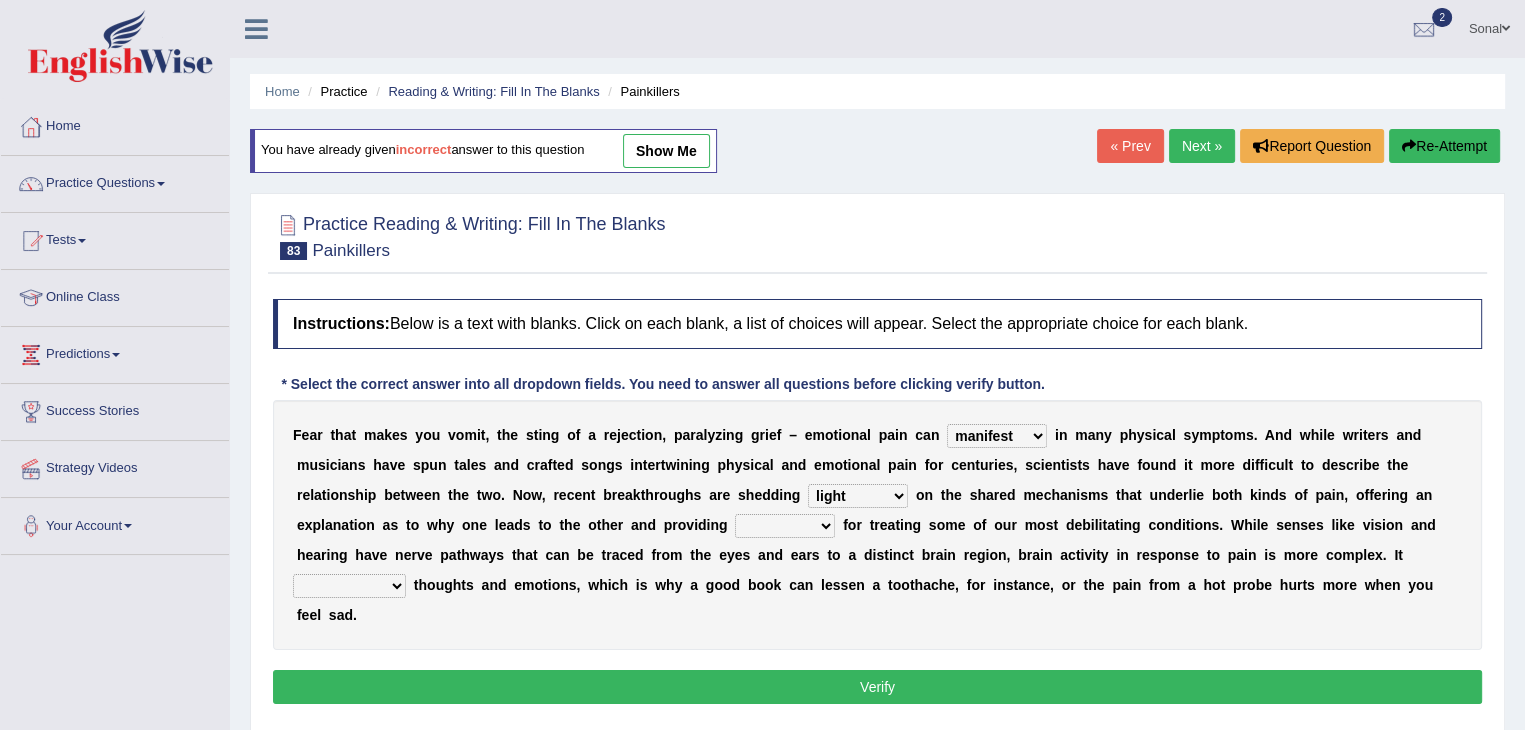 click on "venues retinues revenues avenues" at bounding box center (785, 526) 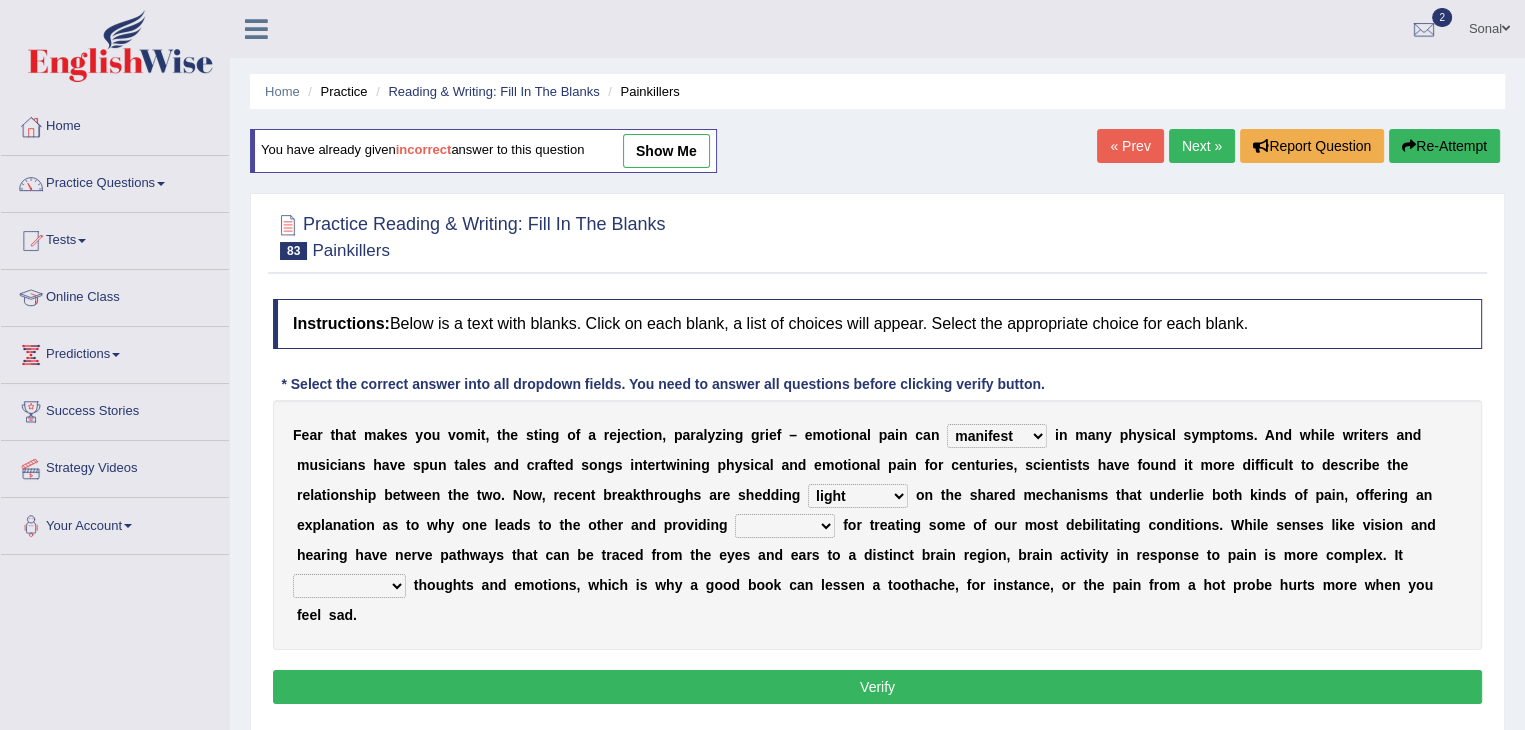 select on "avenues" 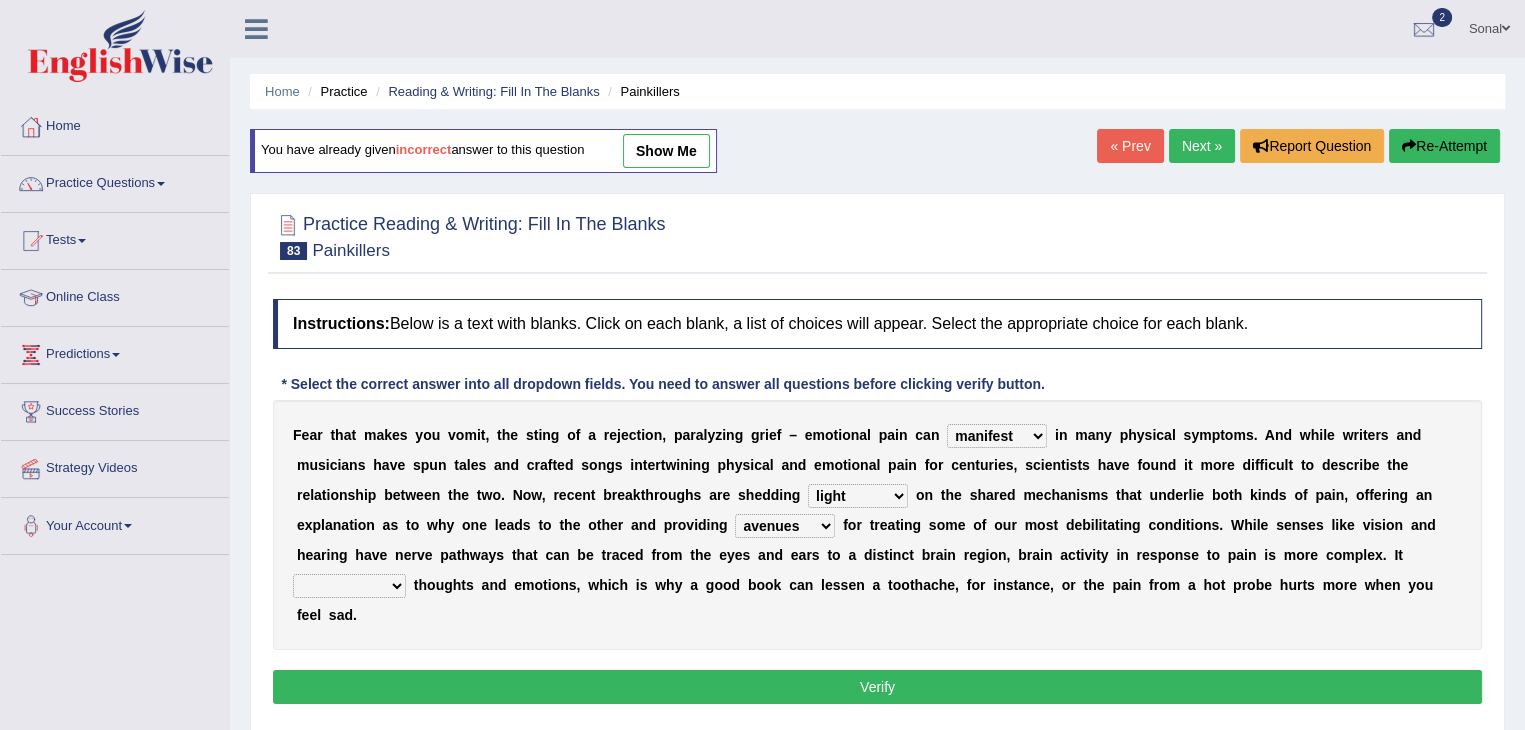 click on "incorporates investigates indicts intertwines" at bounding box center [349, 586] 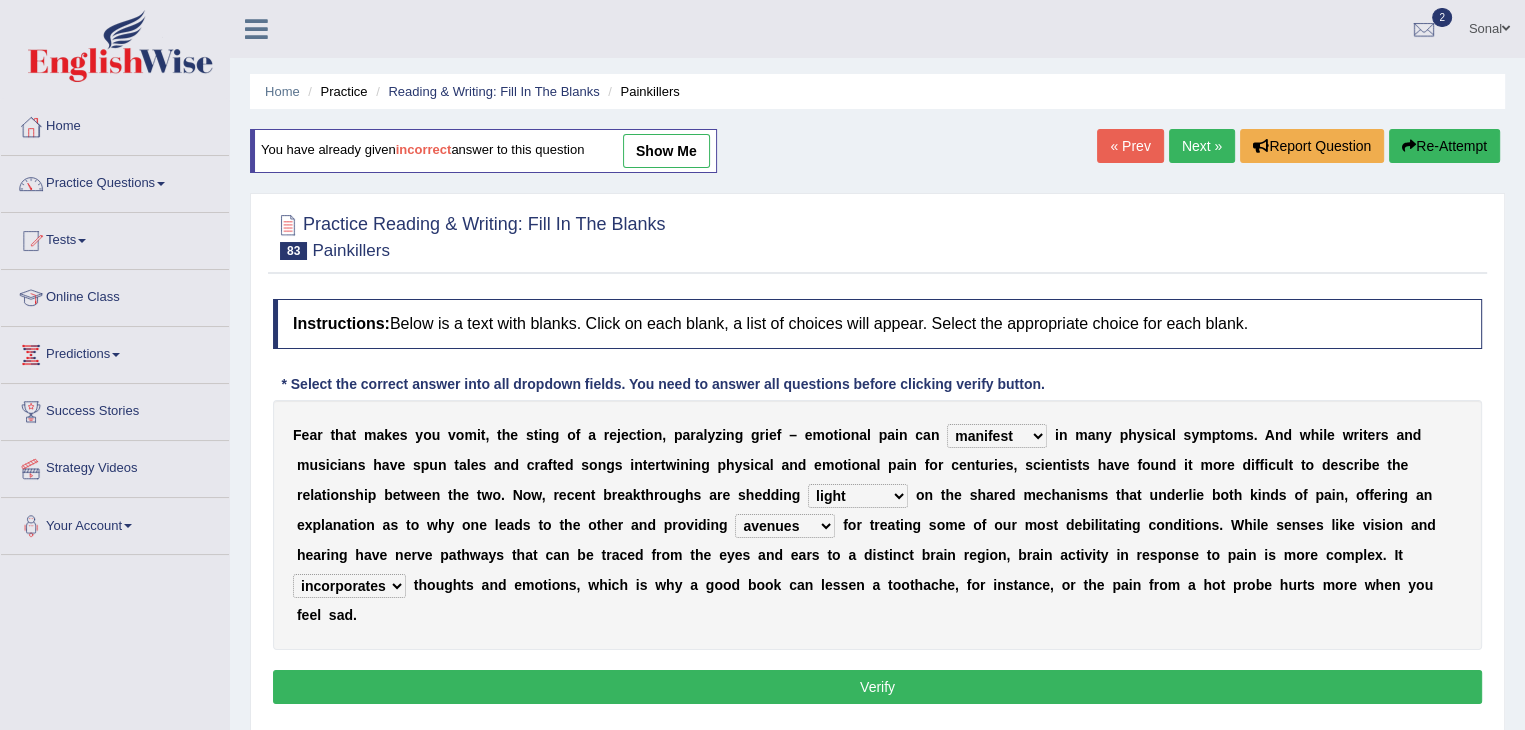 click on "Verify" at bounding box center (877, 687) 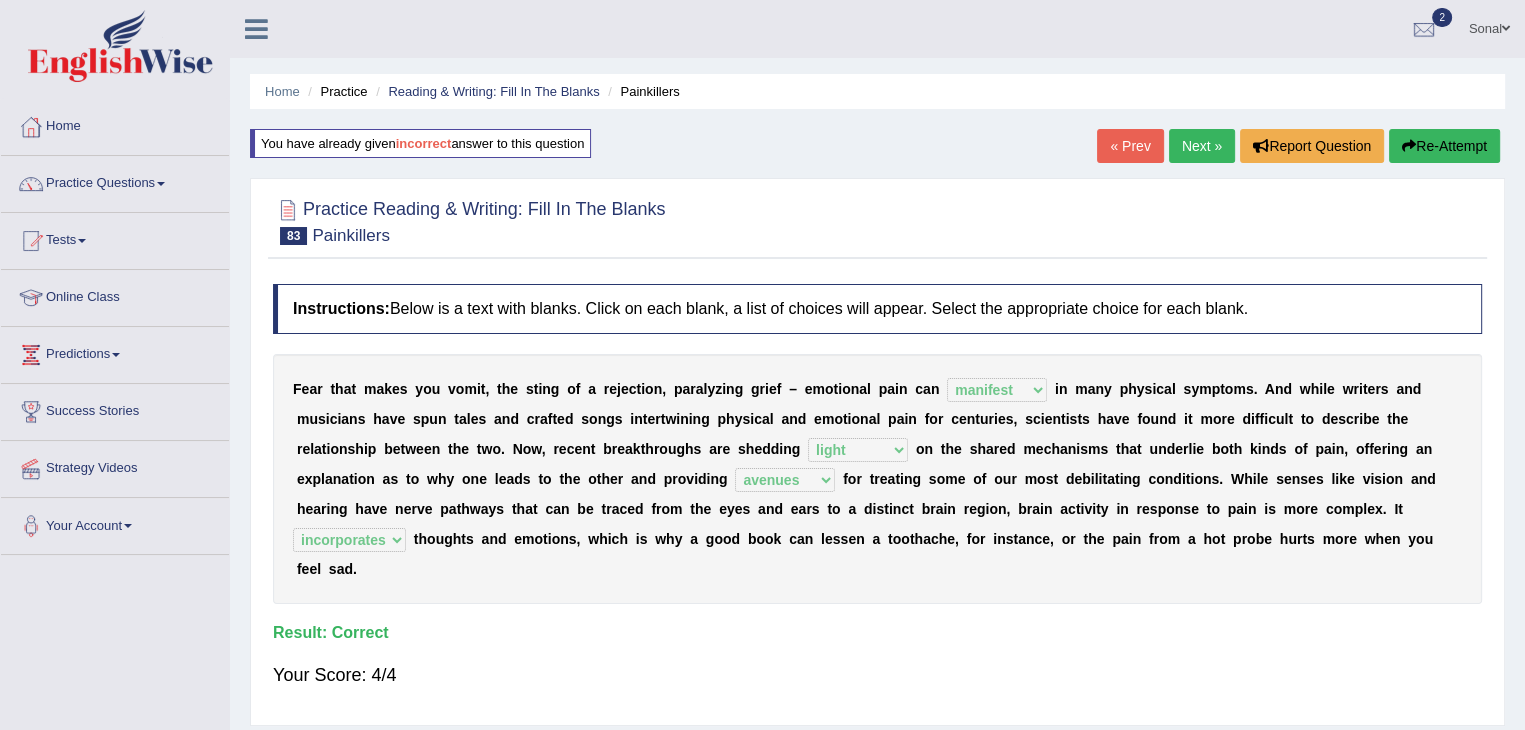 click on "Next »" at bounding box center [1202, 146] 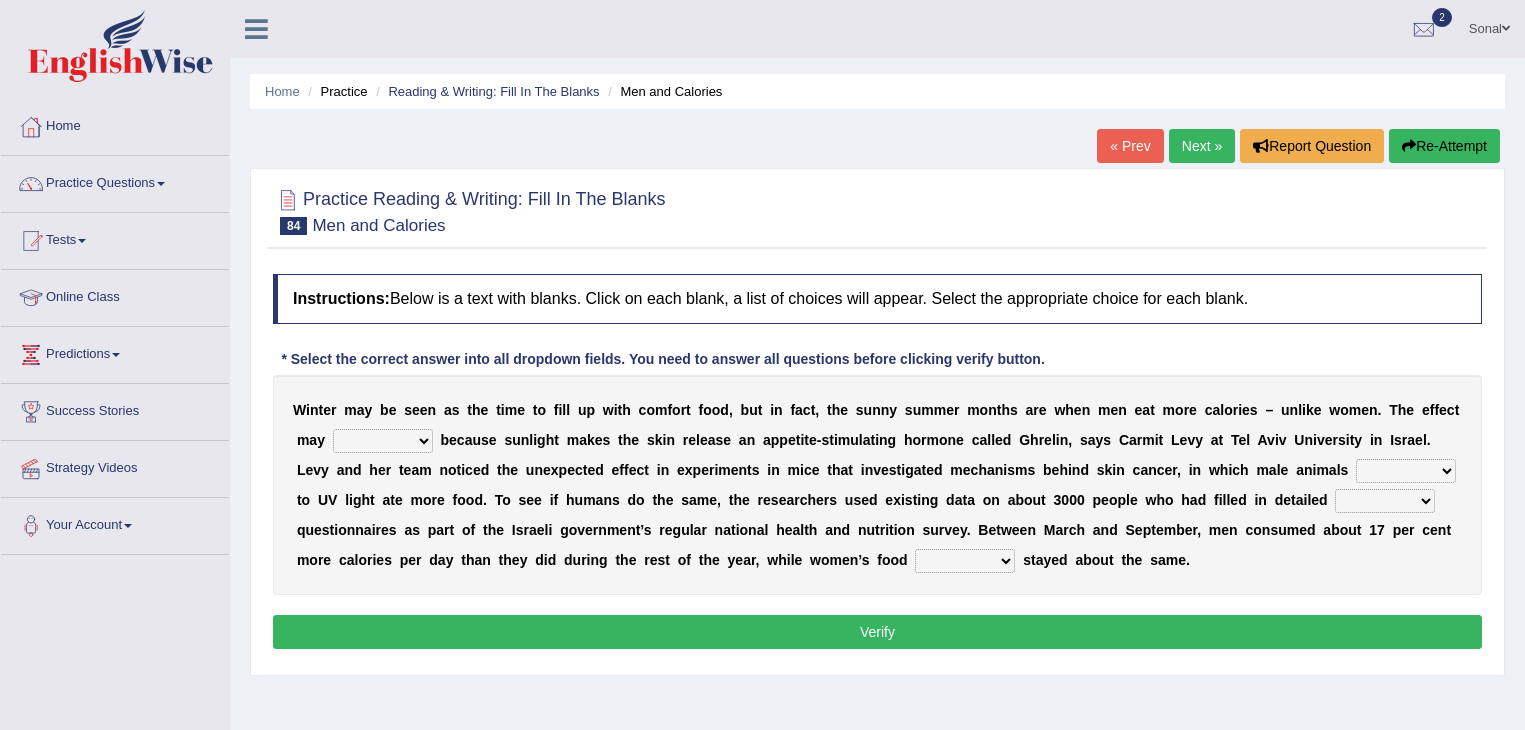 scroll, scrollTop: 0, scrollLeft: 0, axis: both 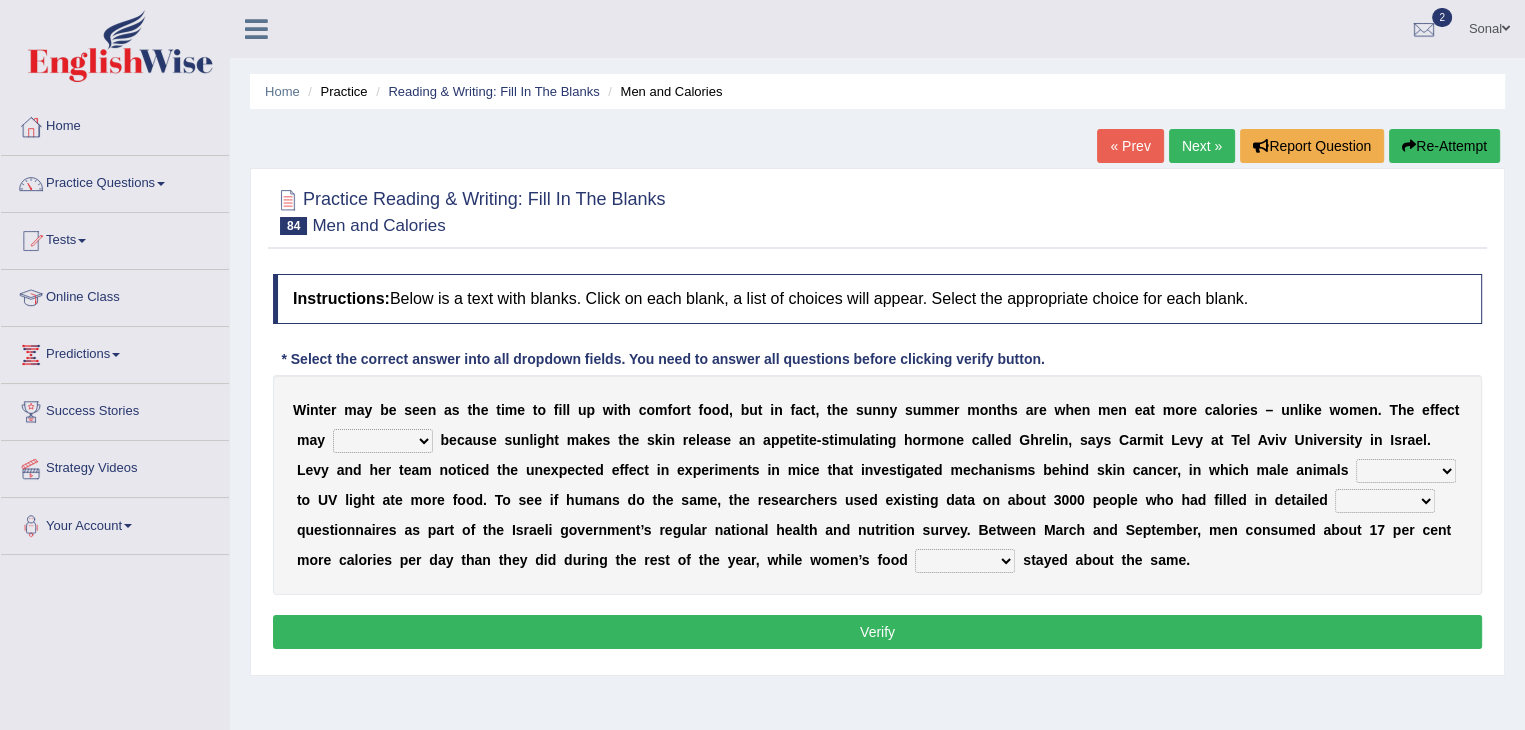 click on "resurrect replace occur surprise" at bounding box center (383, 441) 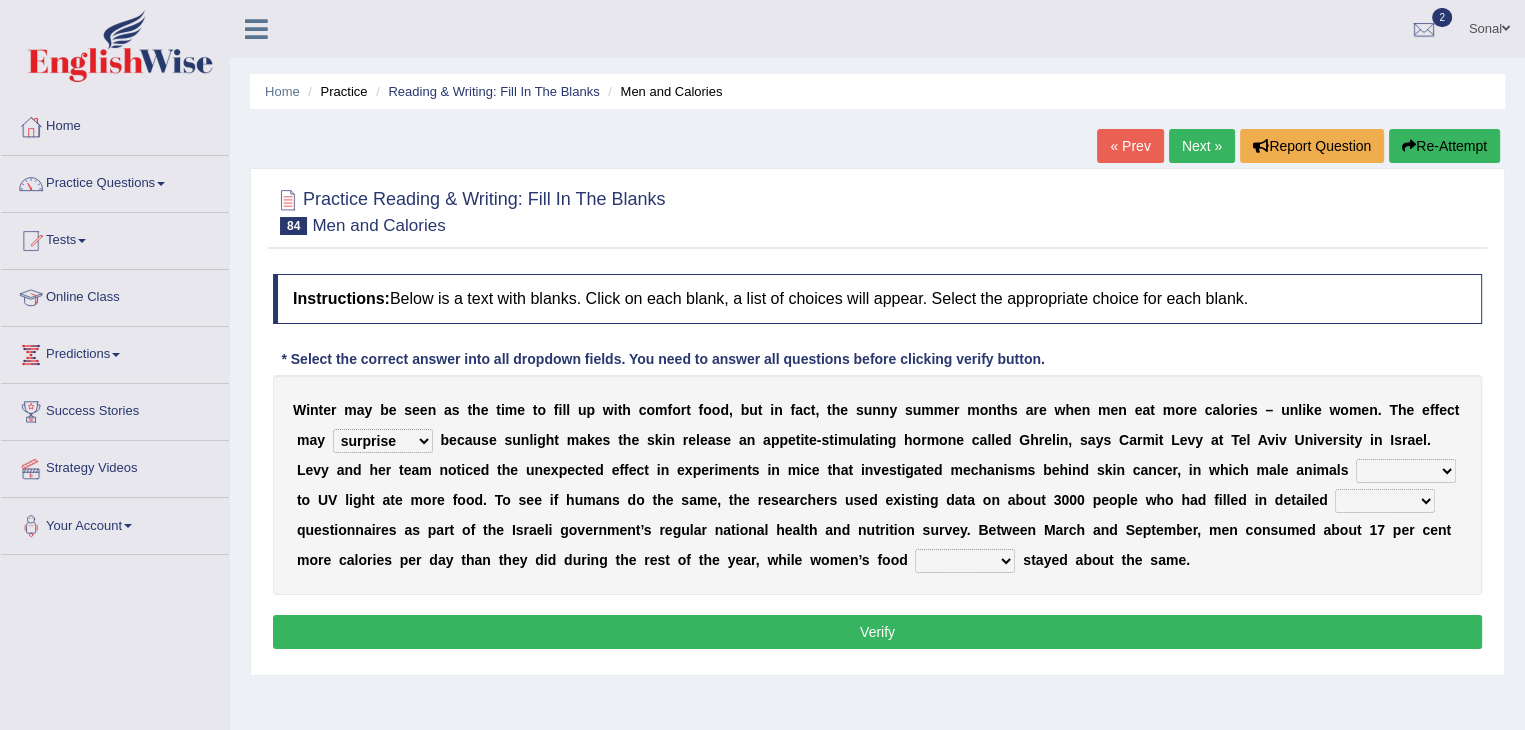 click on "resurrect replace occur surprise" at bounding box center (383, 441) 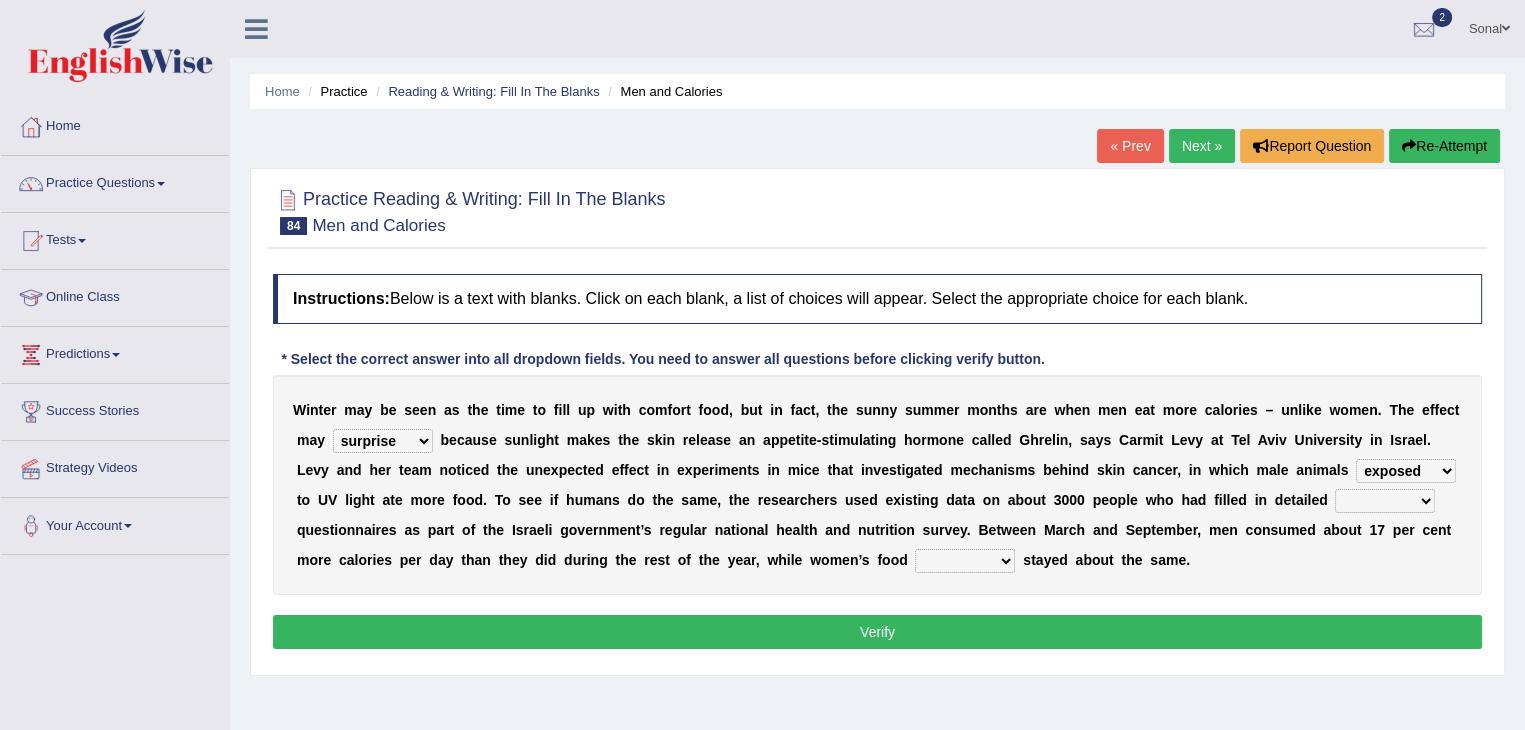 click on "technical minor dietary scientific" at bounding box center [1385, 501] 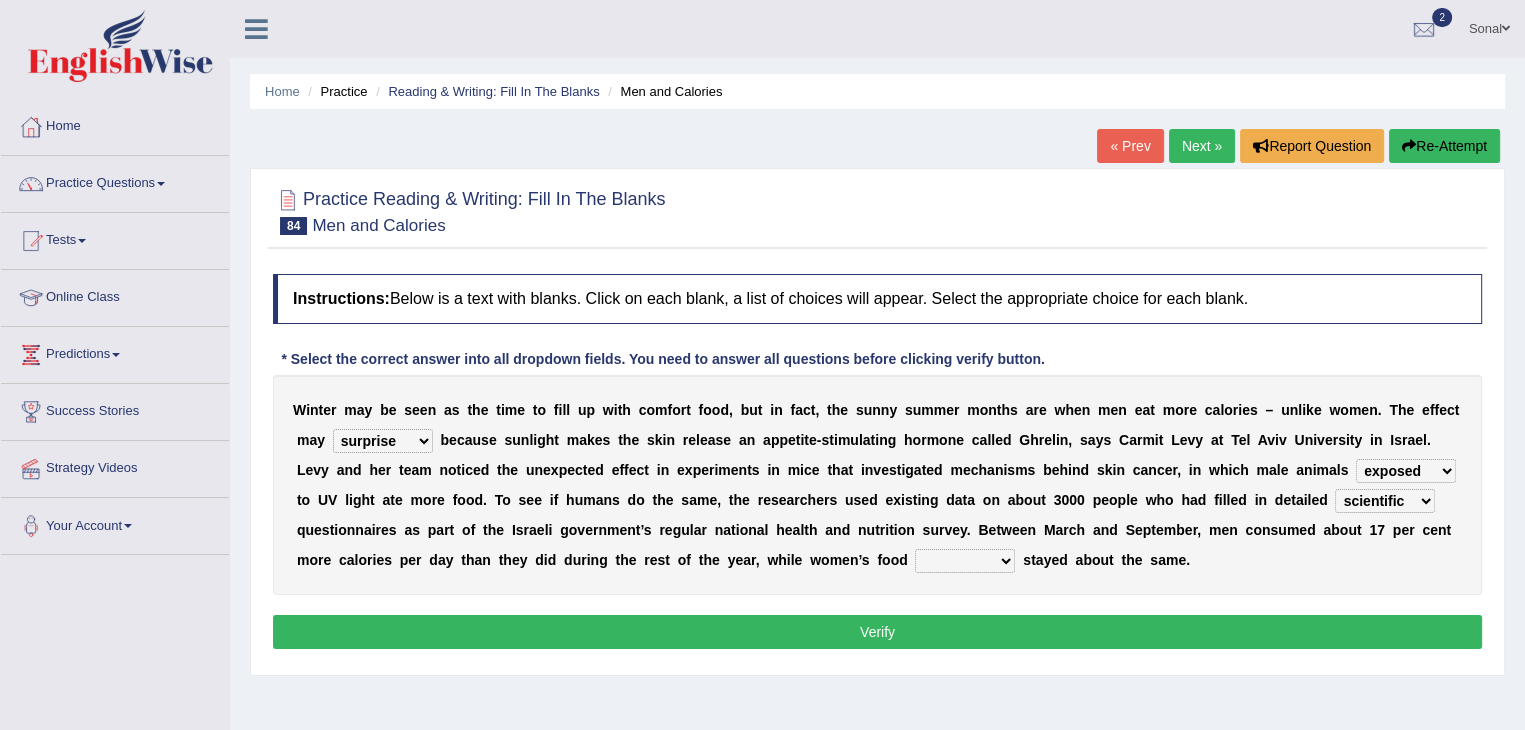 click on "technical minor dietary scientific" at bounding box center [1385, 501] 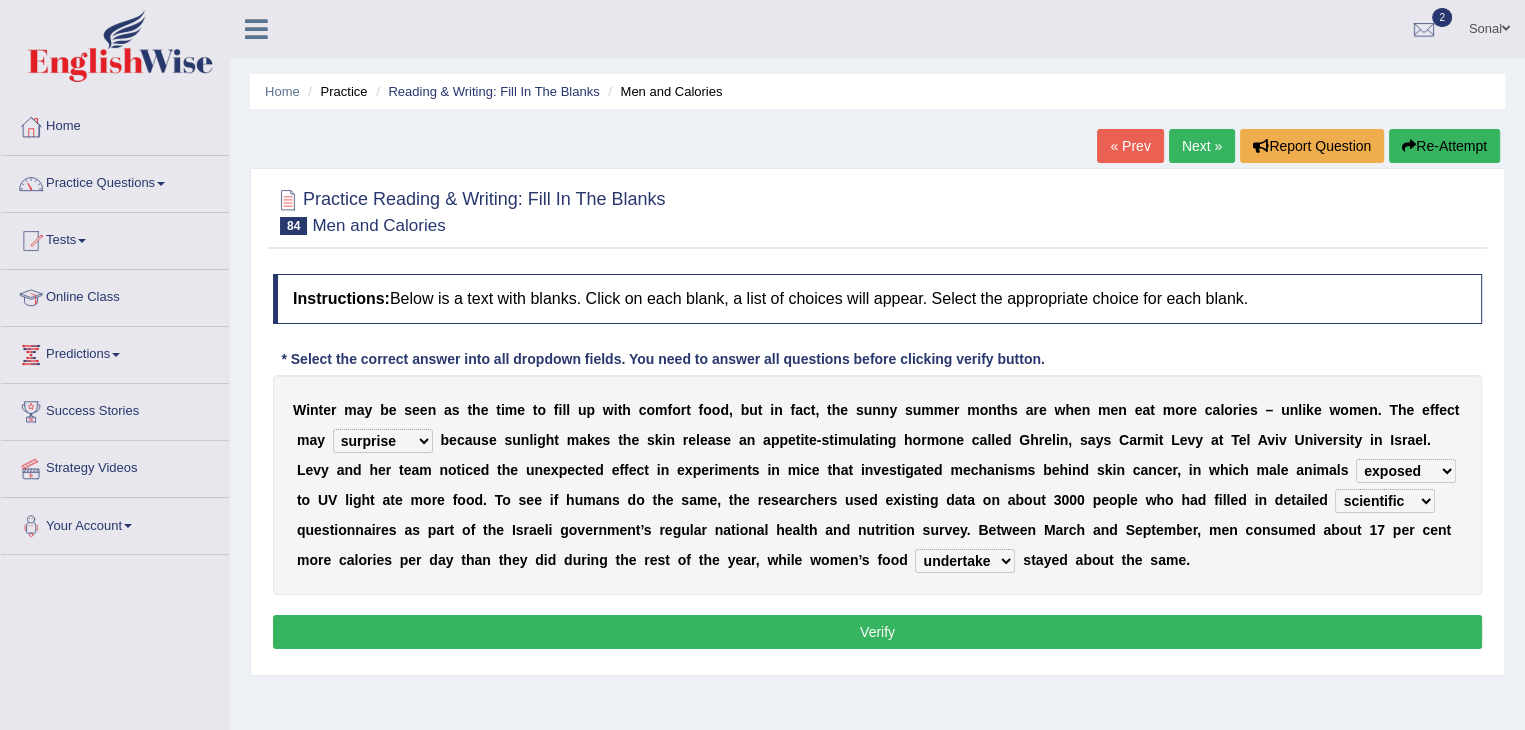 click on "outtake uptake undertake intake" at bounding box center (965, 561) 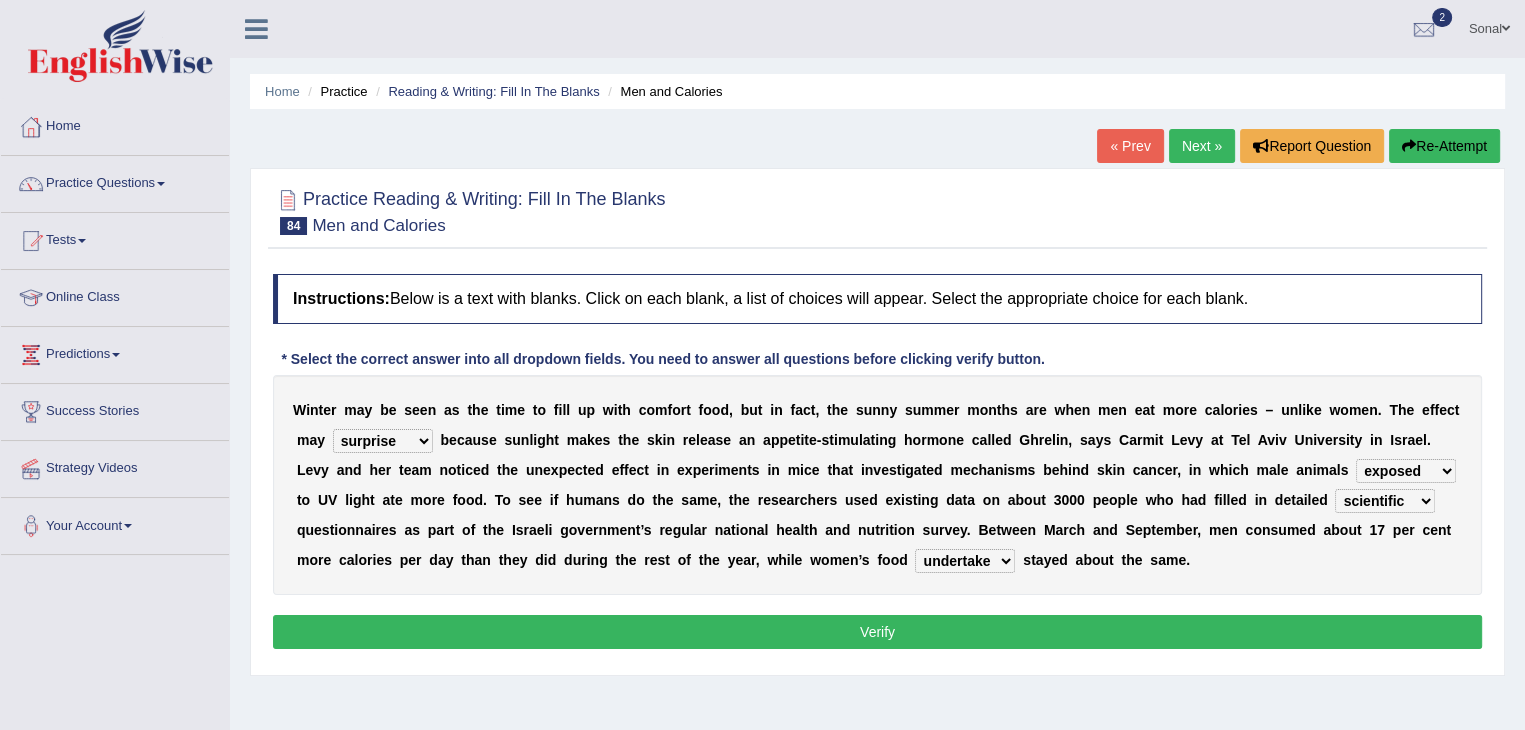 click on "Verify" at bounding box center [877, 632] 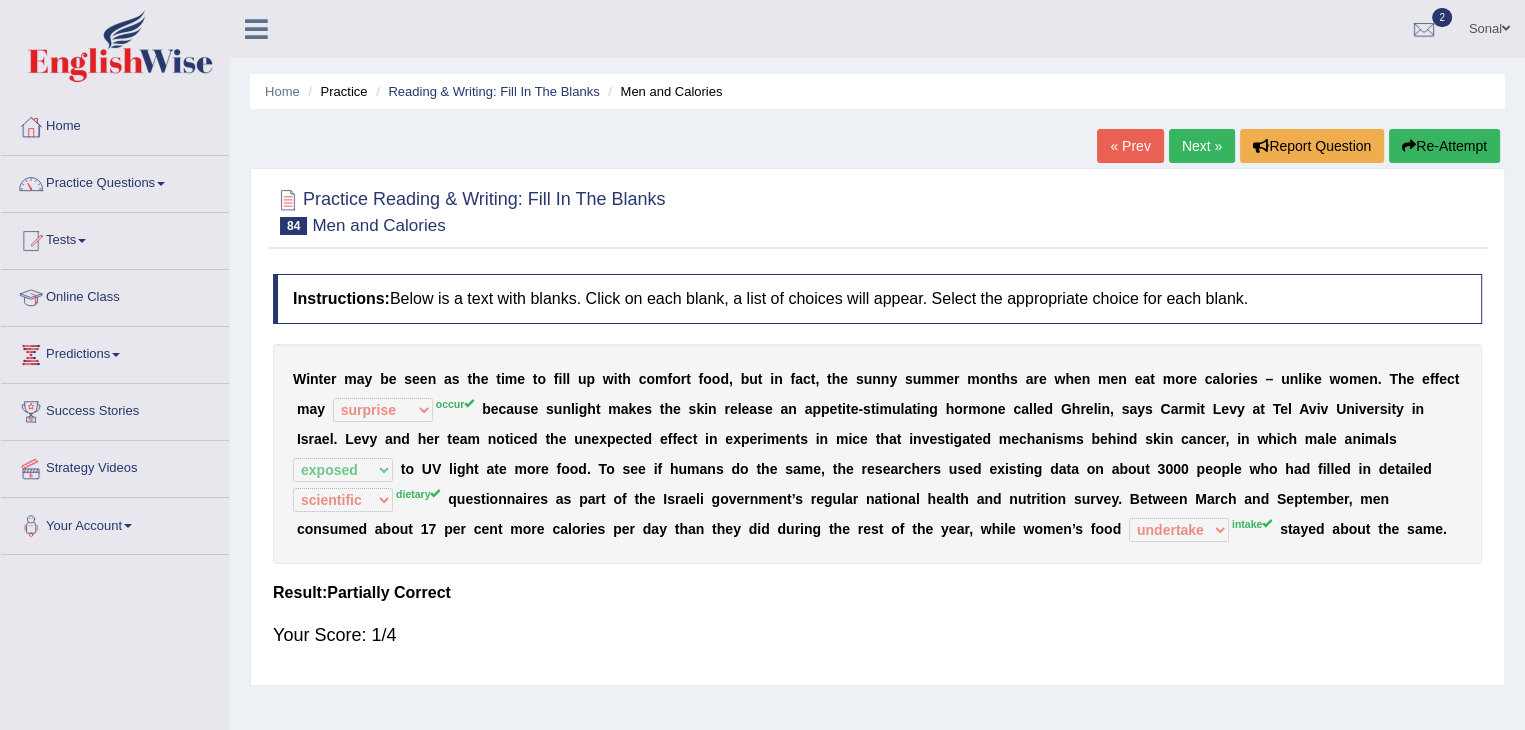 click on "Re-Attempt" at bounding box center (1444, 146) 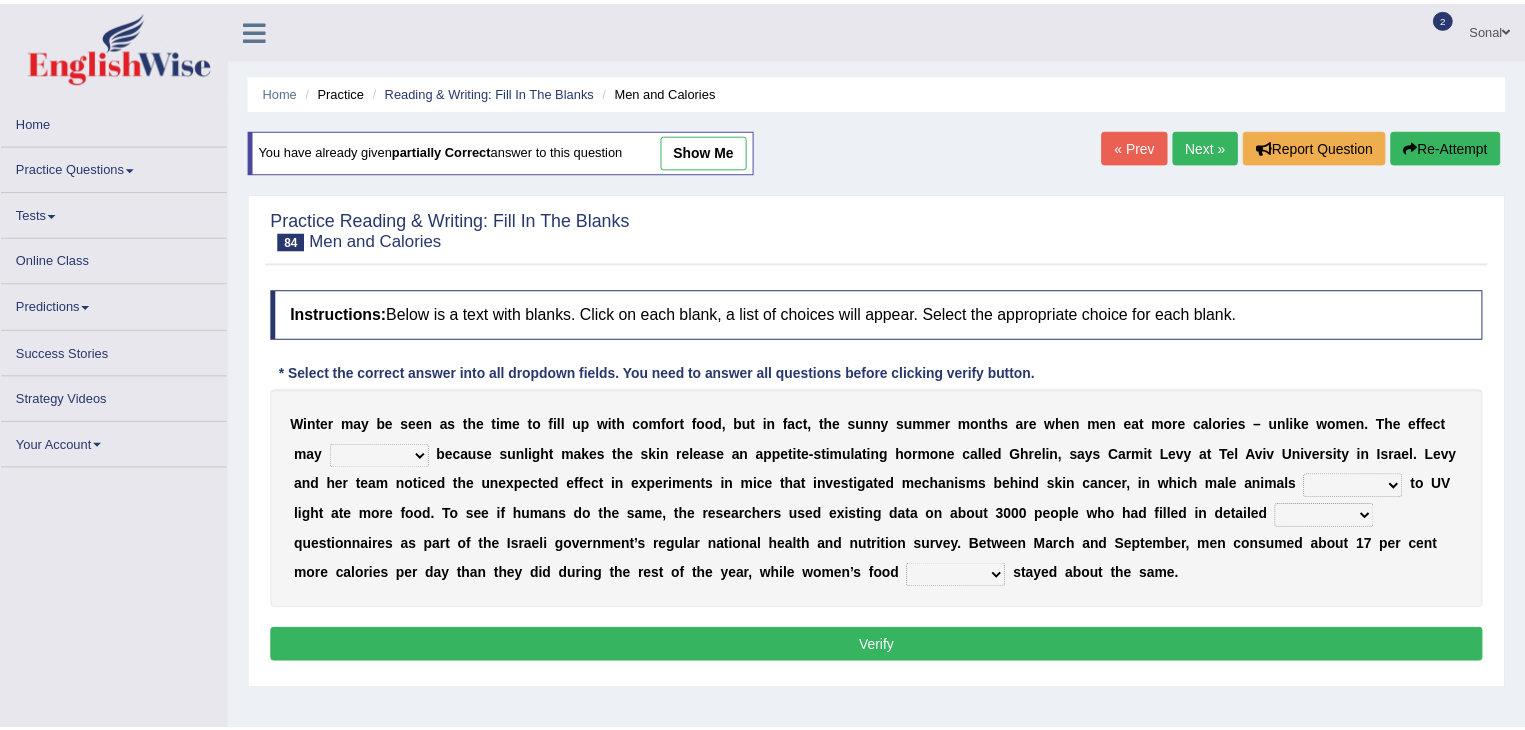 scroll, scrollTop: 0, scrollLeft: 0, axis: both 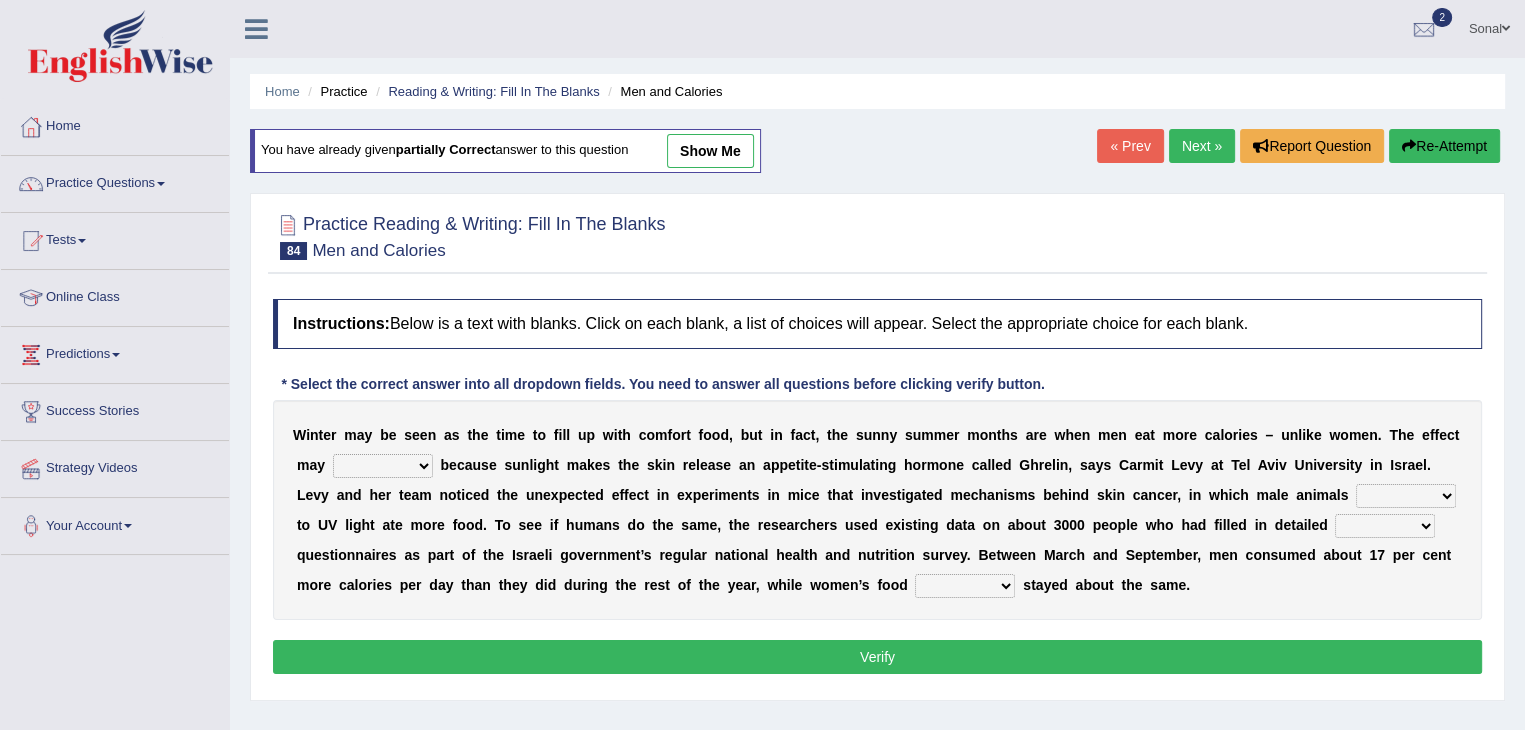 click on "resurrect replace occur surprise" at bounding box center [383, 466] 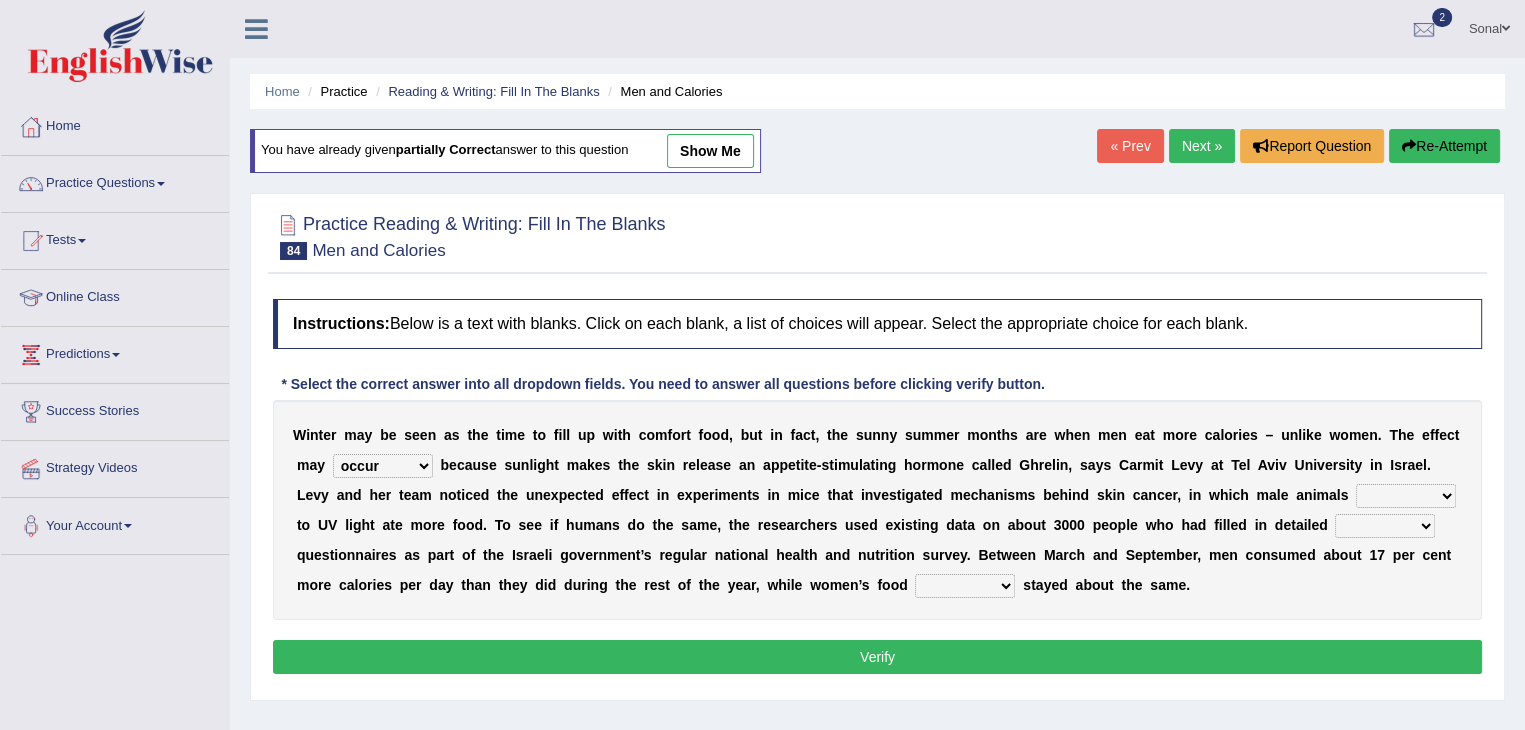 click on "resurrect replace occur surprise" at bounding box center [383, 466] 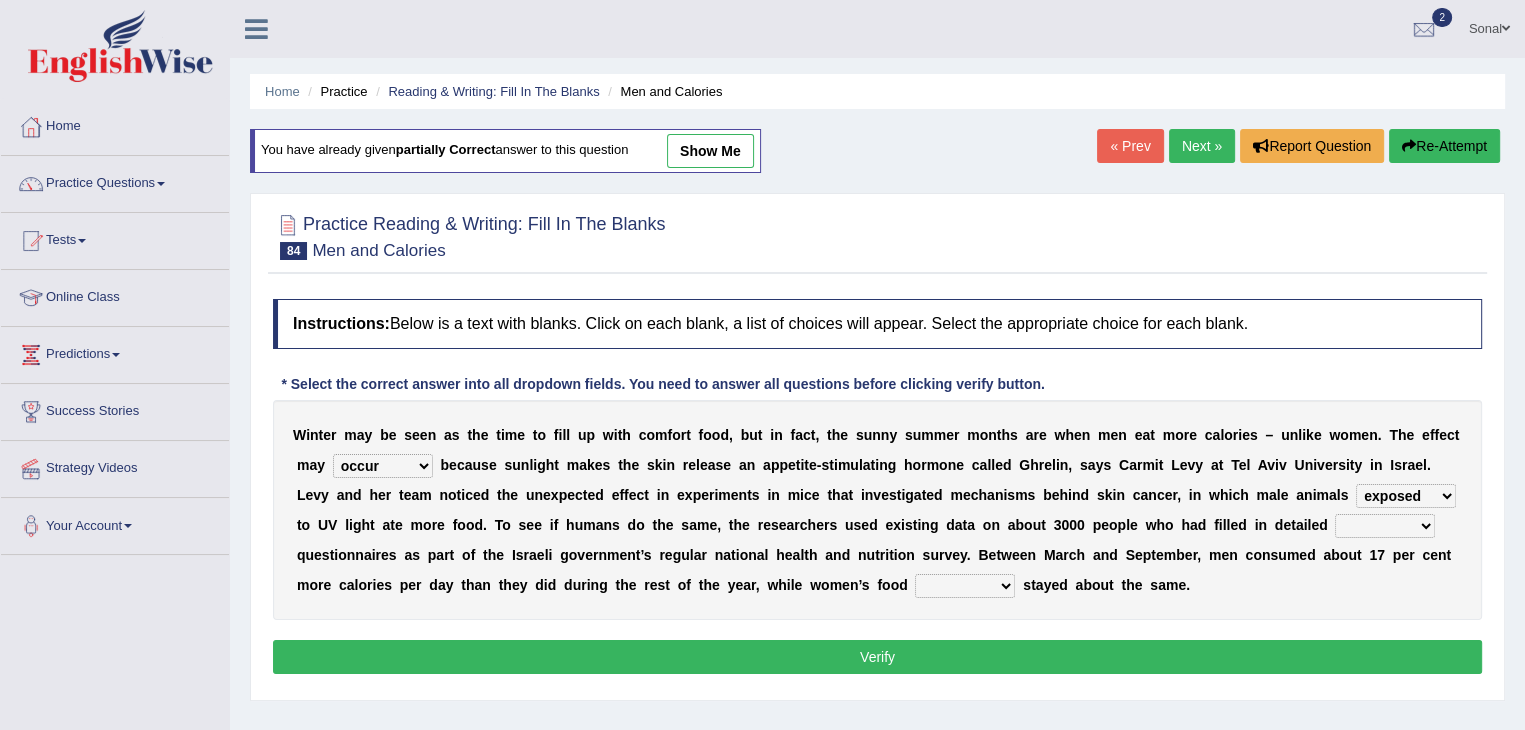 click on "exposing disposed exposed expose" at bounding box center (1406, 496) 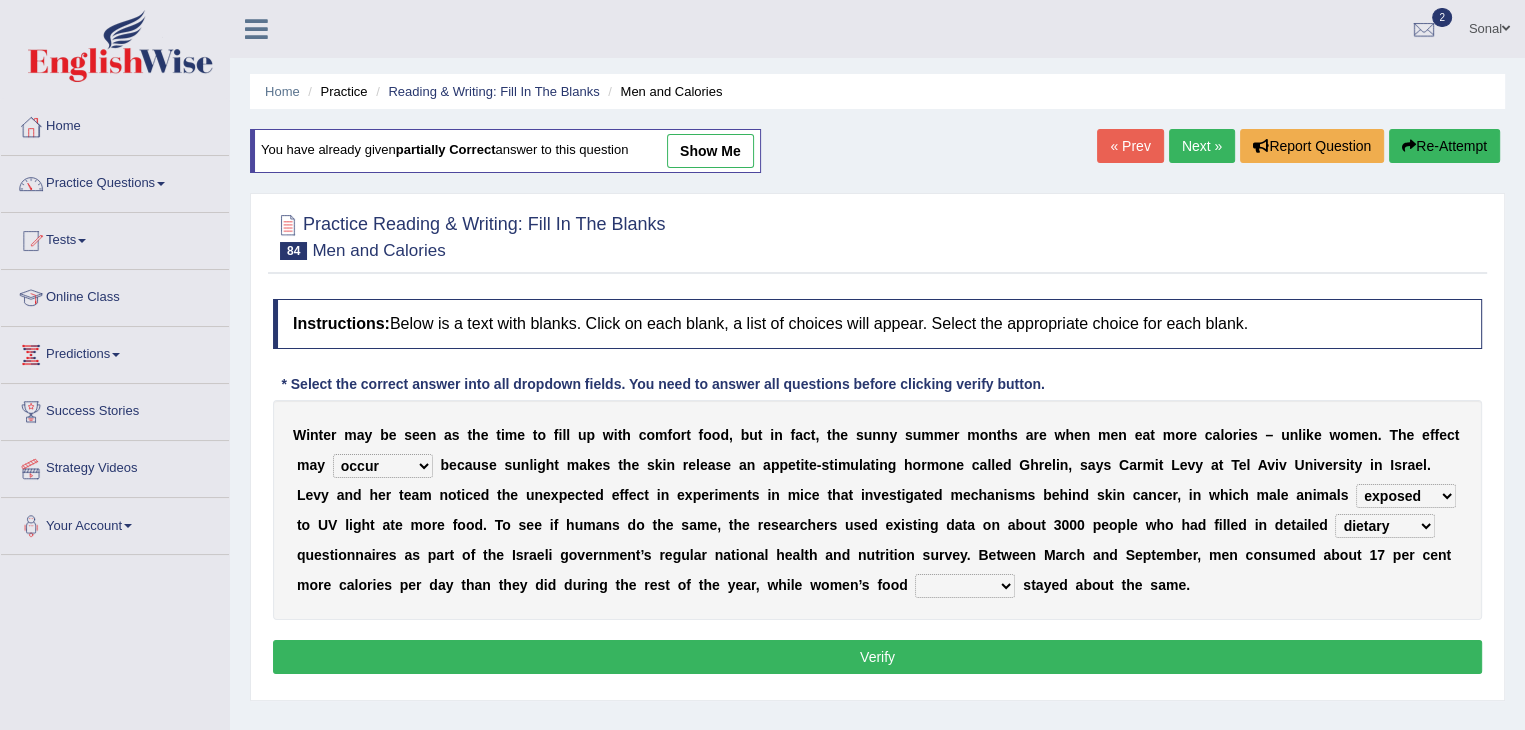 click on "technical minor dietary scientific" at bounding box center [1385, 526] 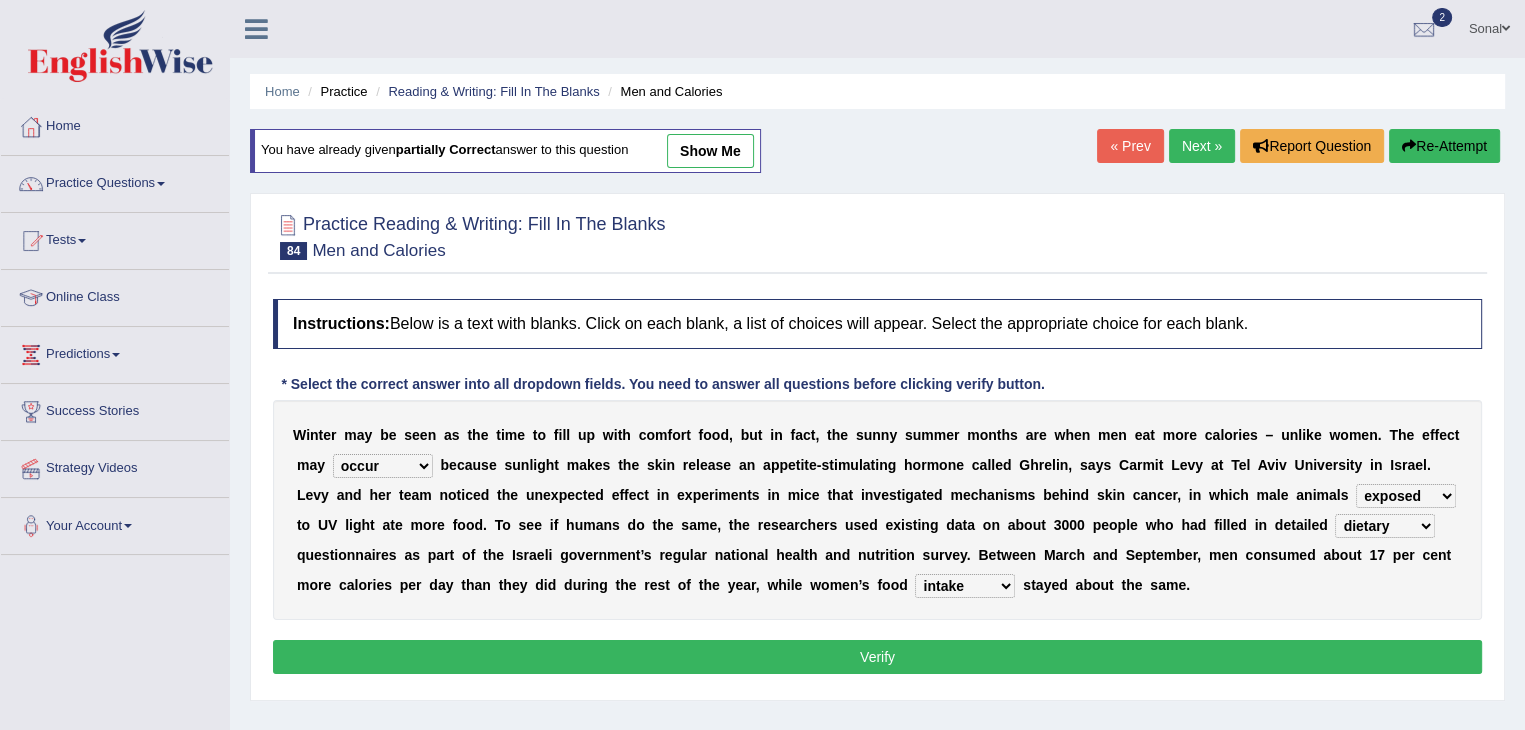 click on "outtake uptake undertake intake" at bounding box center (965, 586) 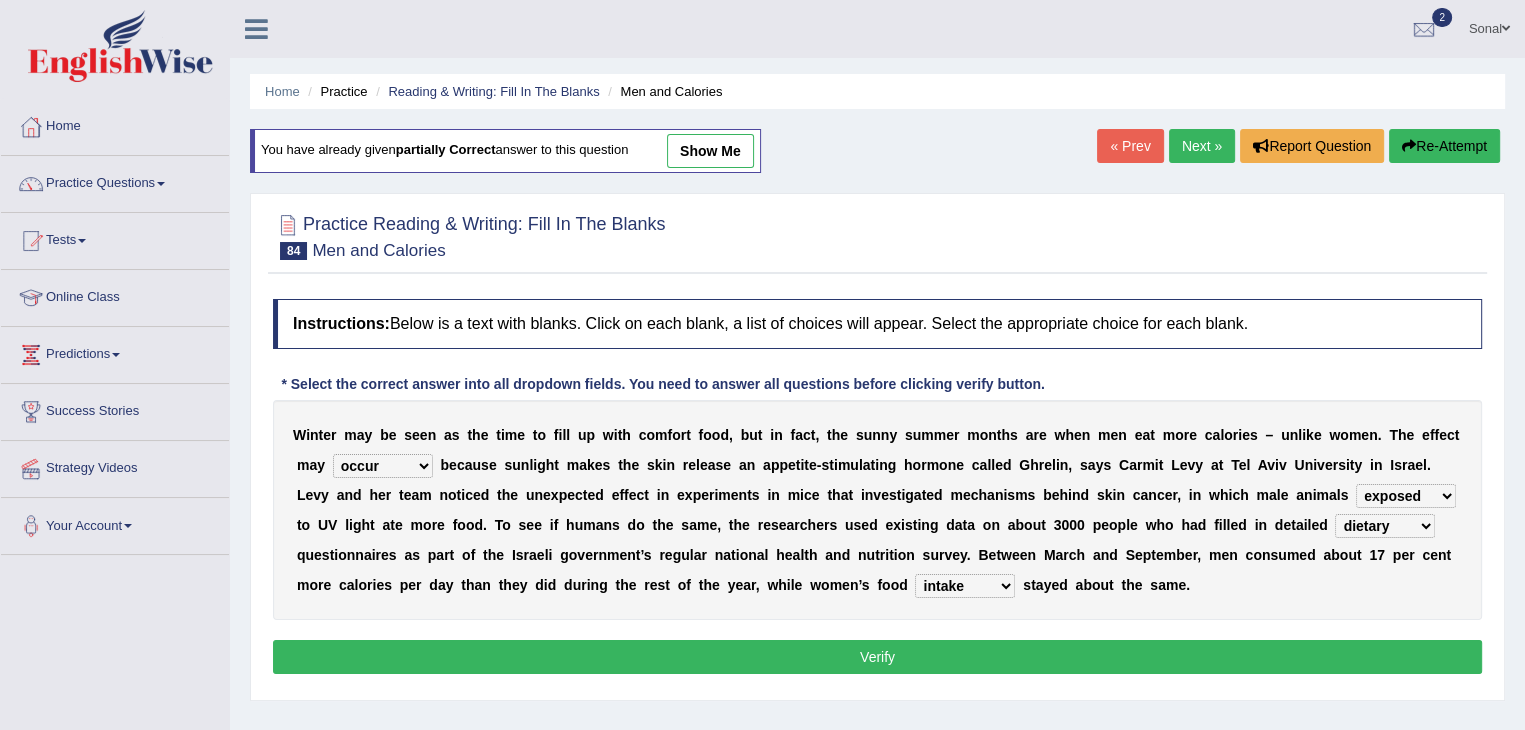 click on "Verify" at bounding box center (877, 657) 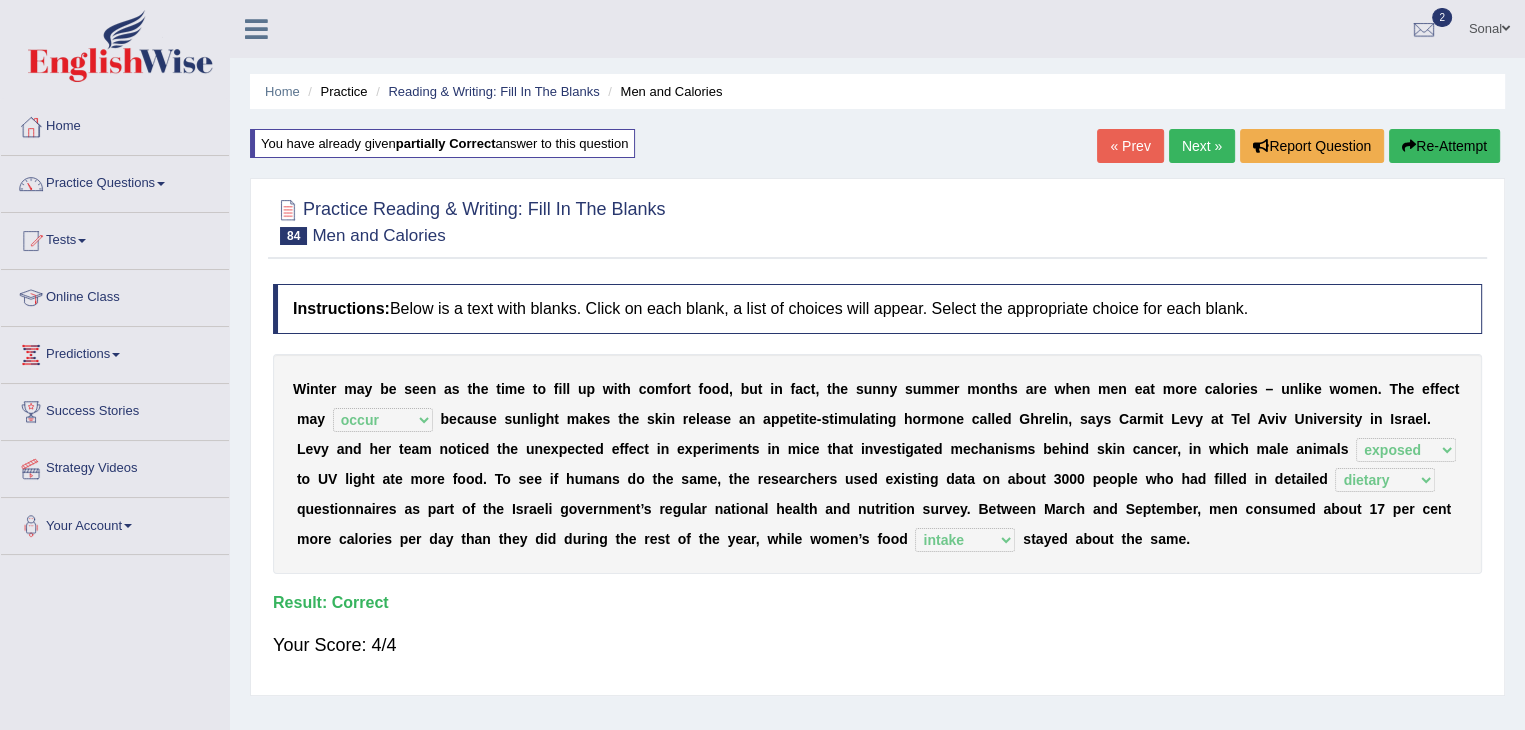 click on "Next »" at bounding box center [1202, 146] 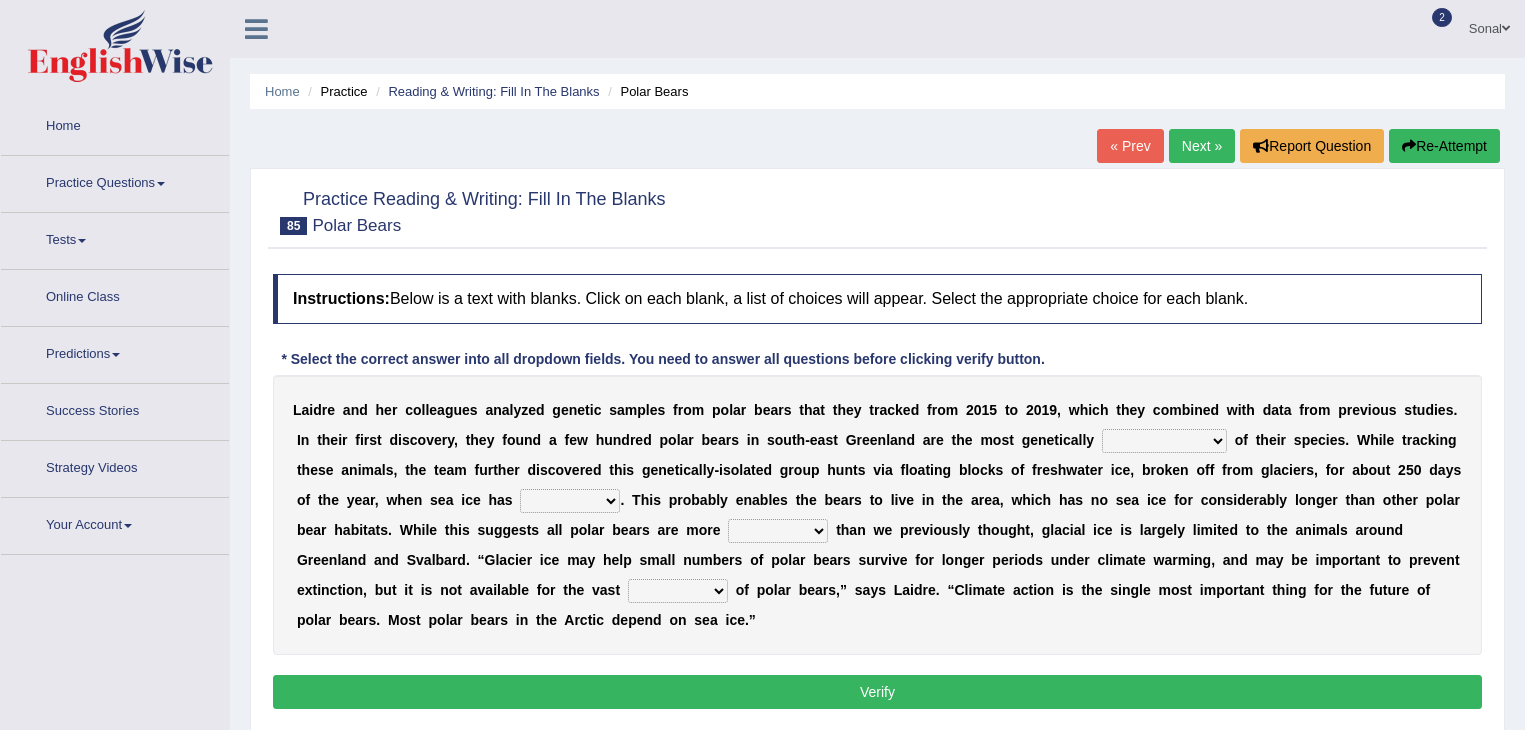 scroll, scrollTop: 0, scrollLeft: 0, axis: both 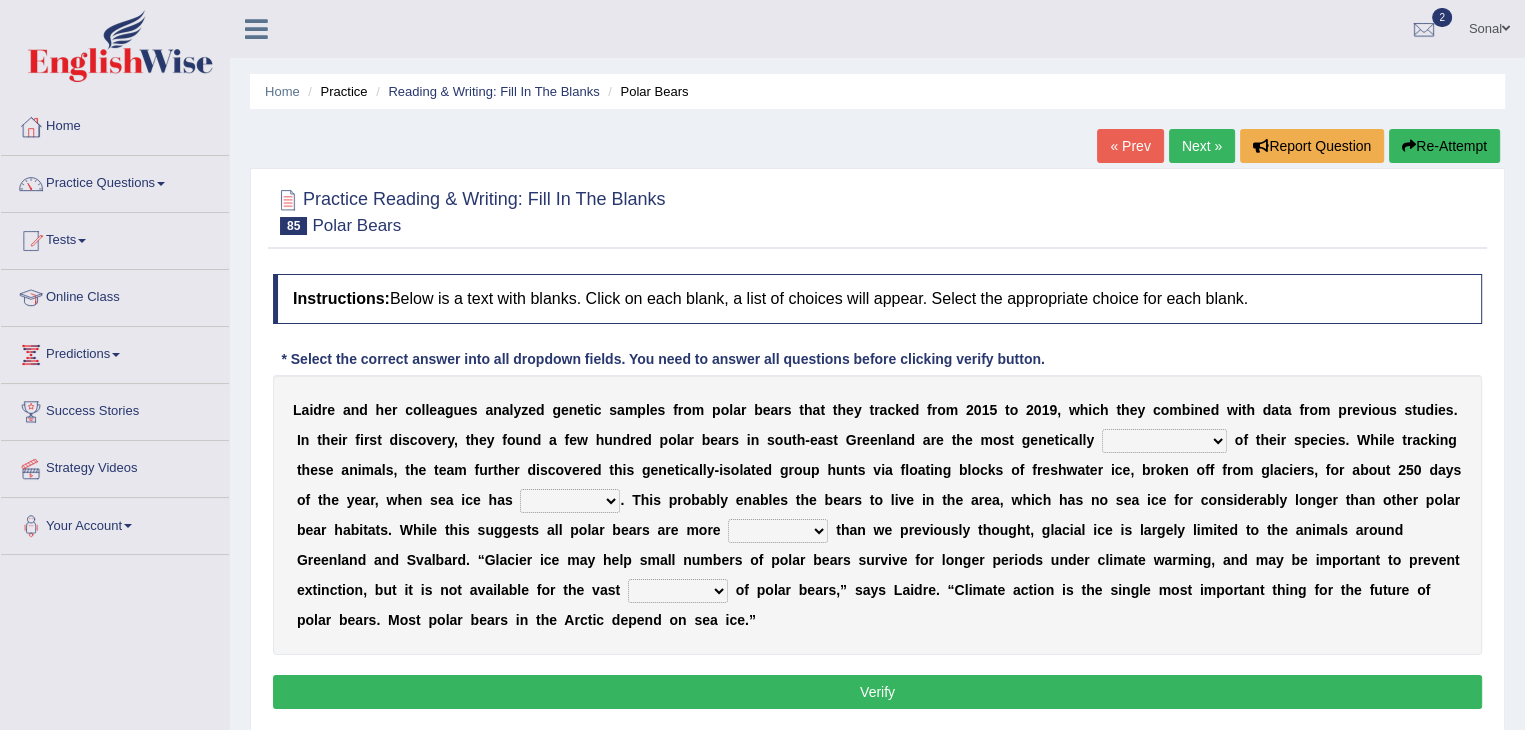 click on "articulated correlated isolated overpopulated" at bounding box center [1164, 441] 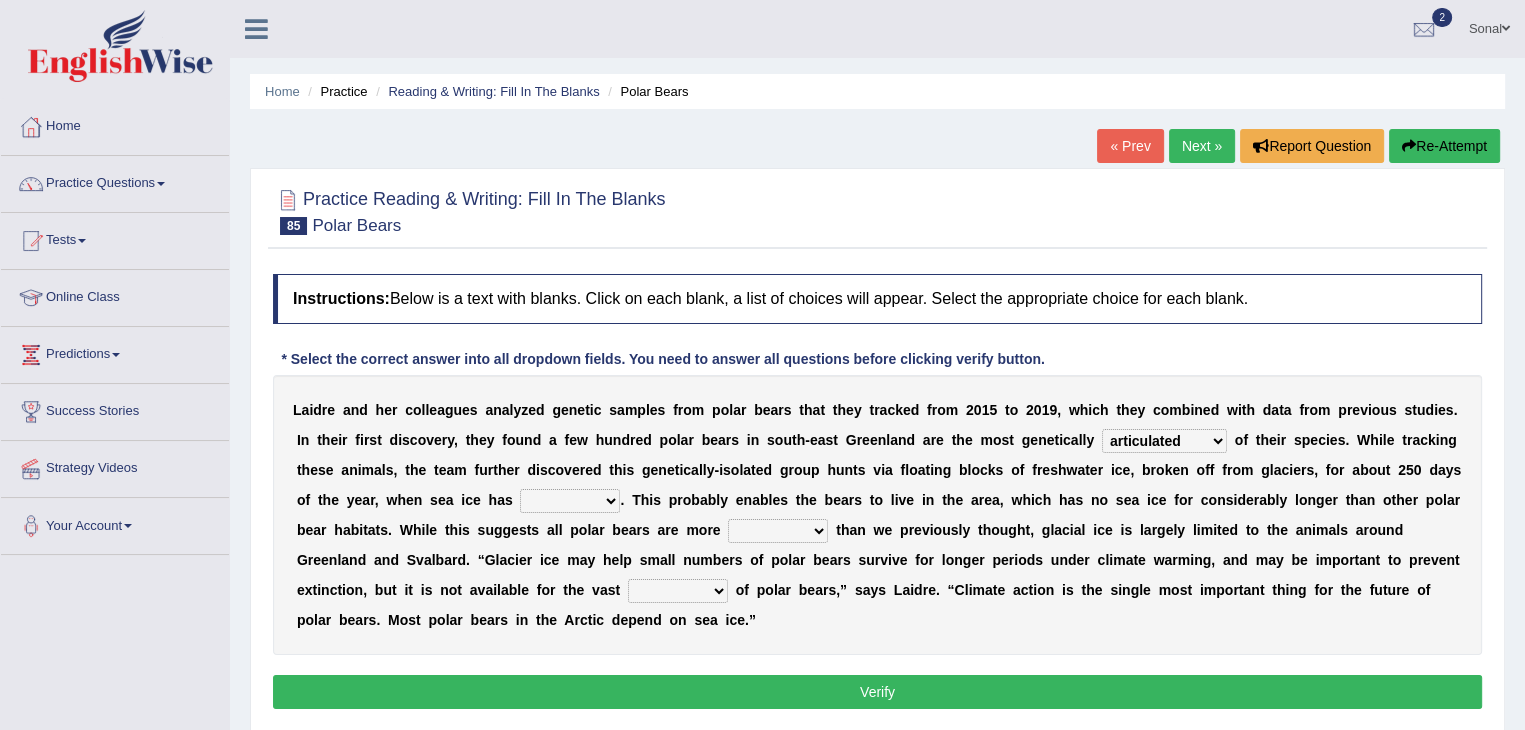 click on "articulated correlated isolated overpopulated" at bounding box center (1164, 441) 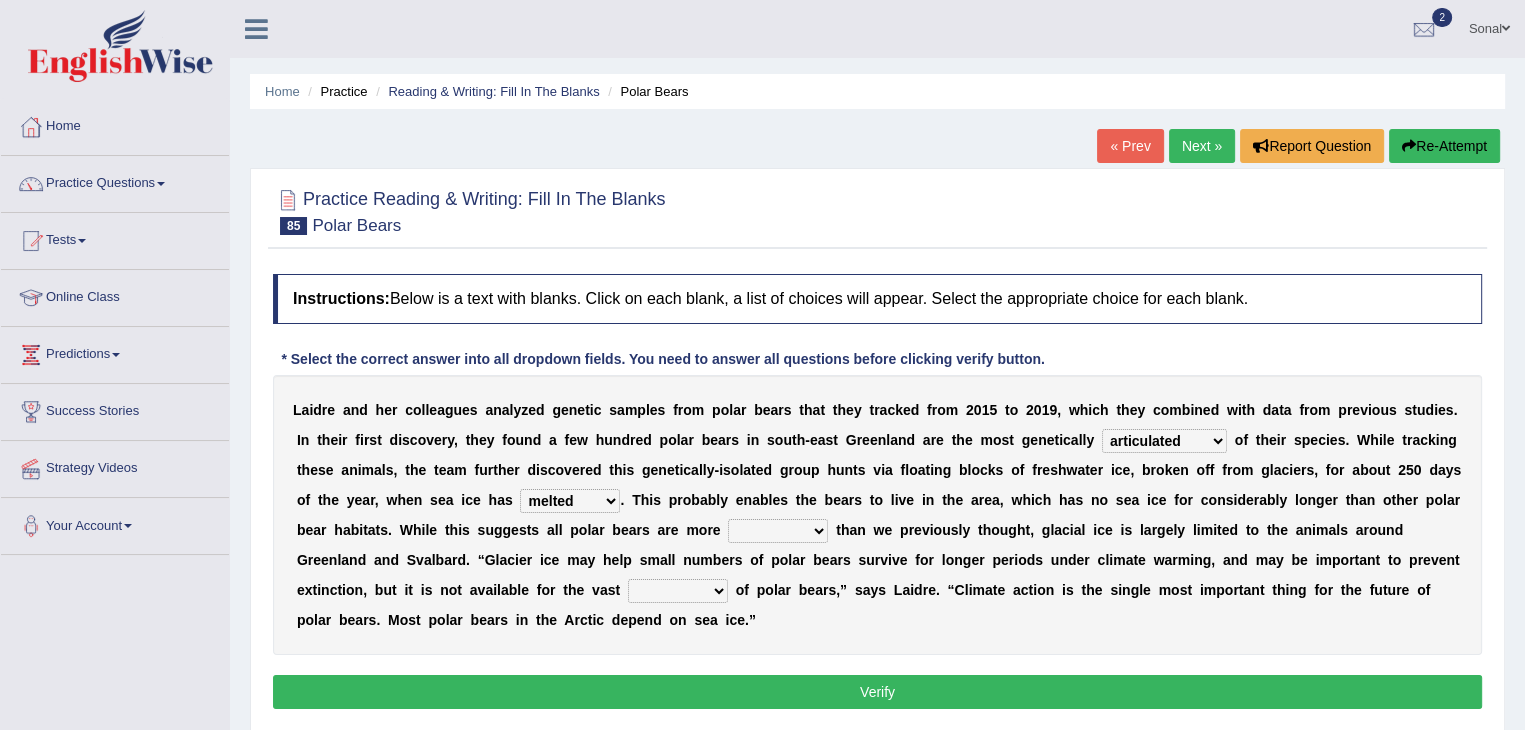 click on "pelted belted melted felted" at bounding box center [570, 501] 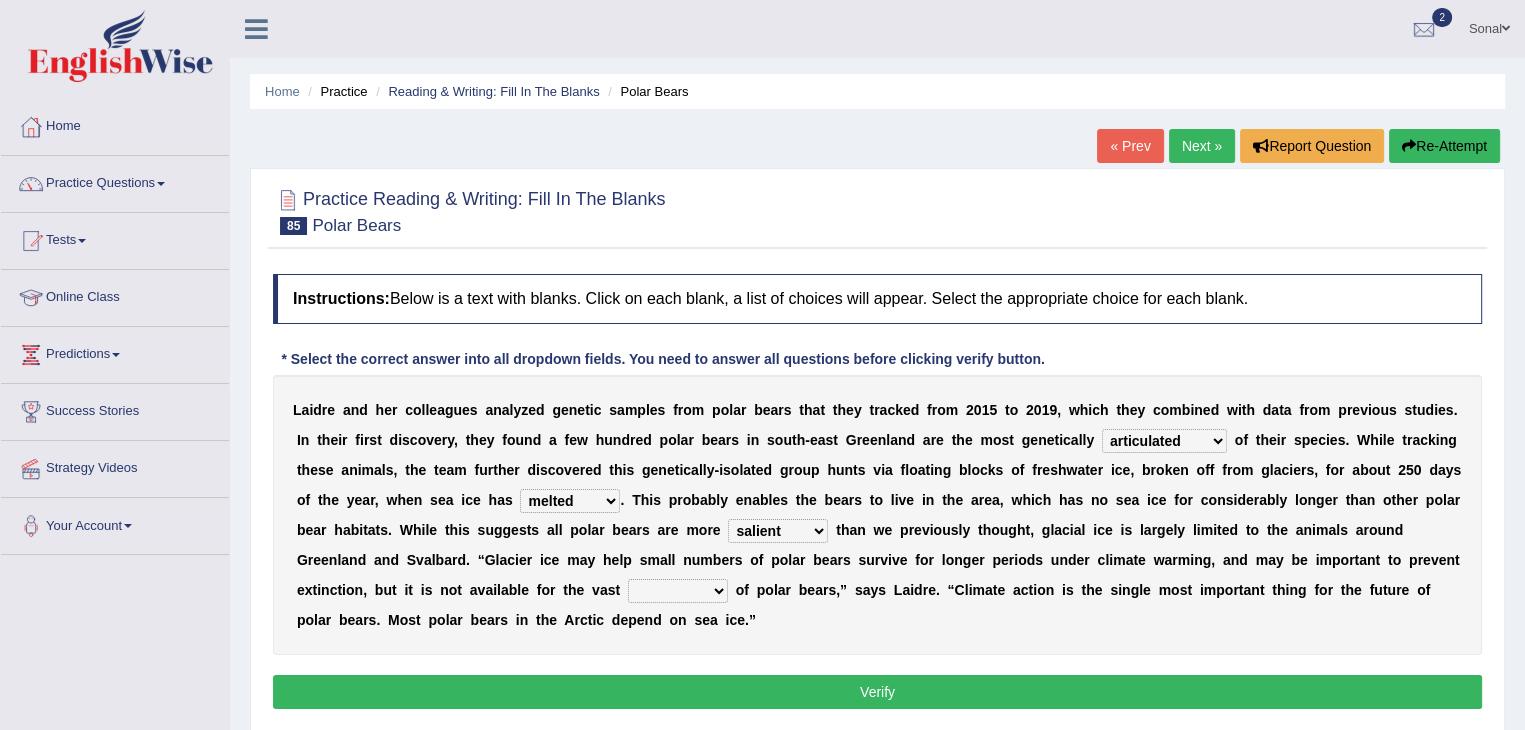click on "[FIRST] [LAST] and her colleagues analyzed genetic samples from polar bears that they tracked from 2015 to 2019, which they combined with data from previous studies. In their first discovery, they found a few hundred polar bears in [REGION] are the most genetically articulated correlated isolated overpopulated of their species. While tracking these animals, the team further discovered this genetically-isolated group hunts via floating blocks of freshwater ice," at bounding box center [877, 515] 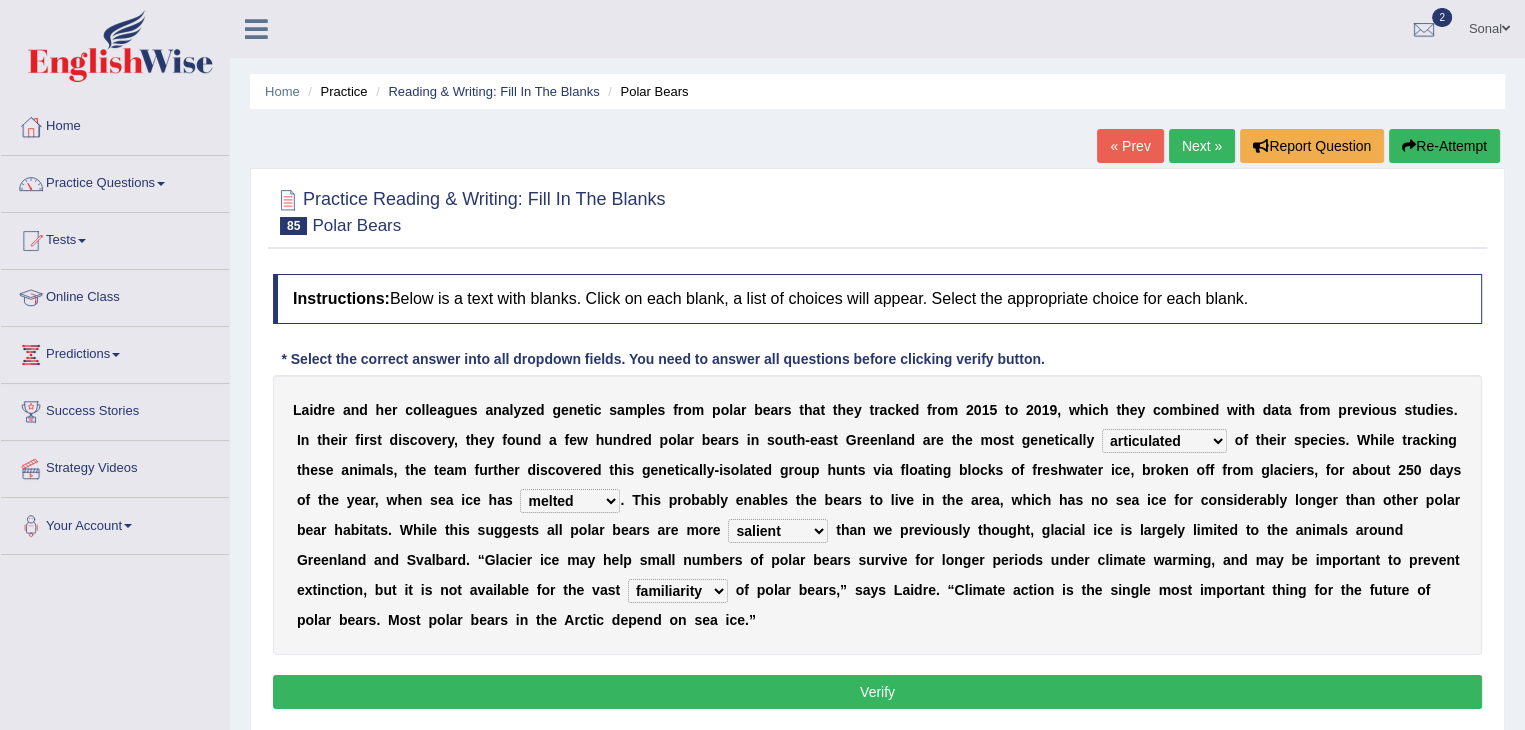 click on "Verify" at bounding box center (877, 692) 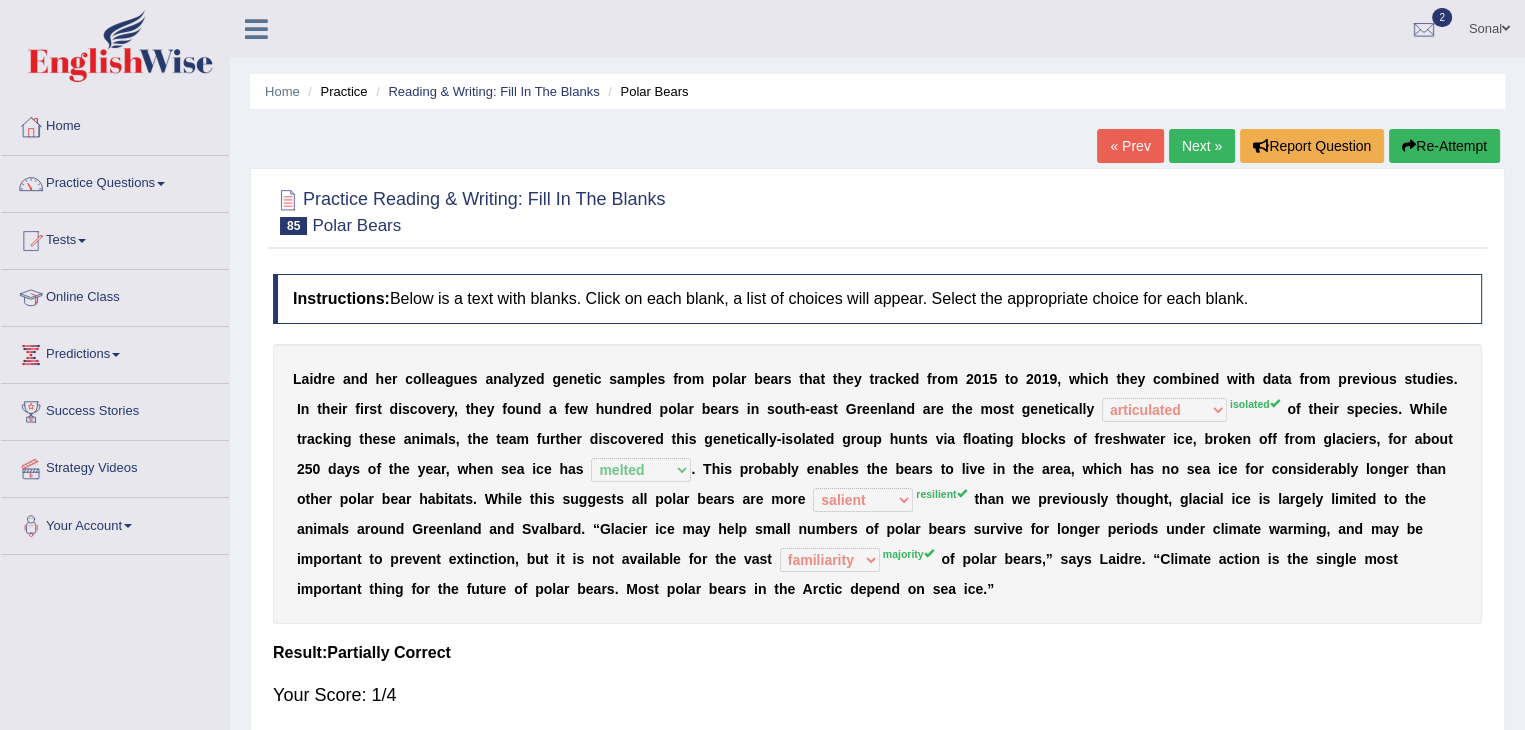 click on "Re-Attempt" at bounding box center (1444, 146) 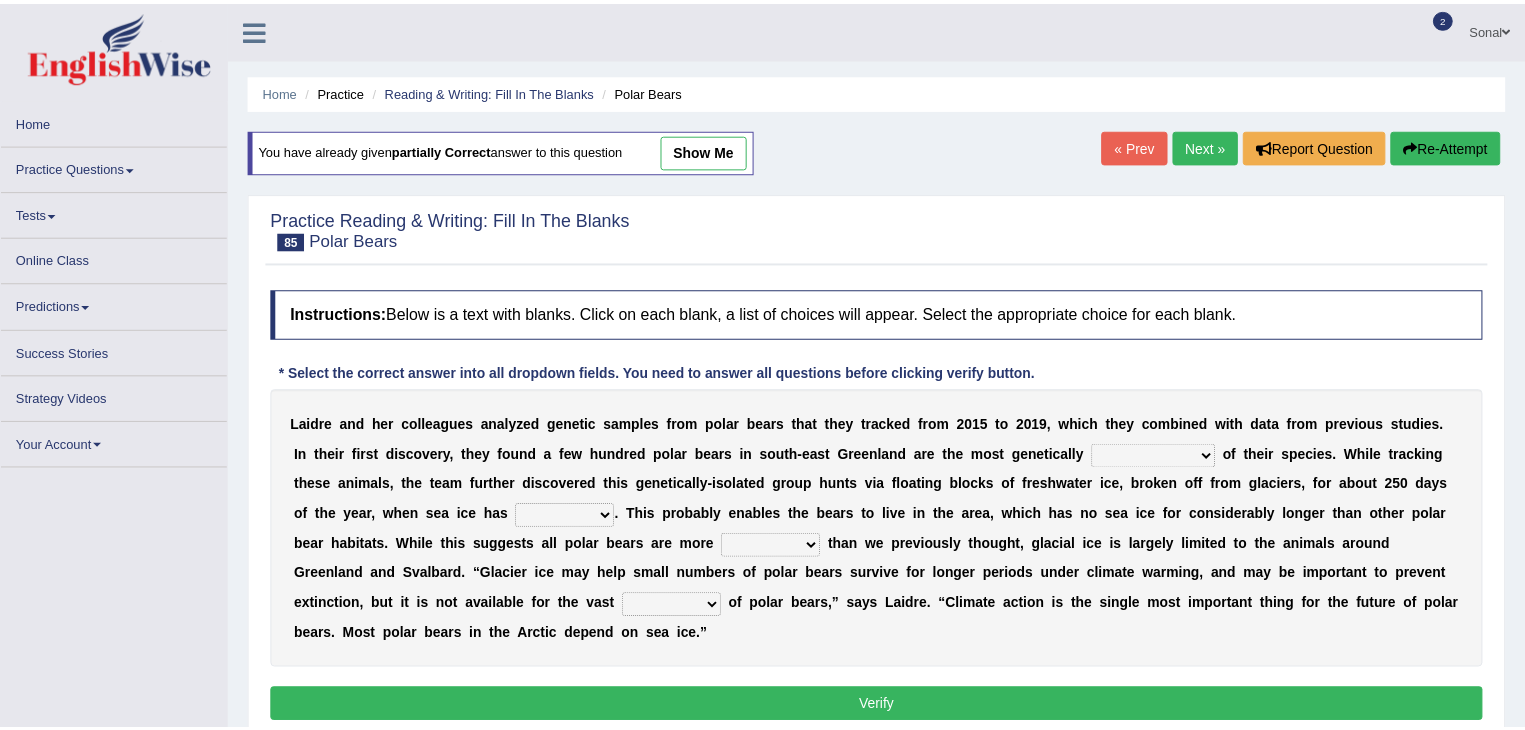 scroll, scrollTop: 0, scrollLeft: 0, axis: both 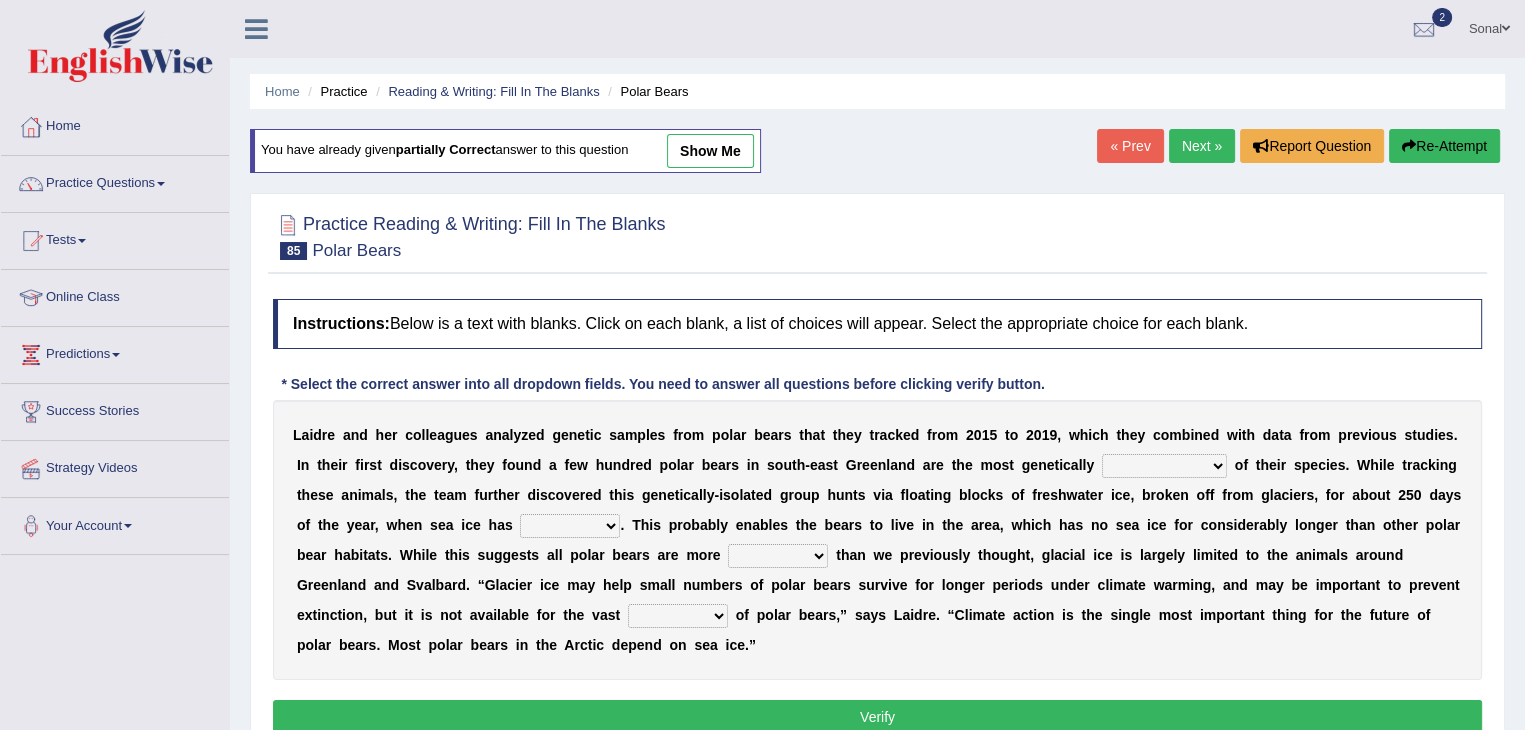 click on "articulated correlated isolated overpopulated" at bounding box center (1164, 466) 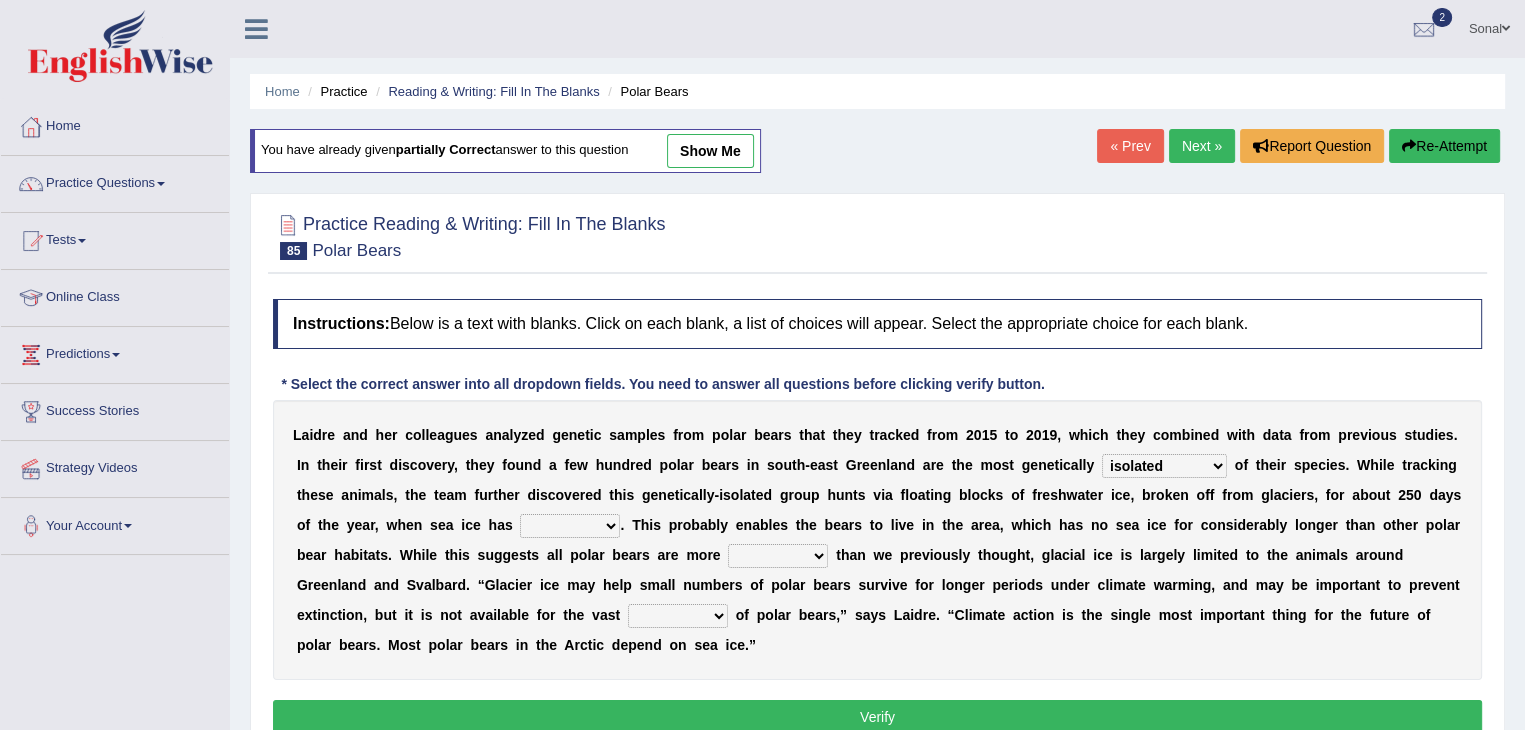 click on "pelted belted melted felted" at bounding box center (570, 526) 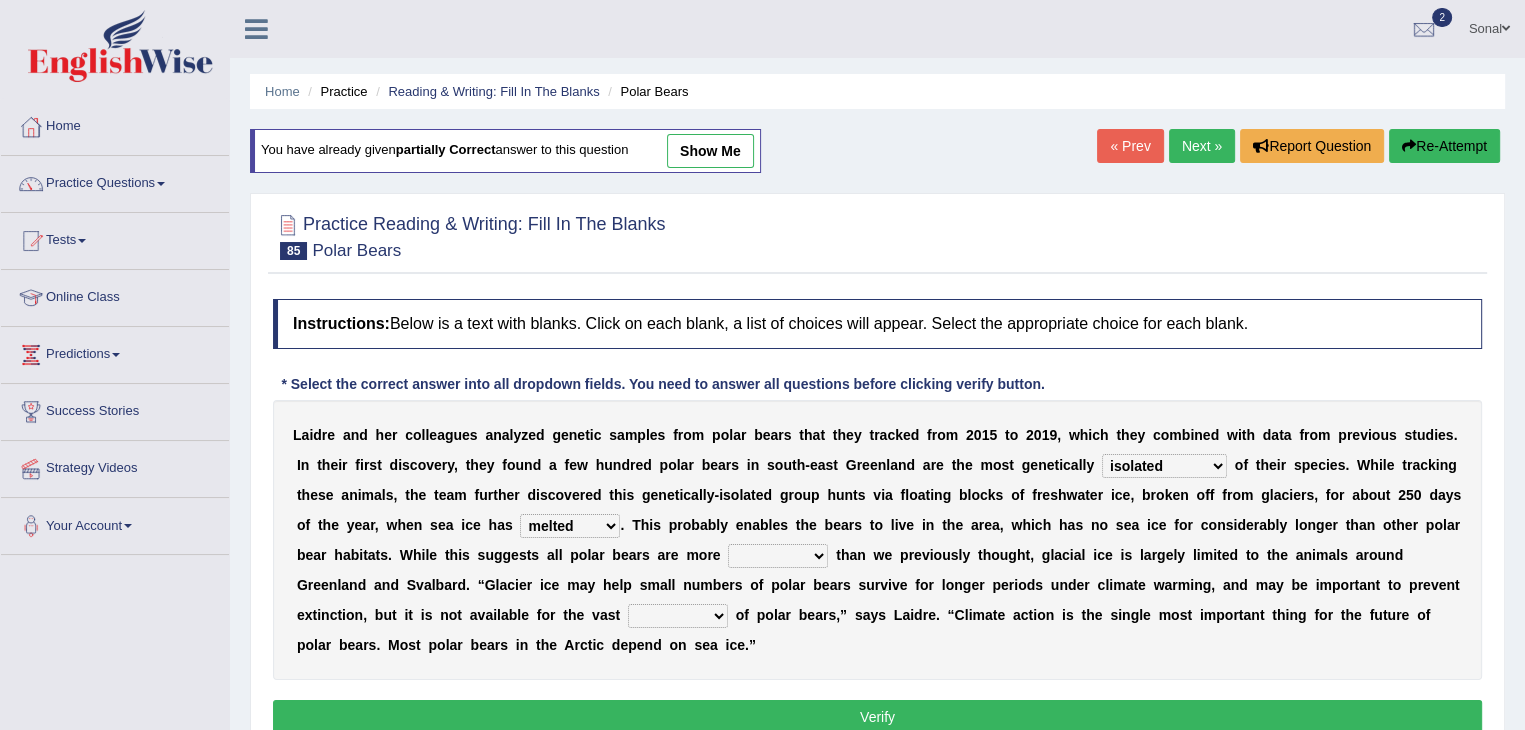 click on "emollient resilient salient redundant" at bounding box center (778, 556) 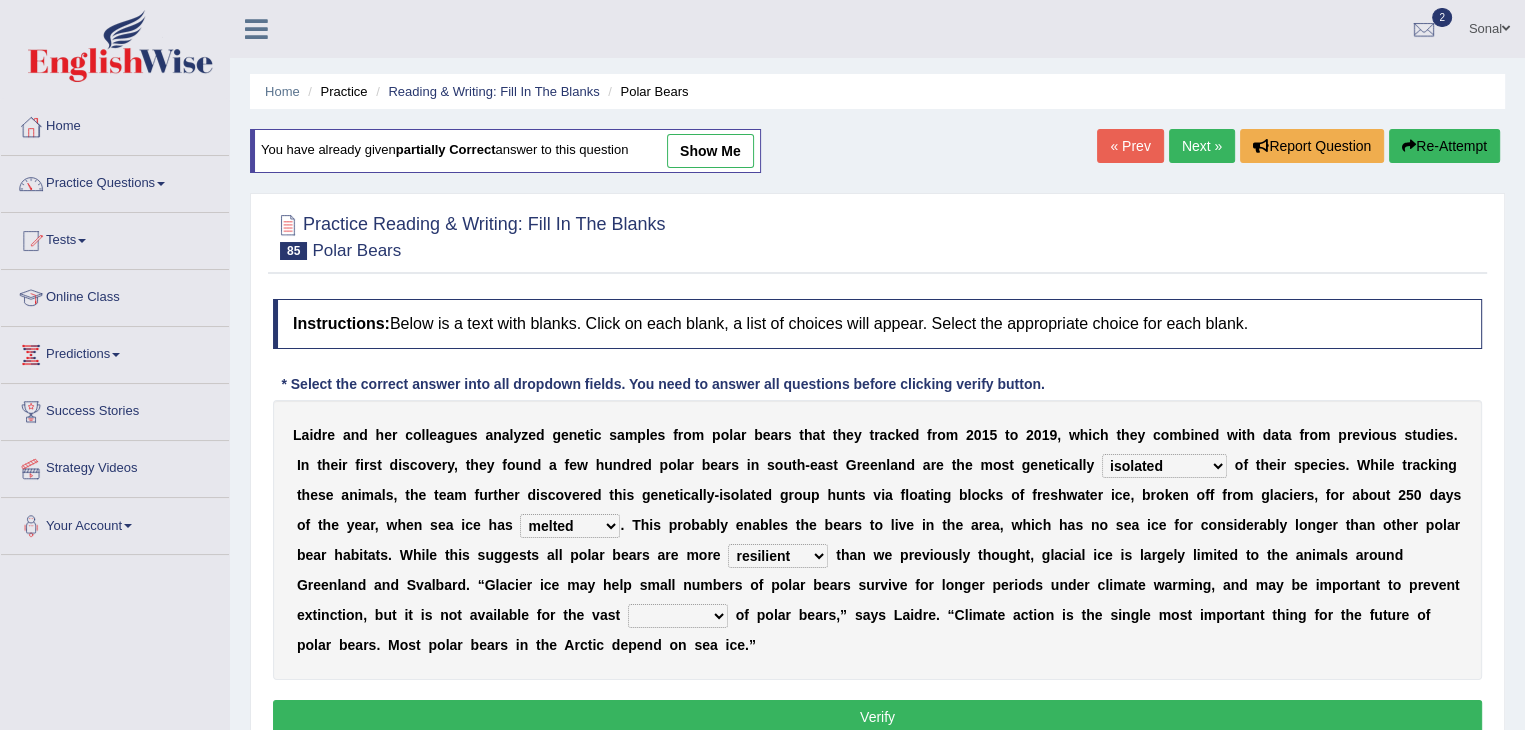 click on "minority familiarity singularity majority" at bounding box center (678, 616) 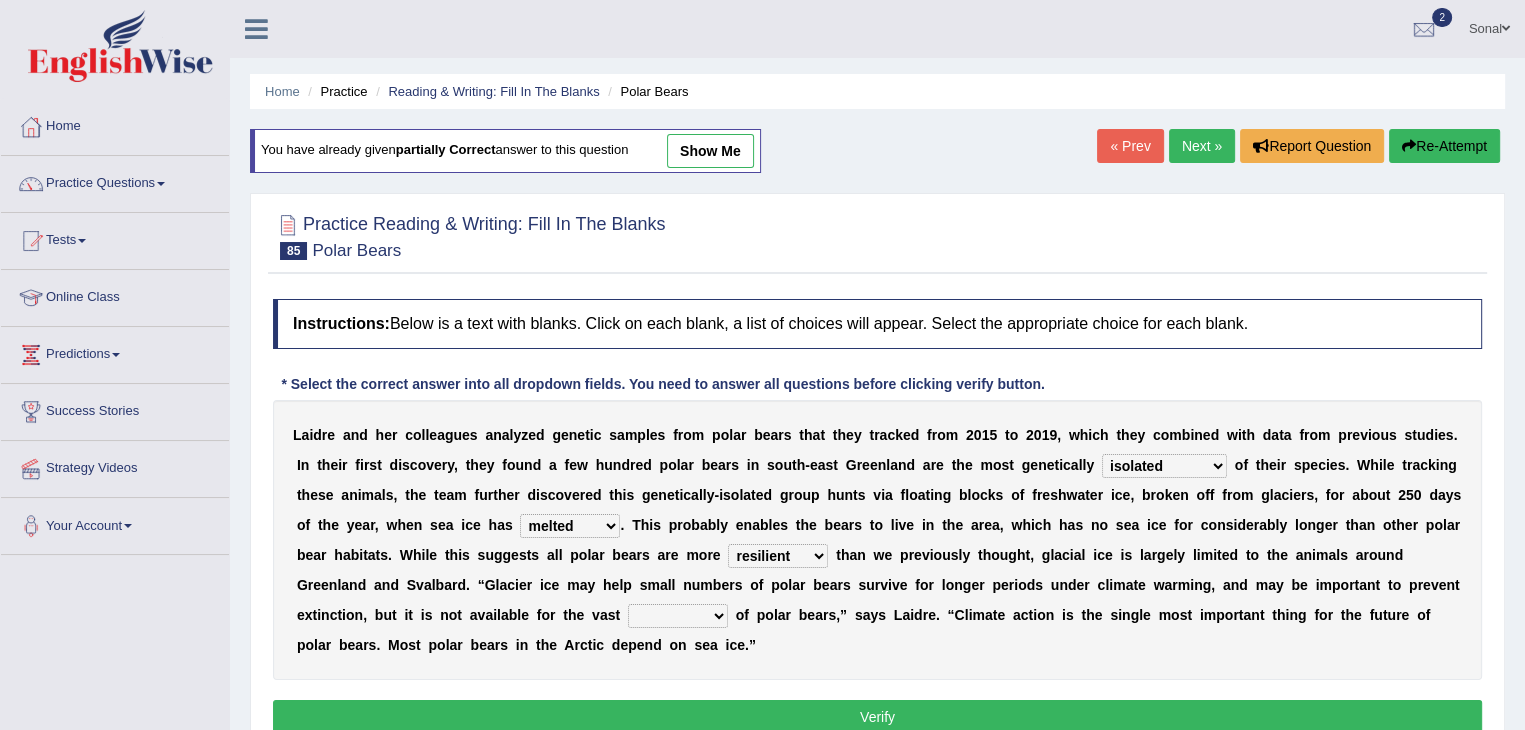 select on "majority" 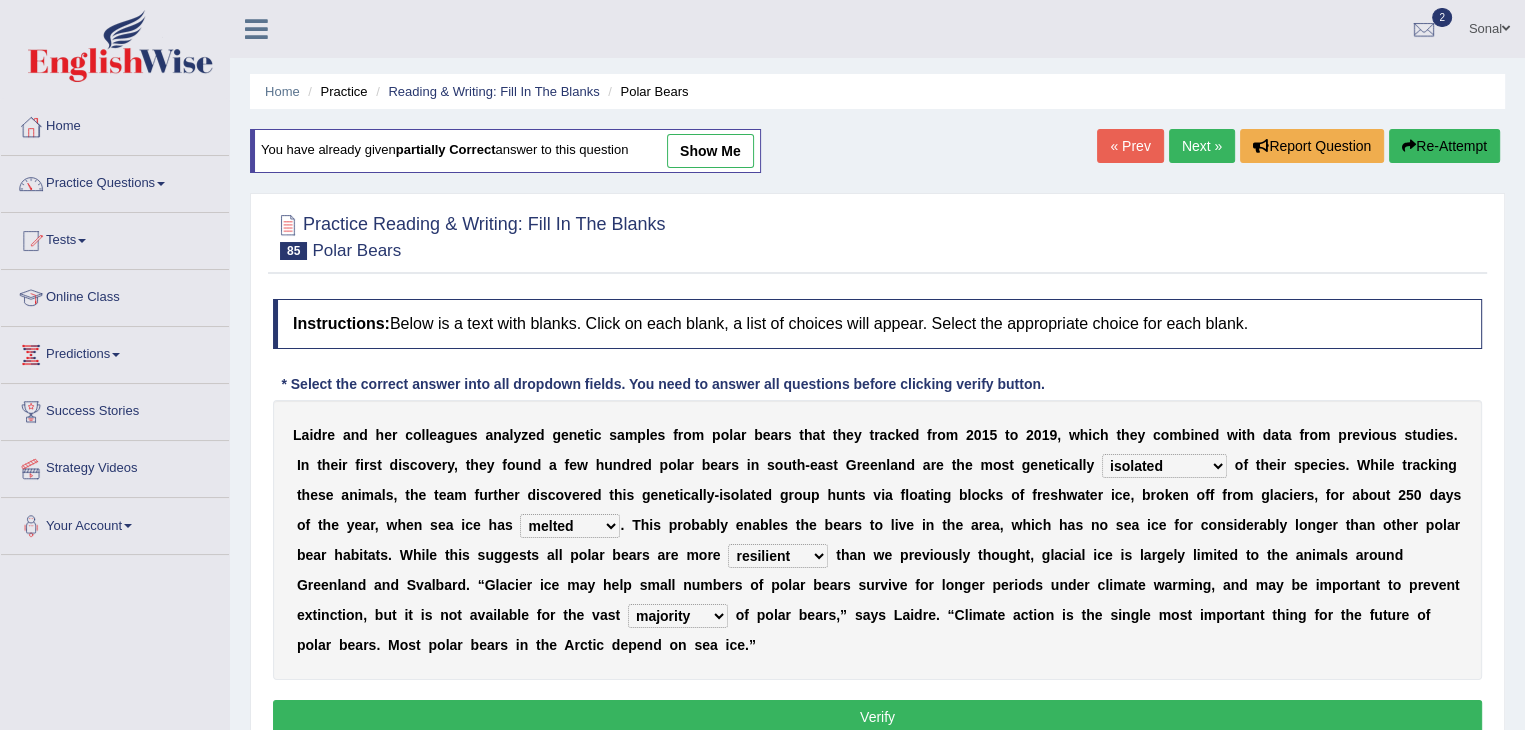 click on "Verify" at bounding box center (877, 717) 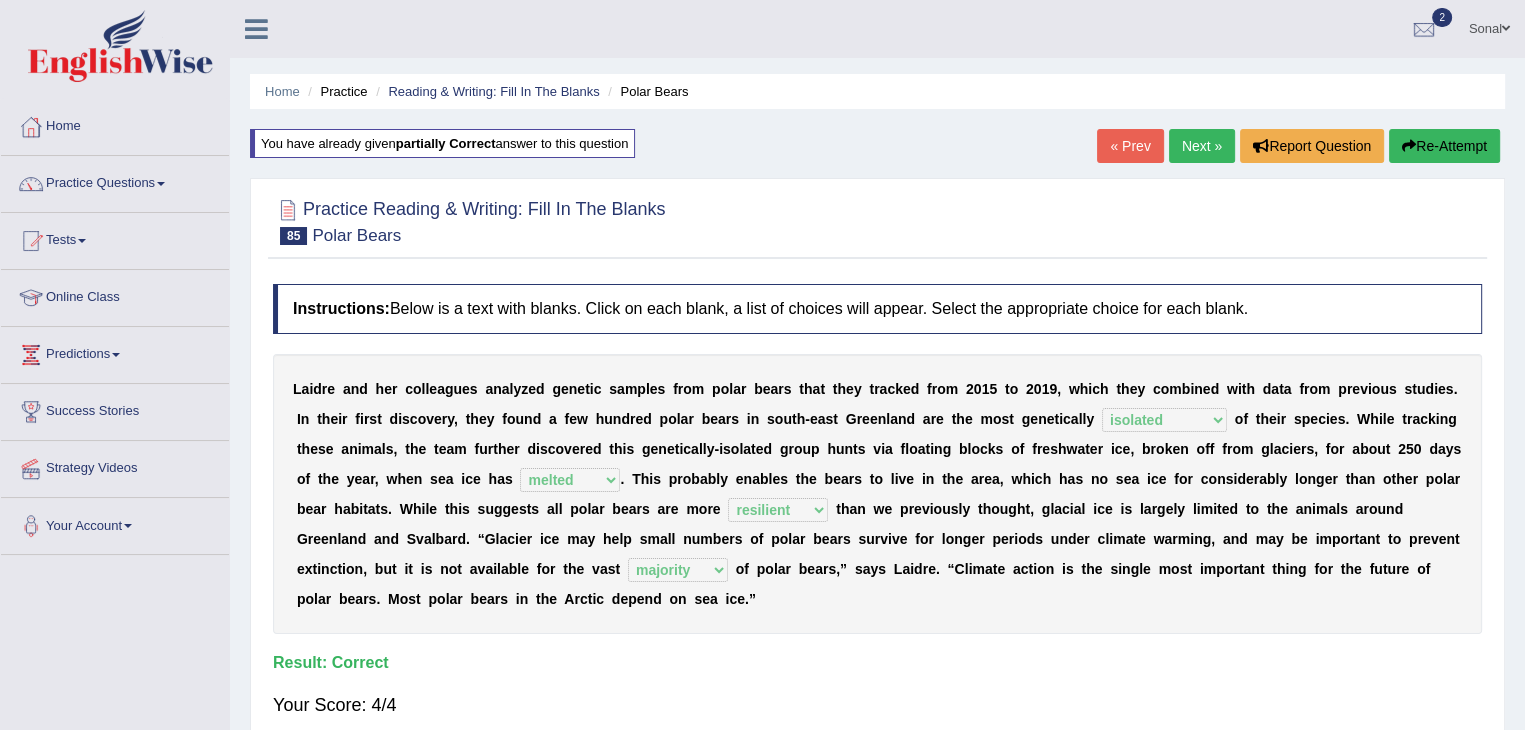 click on "Next »" at bounding box center (1202, 146) 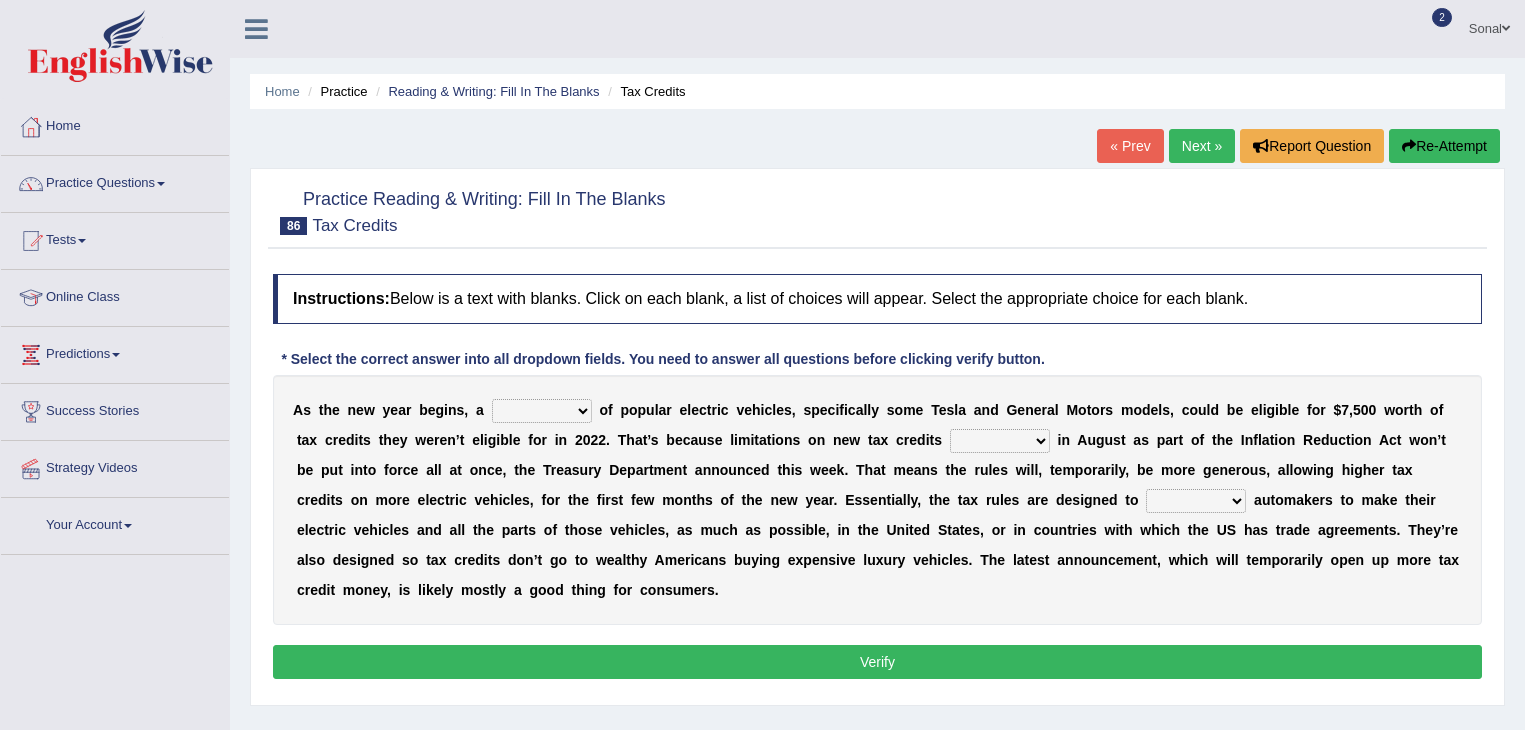 scroll, scrollTop: 0, scrollLeft: 0, axis: both 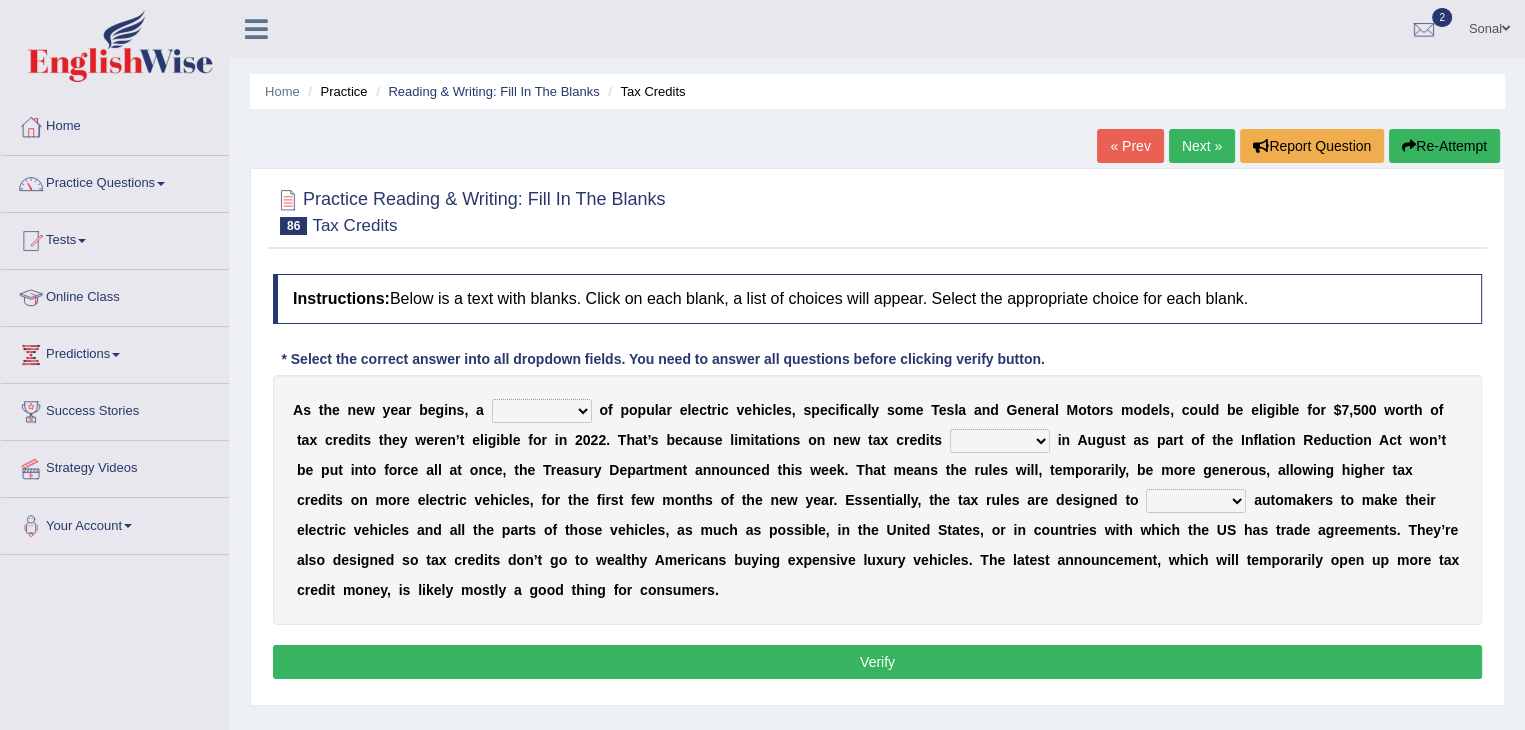 click on "population category figure number" at bounding box center (542, 411) 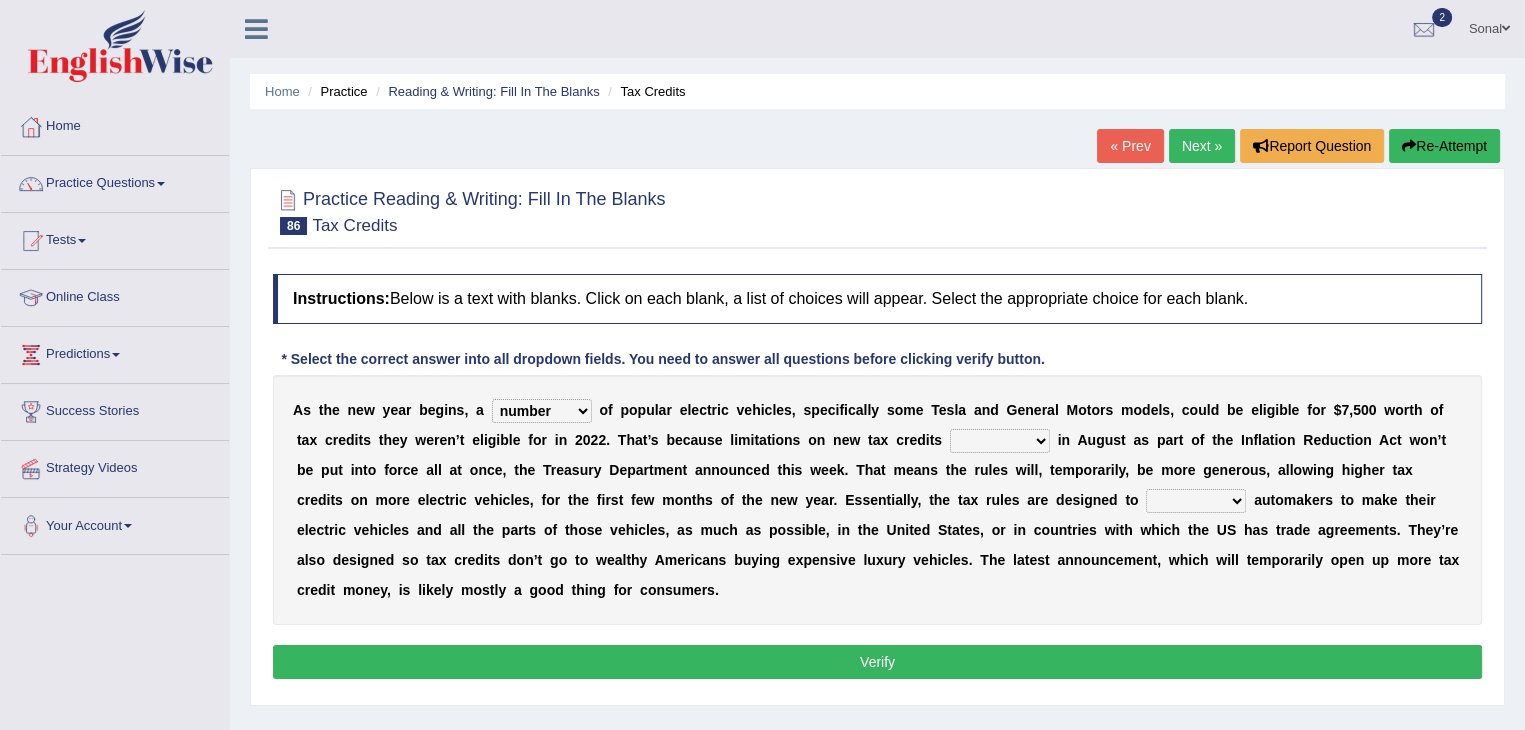 click on "population category figure number" at bounding box center [542, 411] 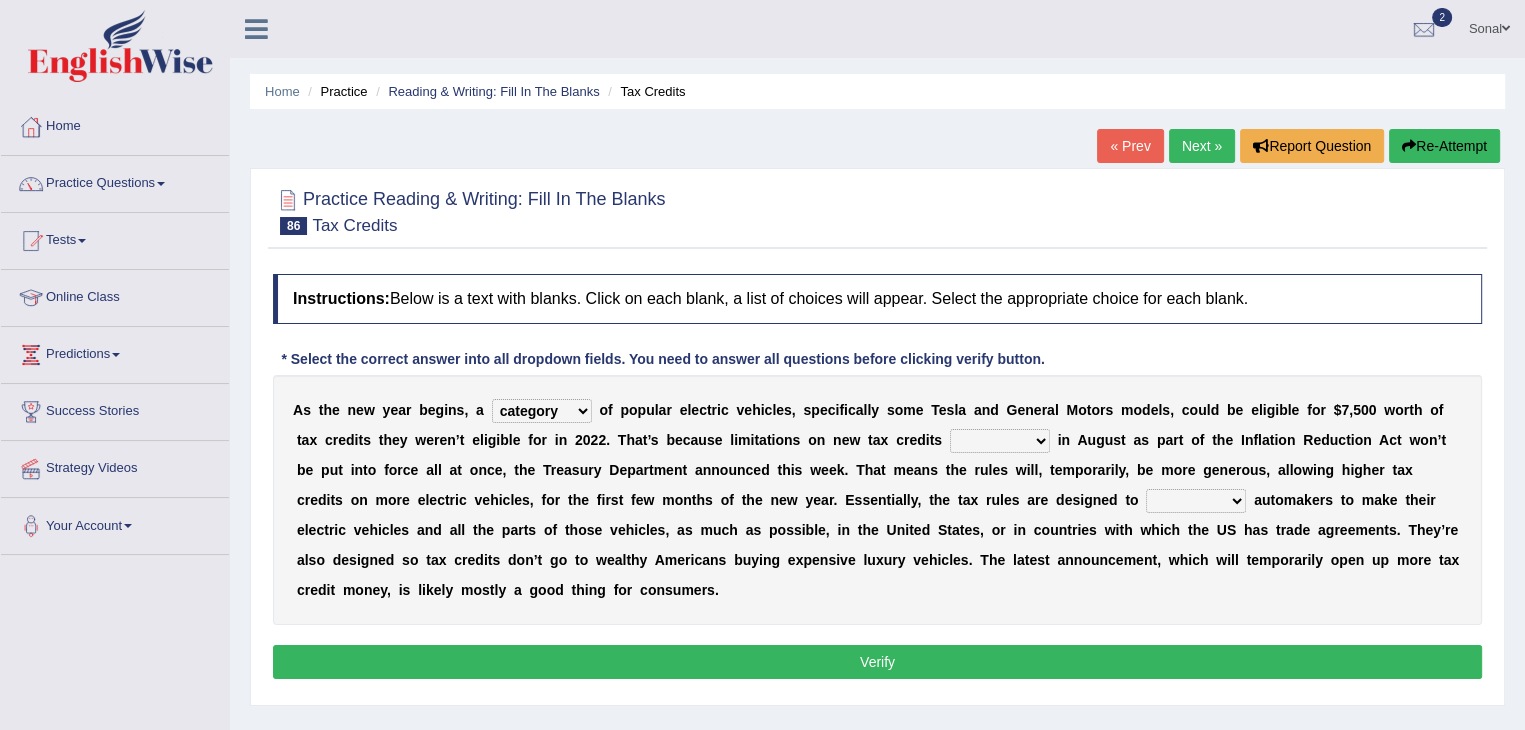 click on "population category figure number" at bounding box center (542, 411) 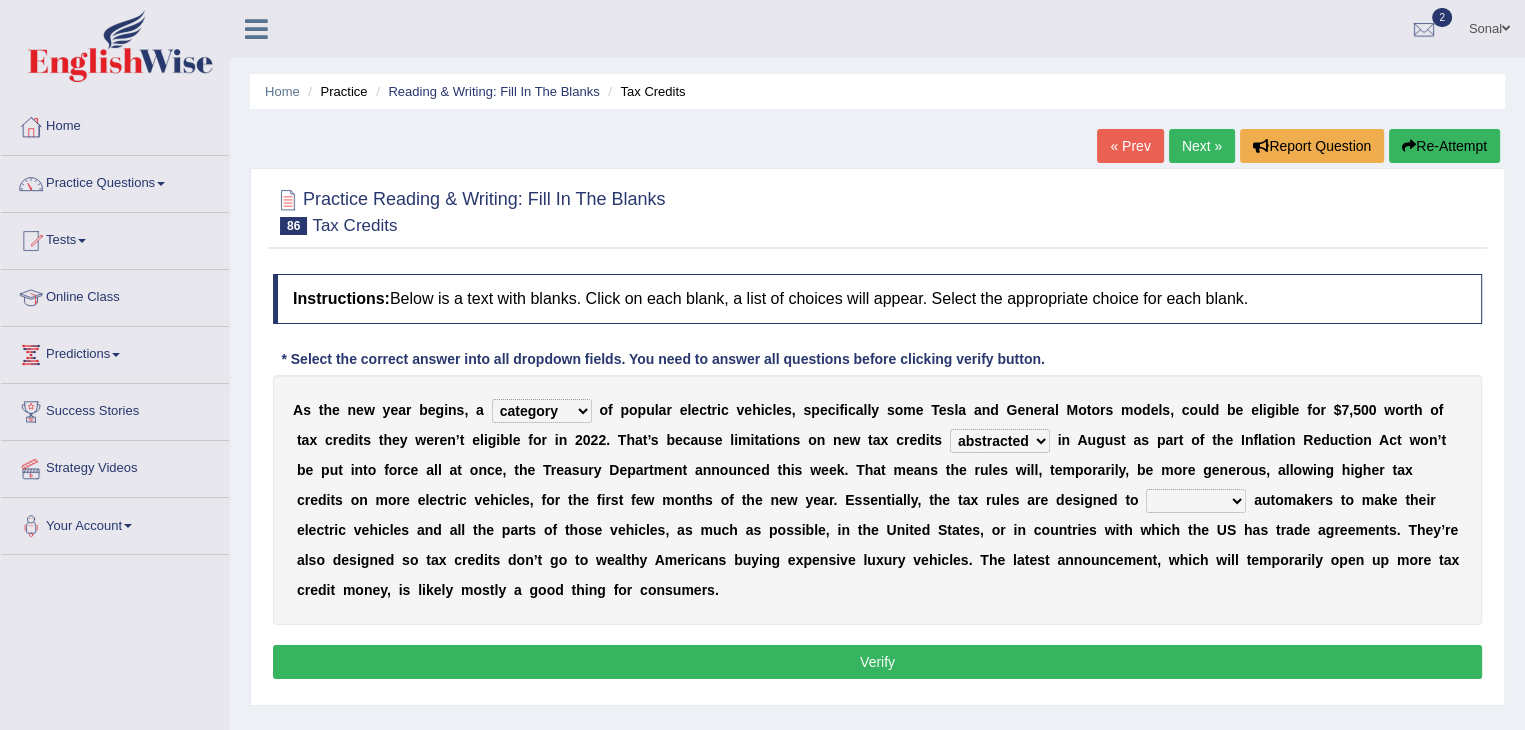 click on "abstracted attracted redacted enacted" at bounding box center [1000, 441] 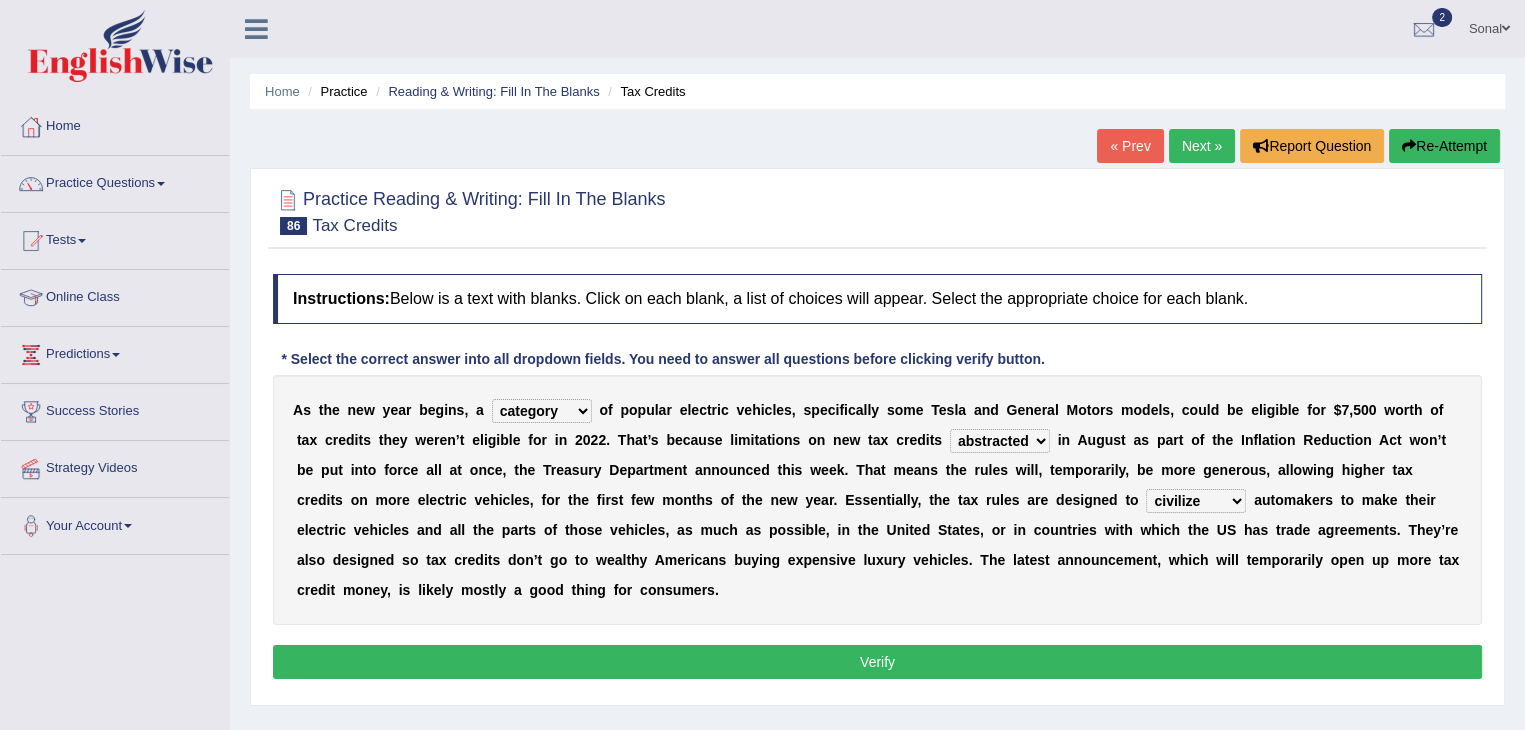 click on "Verify" at bounding box center (877, 662) 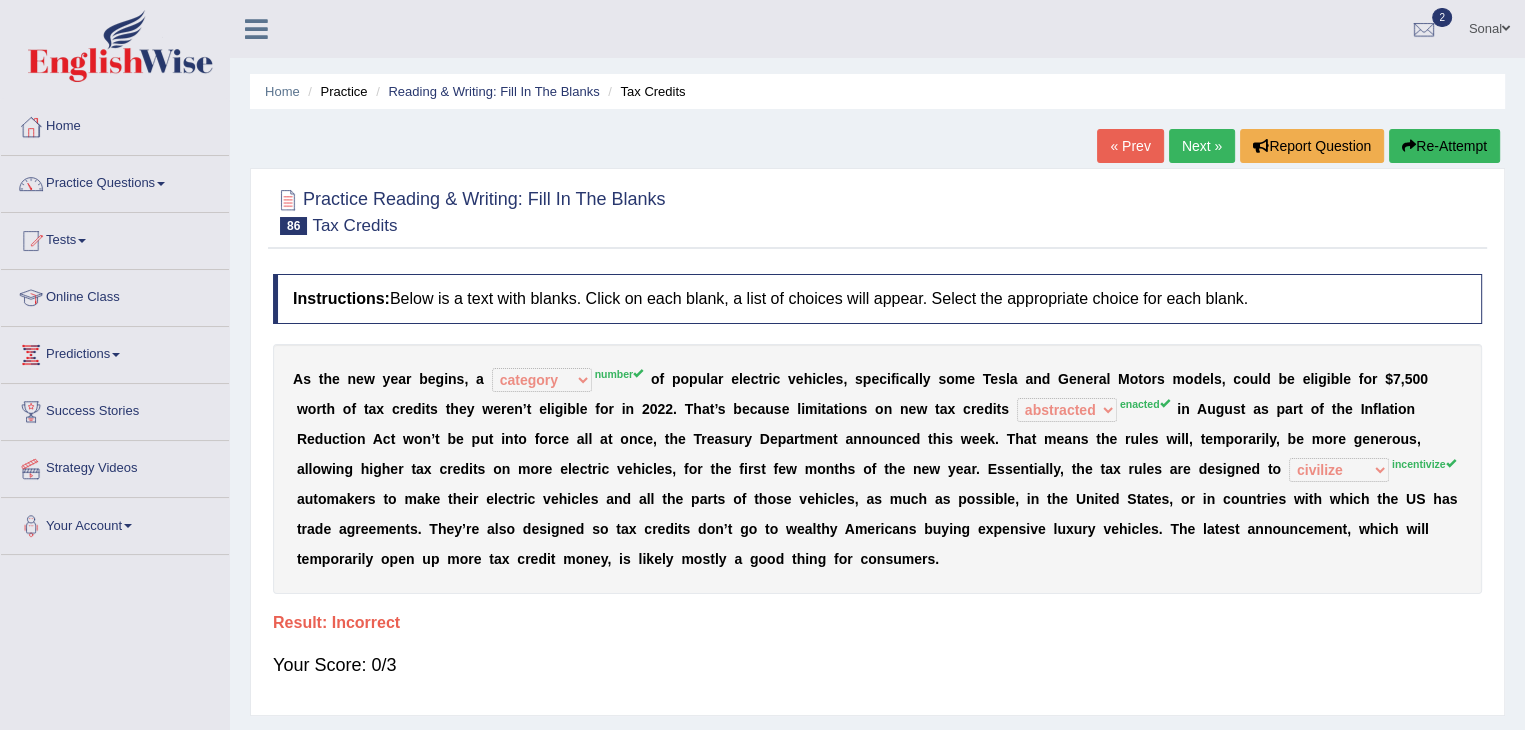 click on "Re-Attempt" at bounding box center [1444, 146] 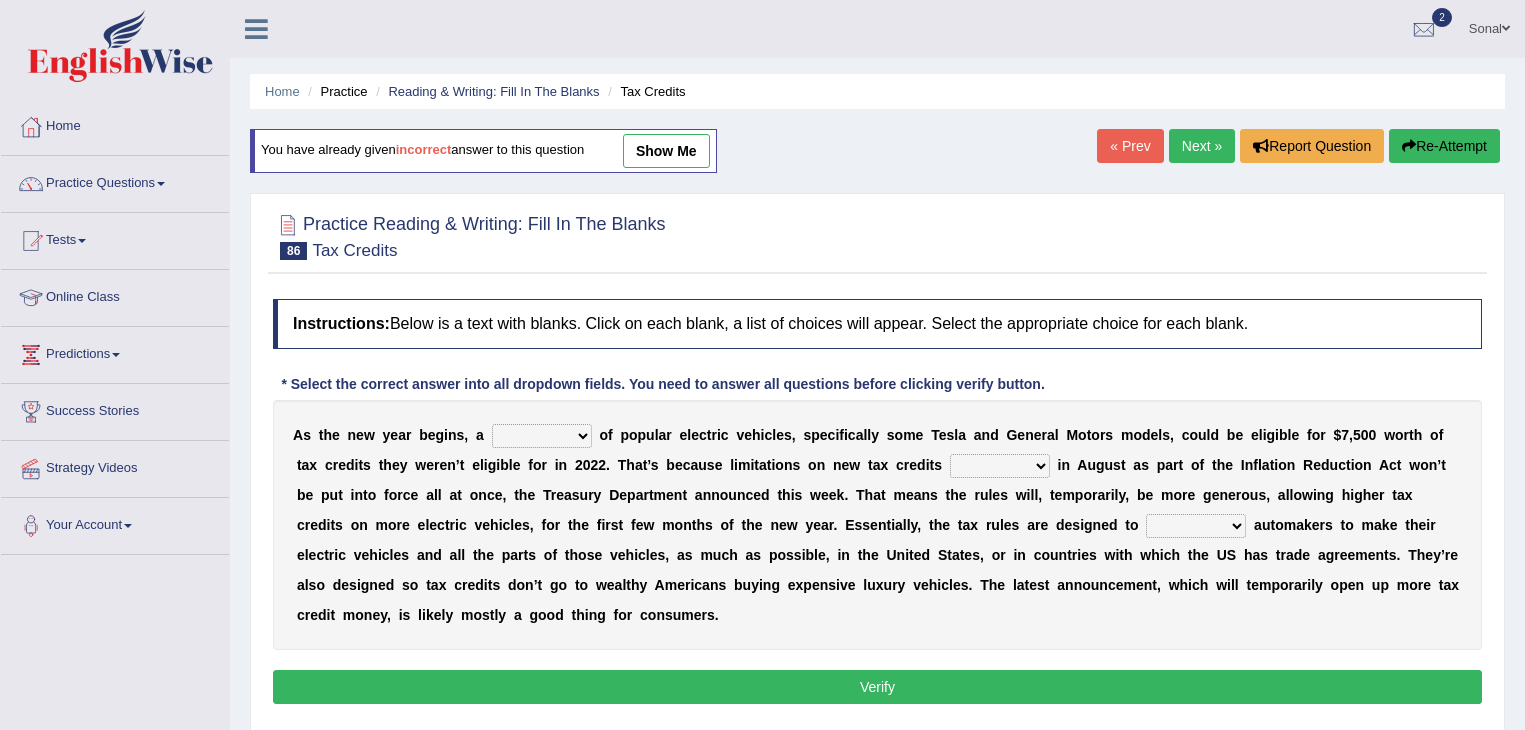 scroll, scrollTop: 0, scrollLeft: 0, axis: both 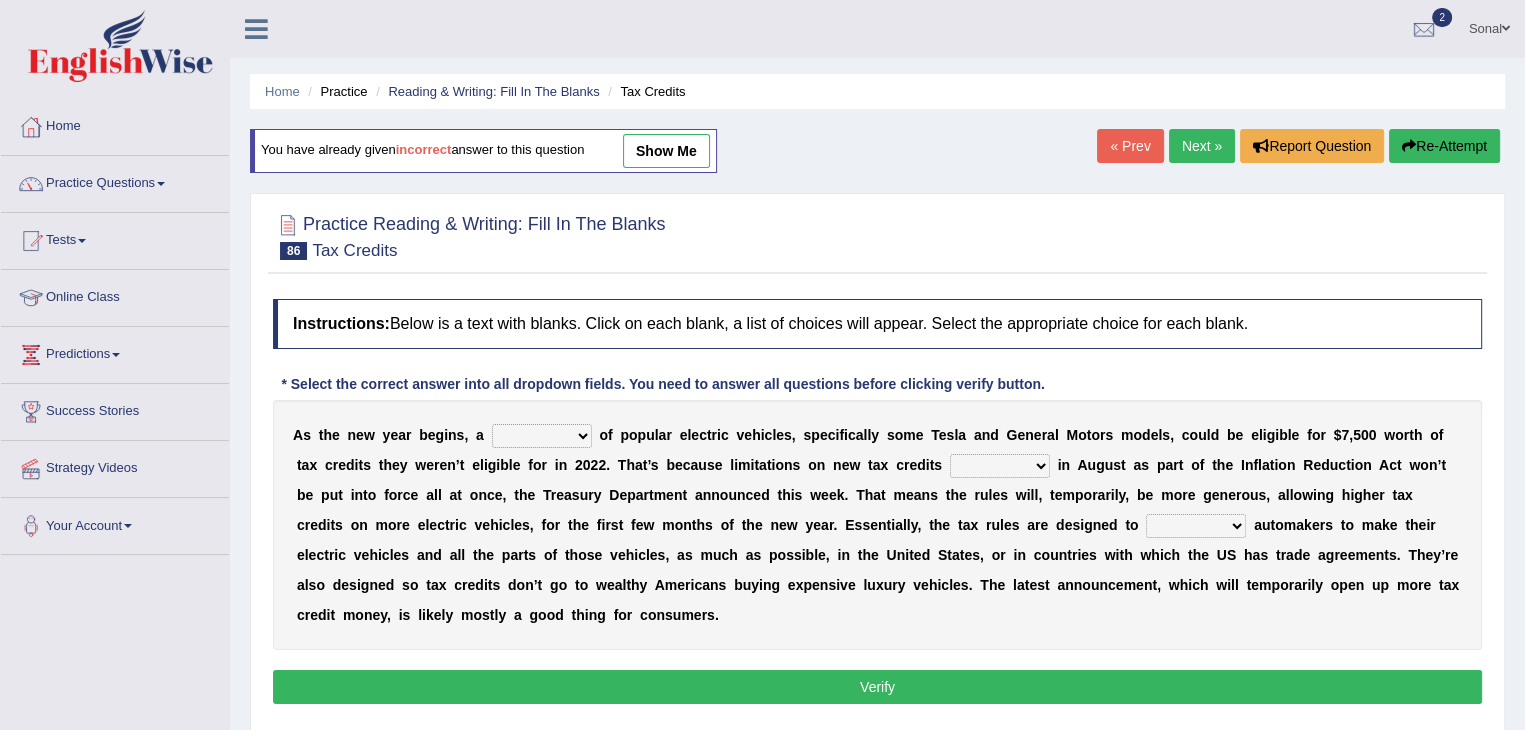 click on "population category figure number" at bounding box center (542, 436) 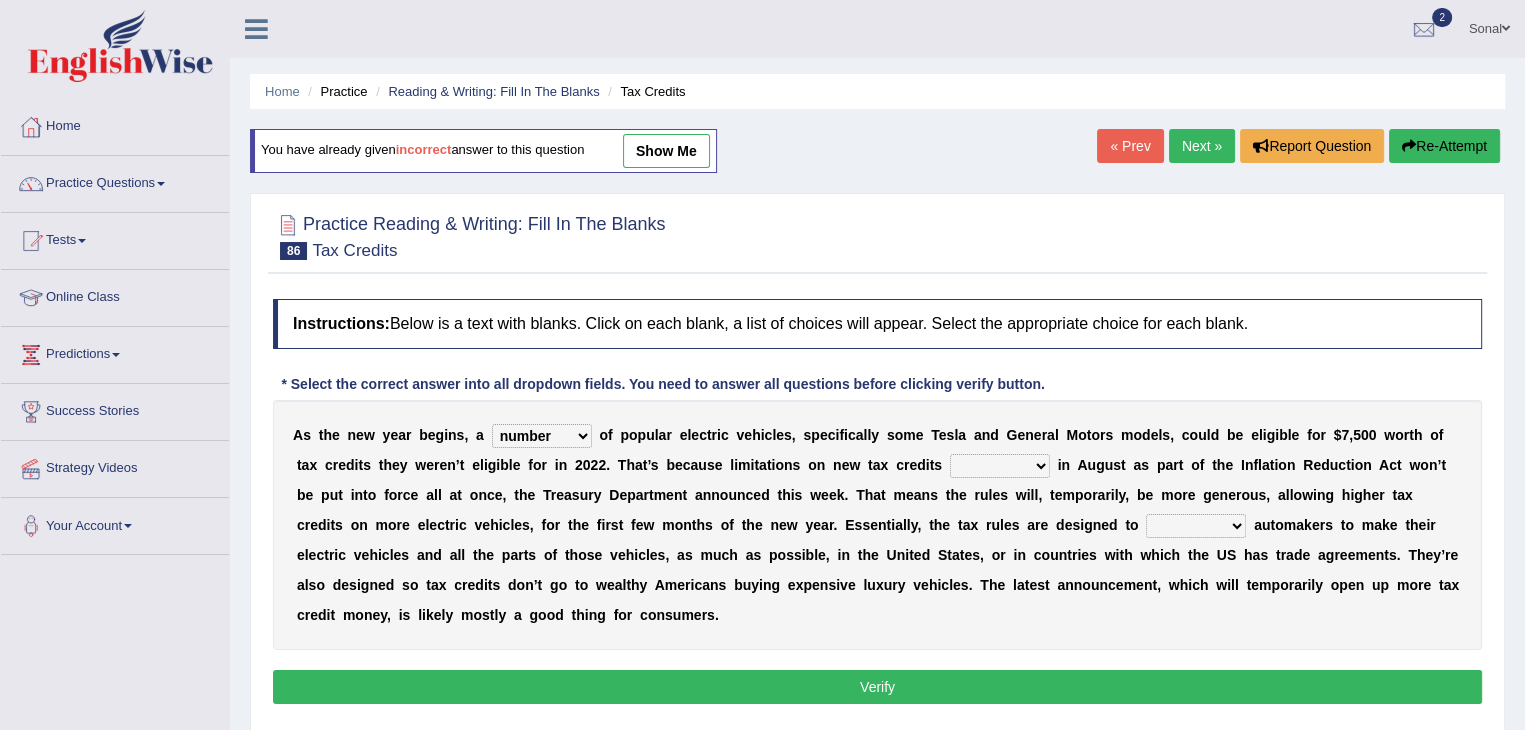 click on "population category figure number" at bounding box center (542, 436) 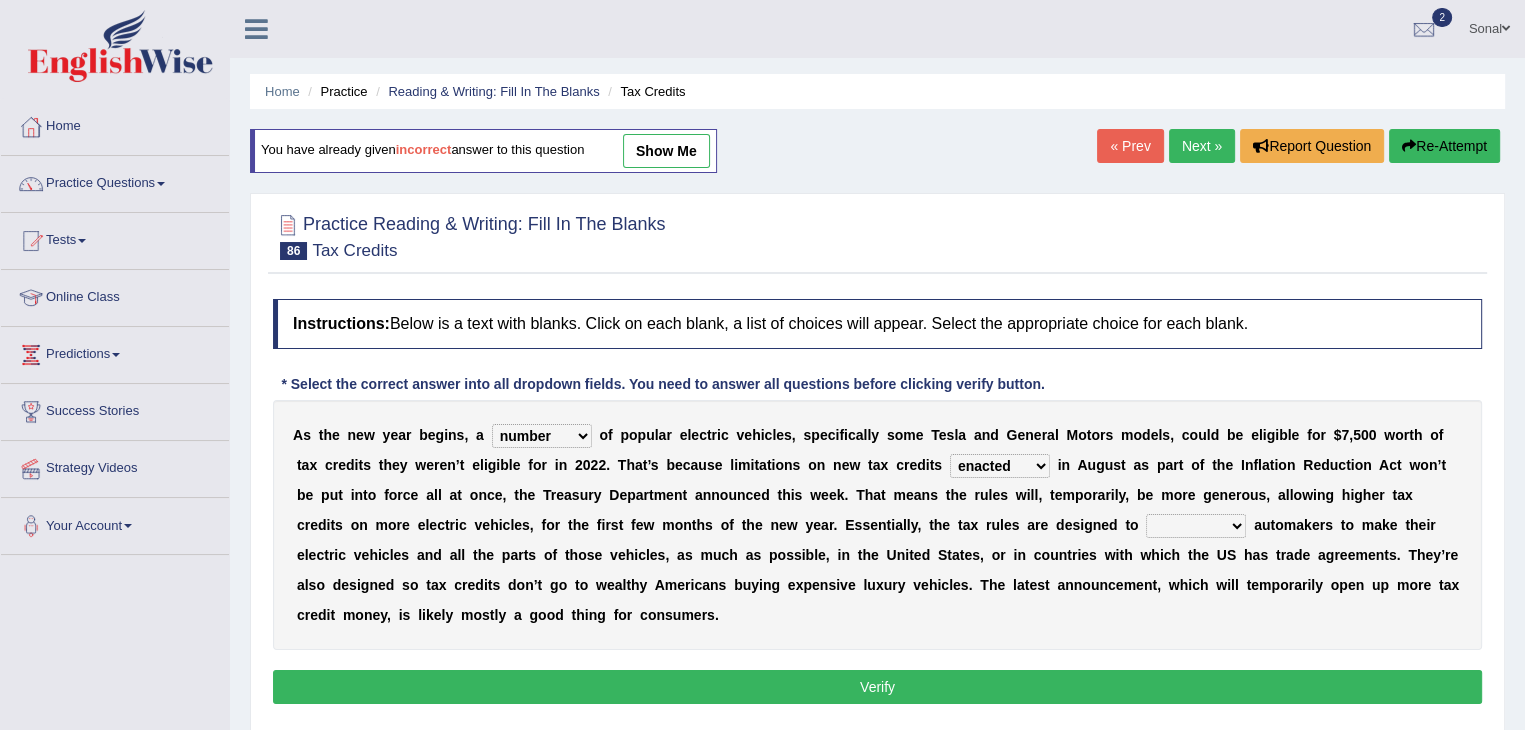 click on "abstracted attracted redacted enacted" at bounding box center (1000, 466) 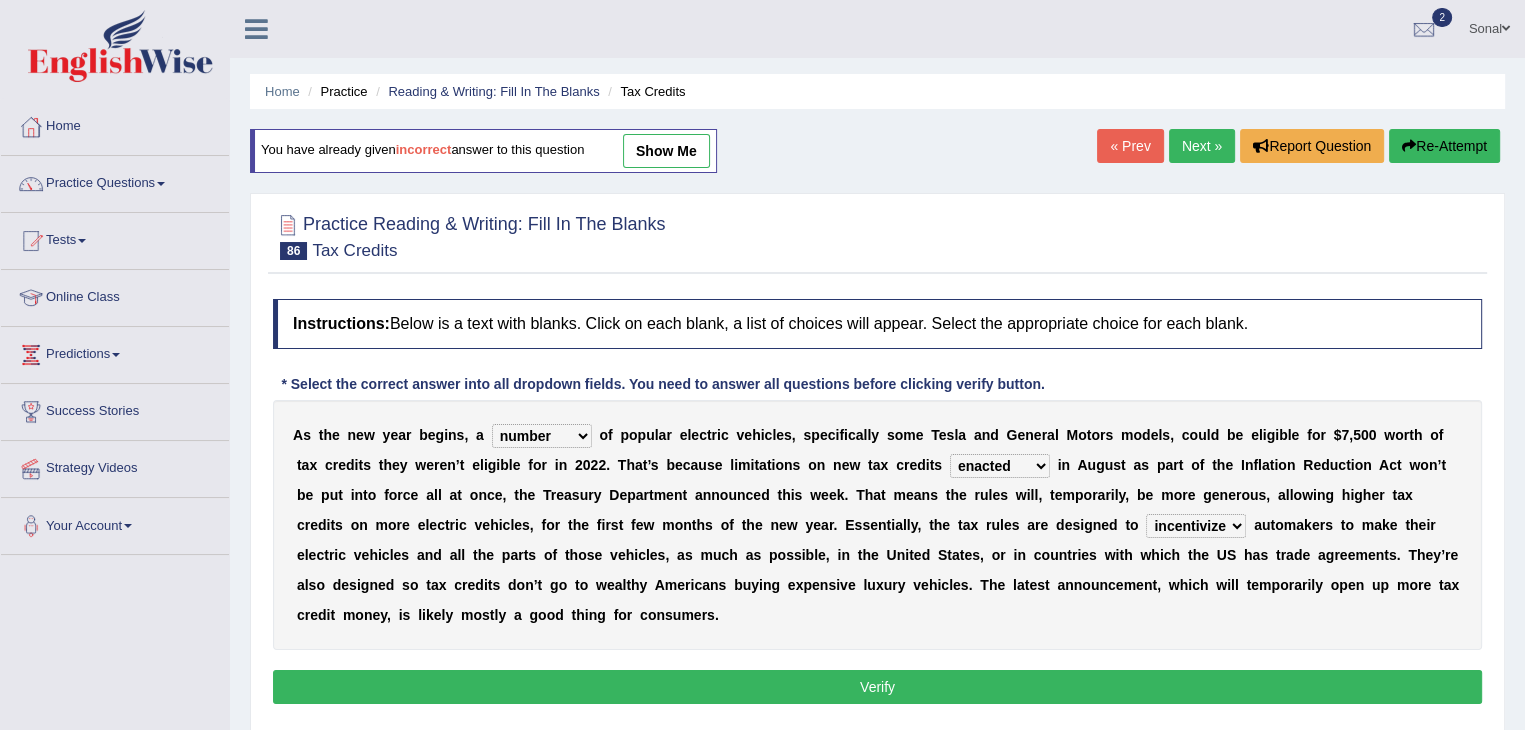 click on "Verify" at bounding box center (877, 687) 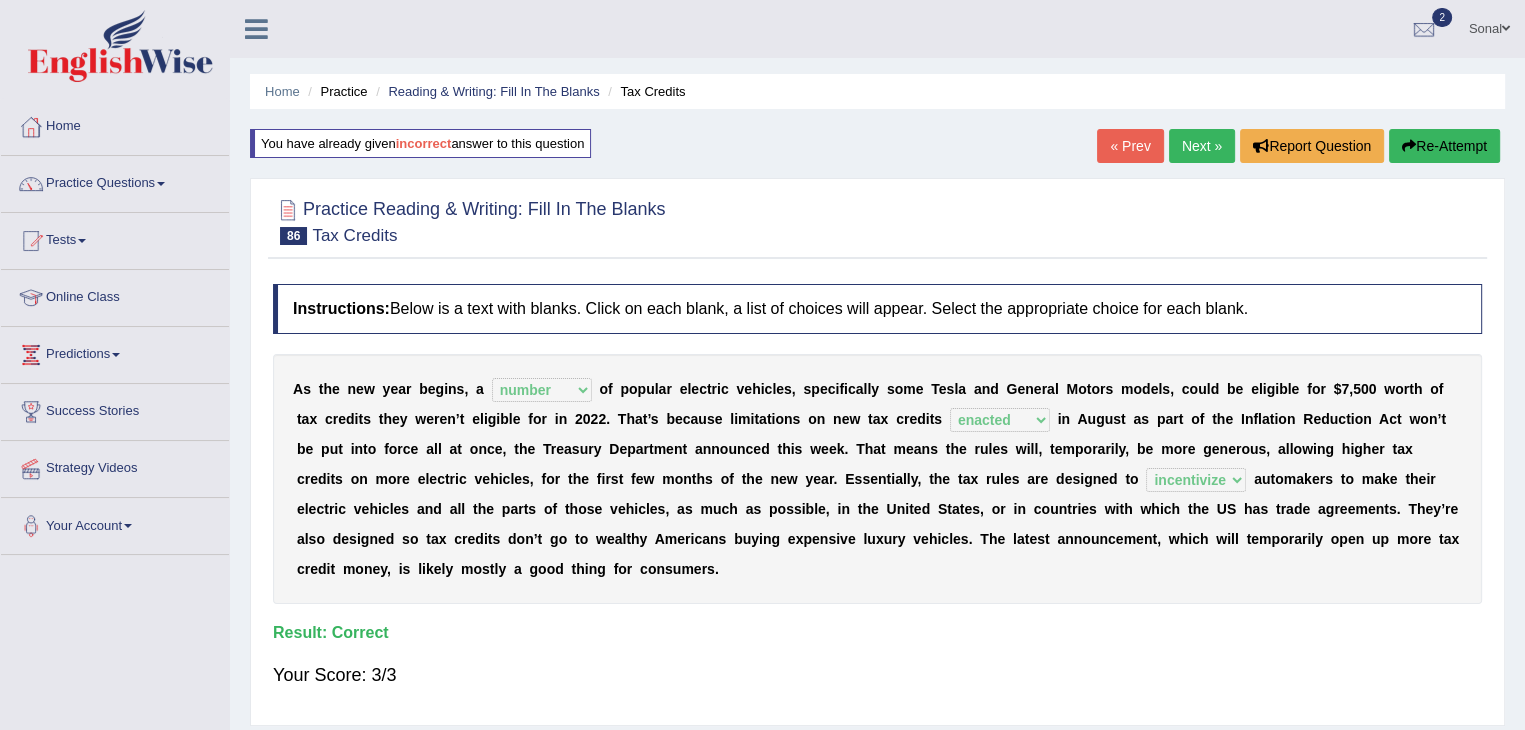 click on "Next »" at bounding box center (1202, 146) 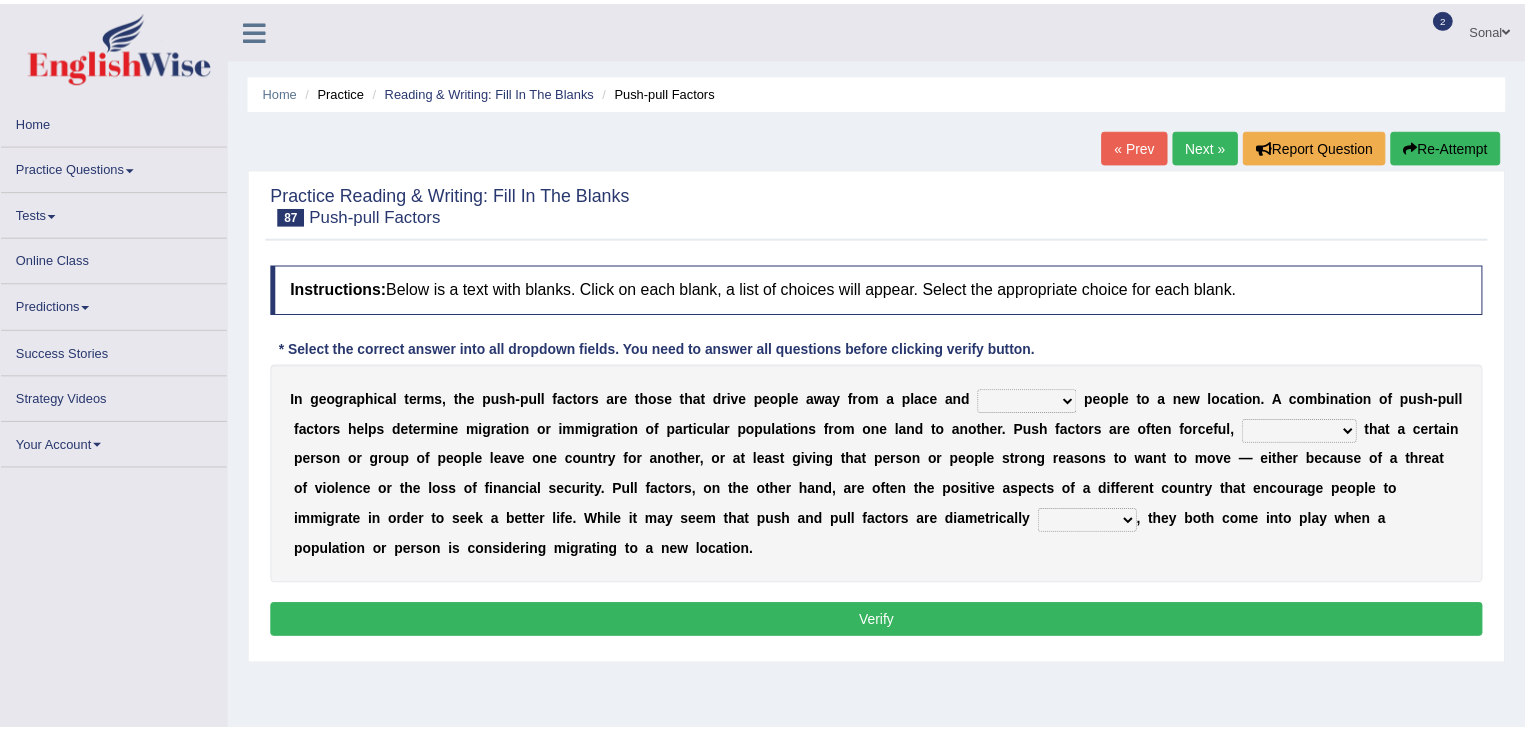 scroll, scrollTop: 0, scrollLeft: 0, axis: both 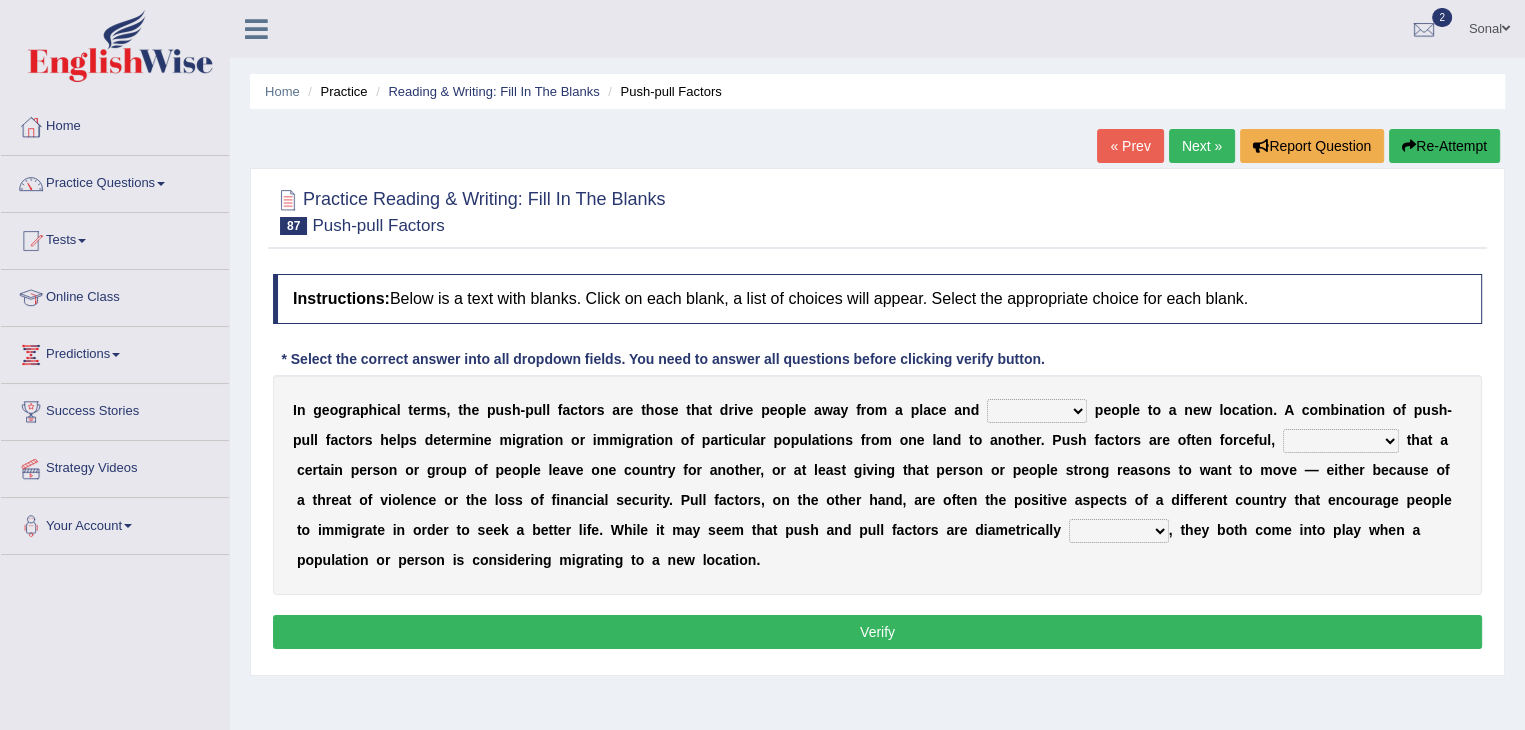 click on "withdraw tantalize appeal draw" at bounding box center (1037, 411) 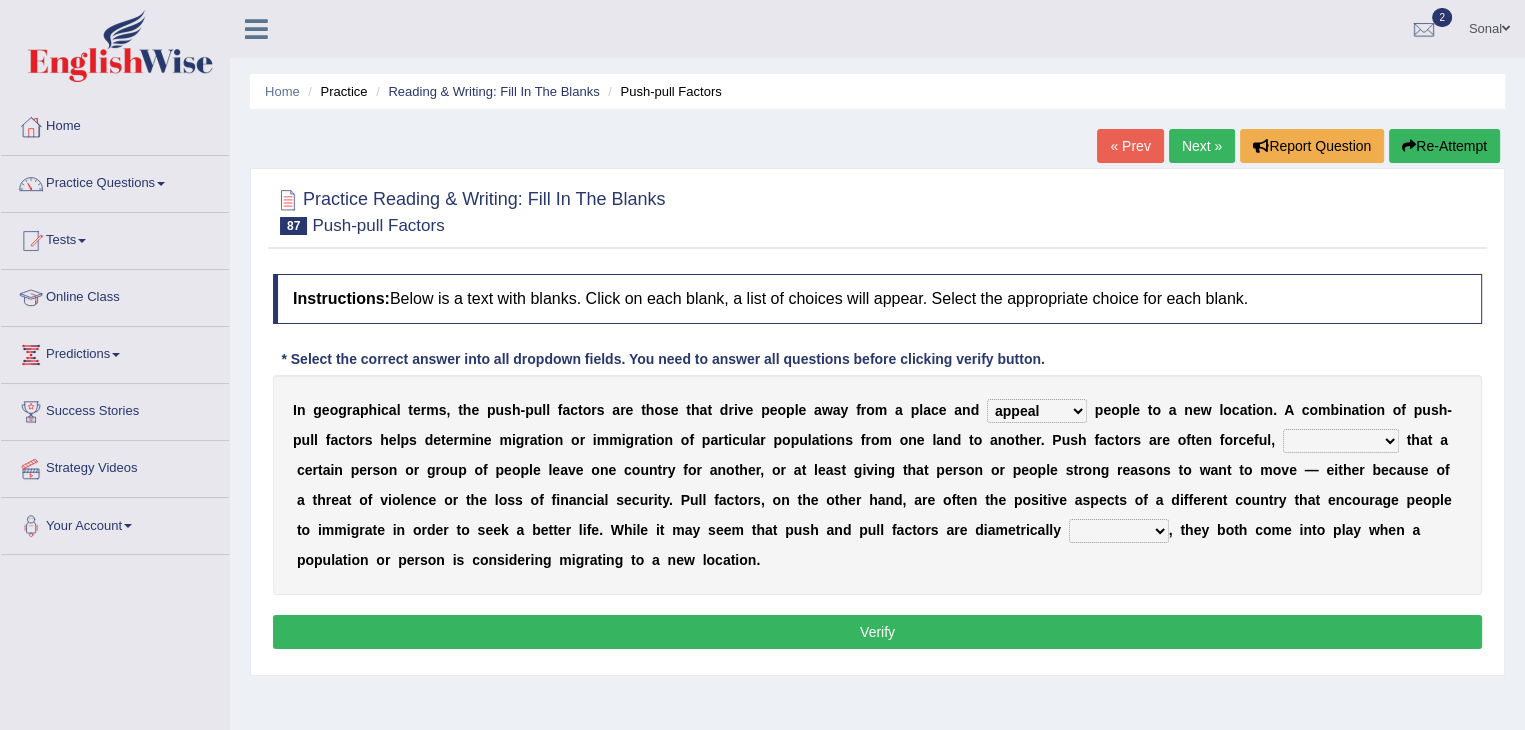 click on "withdraw tantalize appeal draw" at bounding box center [1037, 411] 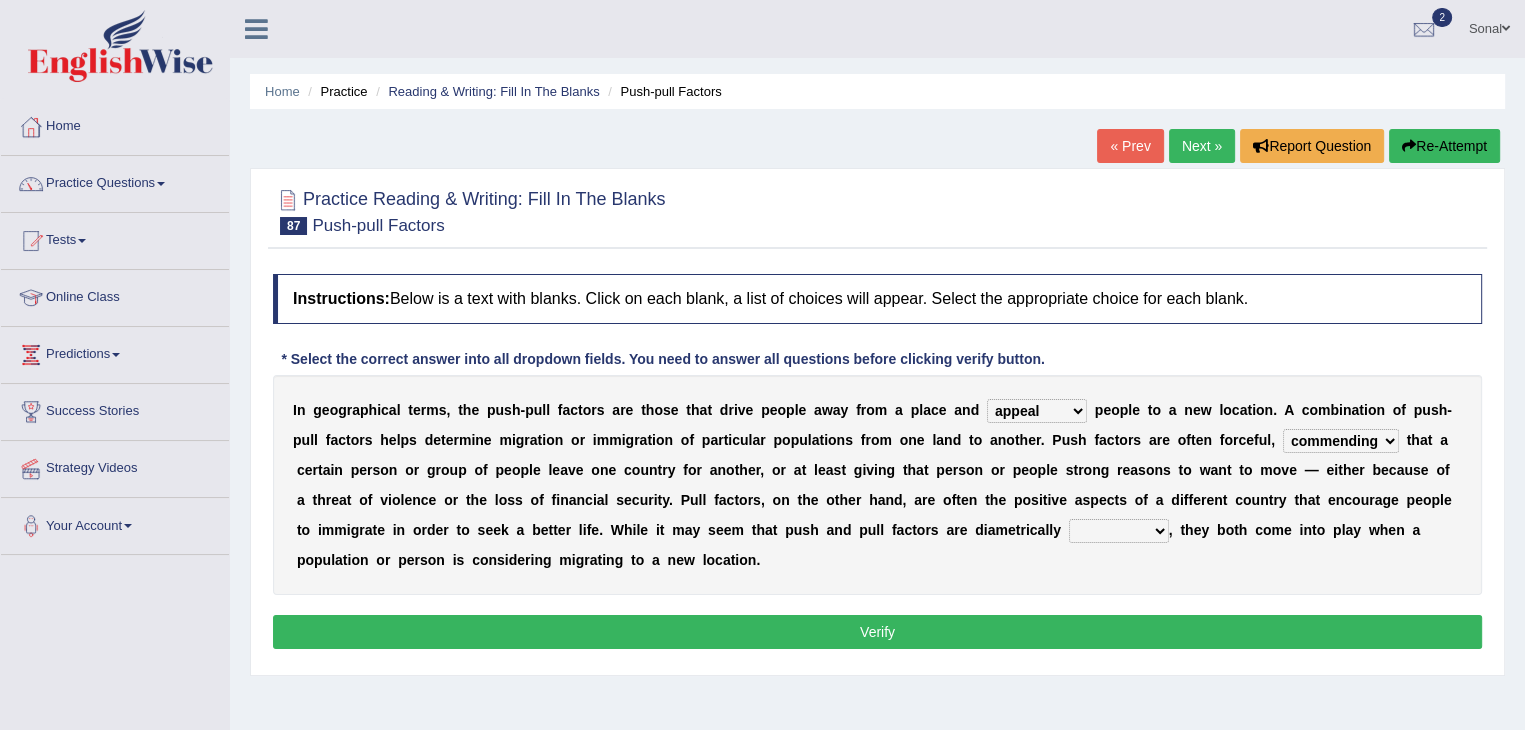 click on "demanding resigning contending commending" at bounding box center (1341, 441) 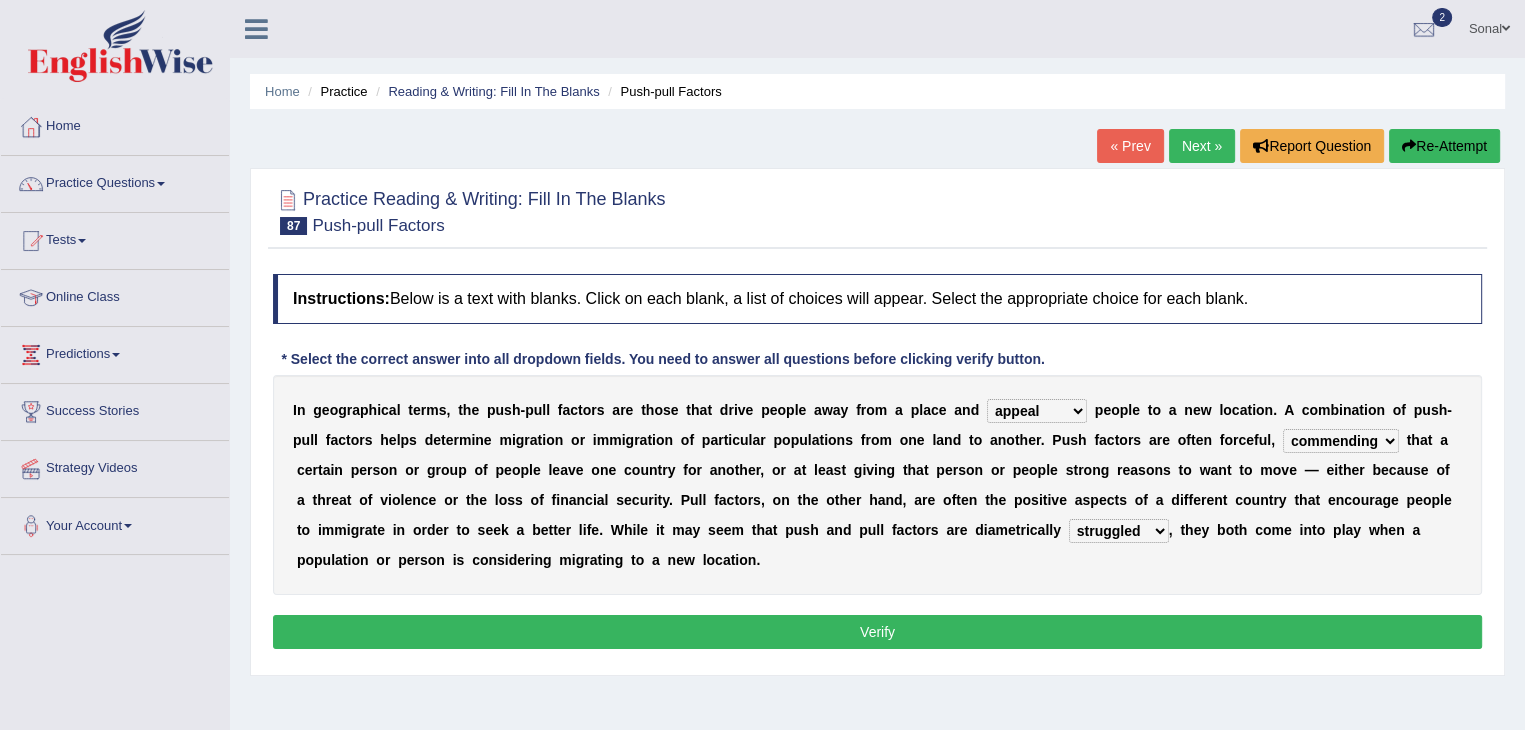 click on "attracted reviewed opposed struggled" at bounding box center [1119, 531] 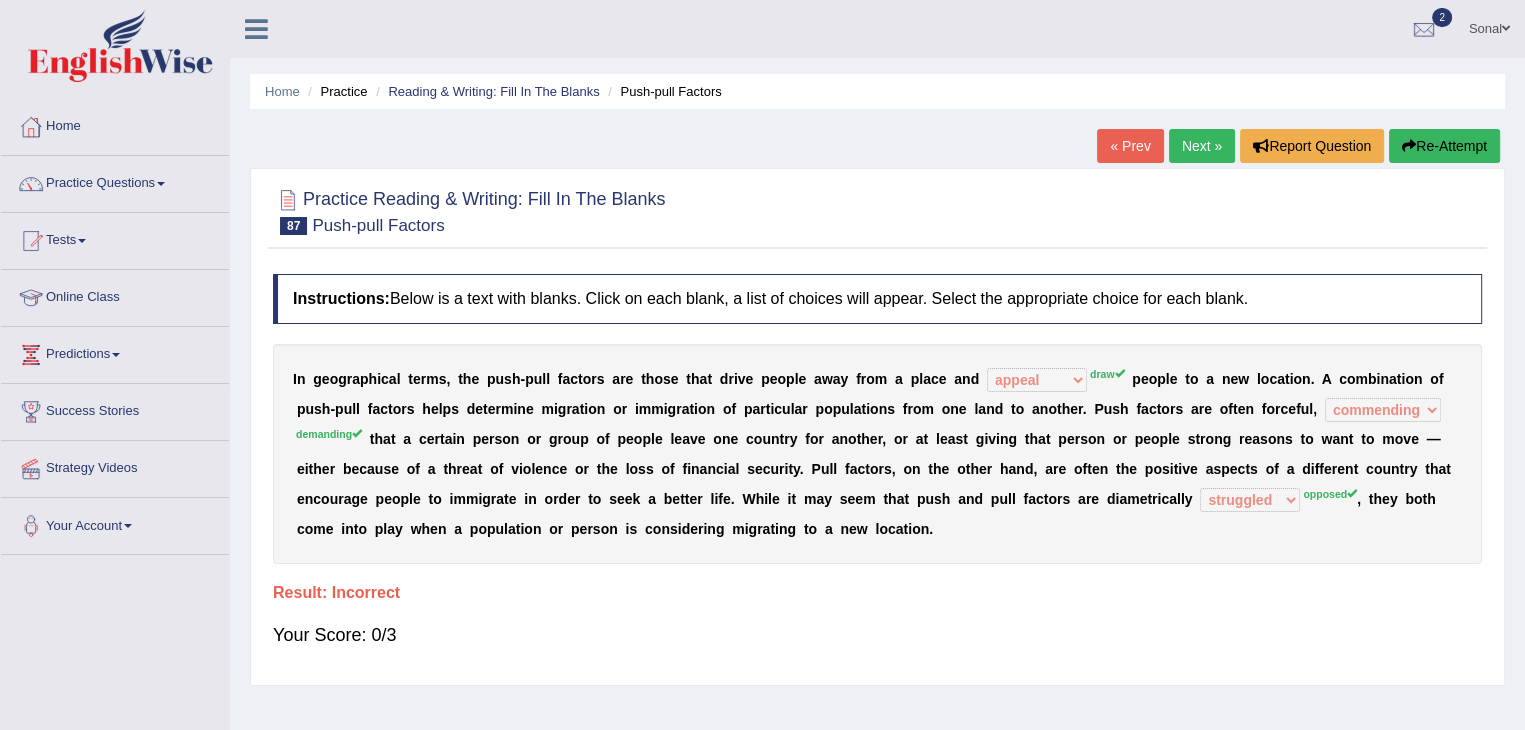click on "Re-Attempt" at bounding box center (1444, 146) 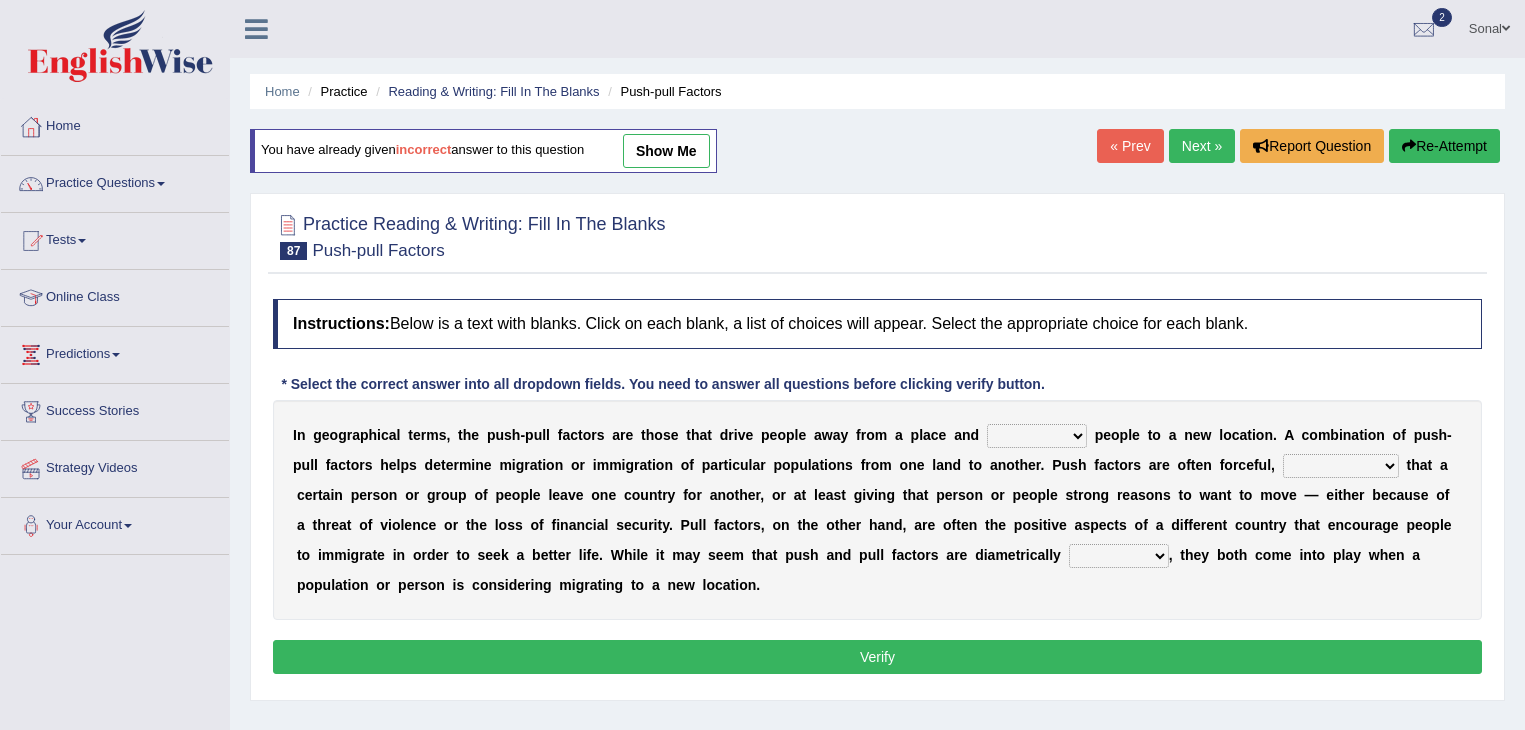 scroll, scrollTop: 0, scrollLeft: 0, axis: both 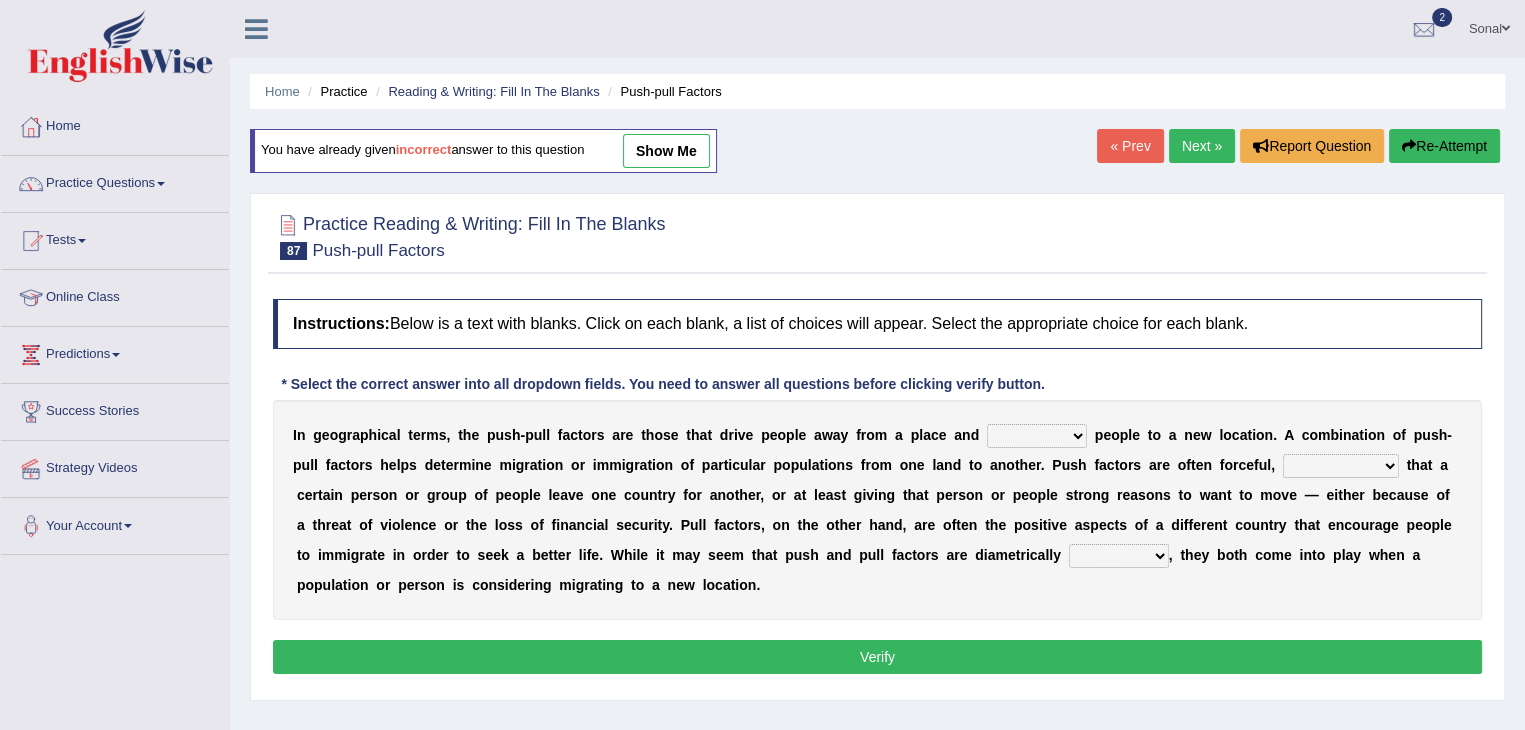 click on "withdraw tantalize appeal draw" at bounding box center [1037, 436] 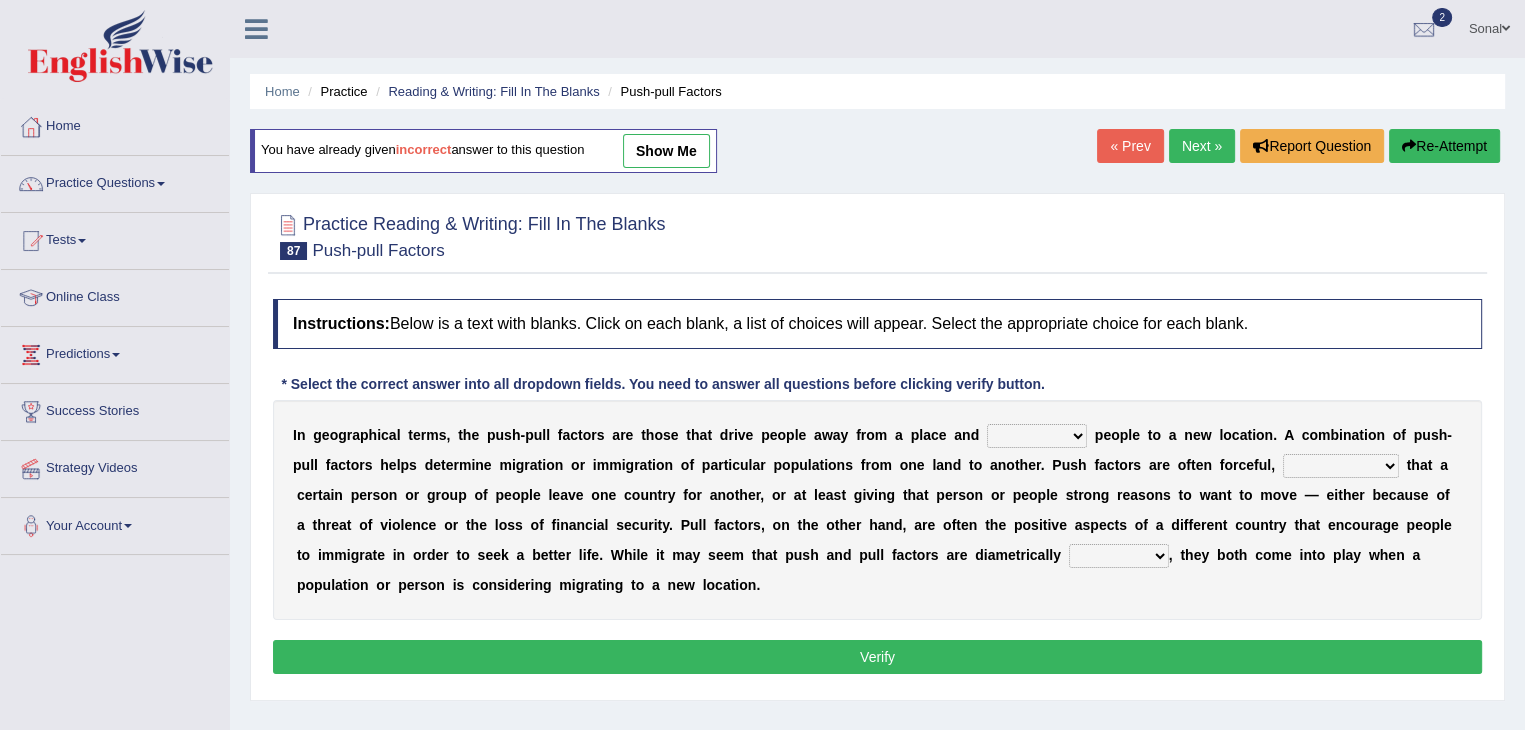 select on "draw" 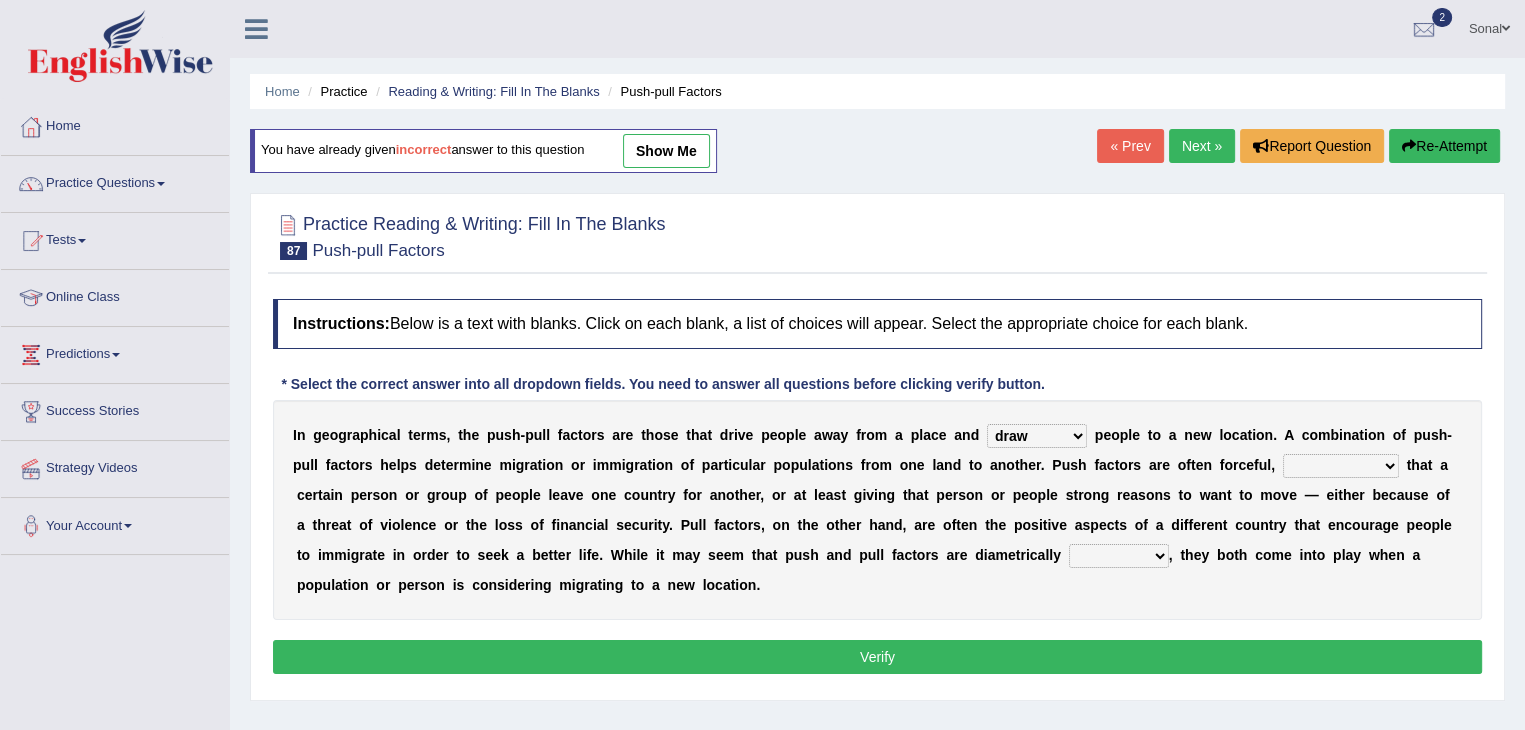 click on "withdraw tantalize appeal draw" at bounding box center (1037, 436) 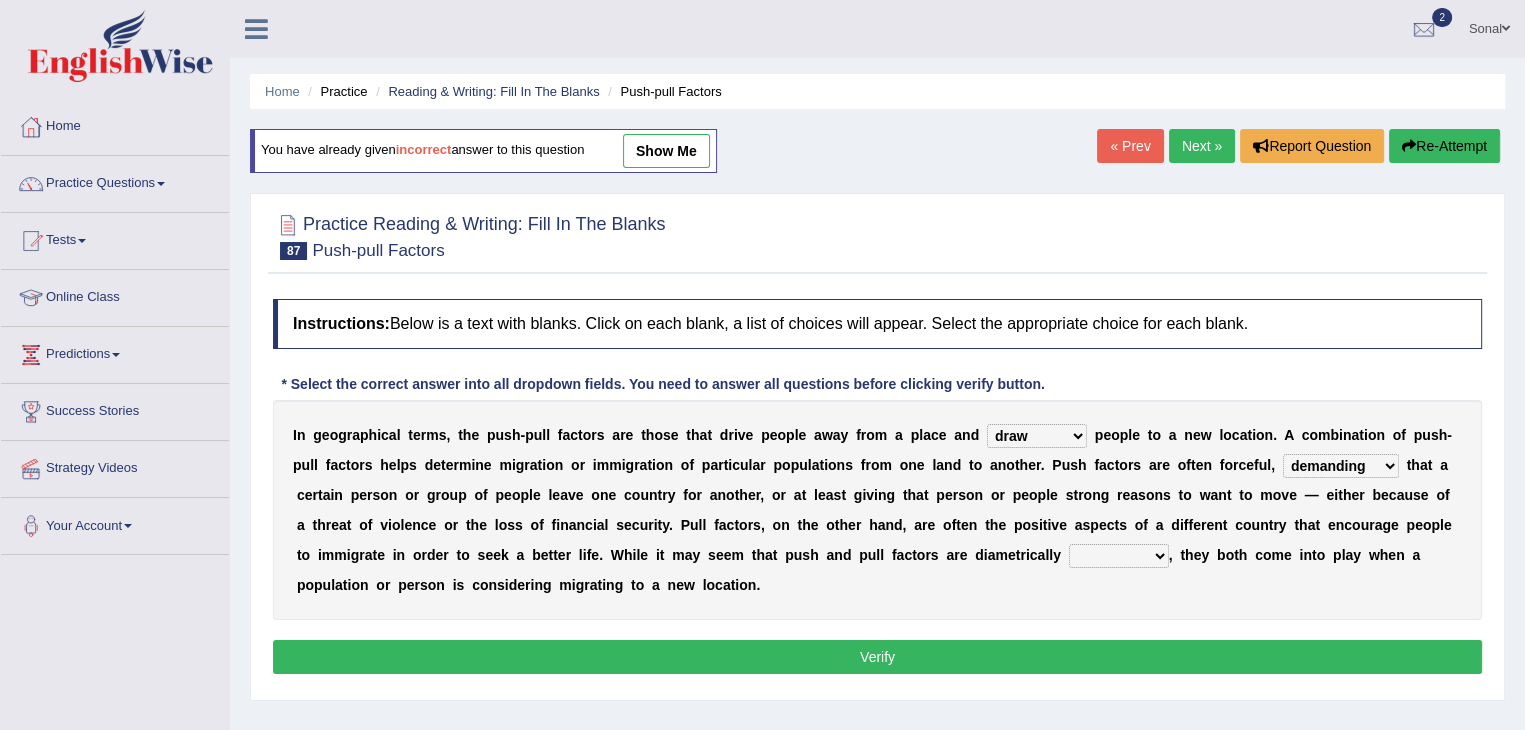 click on "demanding resigning contending commending" at bounding box center (1341, 466) 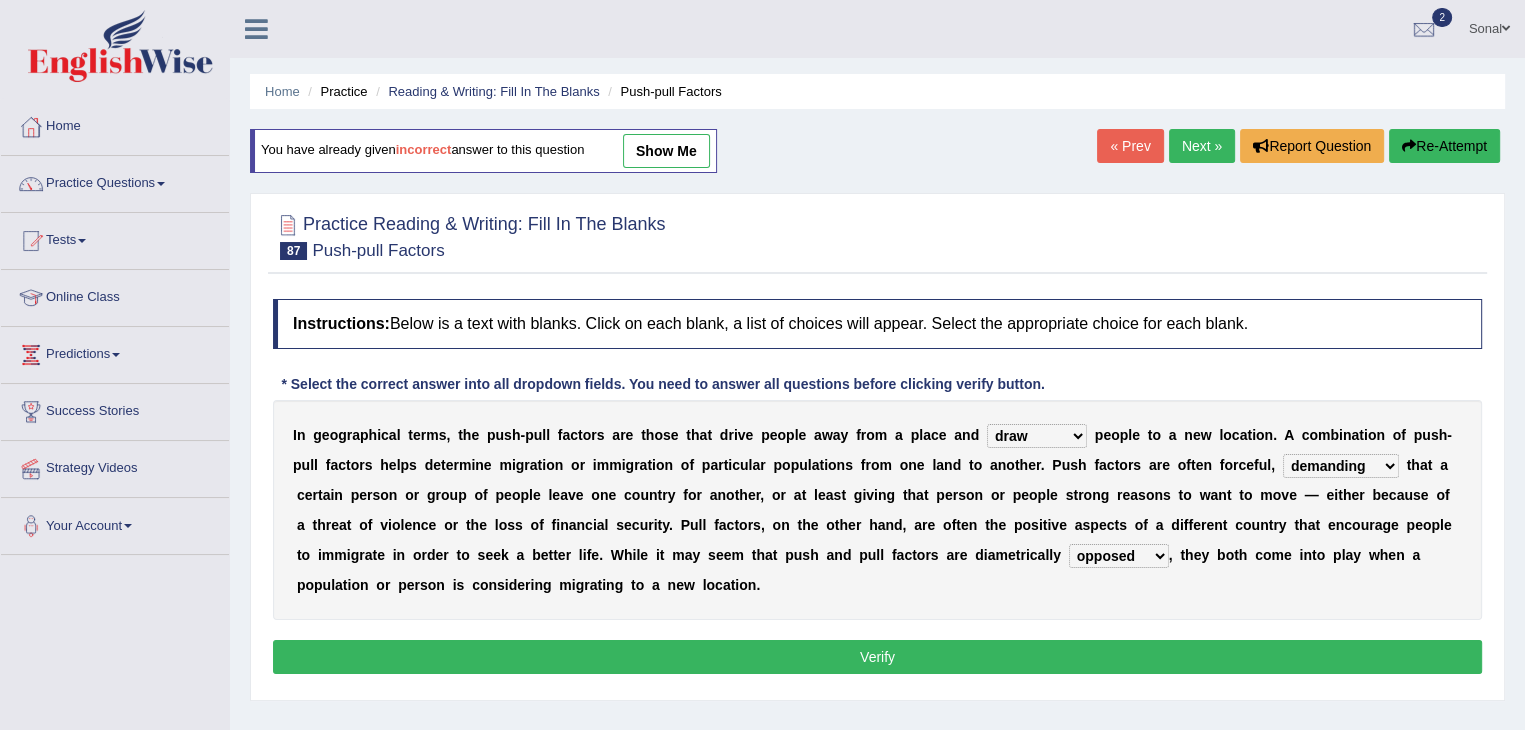 click on "attracted reviewed opposed struggled" at bounding box center [1119, 556] 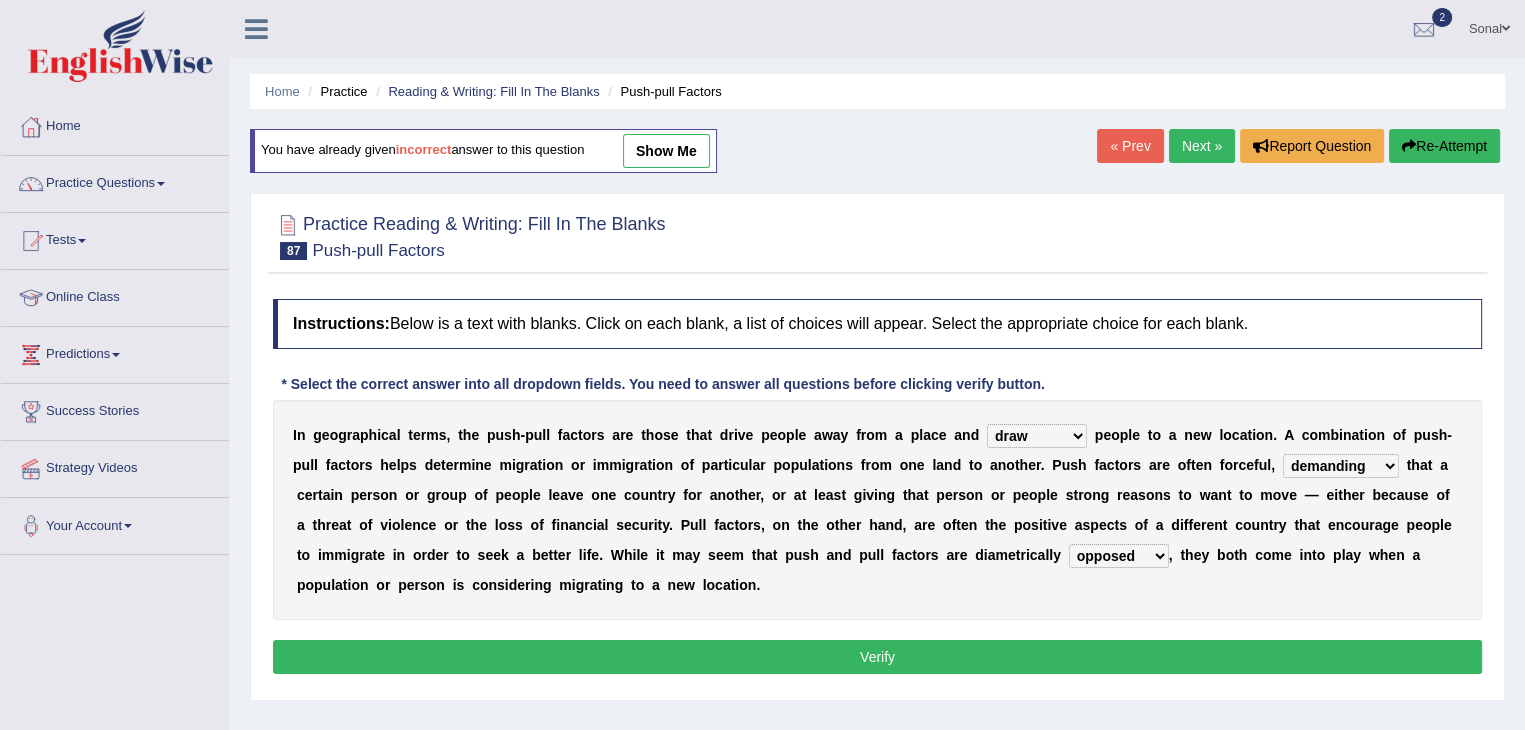 click on "Verify" at bounding box center (877, 657) 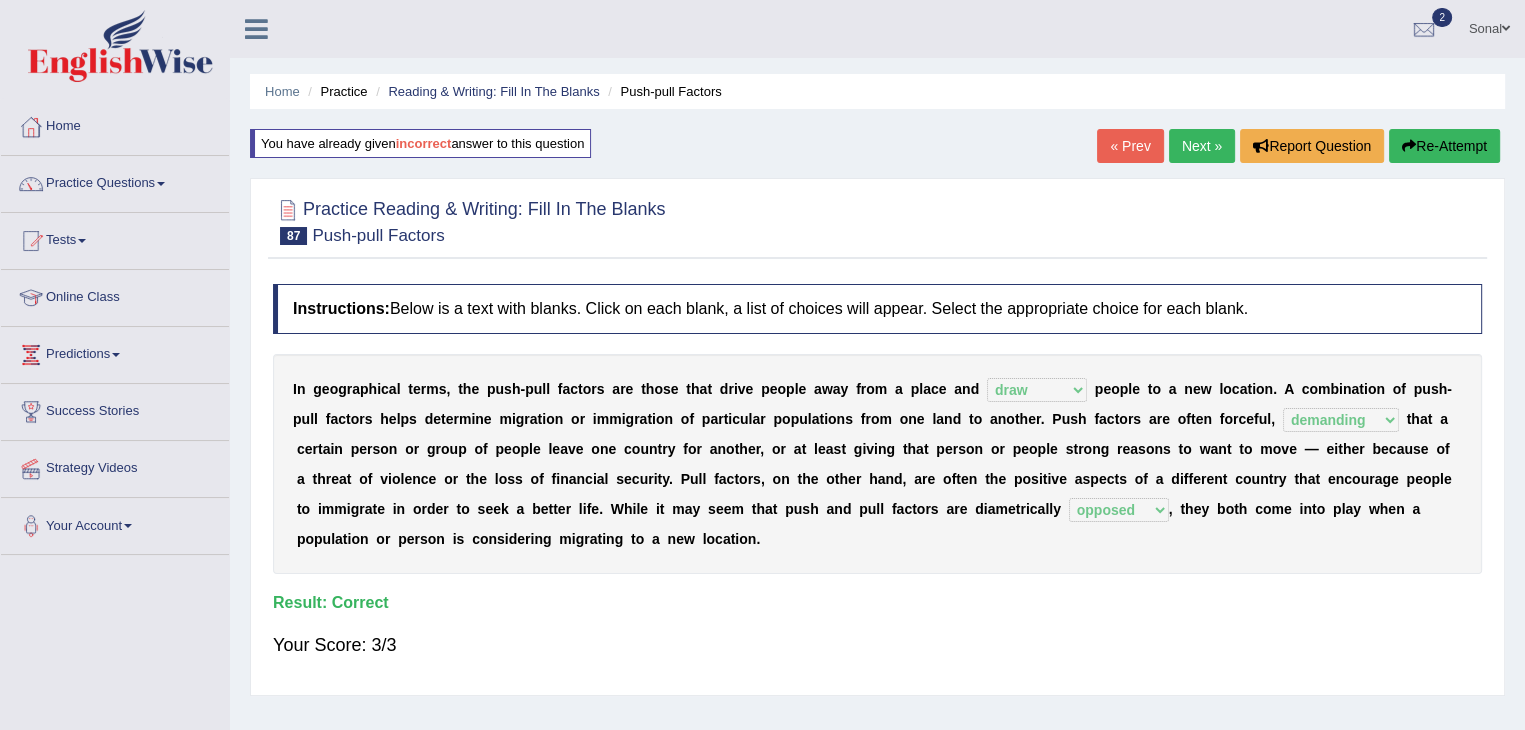 click on "Next »" at bounding box center [1202, 146] 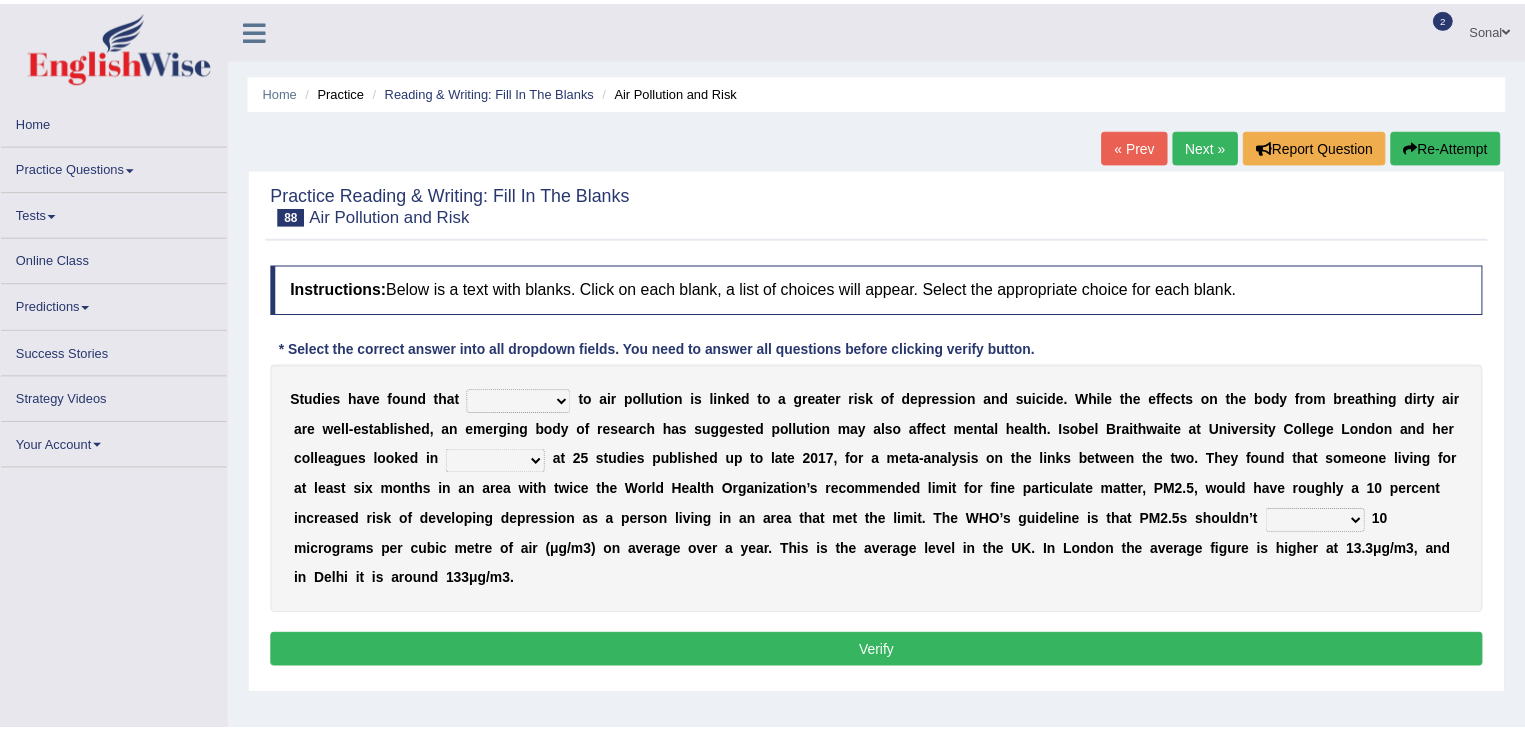 scroll, scrollTop: 0, scrollLeft: 0, axis: both 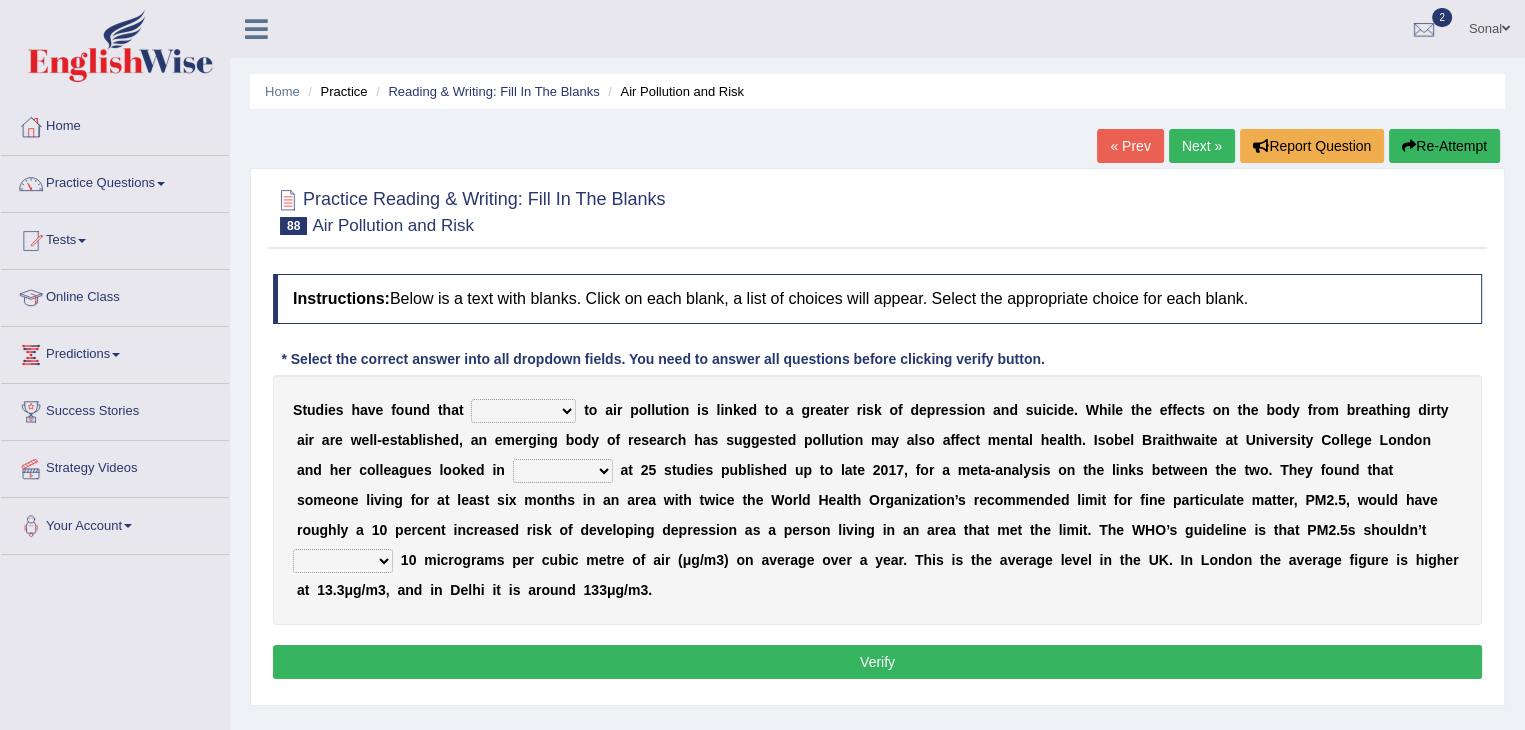 click on "exposure enclosure foreclosure composure" at bounding box center (523, 411) 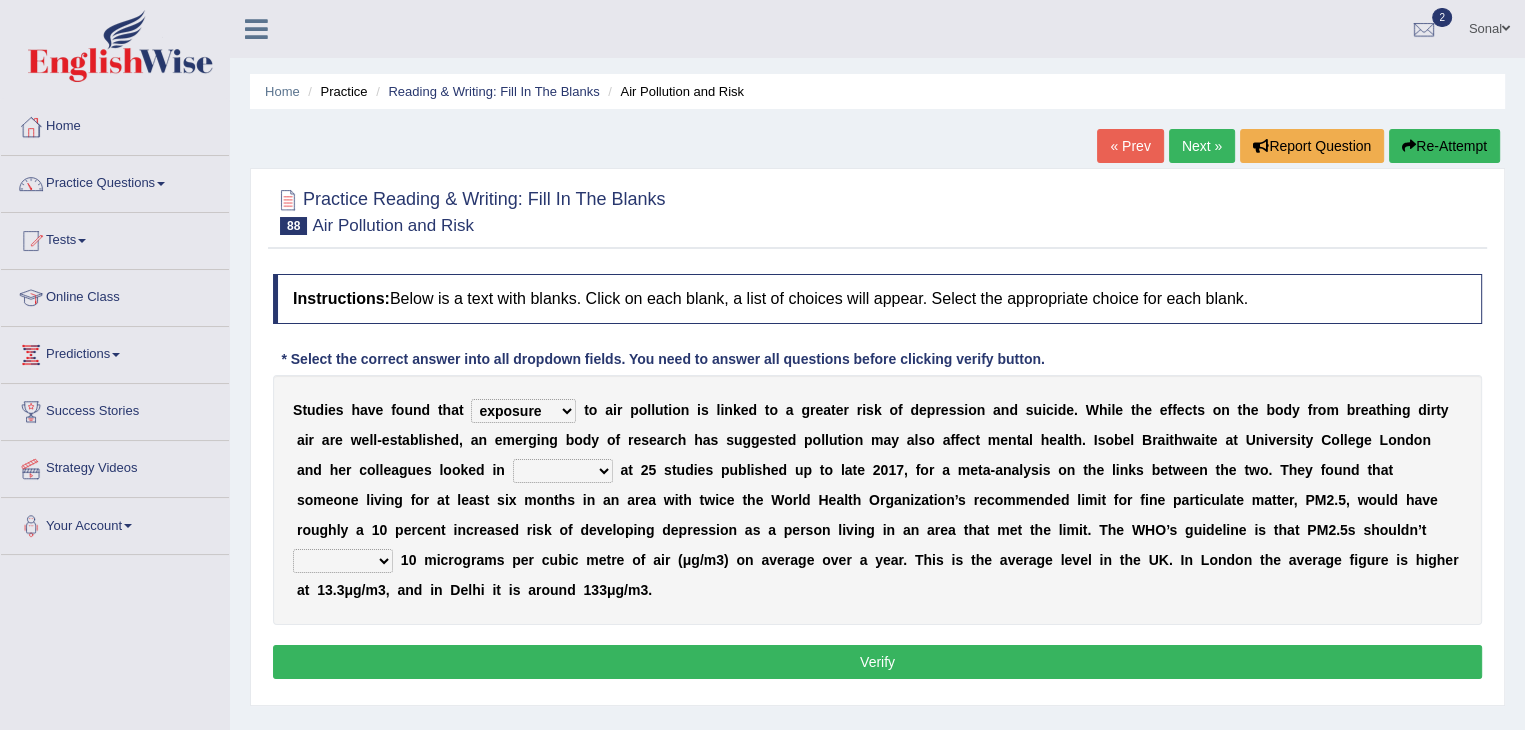 click on "exposure enclosure foreclosure composure" at bounding box center (523, 411) 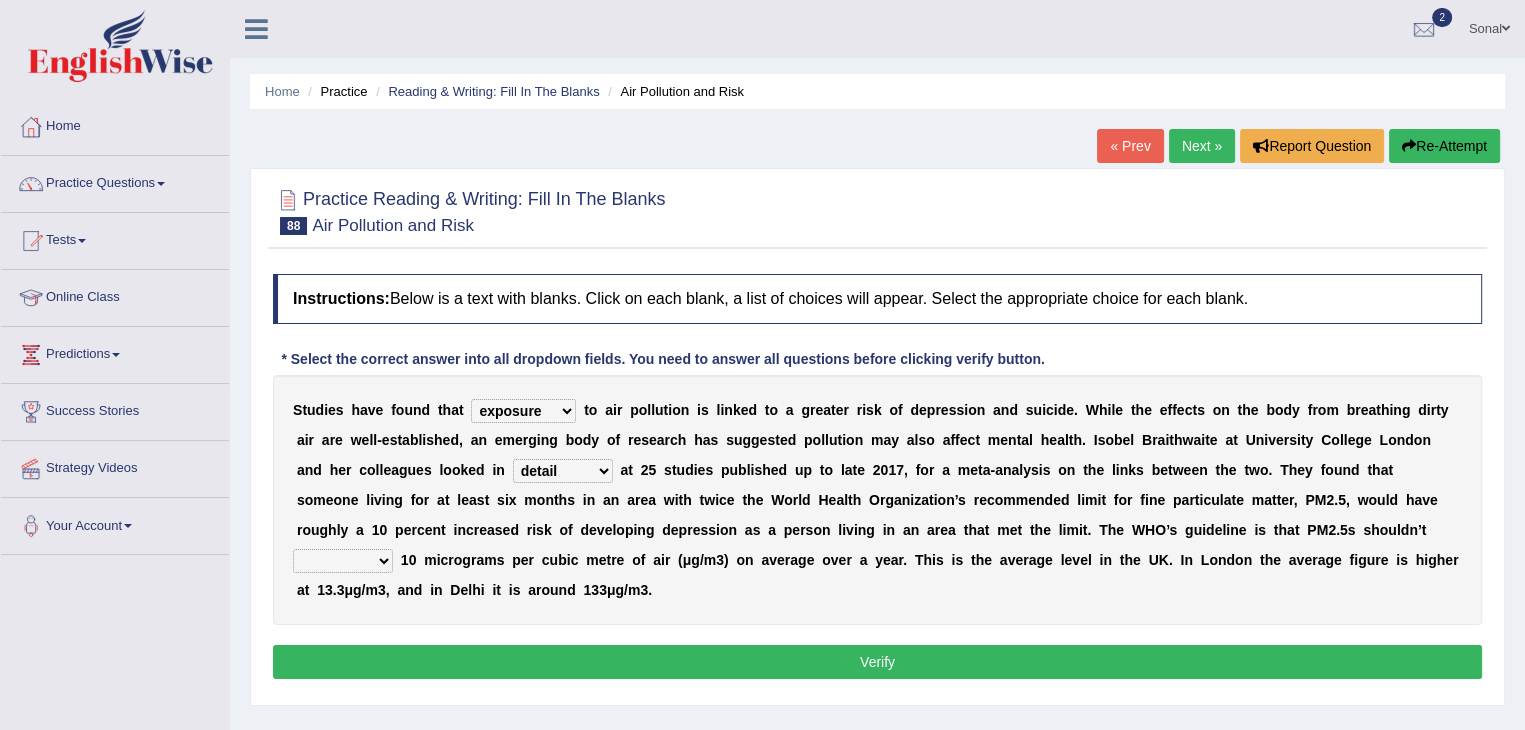 click on "favor charge support detail" at bounding box center (563, 471) 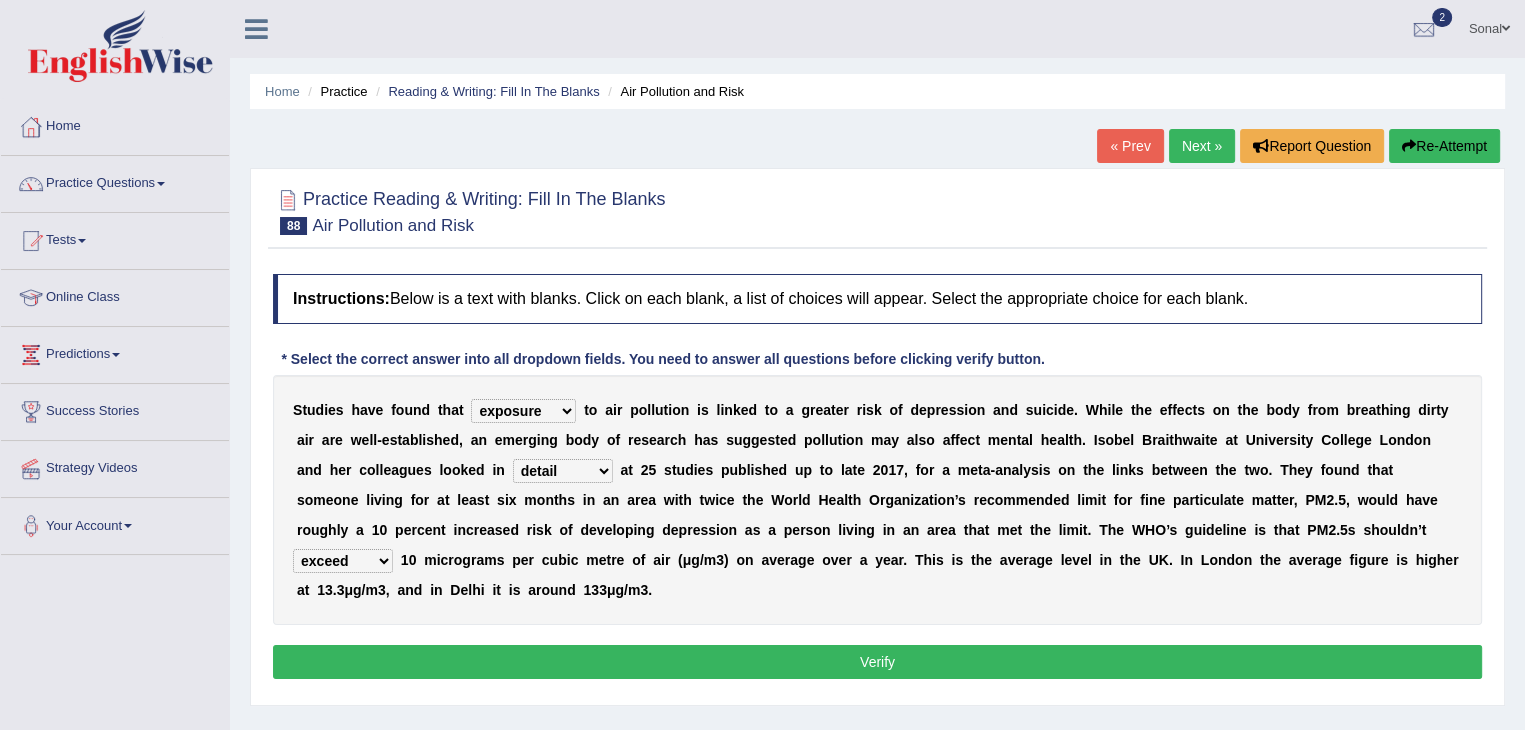 click on "Verify" at bounding box center [877, 662] 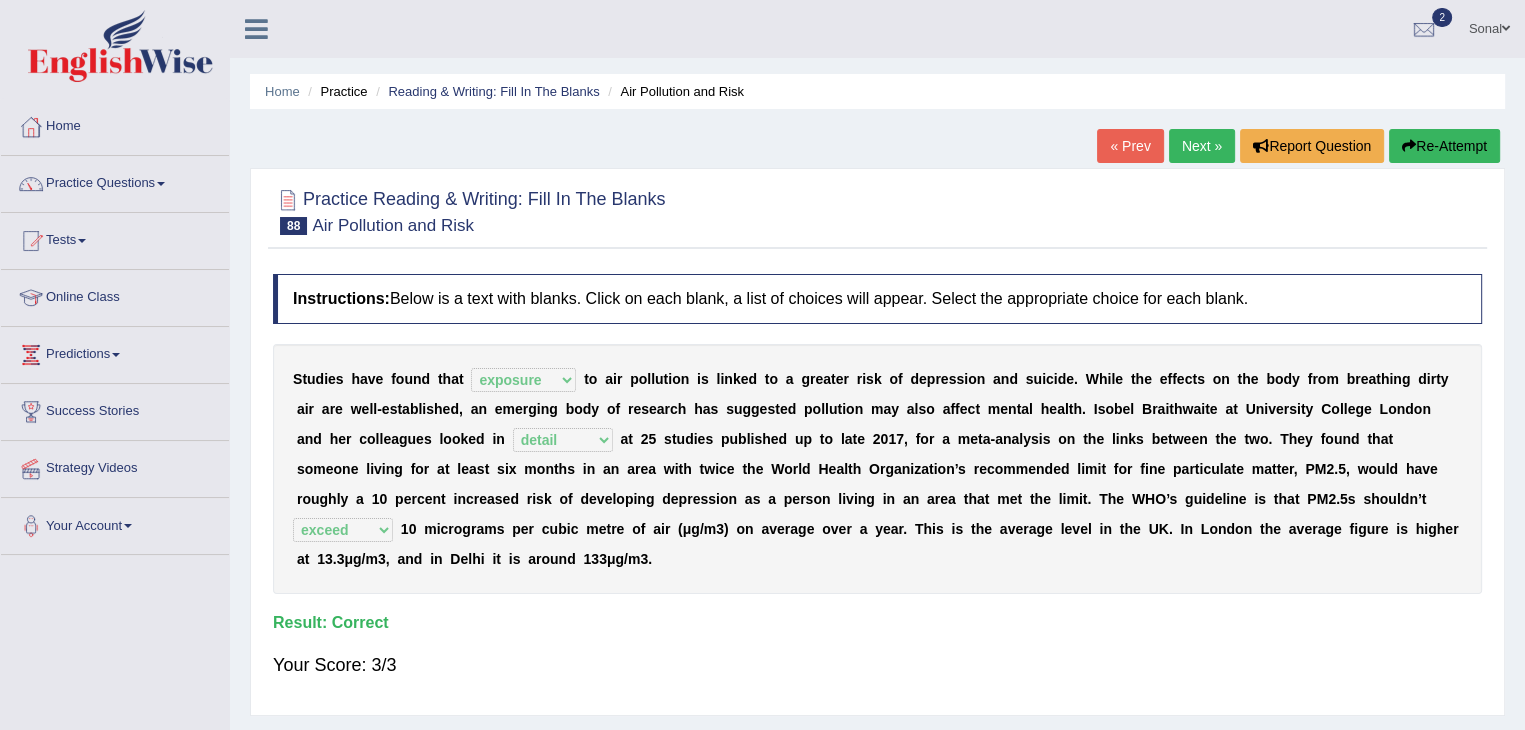 click on "Next »" at bounding box center (1202, 146) 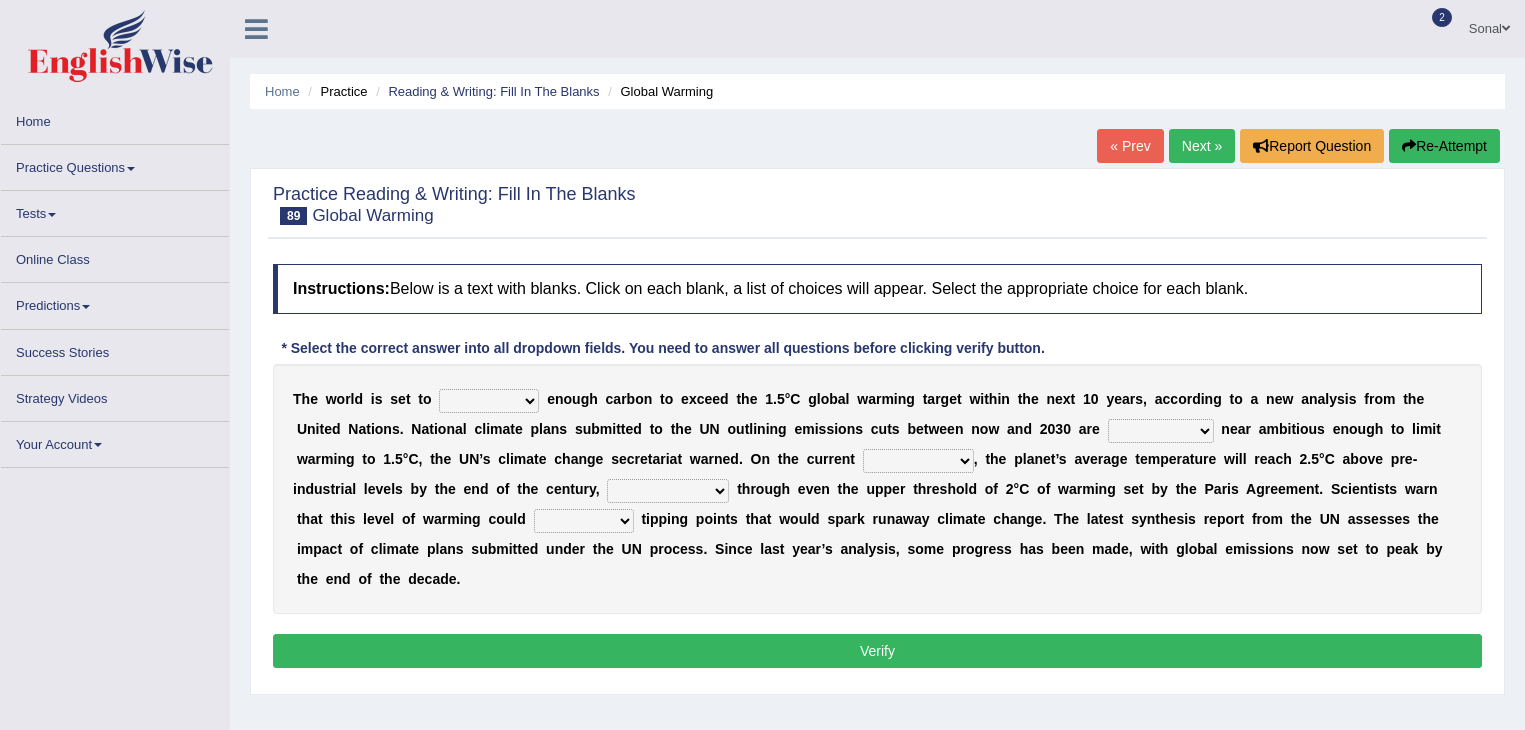 scroll, scrollTop: 0, scrollLeft: 0, axis: both 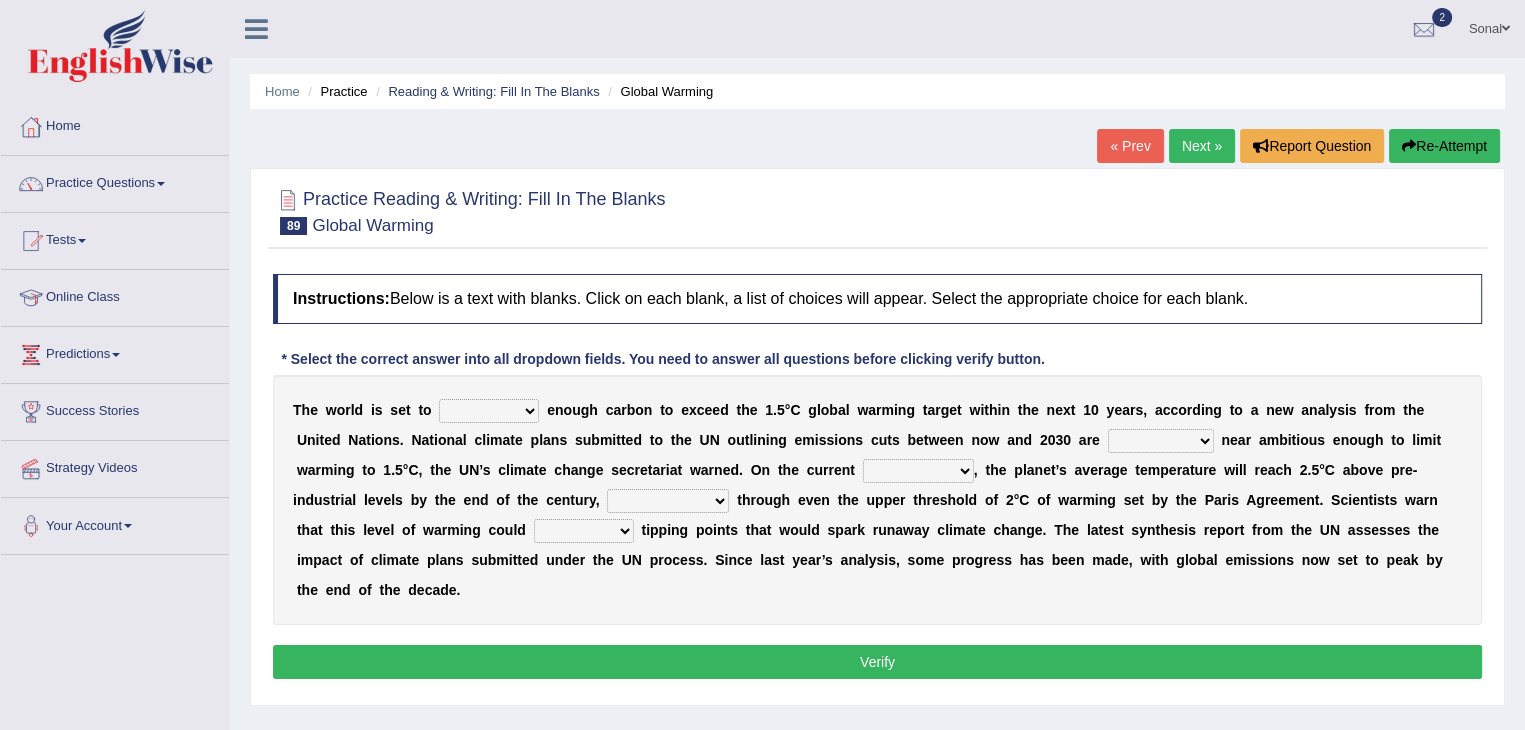 click on "summit emit admit commit" at bounding box center (489, 411) 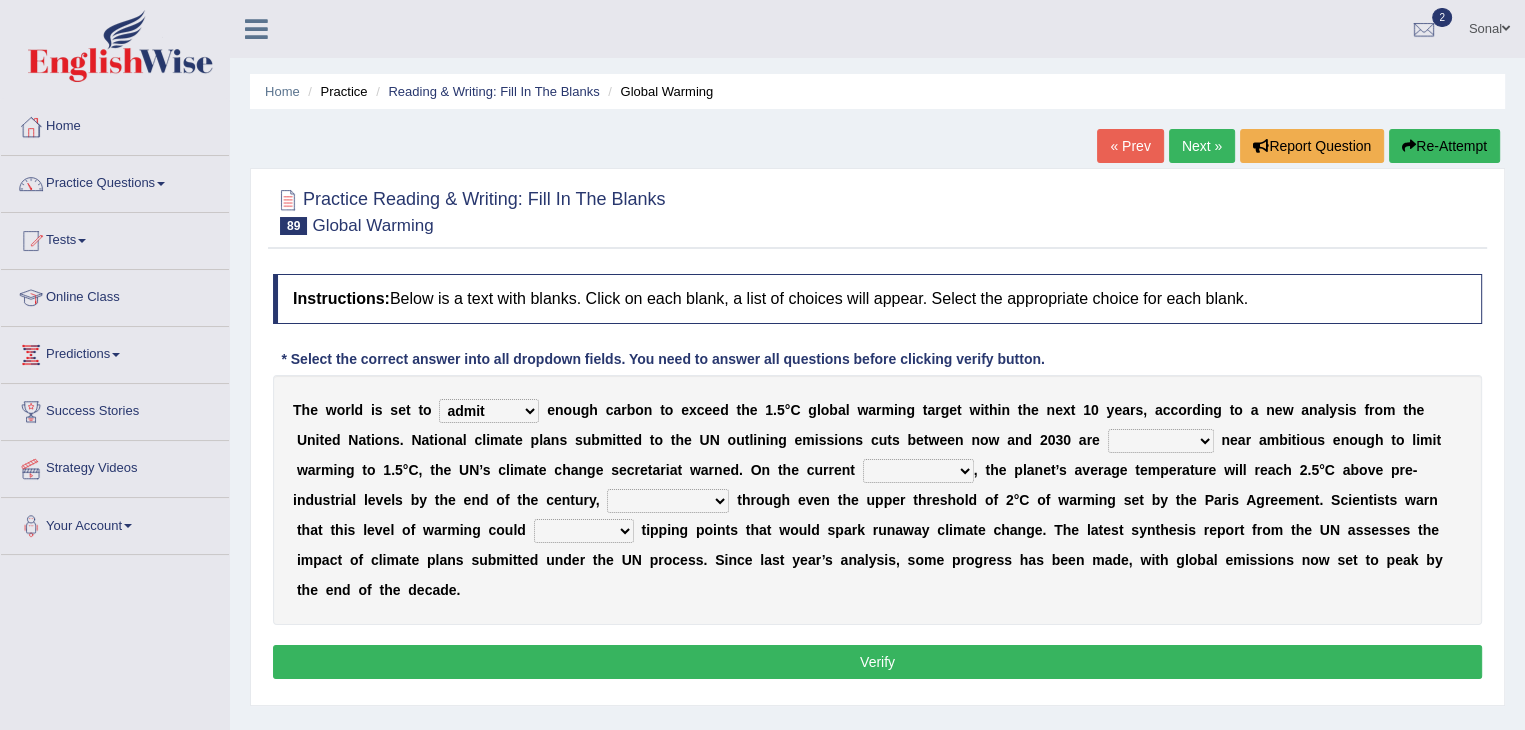 click on "summit emit admit commit" at bounding box center [489, 411] 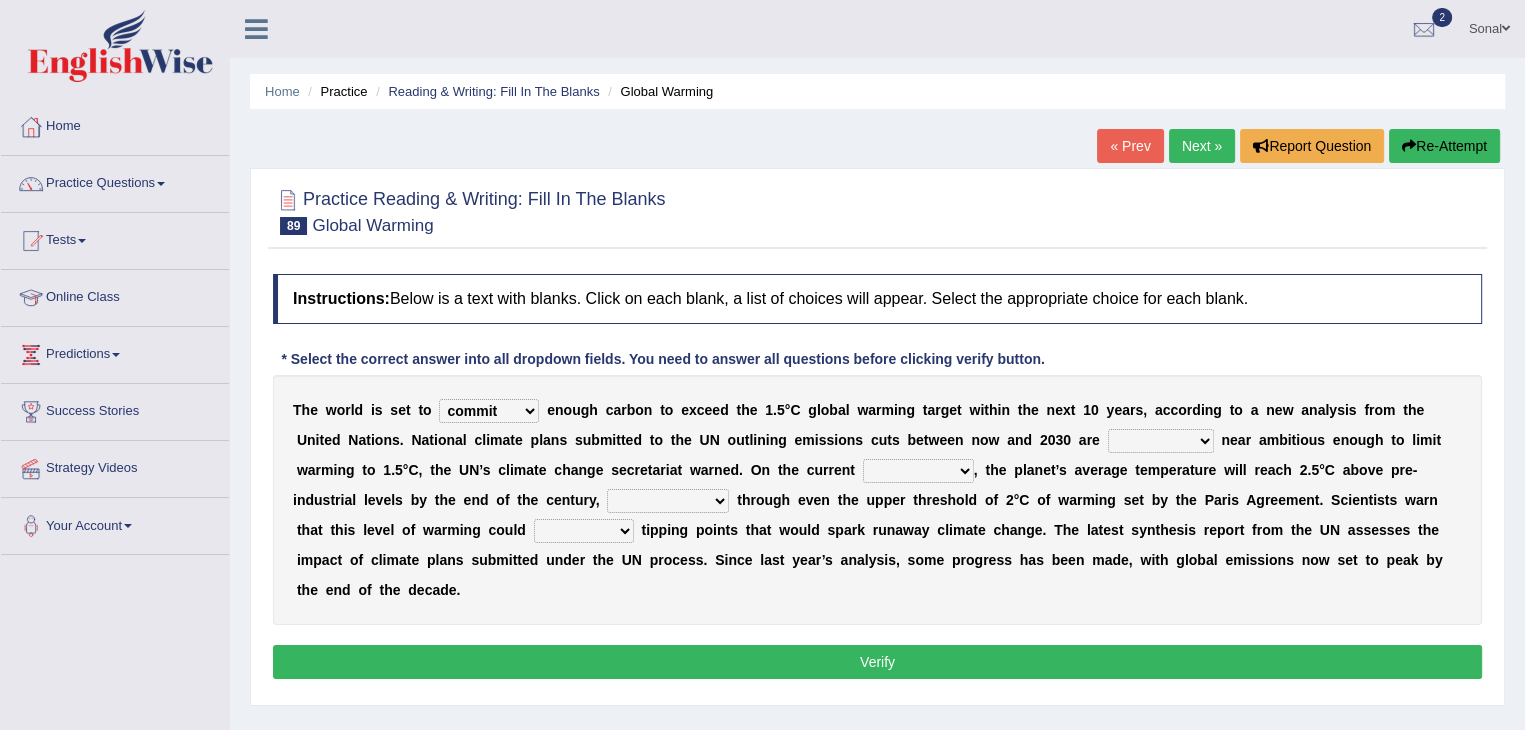 click on "elsewhere anywhere everywhere nowhere" at bounding box center (1161, 441) 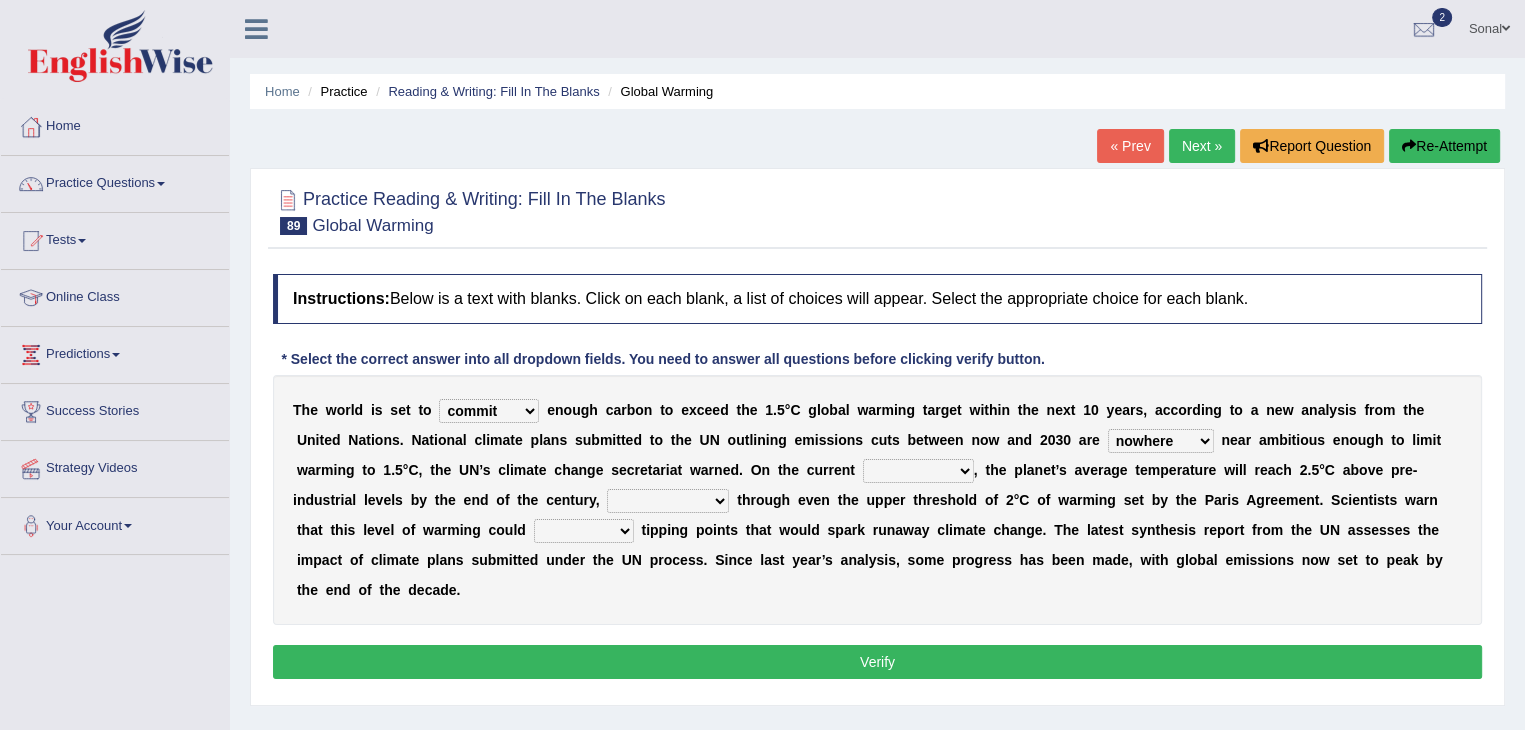 click on "elsewhere anywhere everywhere nowhere" at bounding box center (1161, 441) 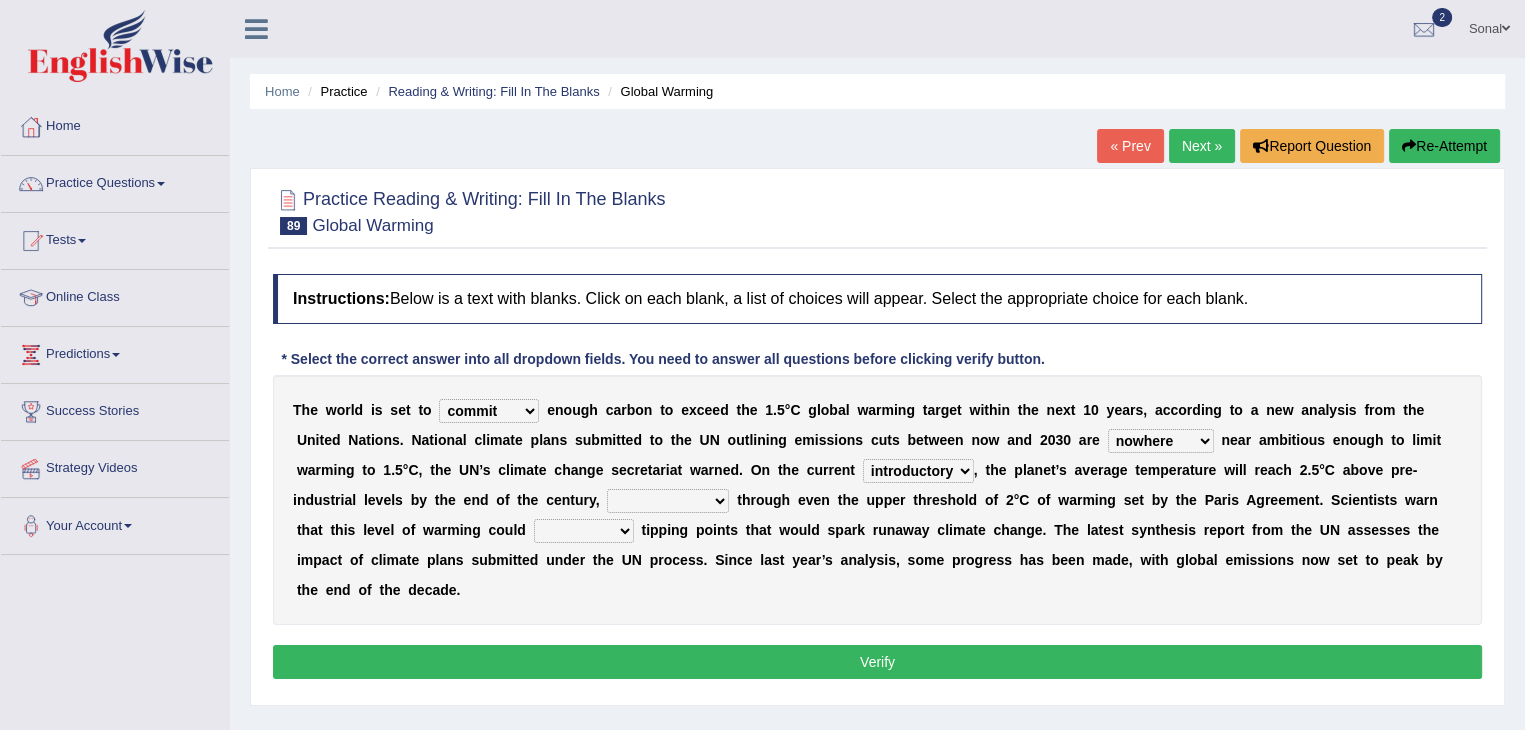 click on "introductory intimidatory trajectory articulatory" at bounding box center (918, 471) 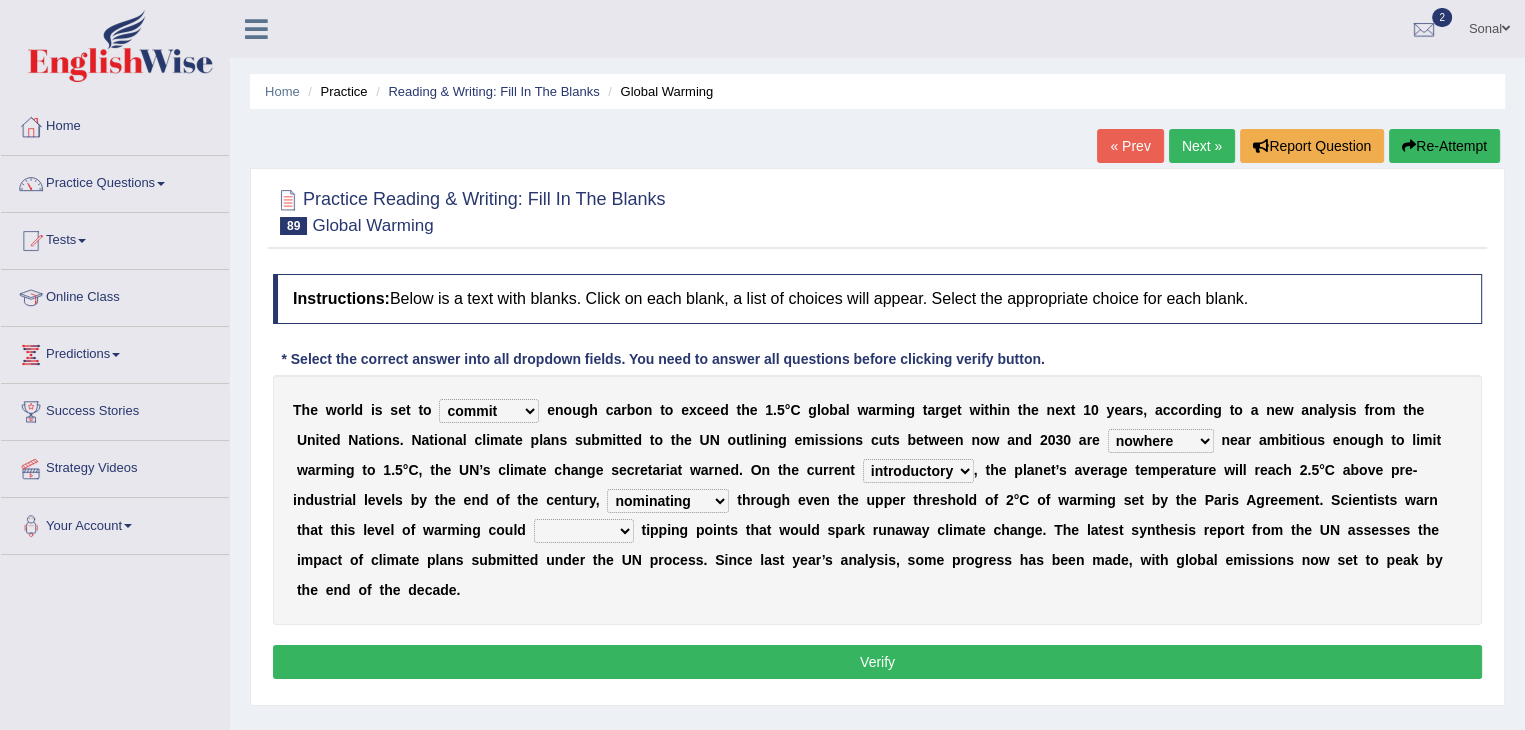 click on "elate trigger oversize downsize" at bounding box center (584, 531) 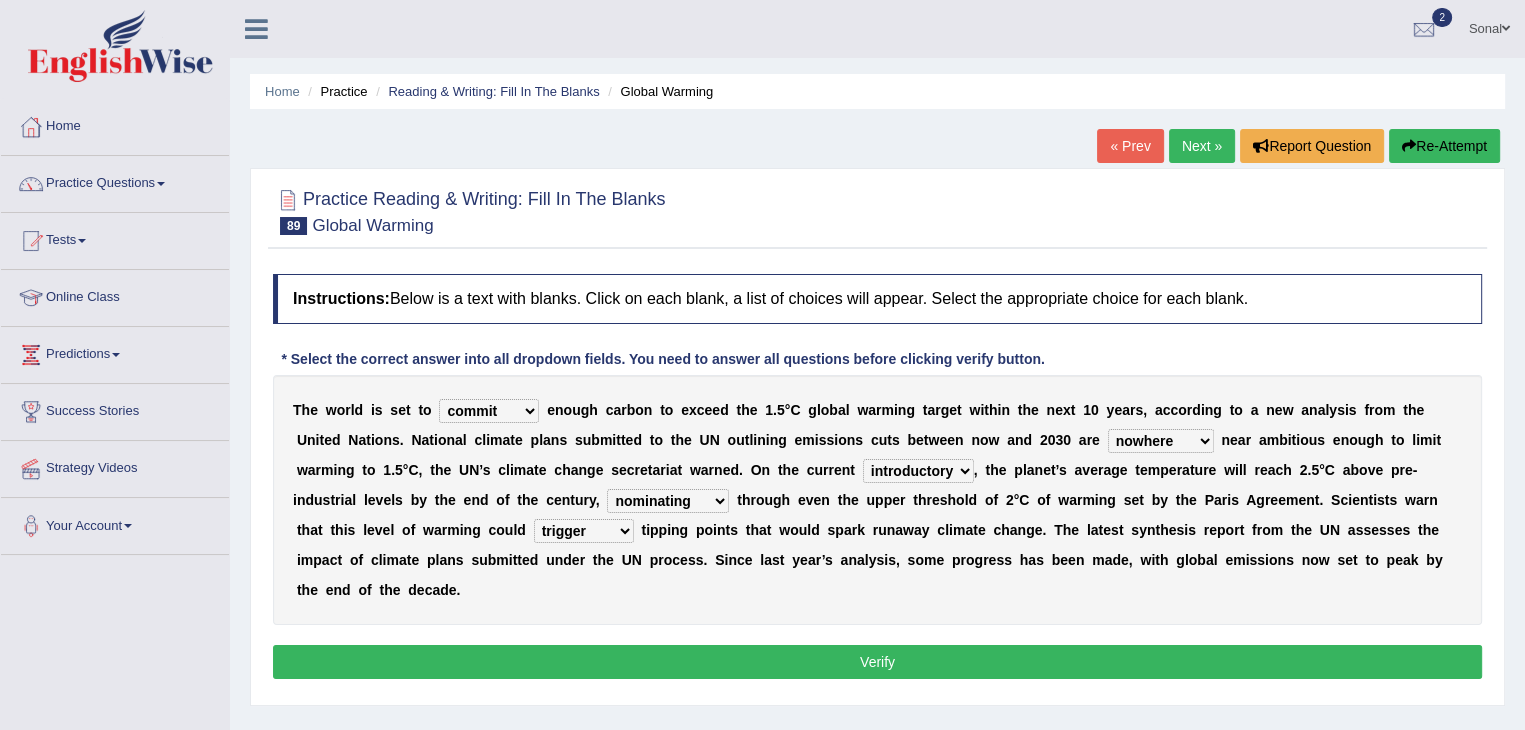 click on "summit emit admit commit" at bounding box center [489, 411] 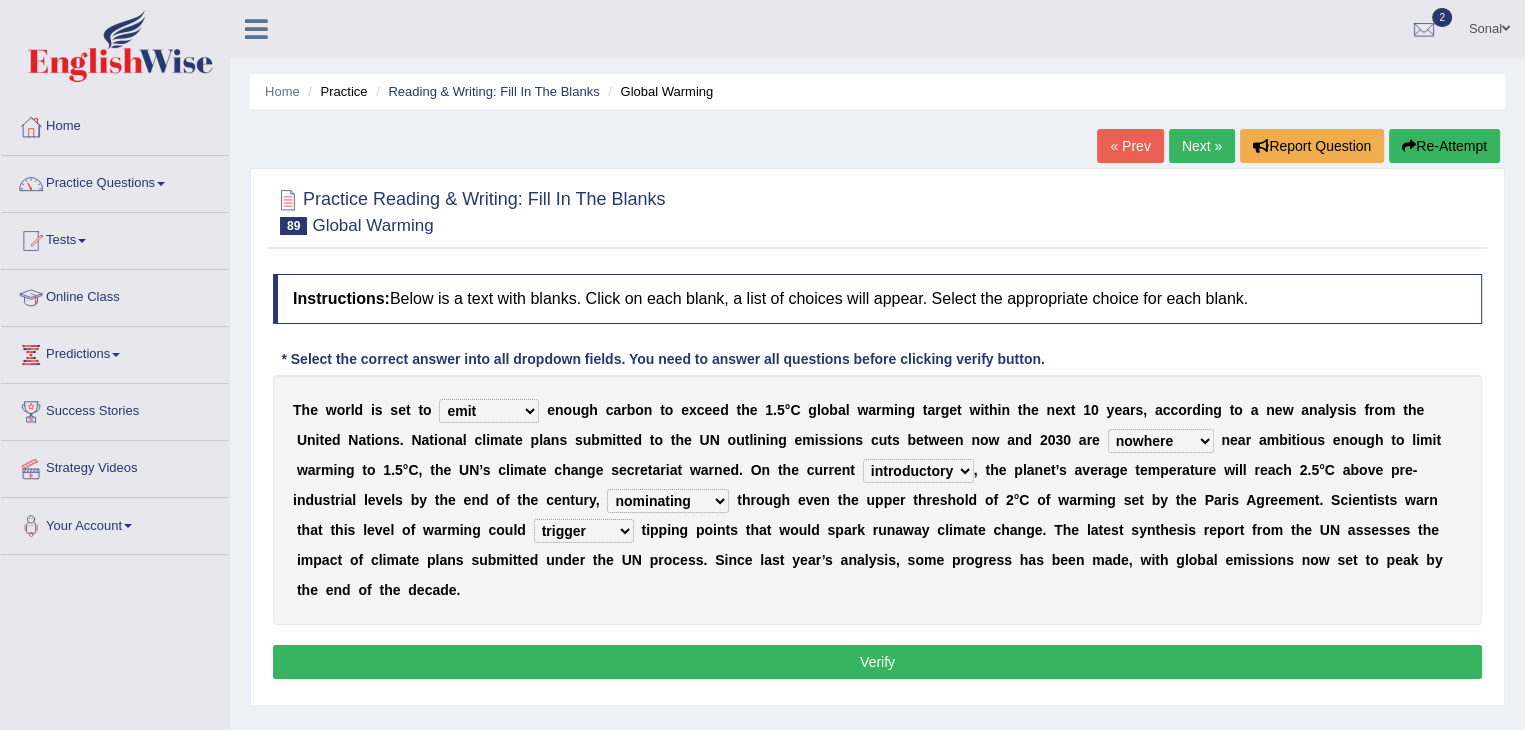 click on "summit emit admit commit" at bounding box center [489, 411] 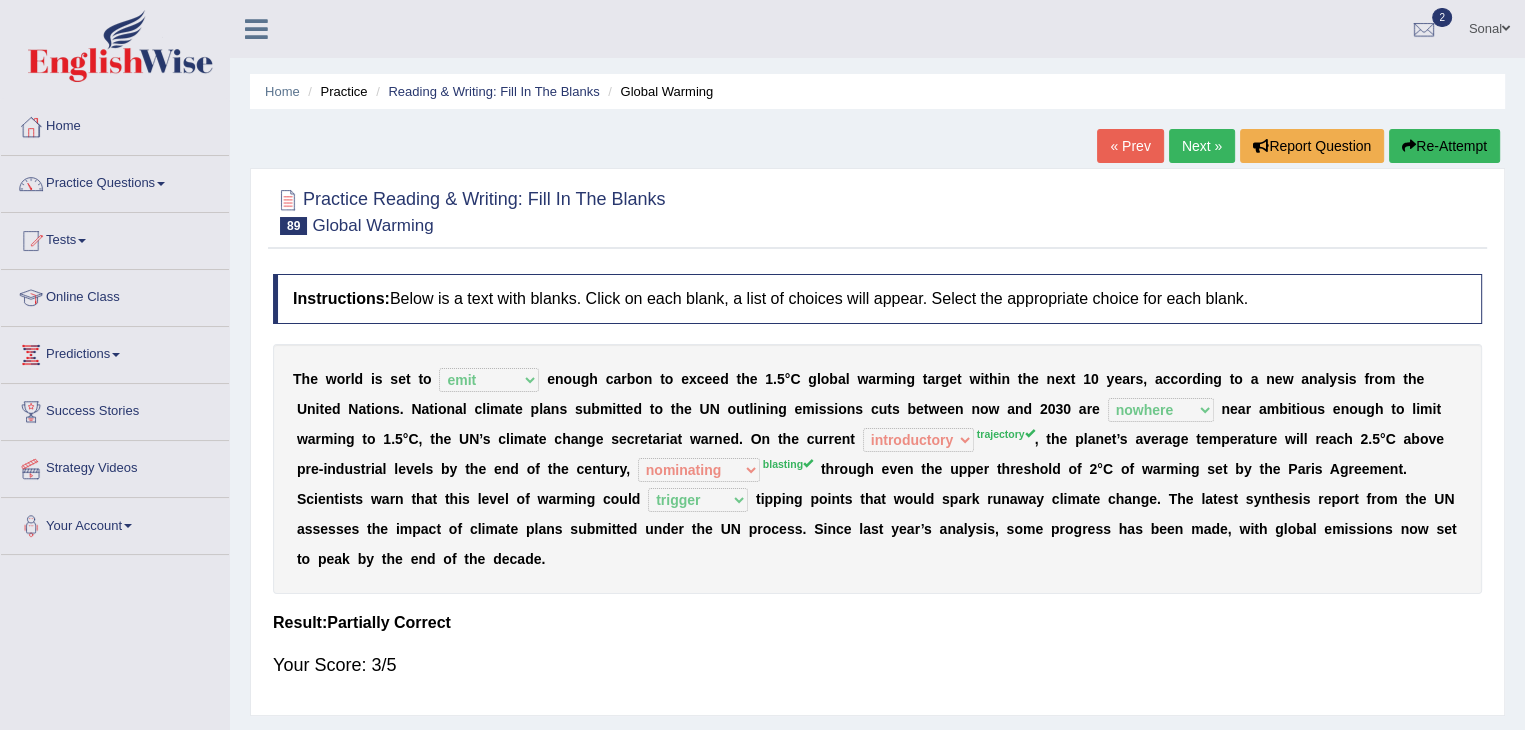 click on "Re-Attempt" at bounding box center [1444, 146] 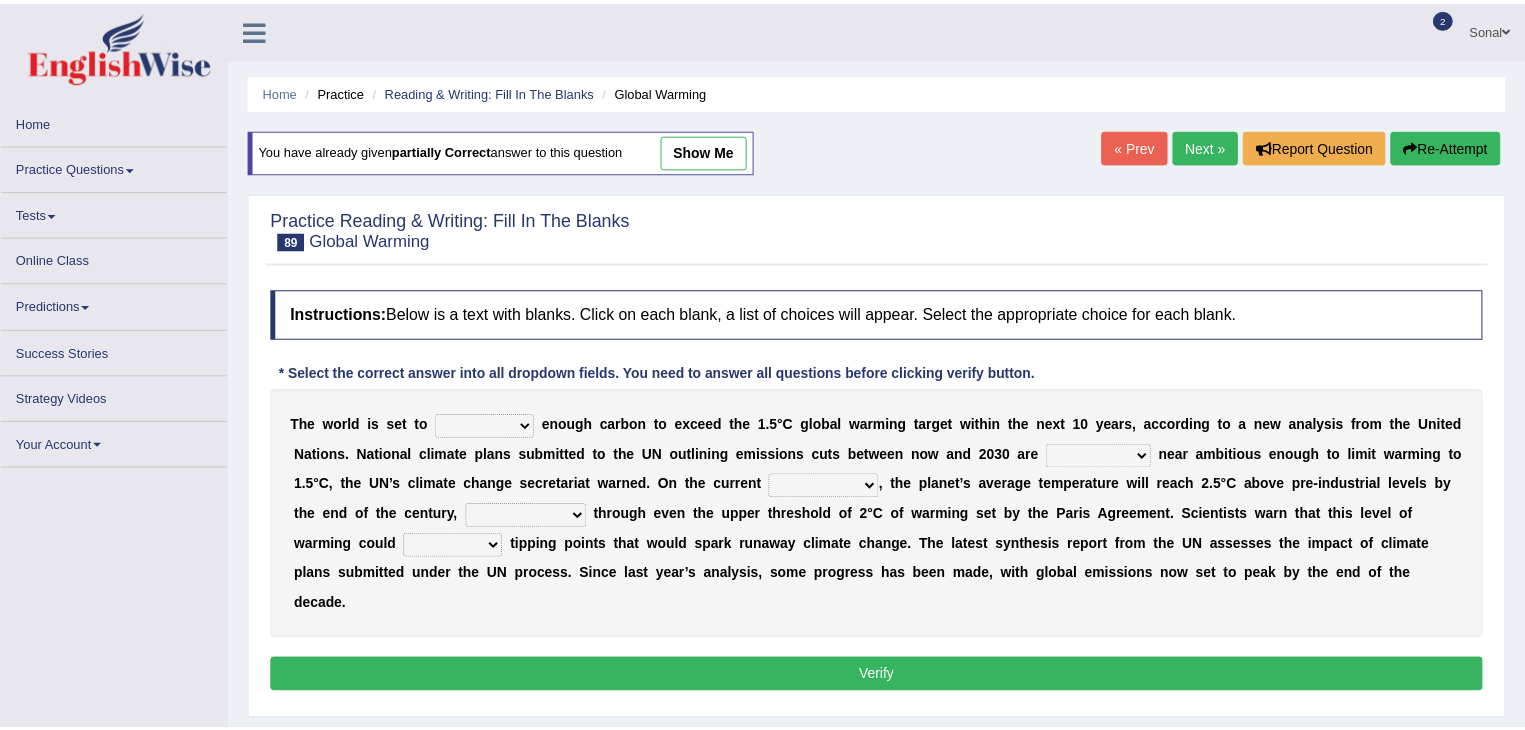 scroll, scrollTop: 0, scrollLeft: 0, axis: both 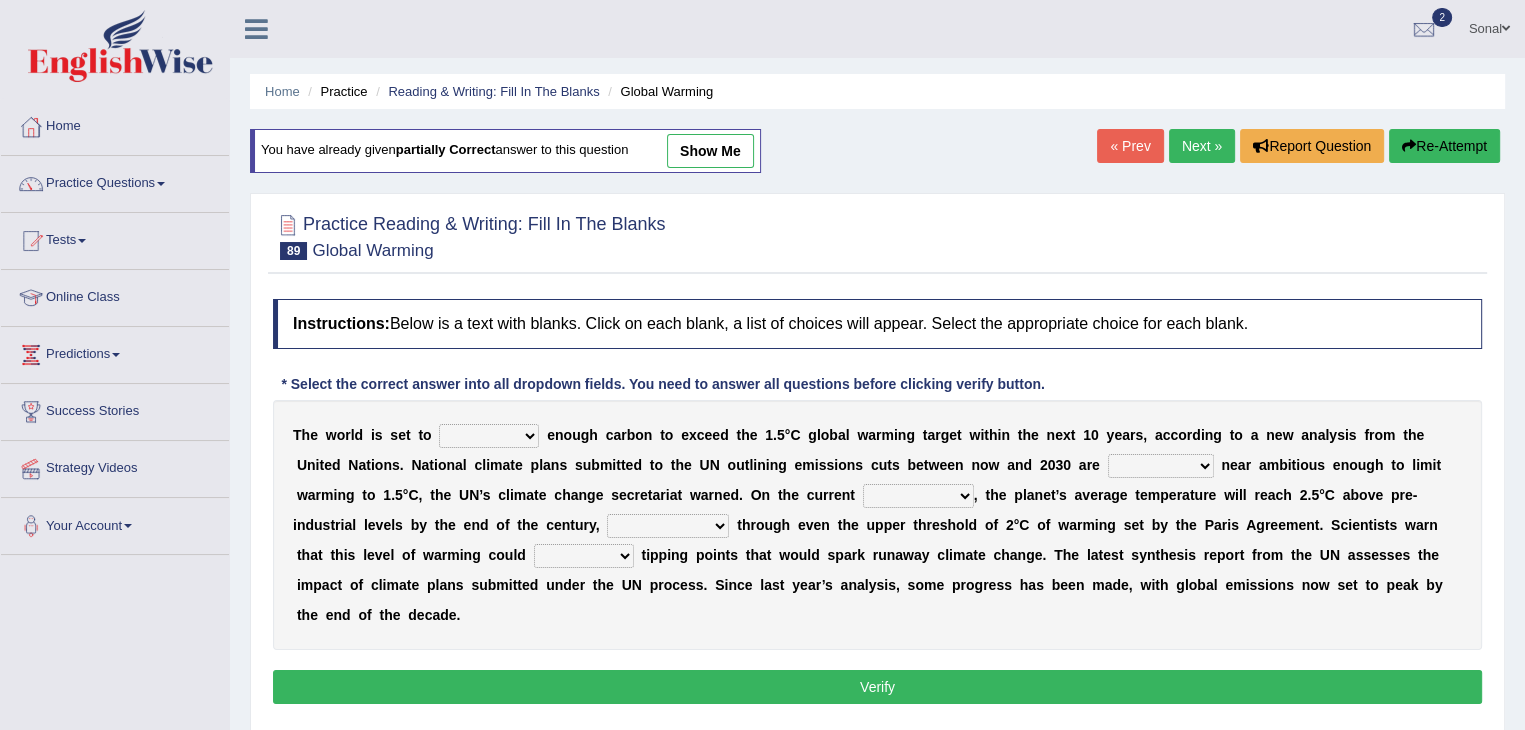 click on "summit emit admit commit" at bounding box center [489, 436] 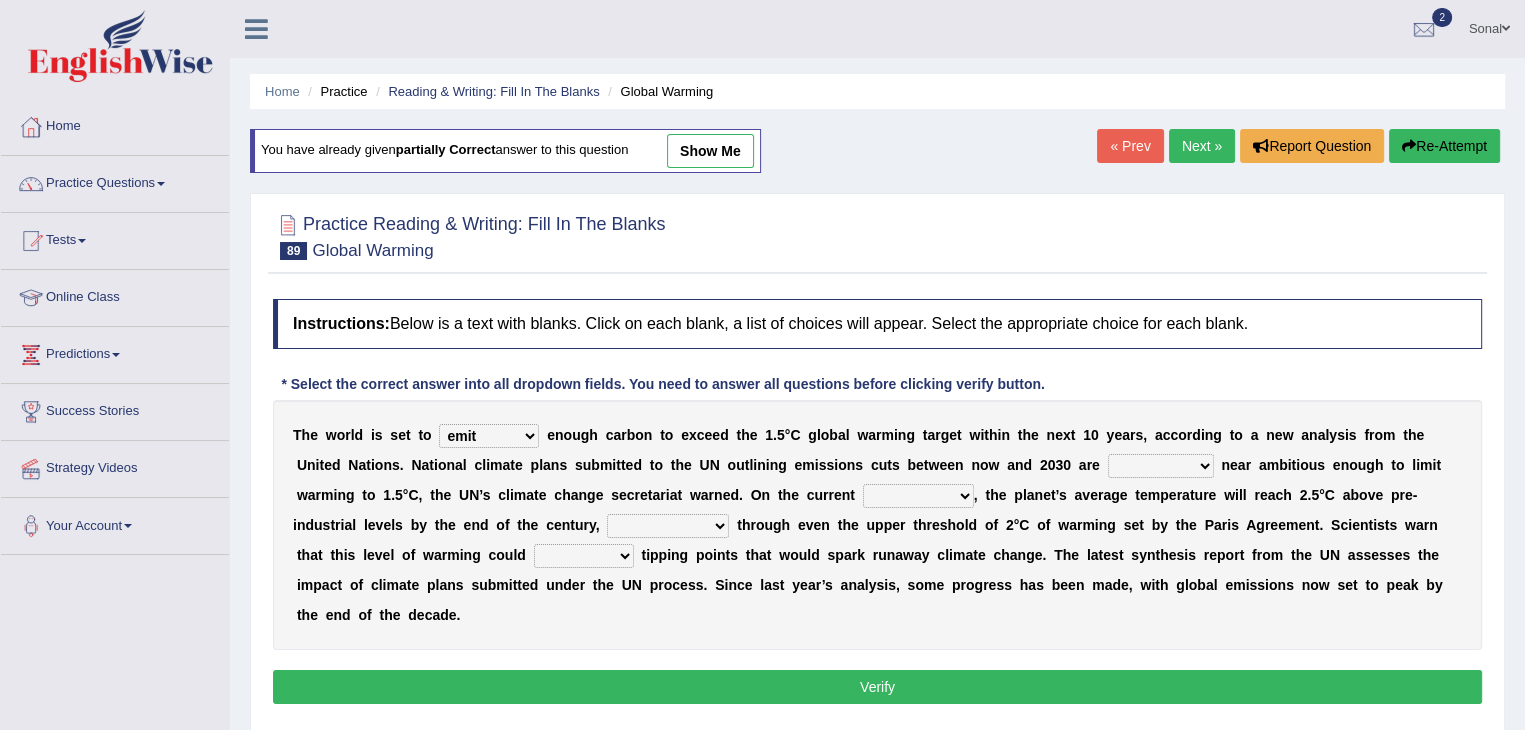 click on "summit emit admit commit" at bounding box center [489, 436] 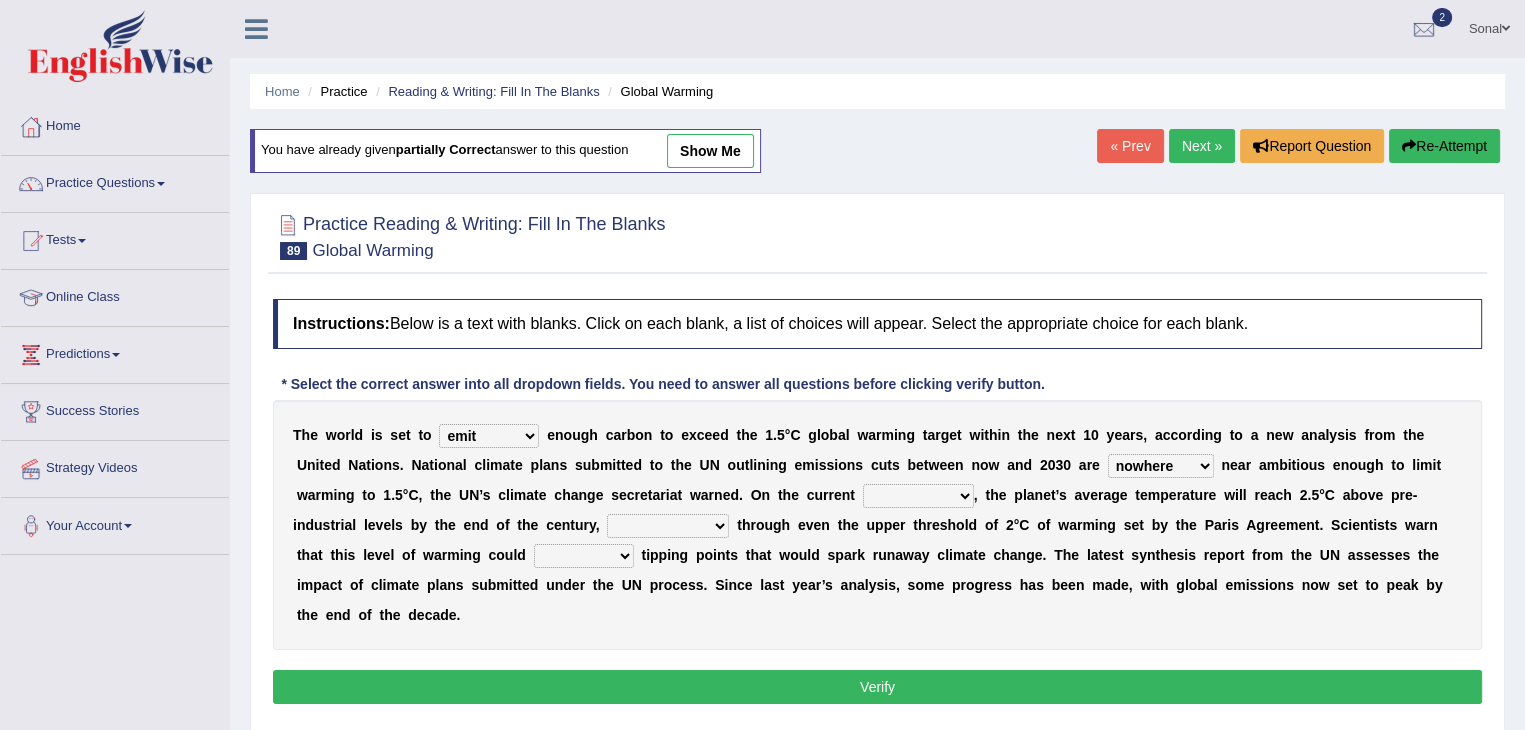 click on "introductory intimidatory trajectory articulatory" at bounding box center [918, 496] 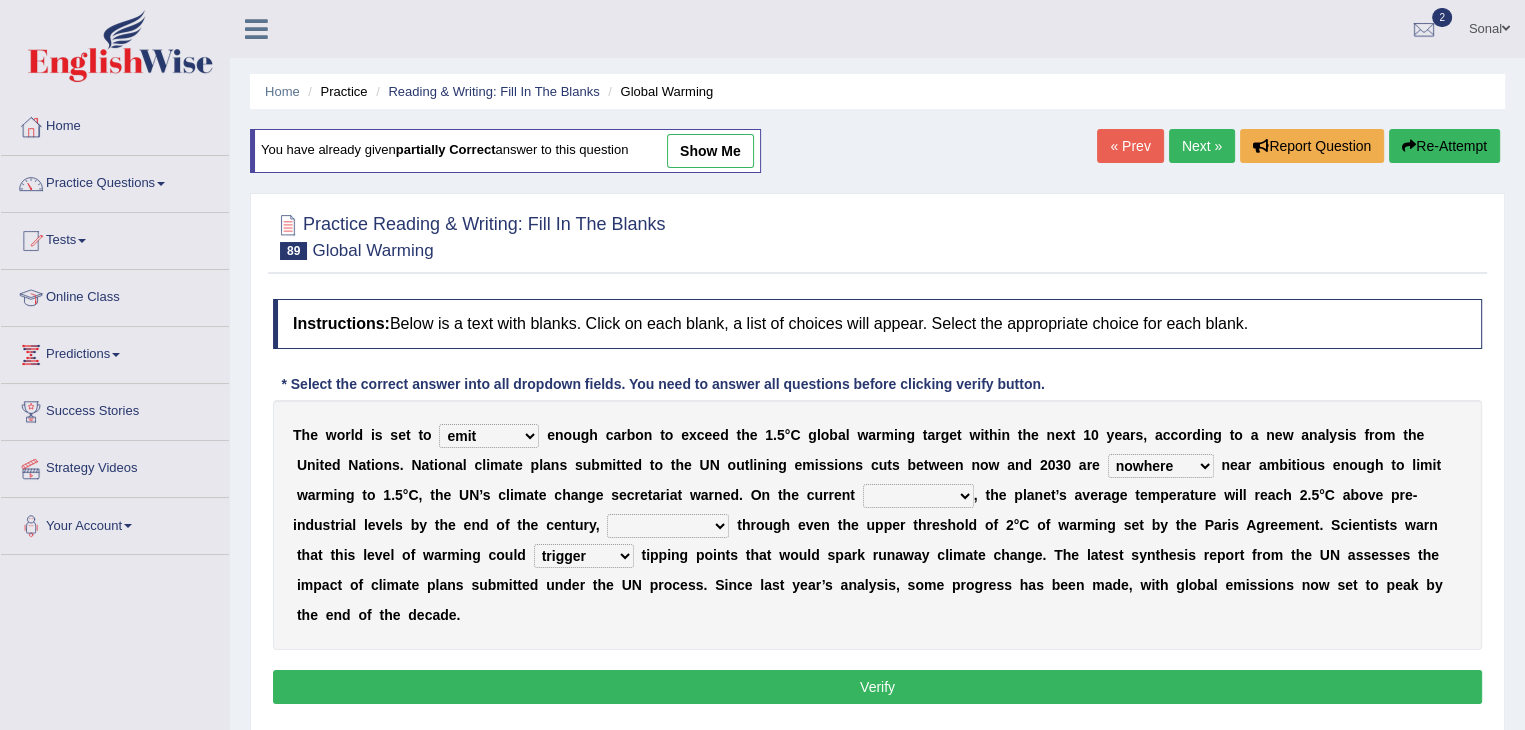click on "elate trigger oversize downsize" at bounding box center (584, 556) 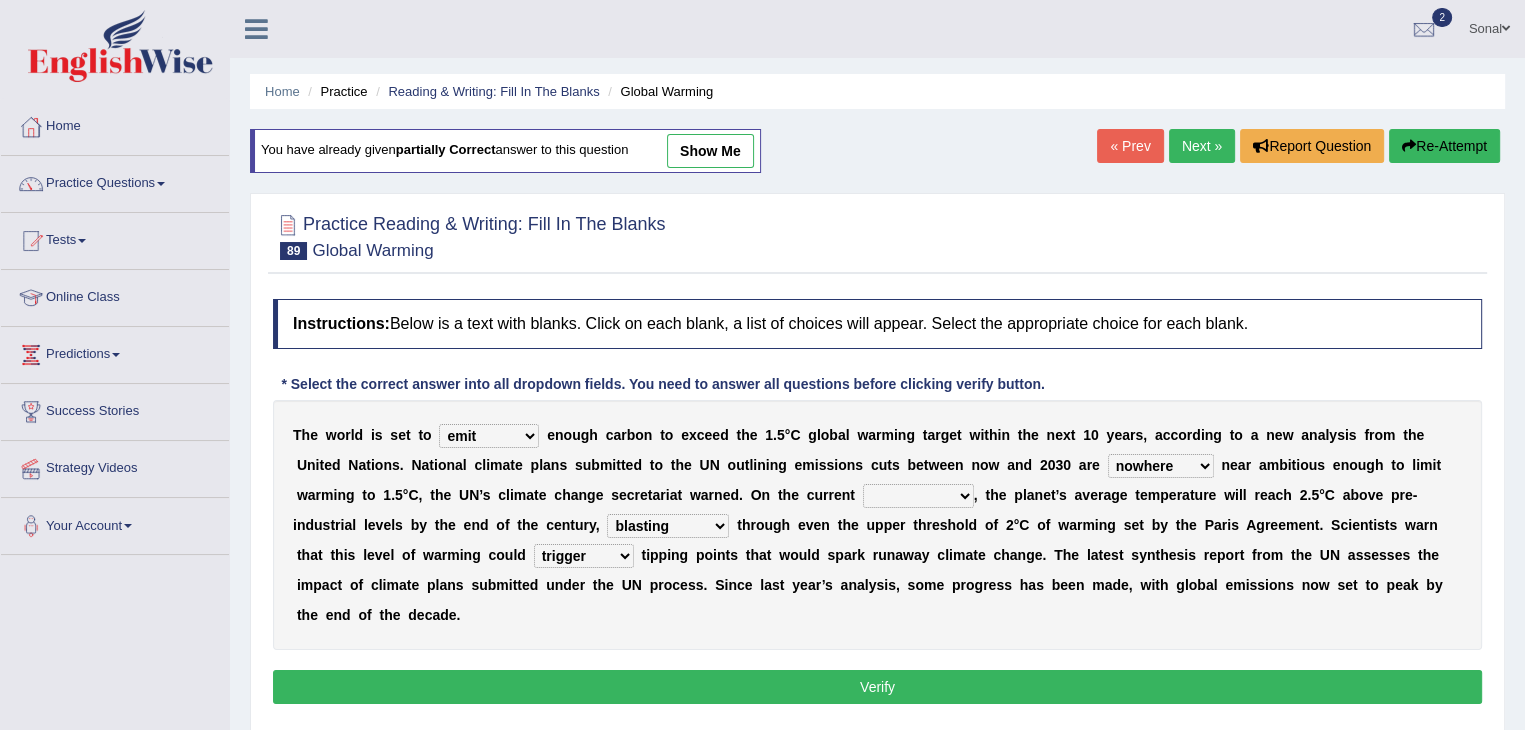 click on "broadcasting blasting nominating differentiating" at bounding box center (668, 526) 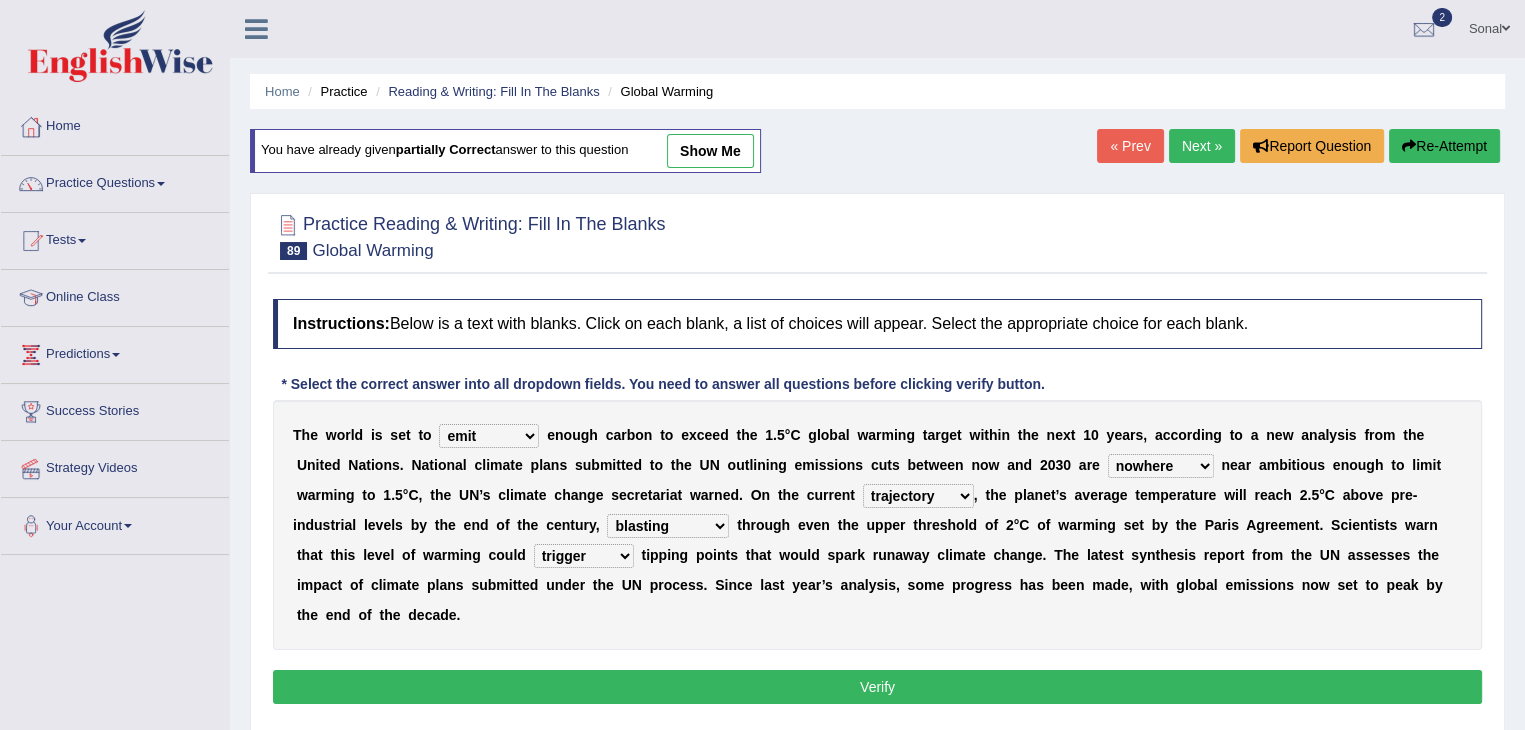 click on "introductory intimidatory trajectory articulatory" at bounding box center (918, 496) 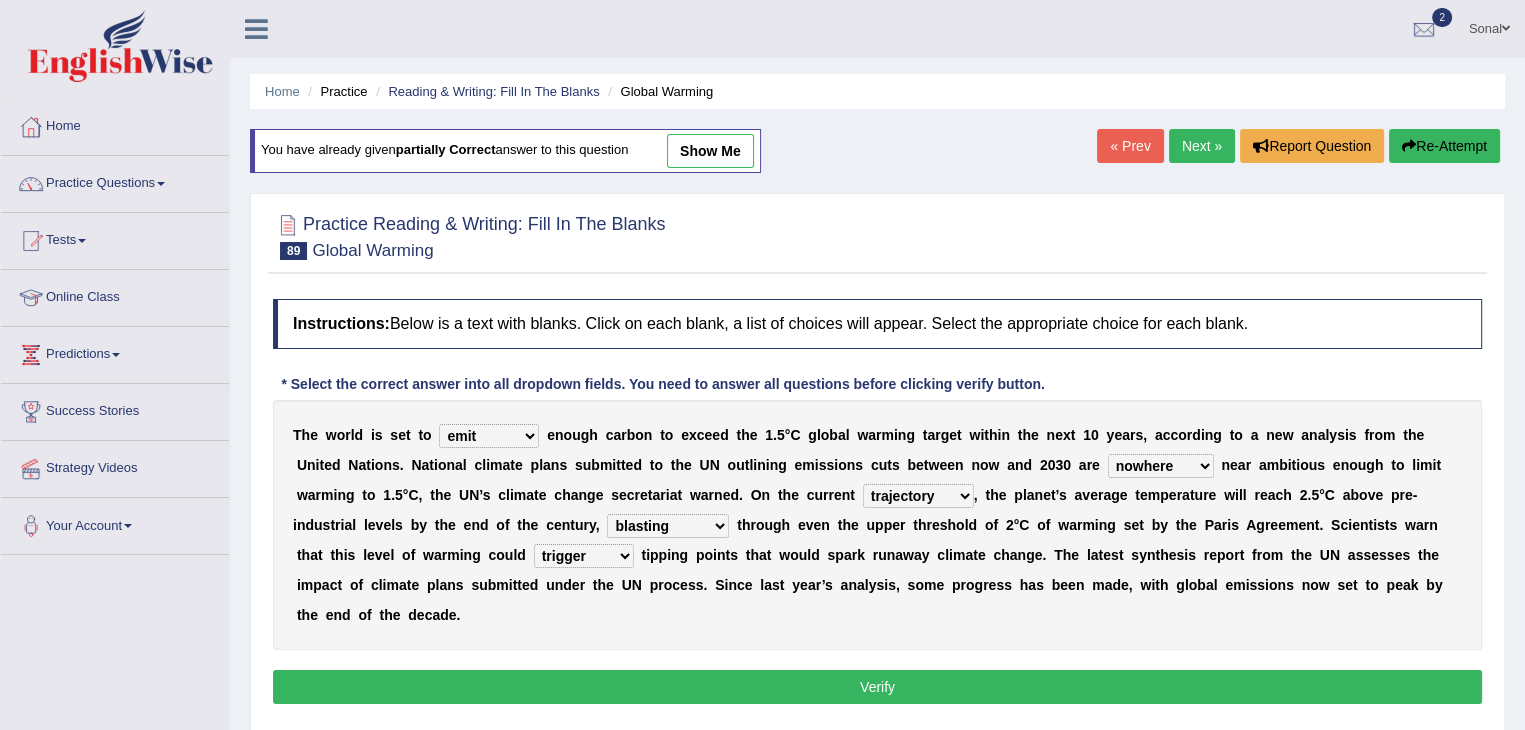 click on "Verify" at bounding box center (877, 687) 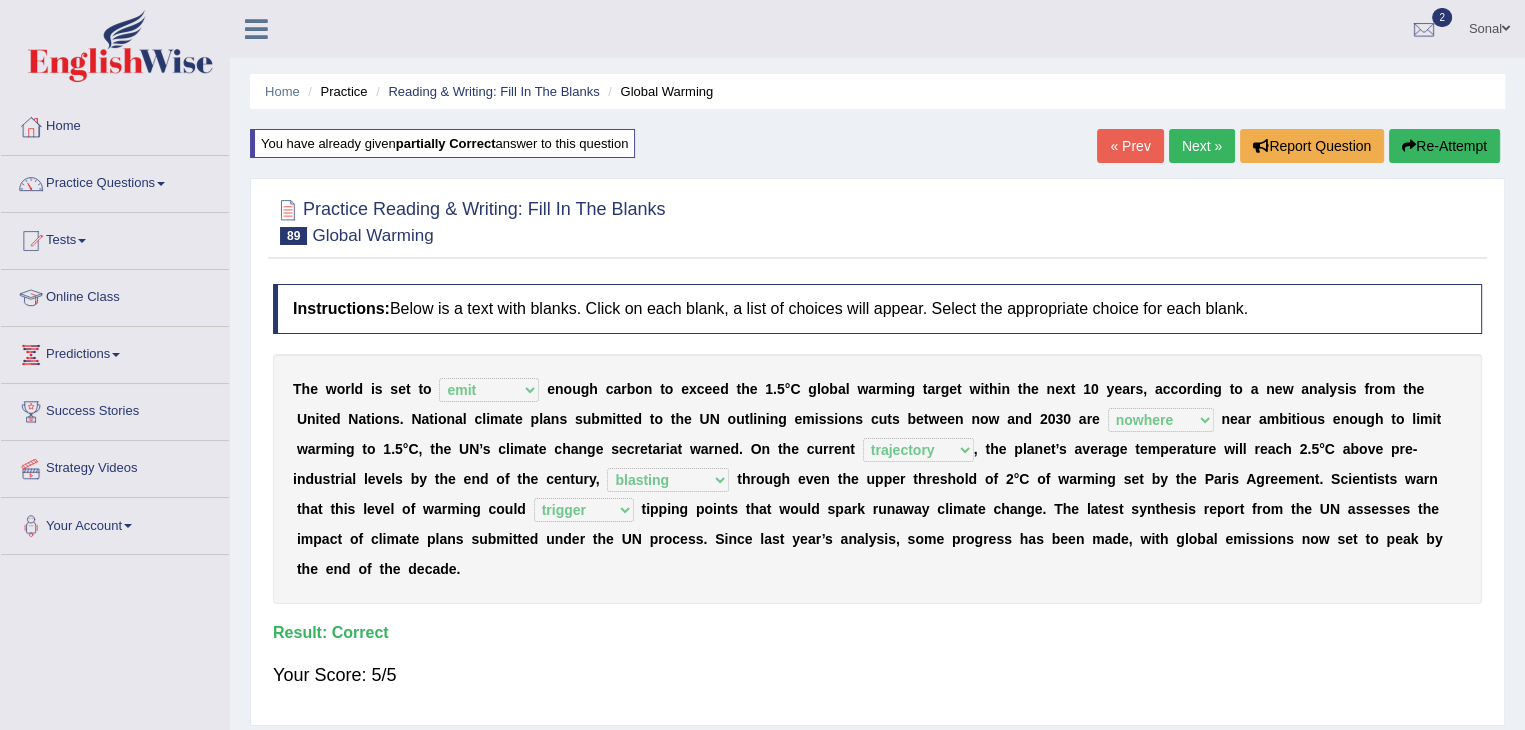 click on "Next »" at bounding box center (1202, 146) 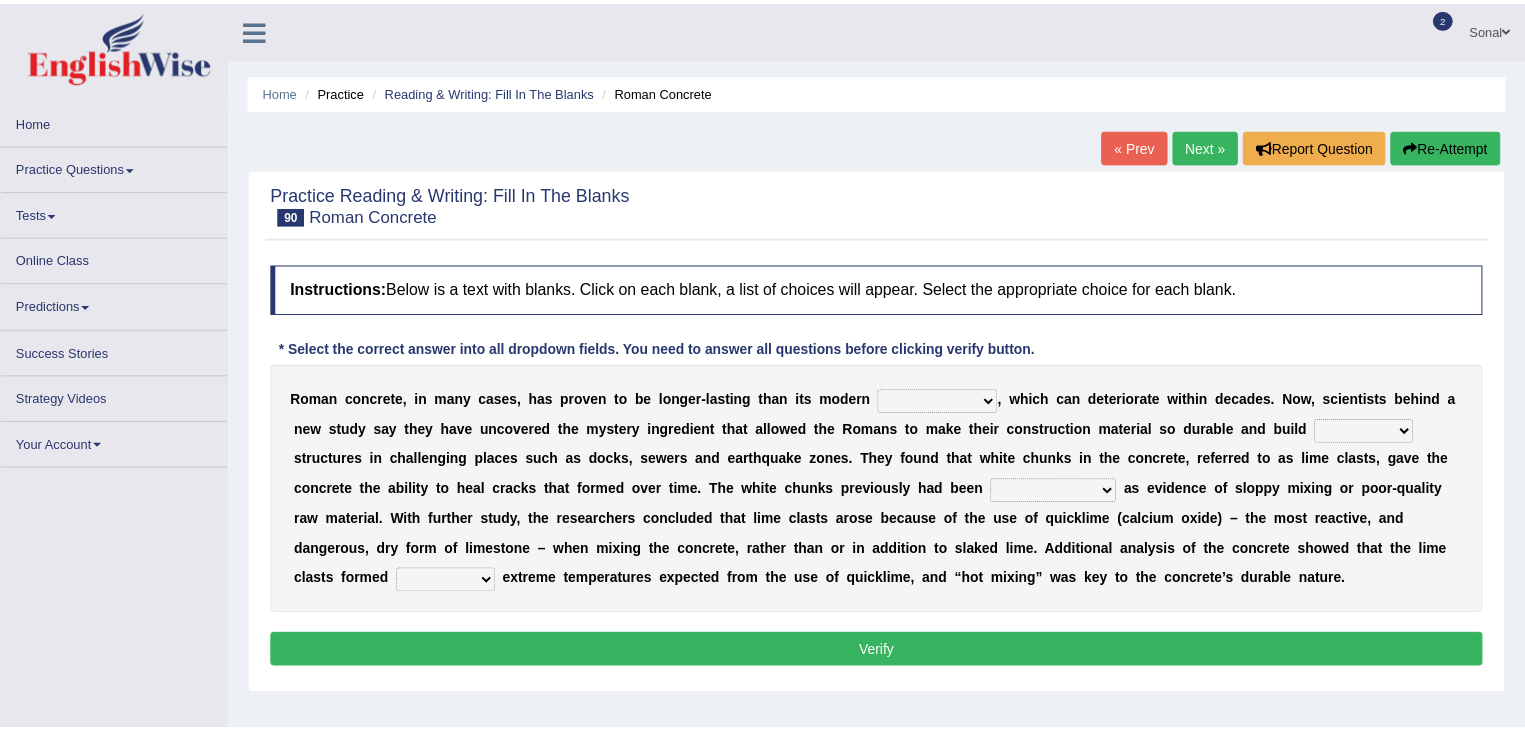 scroll, scrollTop: 0, scrollLeft: 0, axis: both 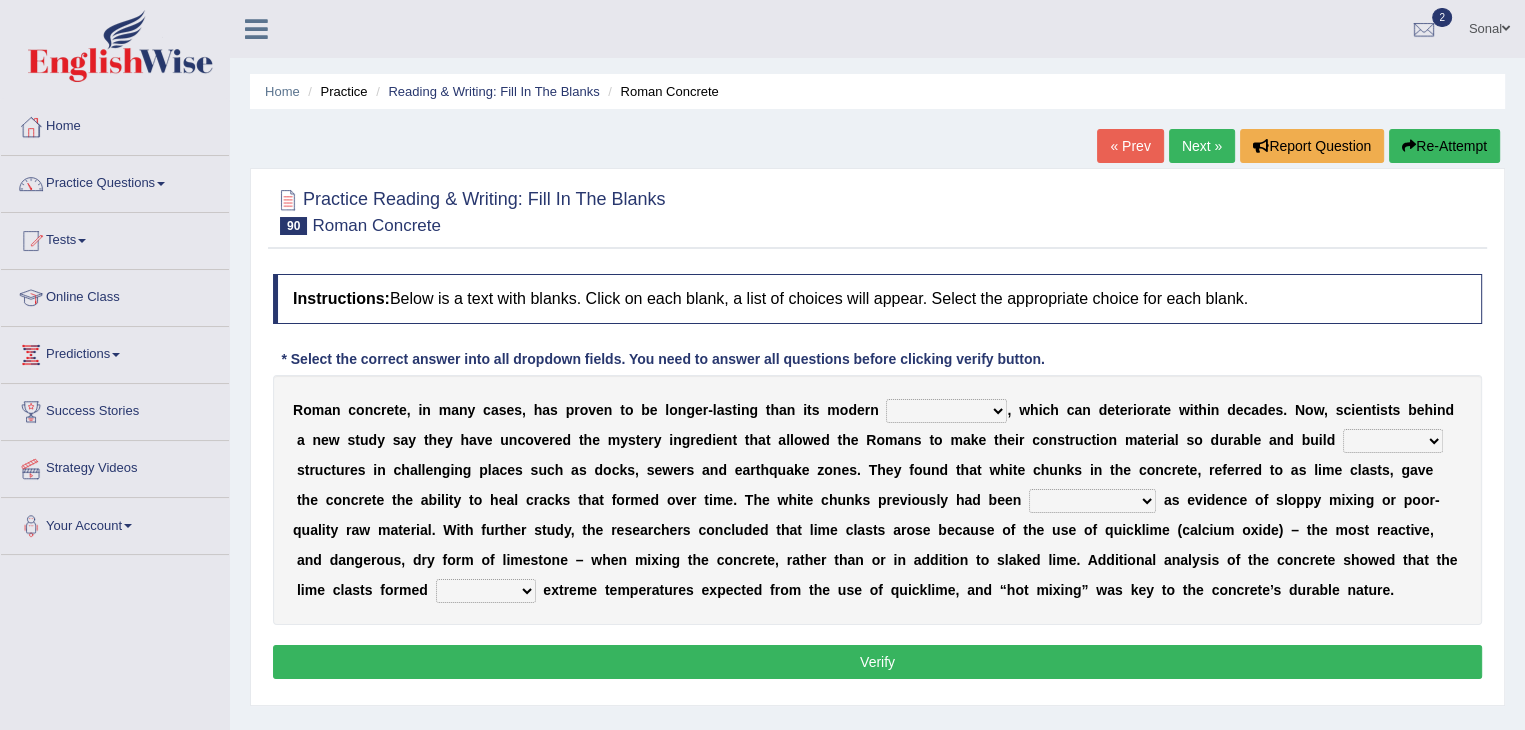 click on "flocculent equivalent ambivalent rambunctious" at bounding box center [946, 411] 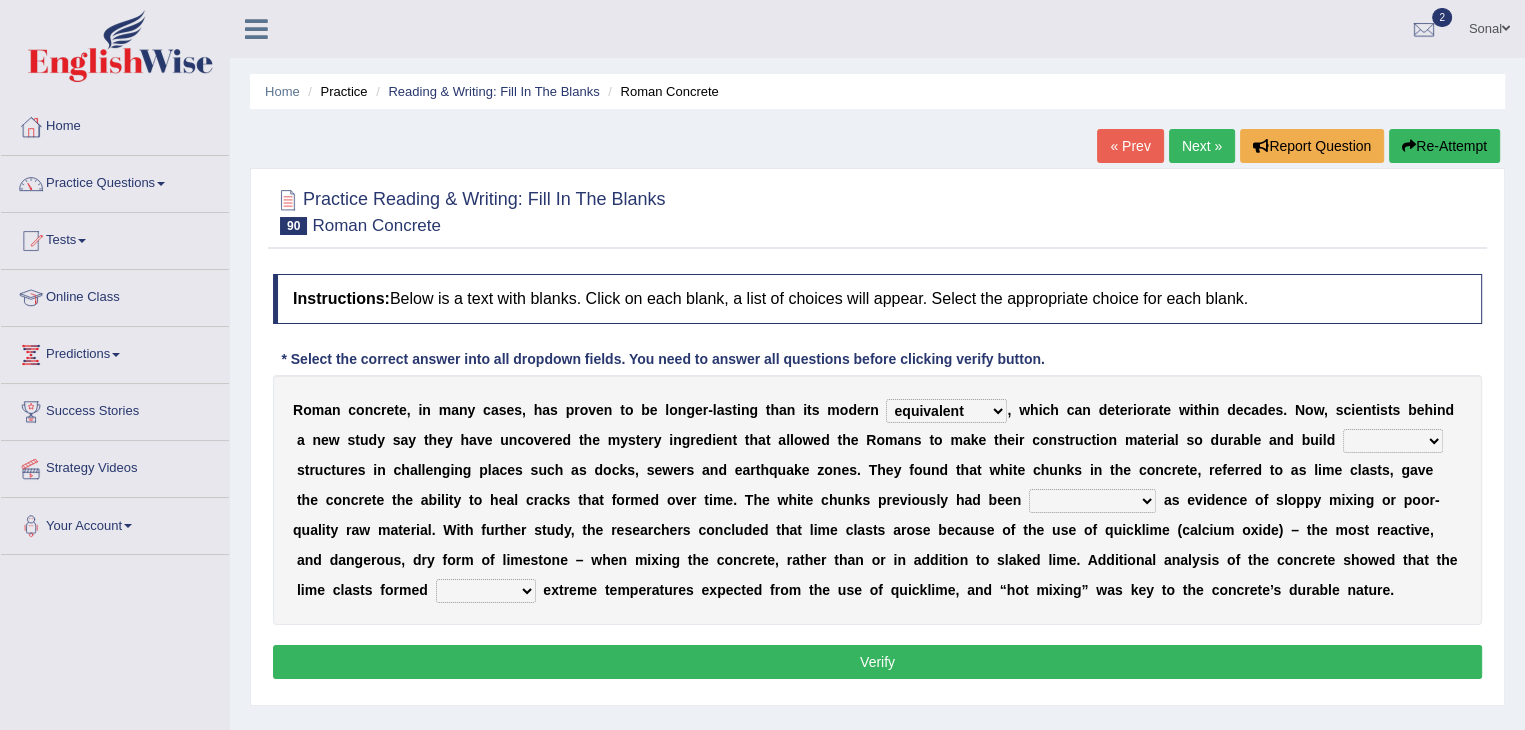 click on "flocculent equivalent ambivalent rambunctious" at bounding box center [946, 411] 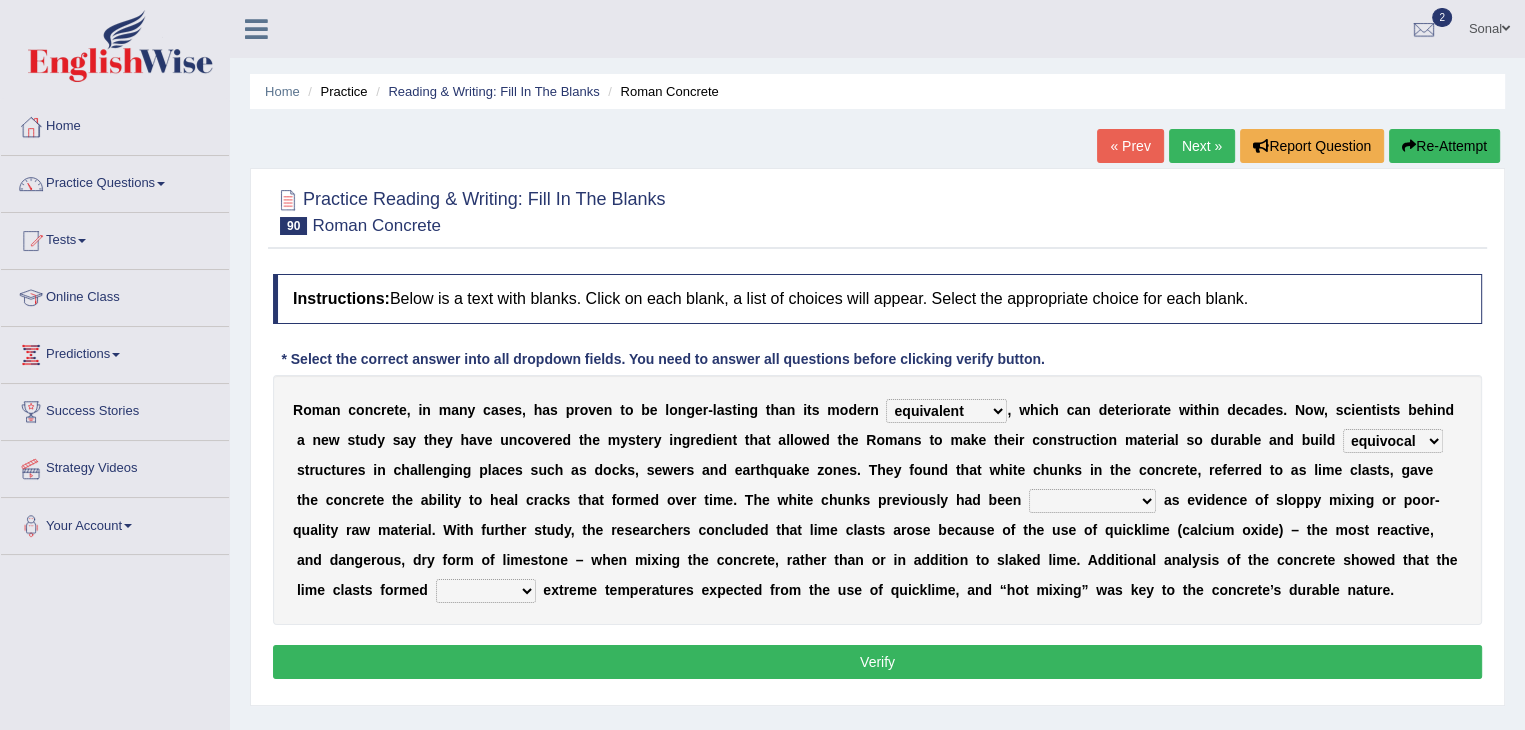 click on "overlooked overdeveloped oversaw overrefined" at bounding box center (1092, 501) 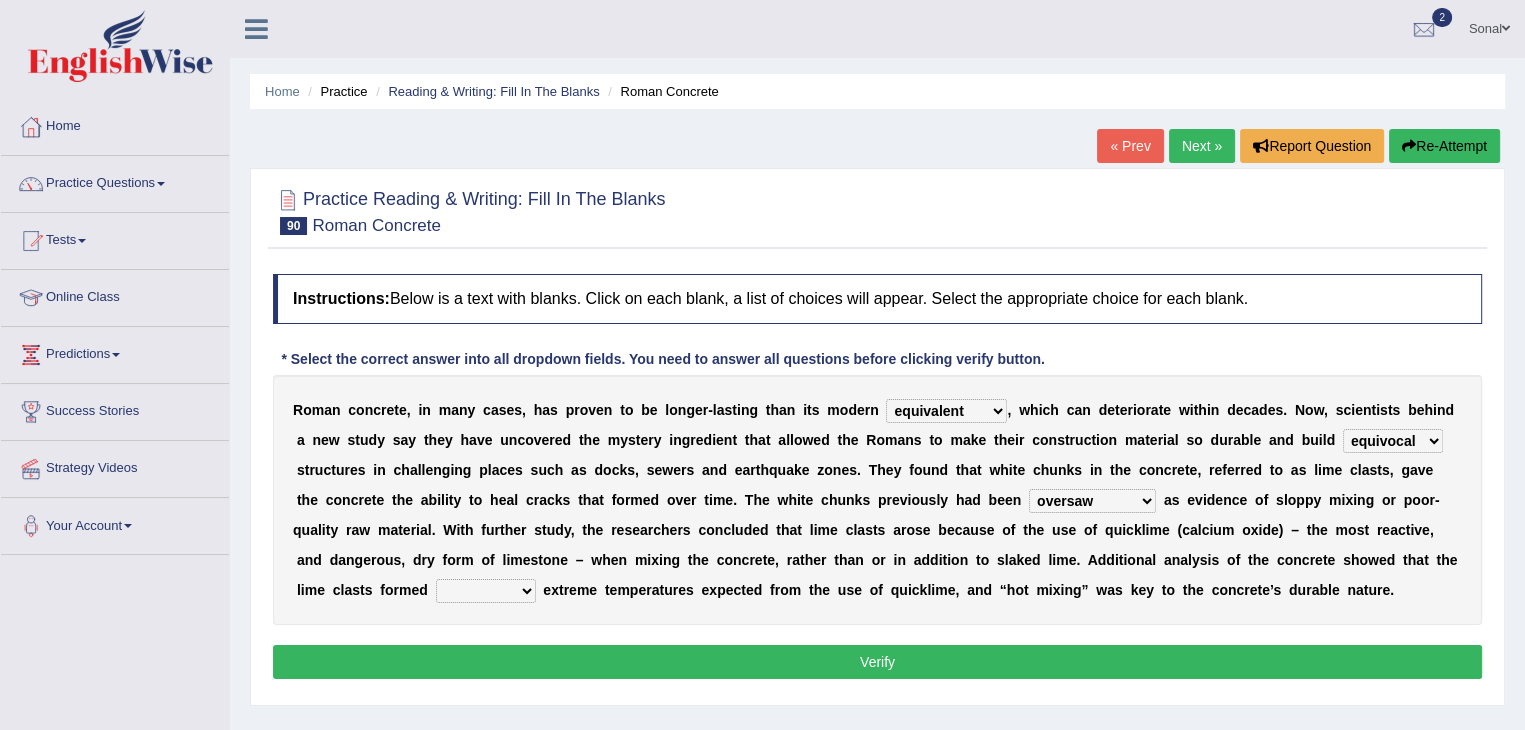 click on "overlooked overdeveloped oversaw overrefined" at bounding box center [1092, 501] 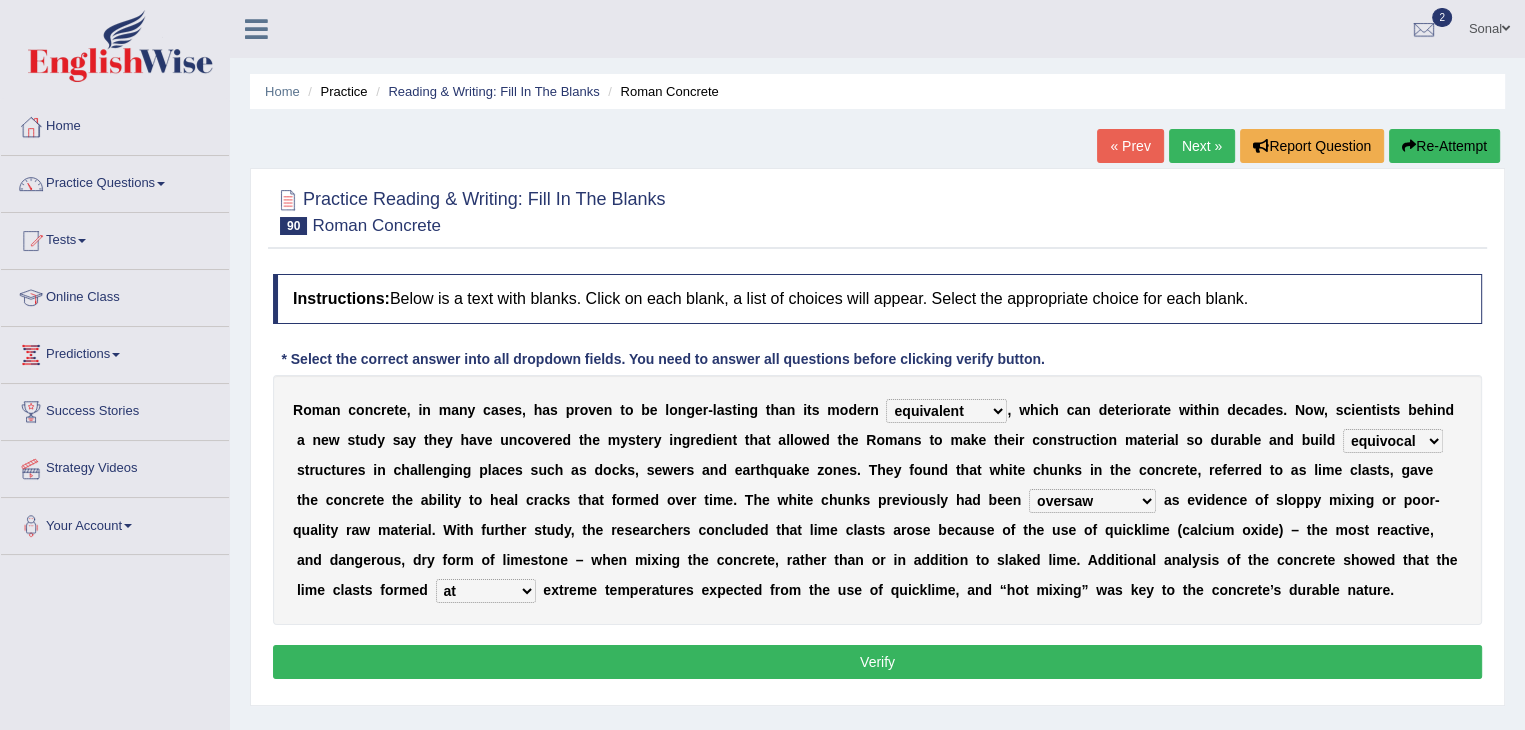 click on "in within off at" at bounding box center [486, 591] 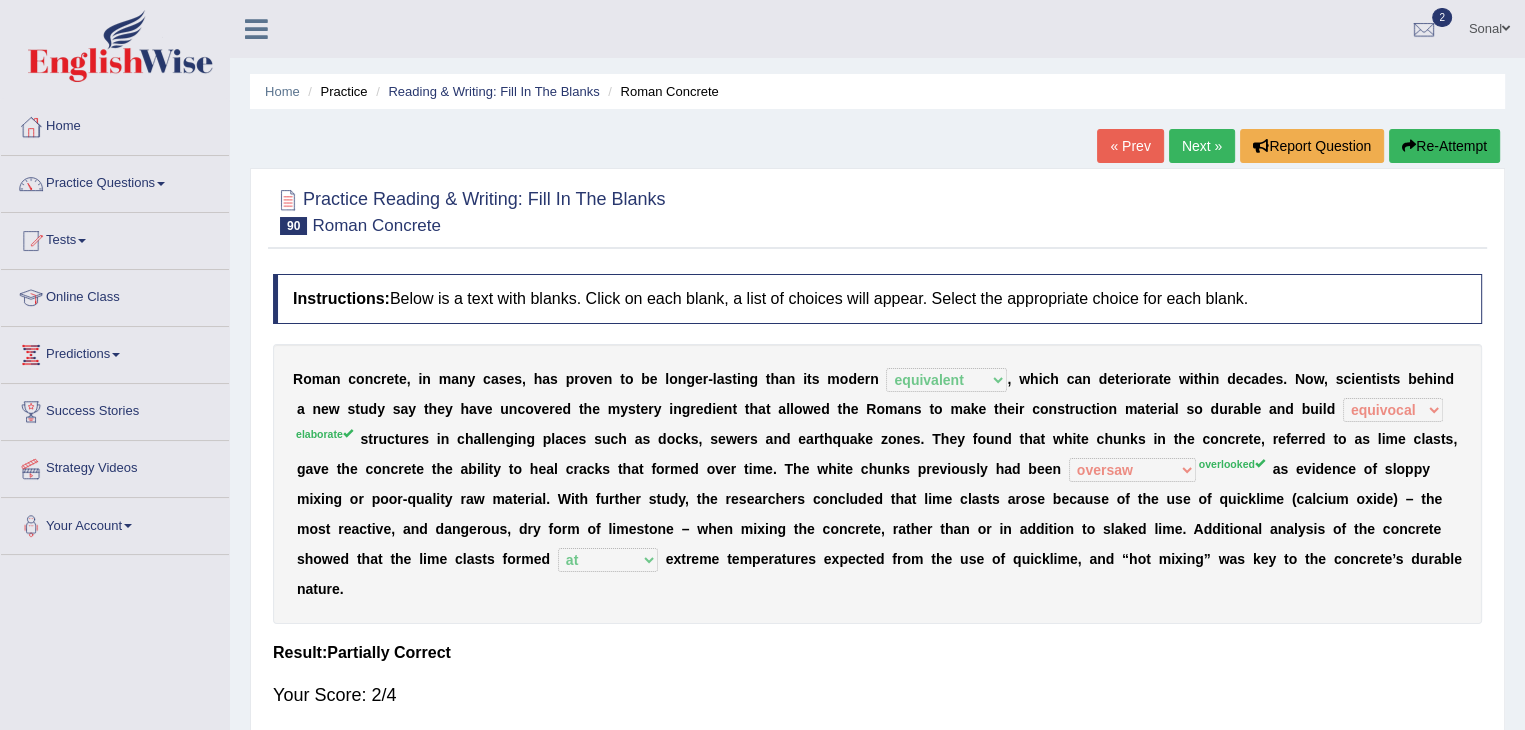 click on "Re-Attempt" at bounding box center [1444, 146] 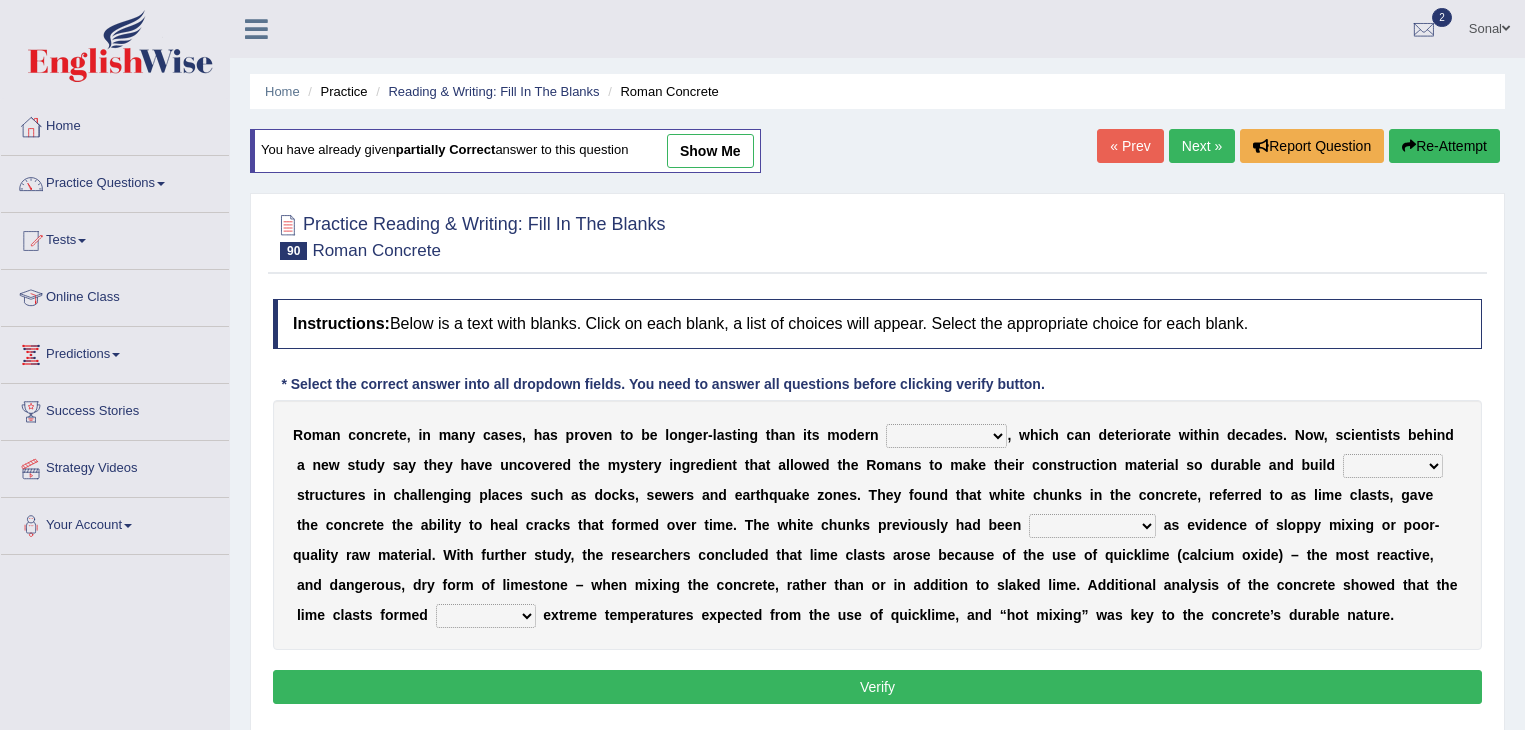scroll, scrollTop: 0, scrollLeft: 0, axis: both 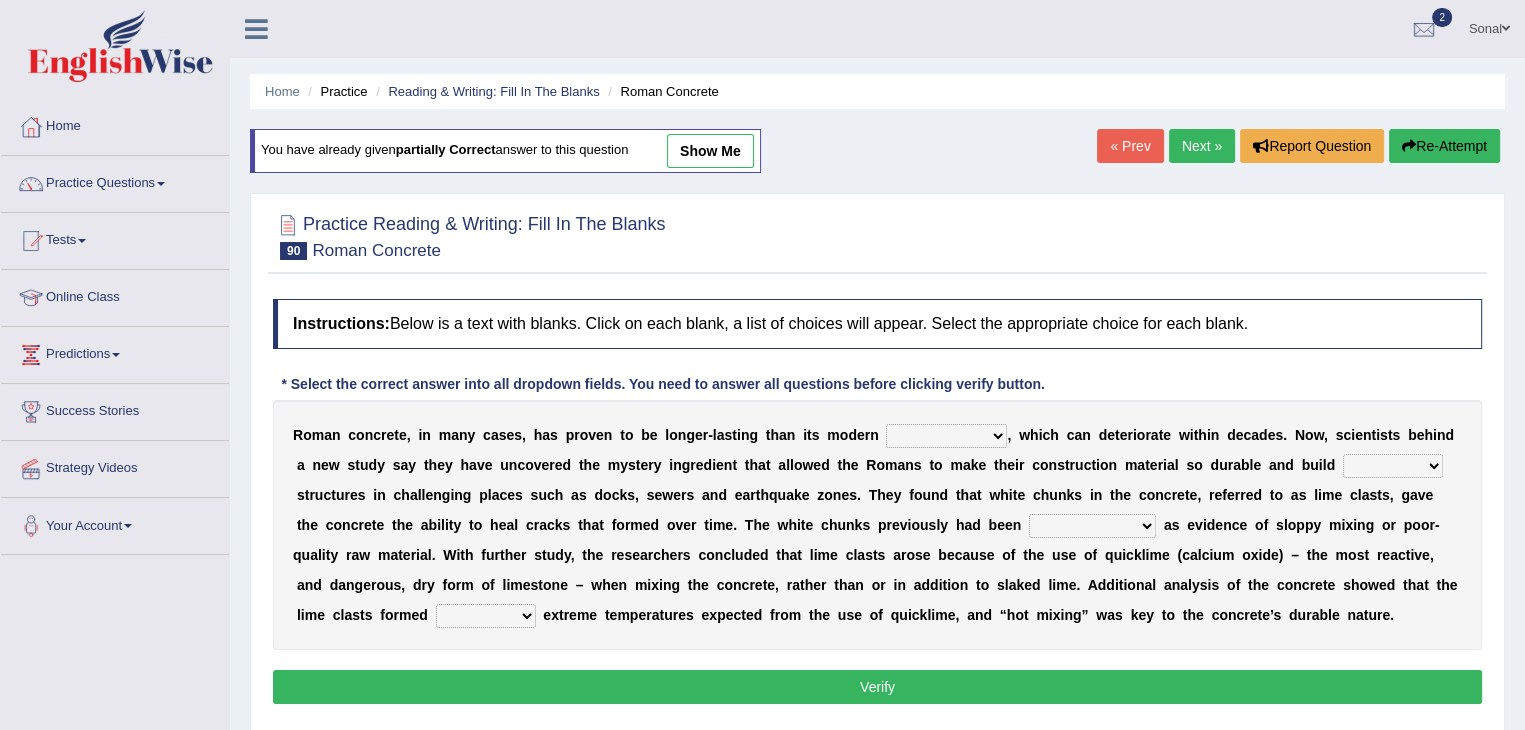 click on "flocculent equivalent ambivalent rambunctious" at bounding box center [946, 436] 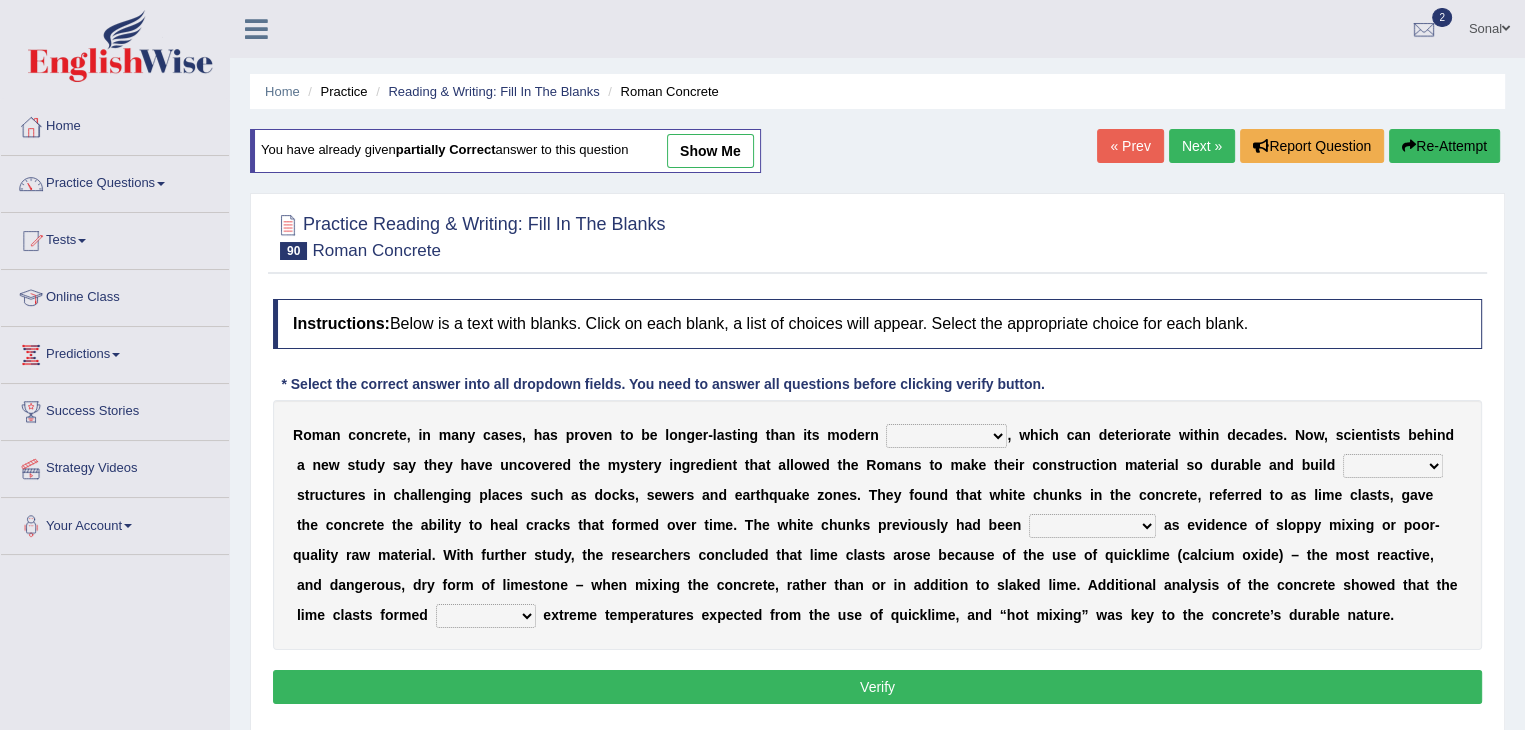 select on "equivalent" 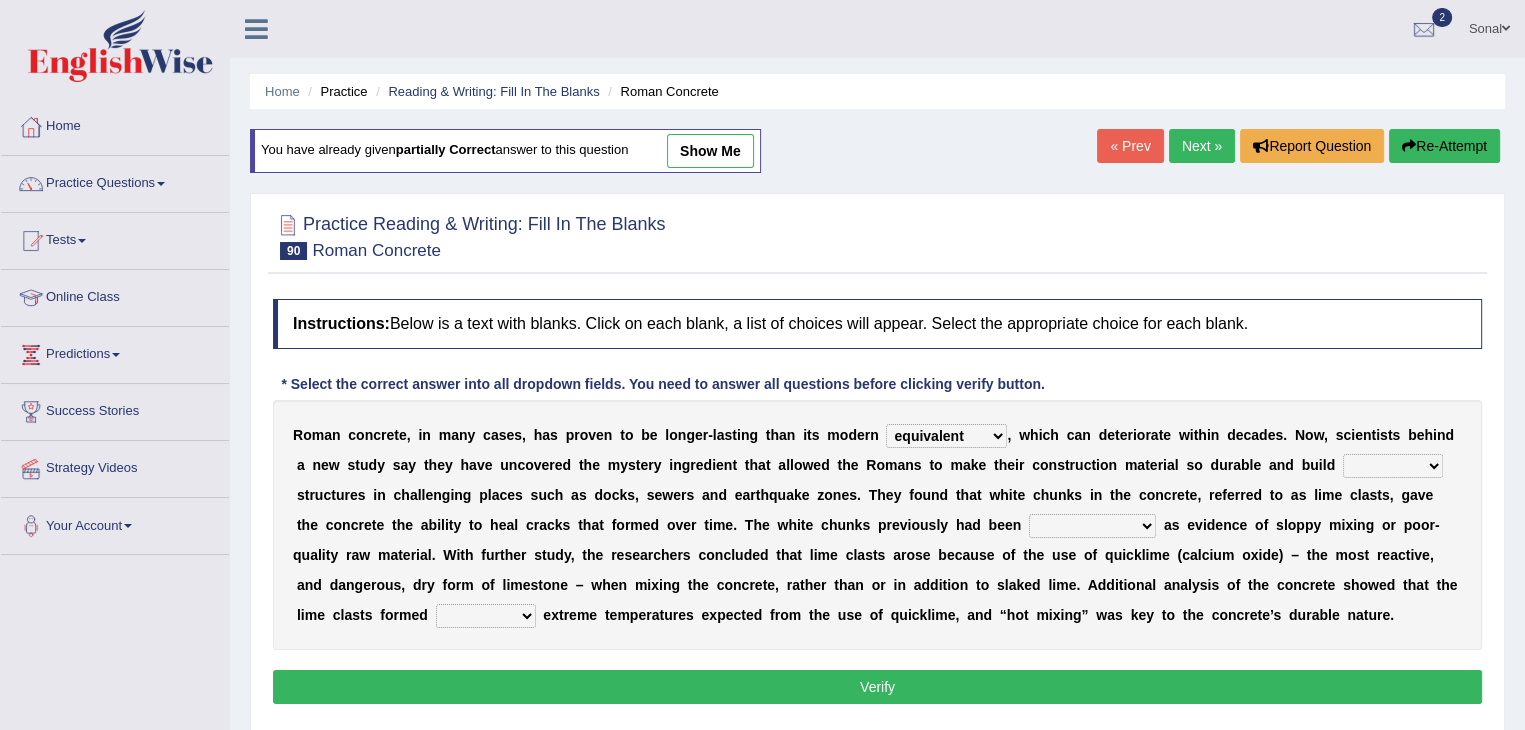 click on "flocculent equivalent ambivalent rambunctious" at bounding box center (946, 436) 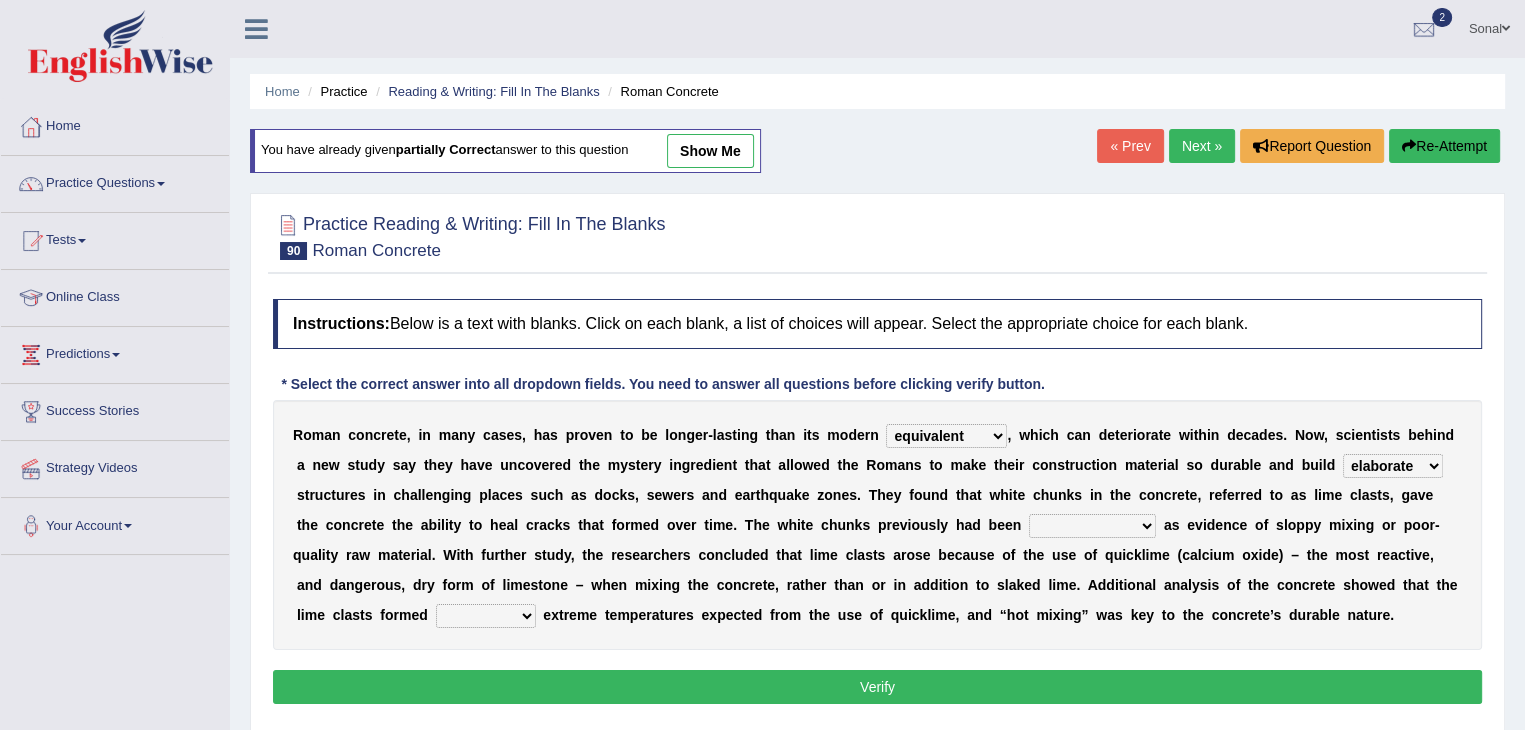 click on "amplified evasive elaborate equivocal" at bounding box center (1393, 466) 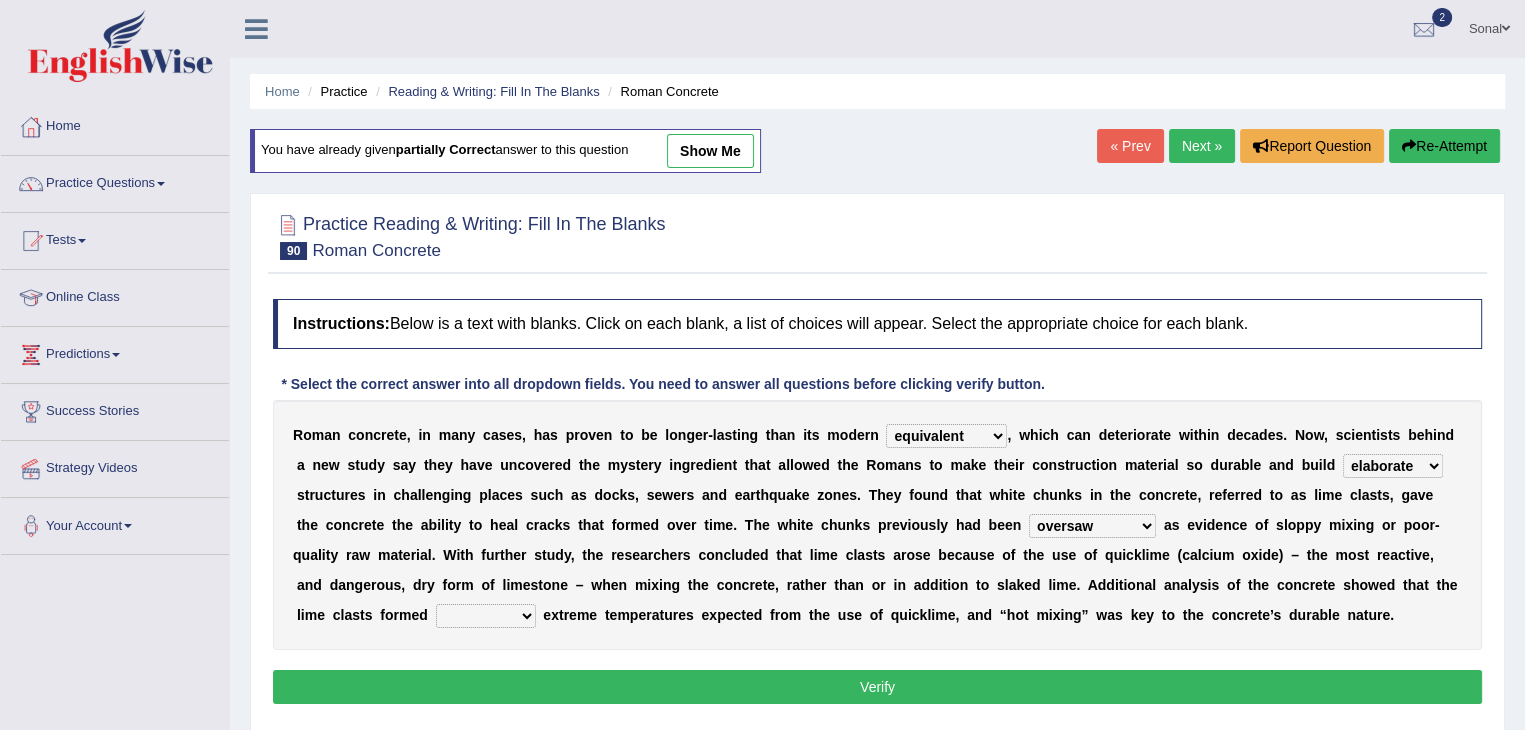 click on "in within off at" at bounding box center (486, 616) 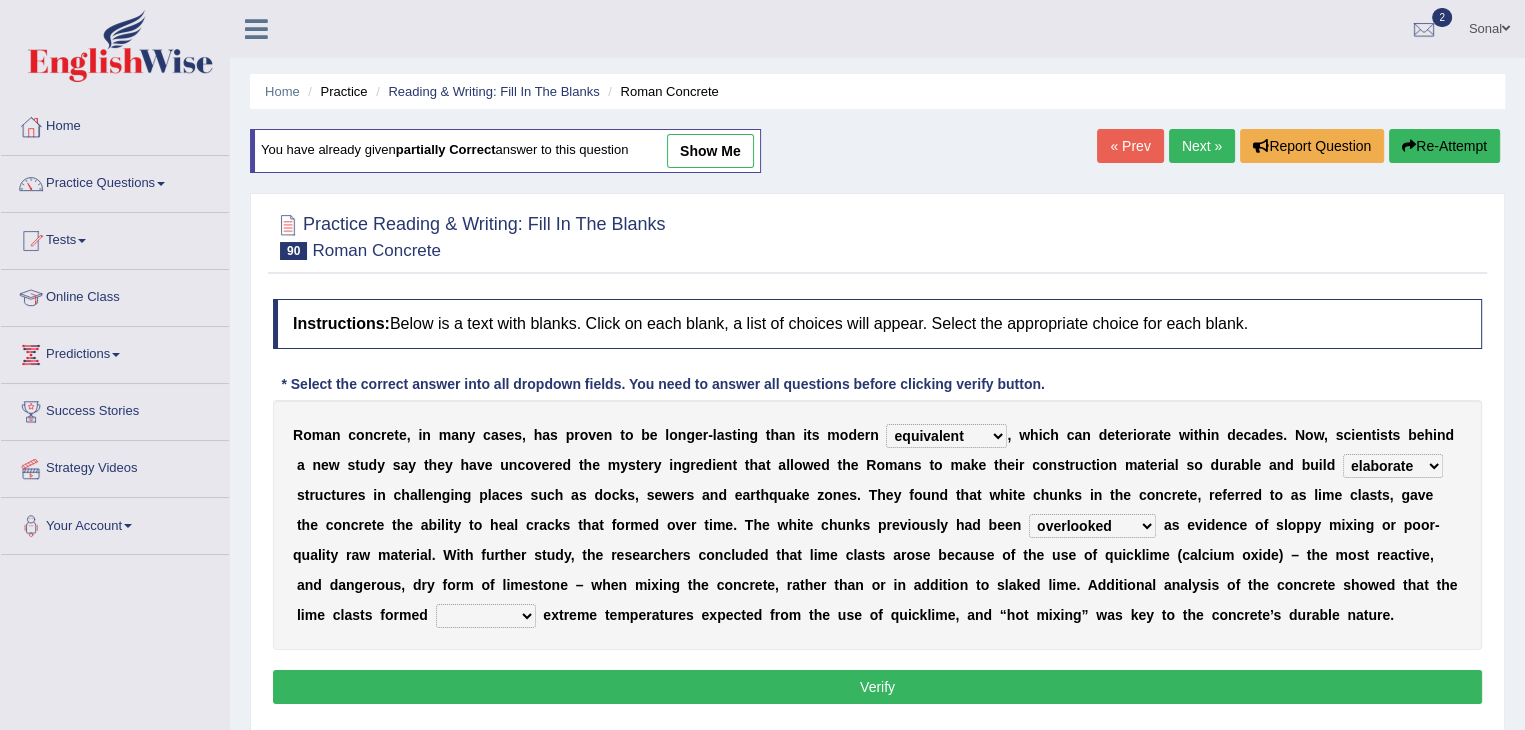 click on "overlooked overdeveloped oversaw overrefined" at bounding box center (1092, 526) 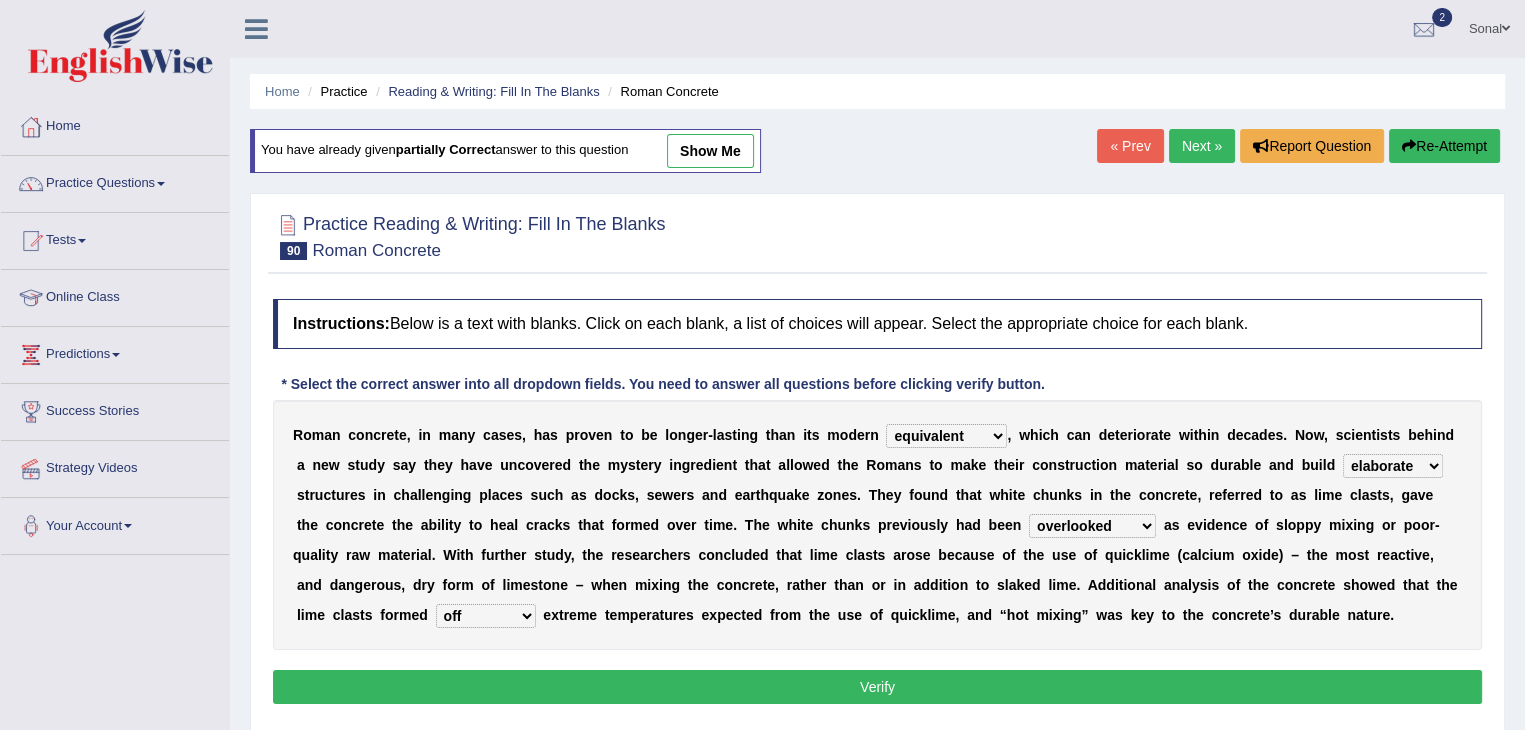 click on "in within off at" at bounding box center [486, 616] 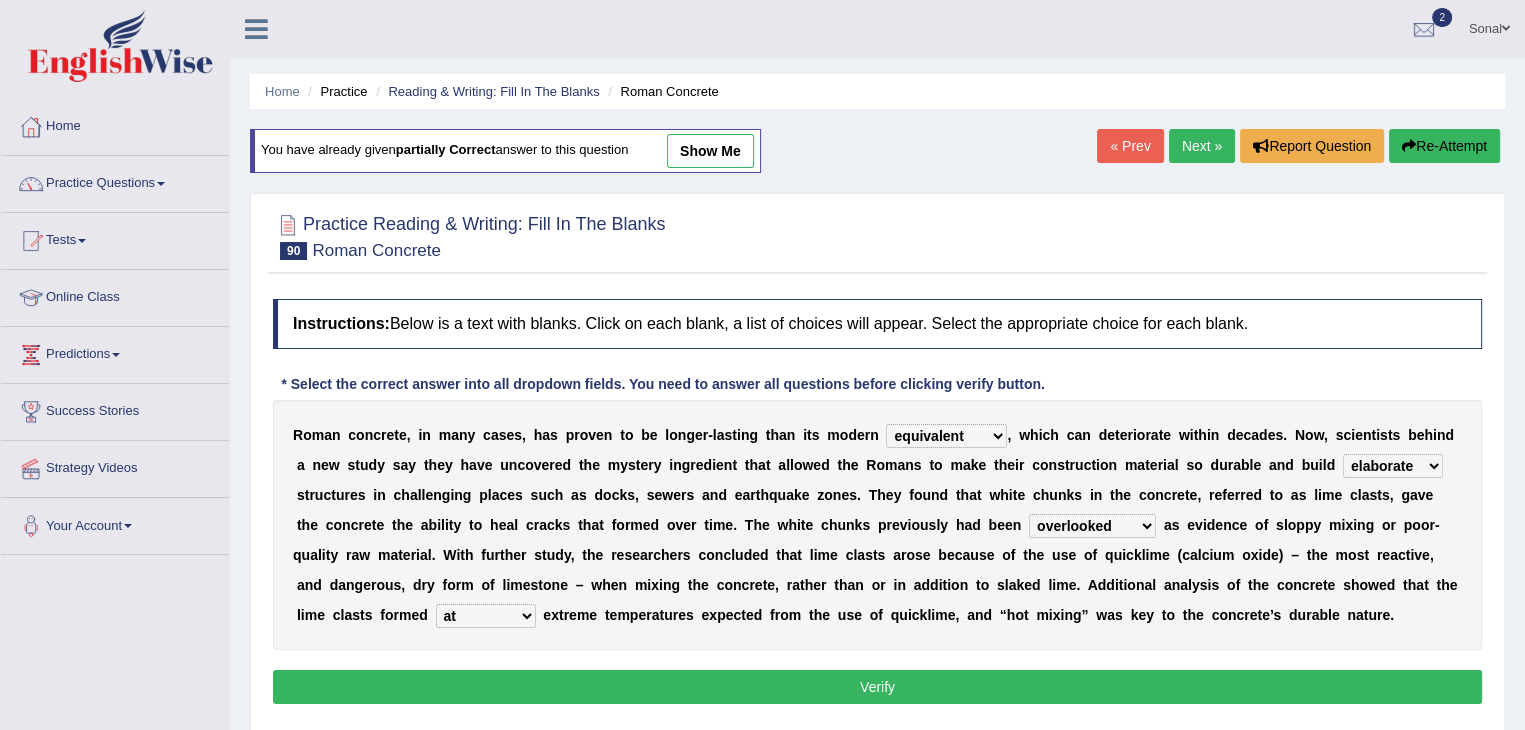 click on "in within off at" at bounding box center [486, 616] 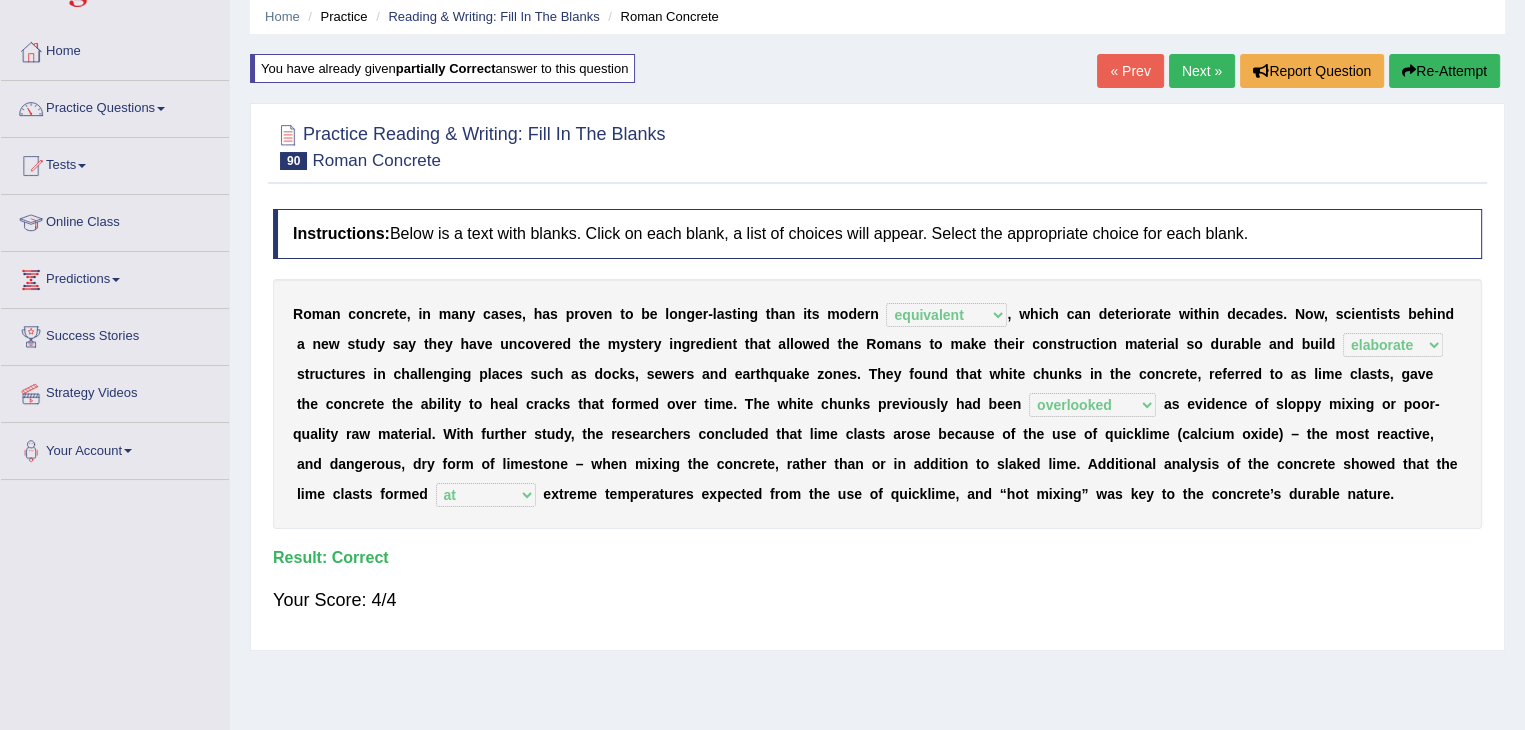 scroll, scrollTop: 80, scrollLeft: 0, axis: vertical 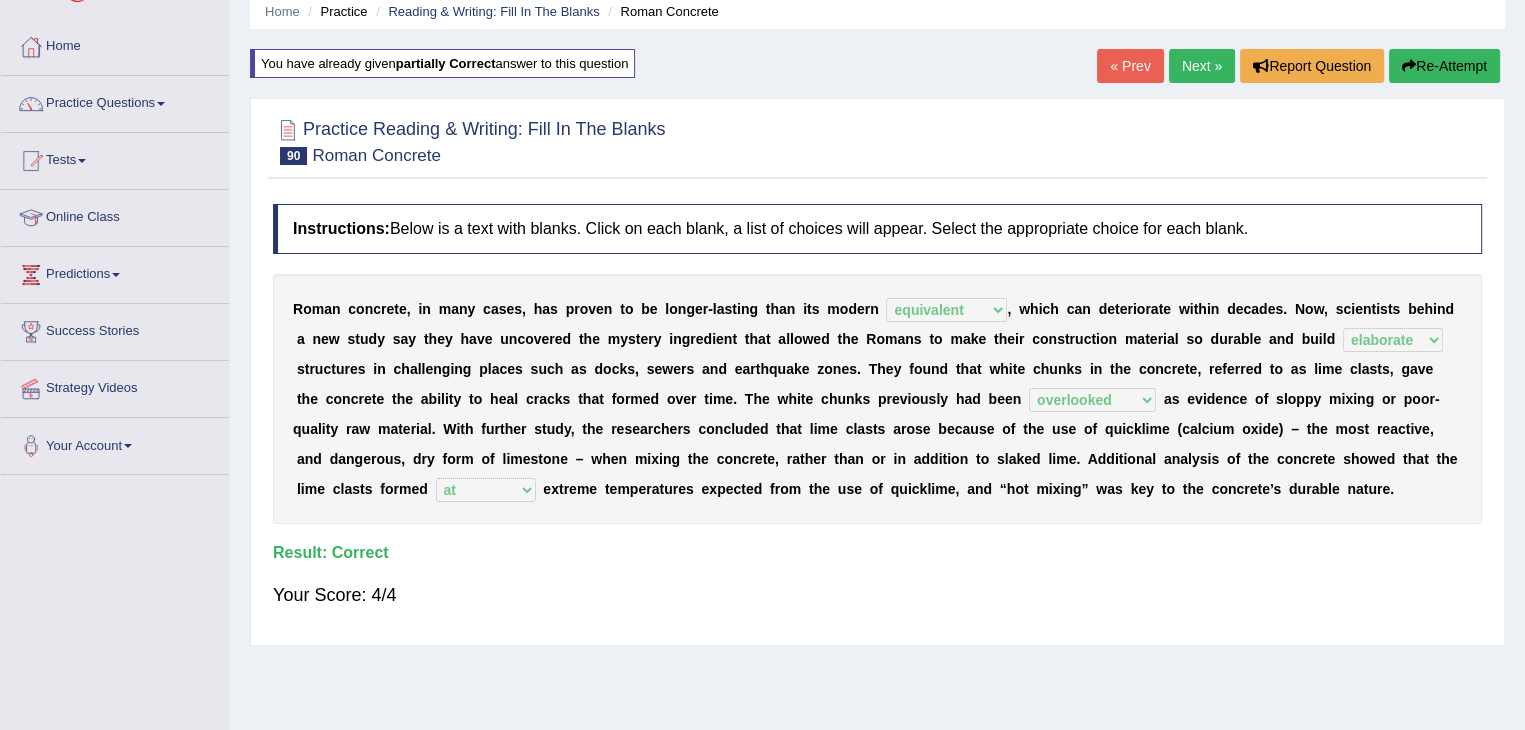 click on "Next »" at bounding box center (1202, 66) 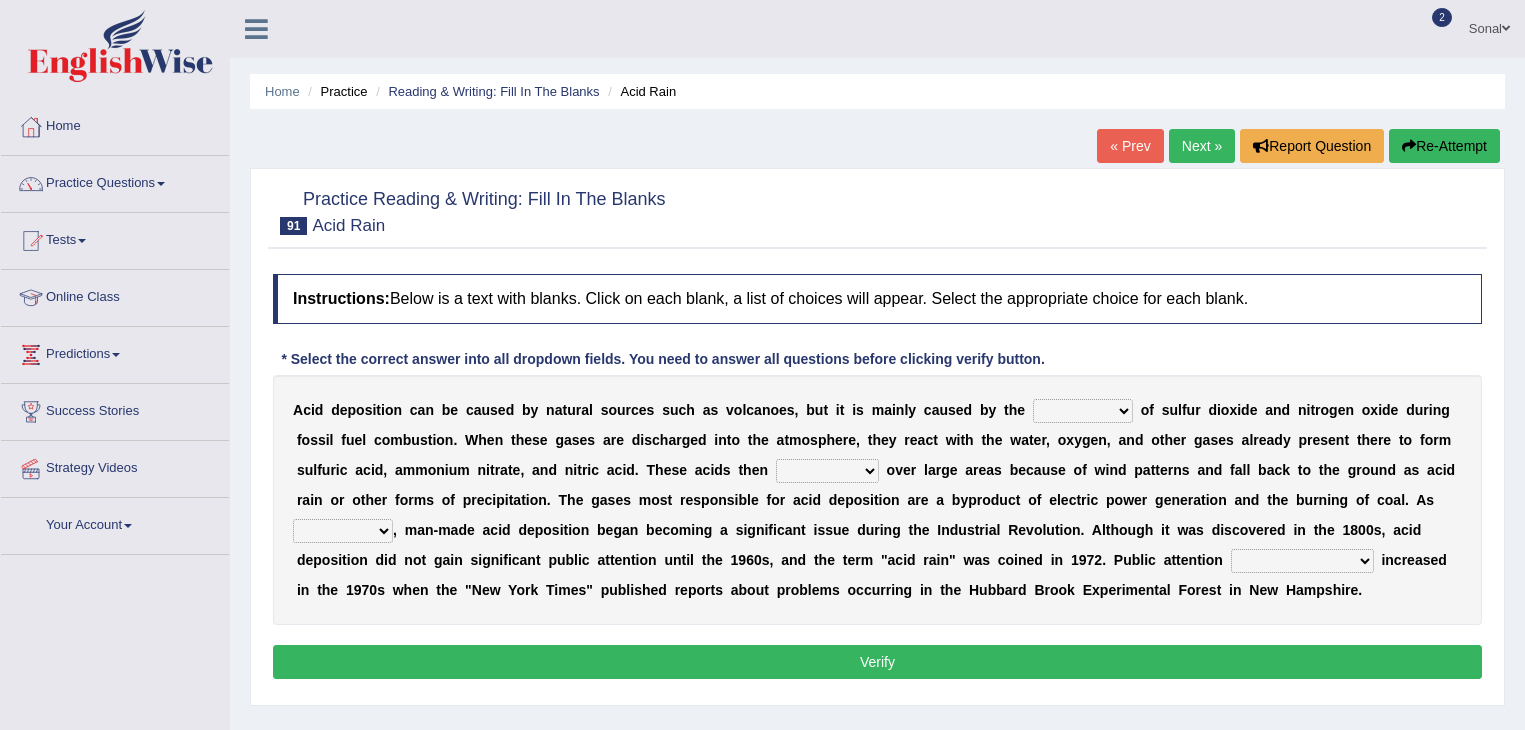 scroll, scrollTop: 0, scrollLeft: 0, axis: both 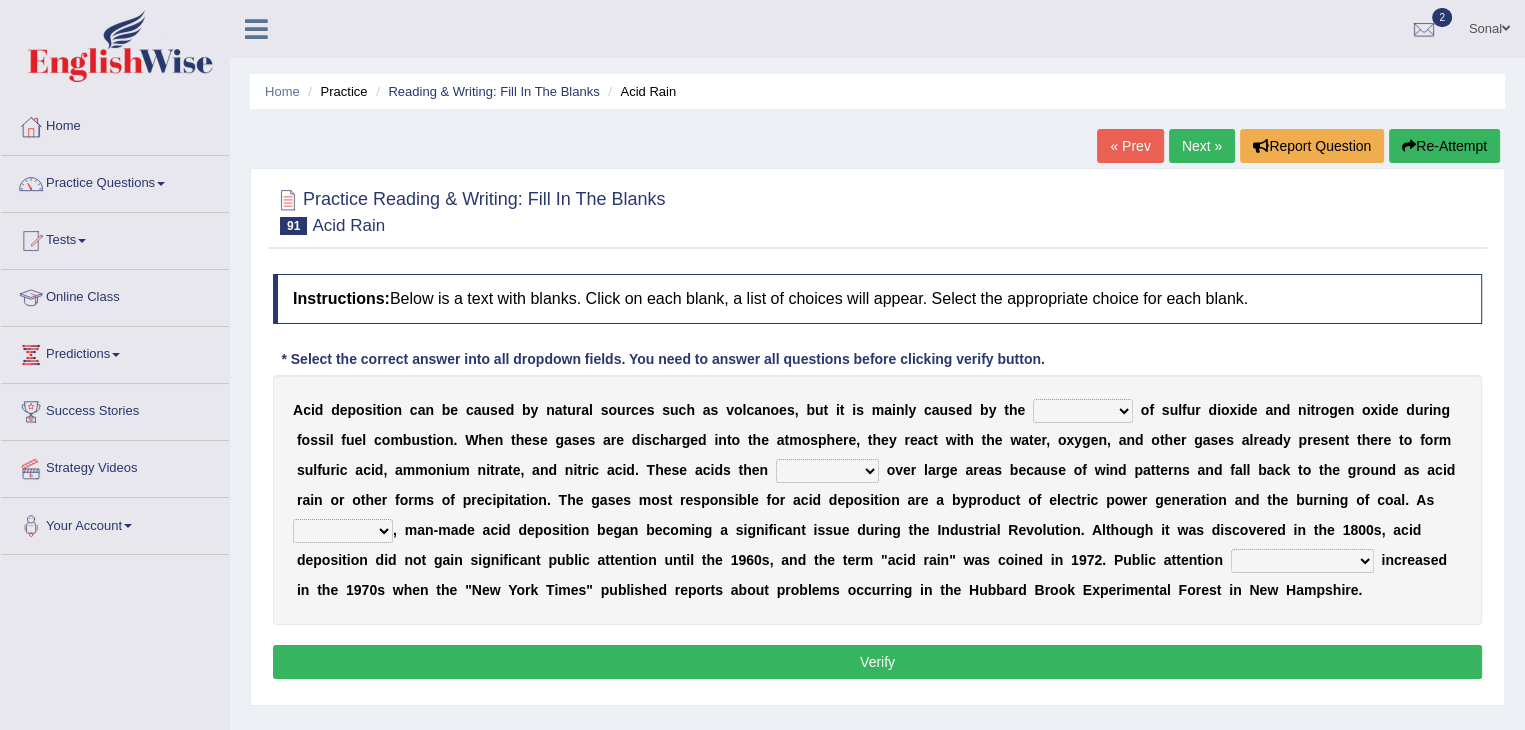 click on "release lease tease cease" at bounding box center [1083, 411] 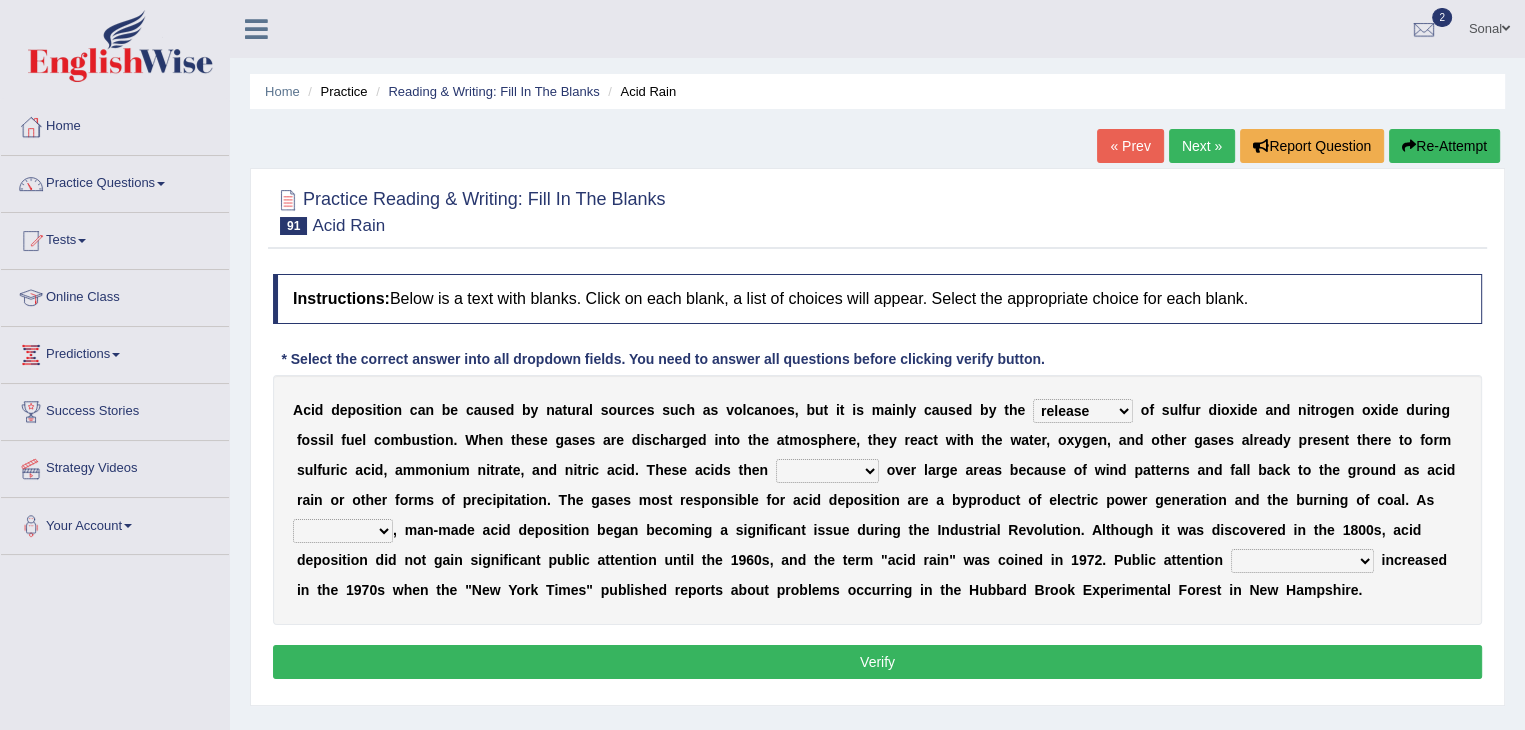 click on "release lease tease cease" at bounding box center [1083, 411] 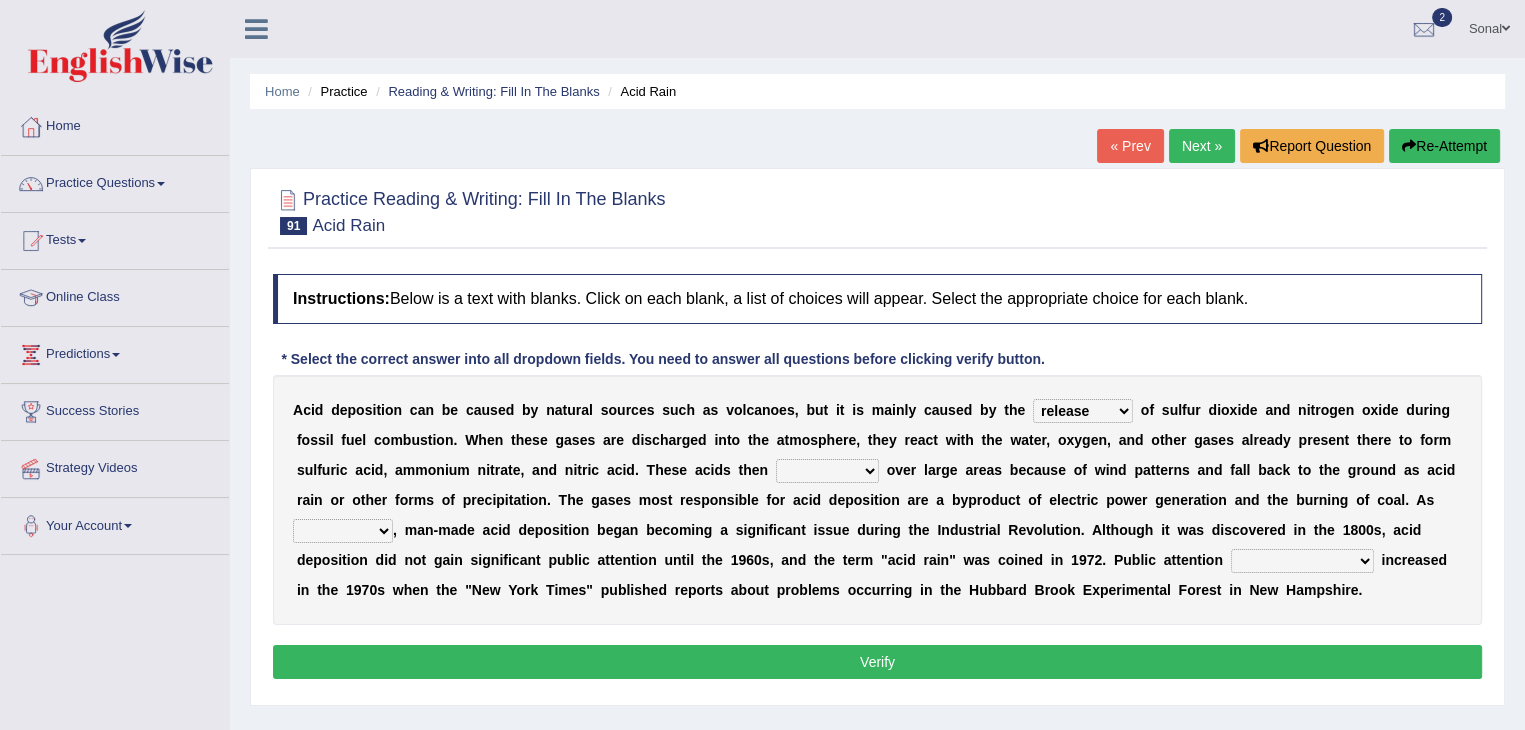 click on "dispose disapprove disperse disposition" at bounding box center [827, 471] 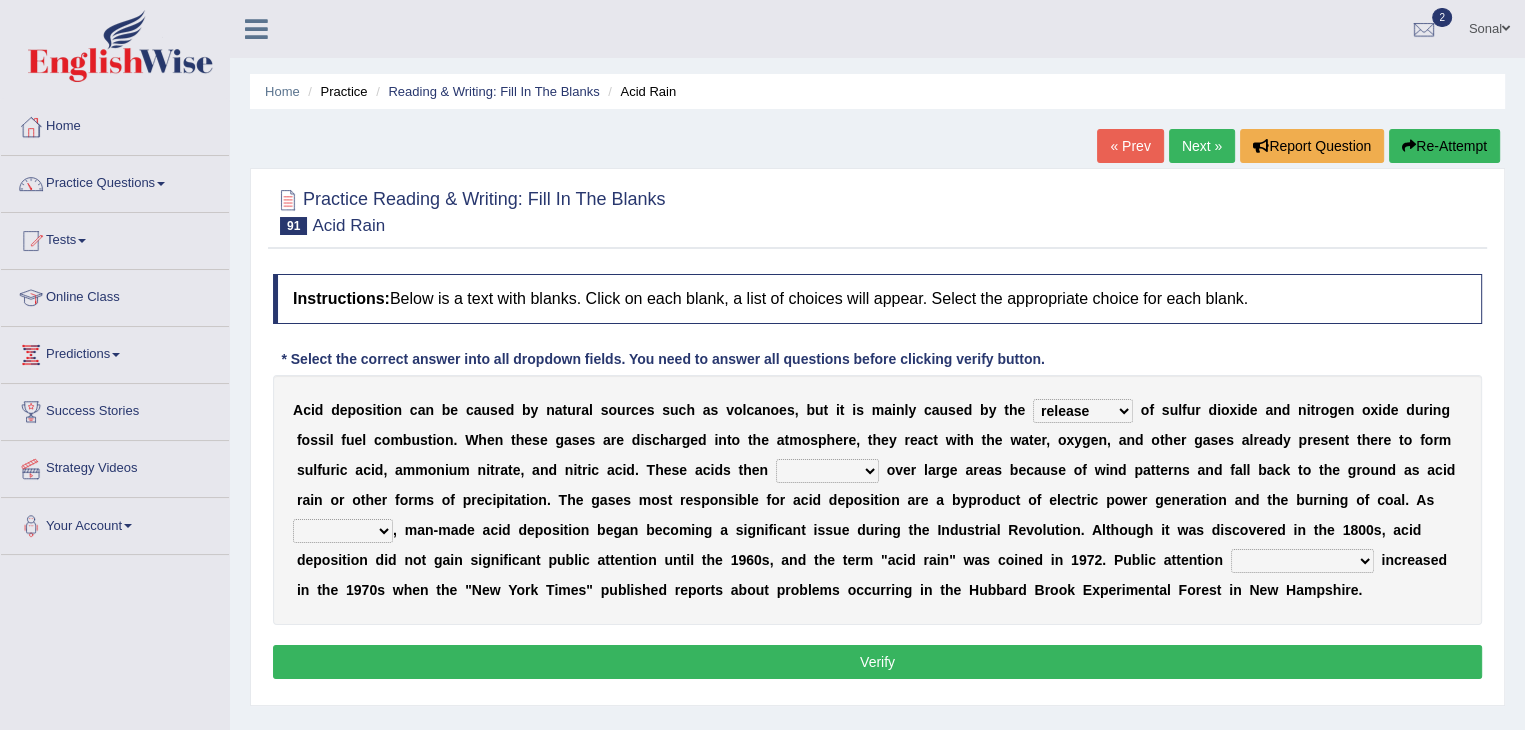 select on "dispose" 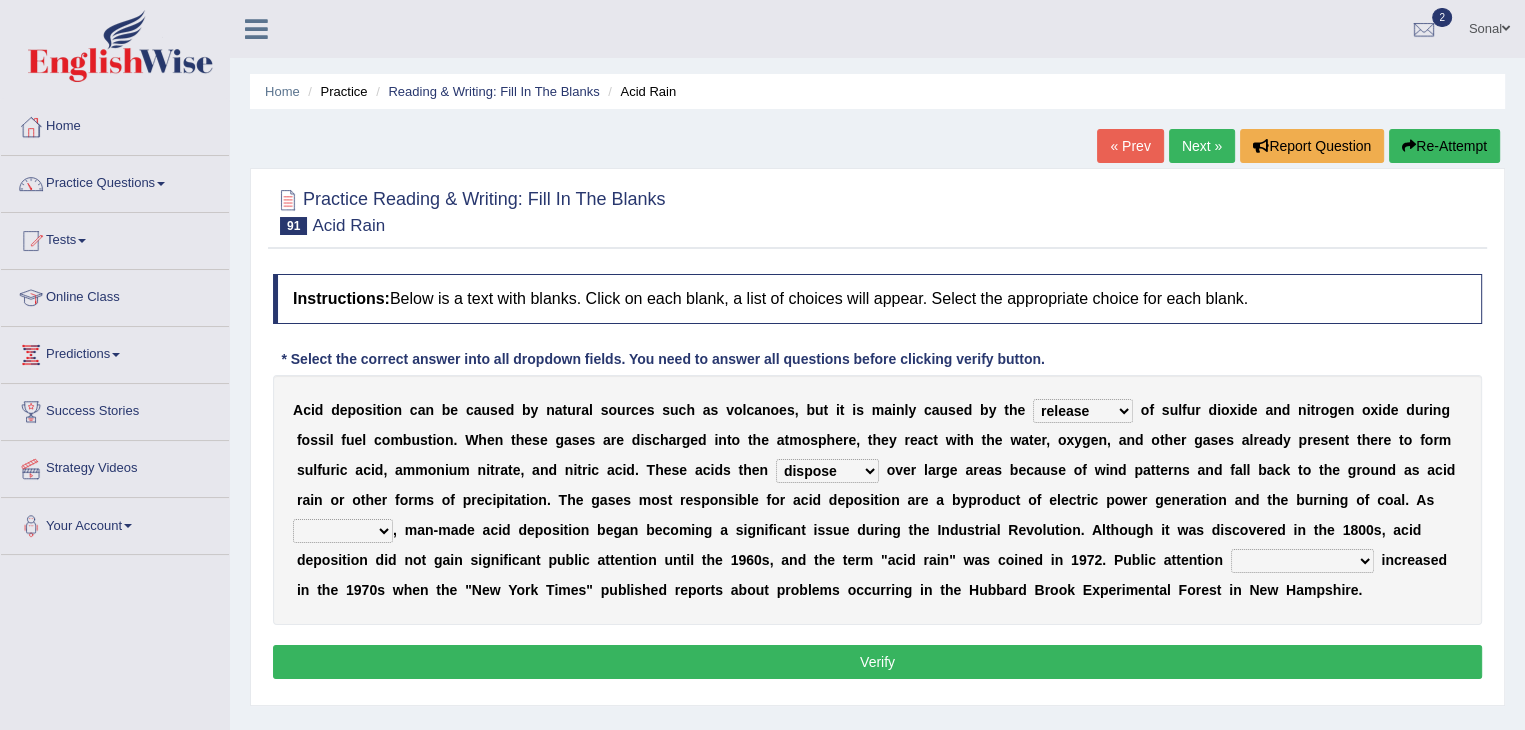click on "dispose disapprove disperse disposition" at bounding box center (827, 471) 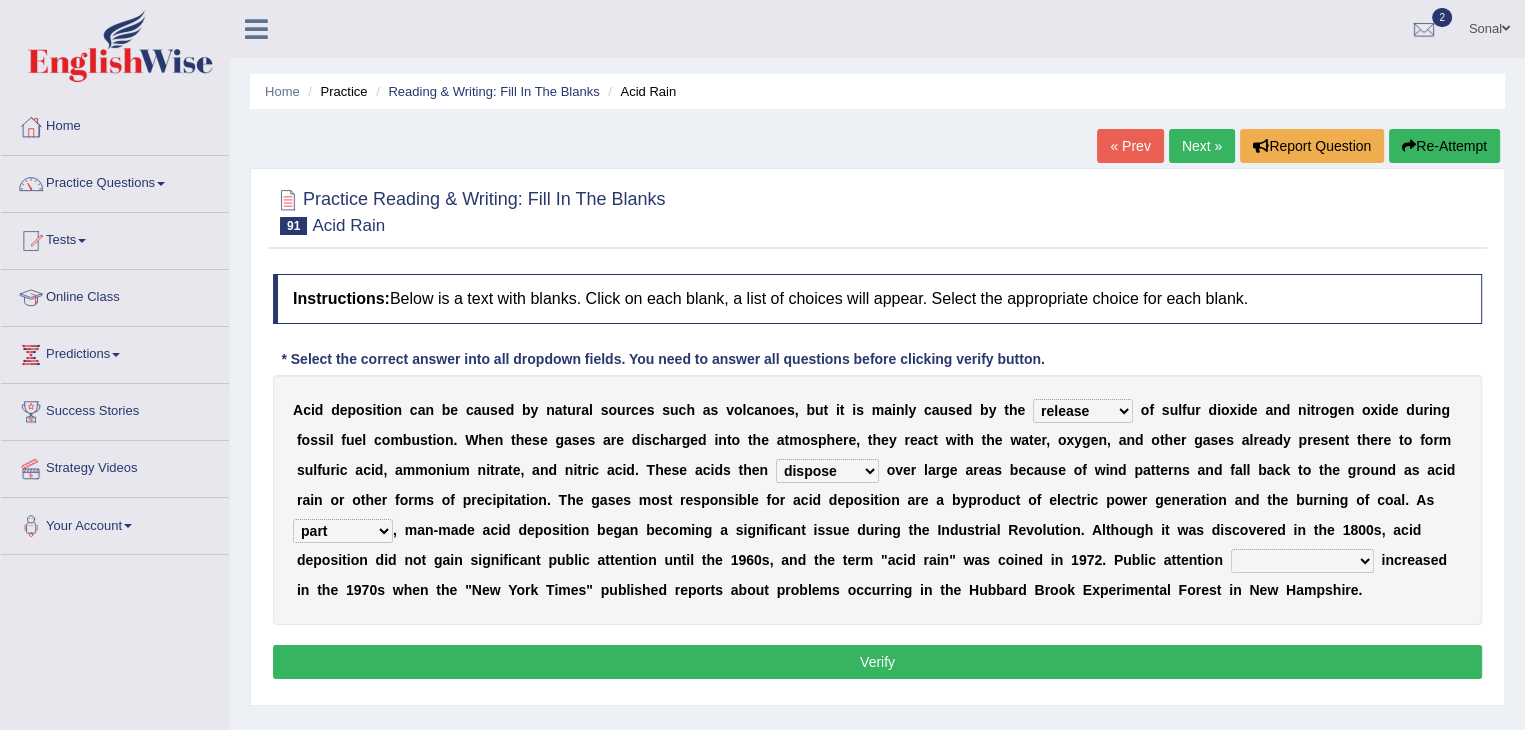 click on "saying part evidence such" at bounding box center [343, 531] 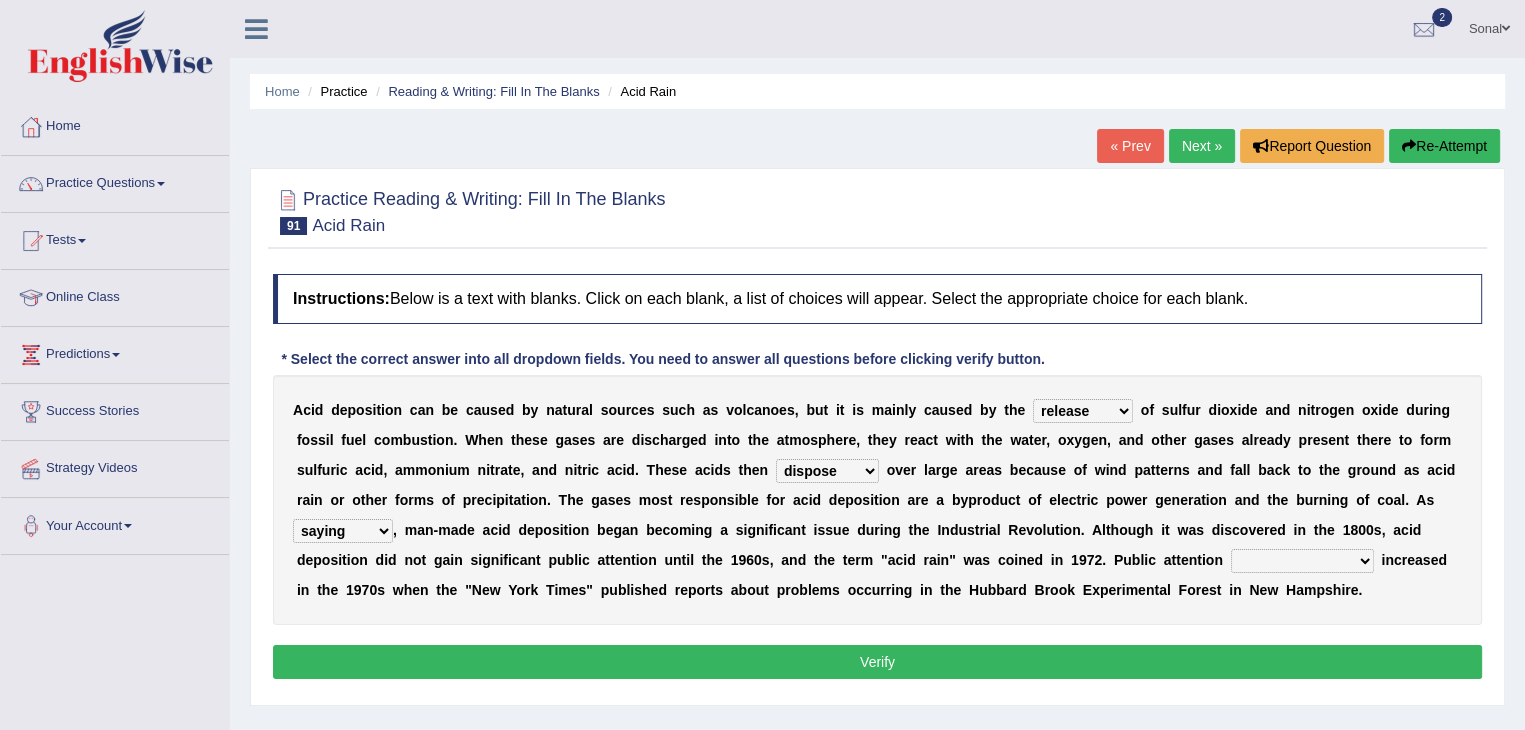 click on "saying part evidence such" at bounding box center (343, 531) 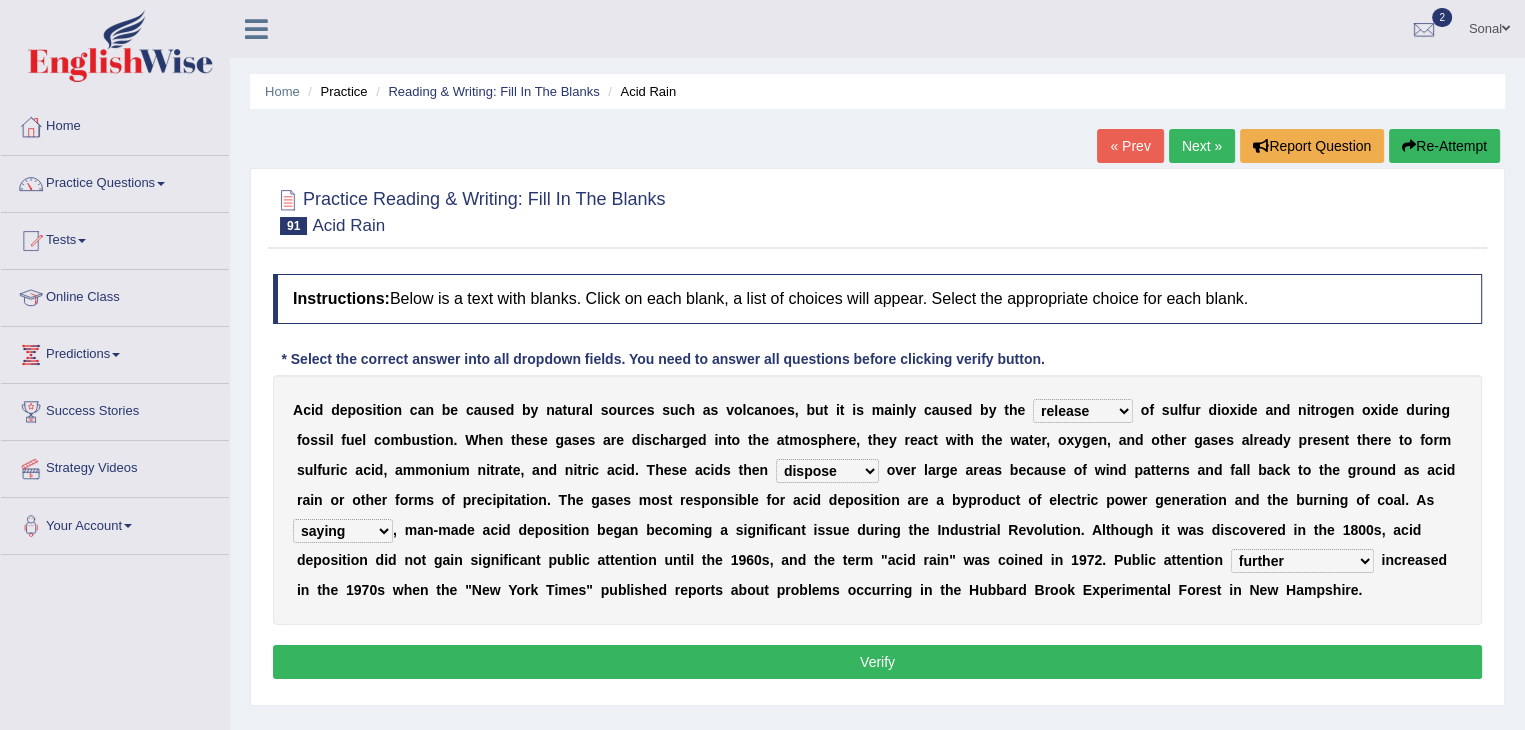 click on "inadvertently geometrically comprehensively further" at bounding box center [1302, 561] 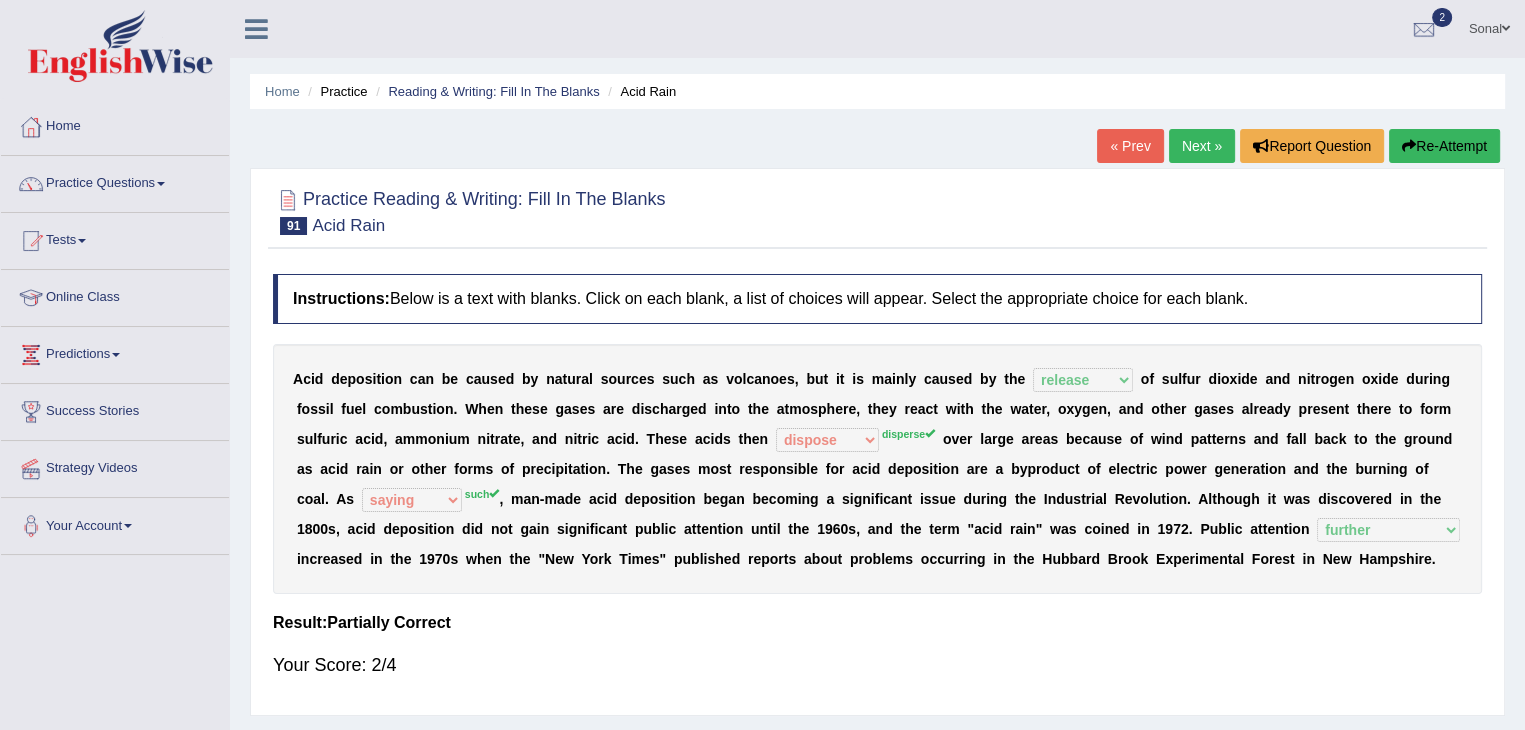 click on "Re-Attempt" at bounding box center (1444, 146) 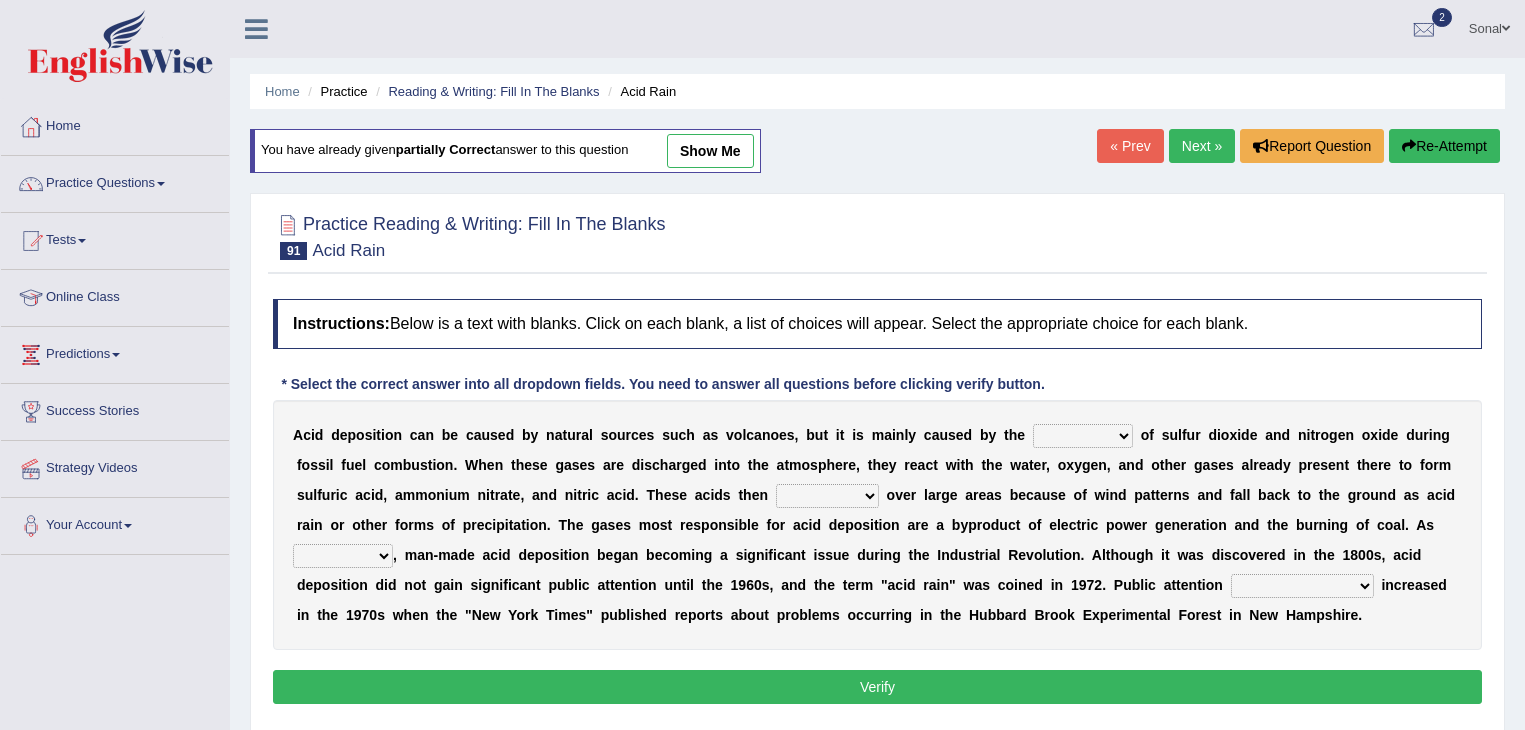 scroll, scrollTop: 0, scrollLeft: 0, axis: both 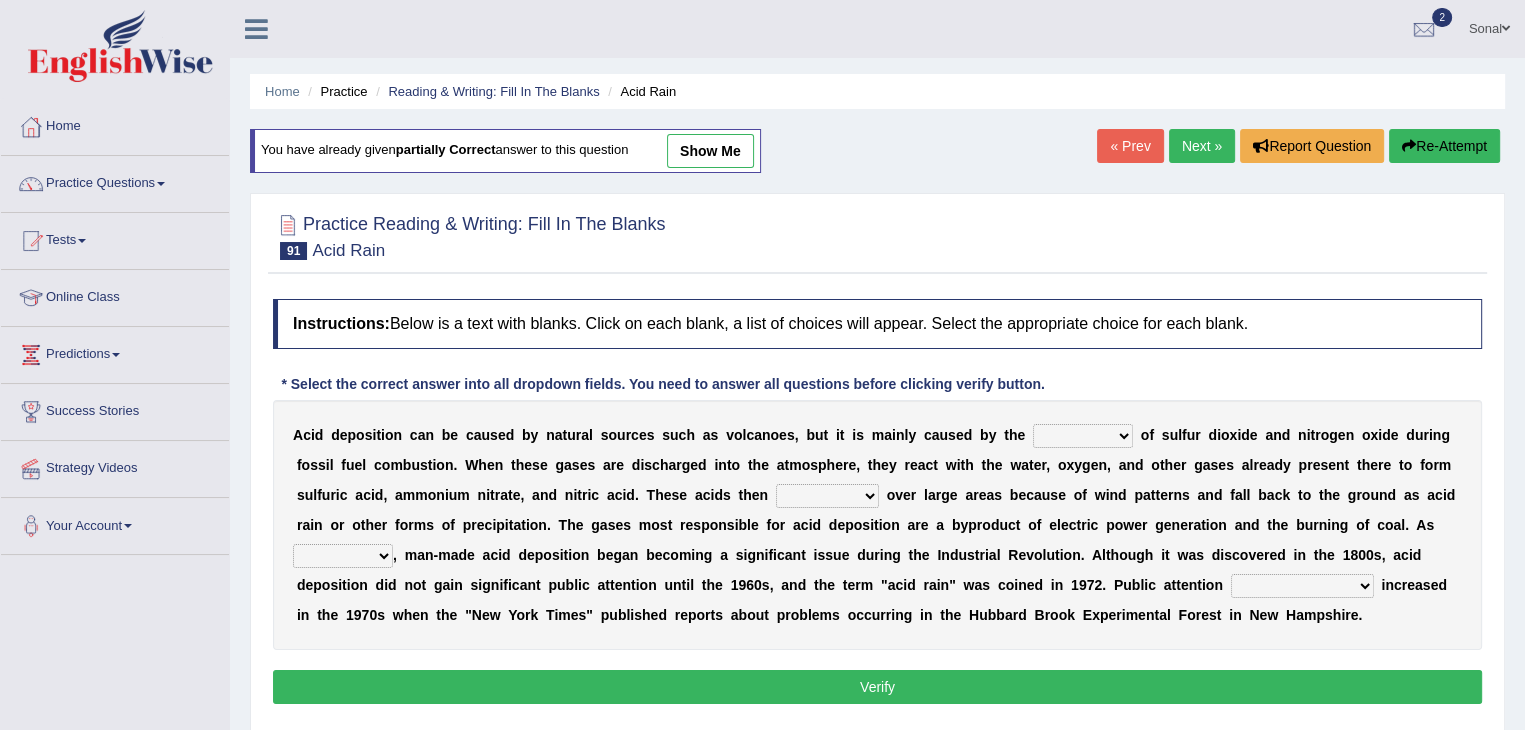 click on "release lease tease cease" at bounding box center [1083, 436] 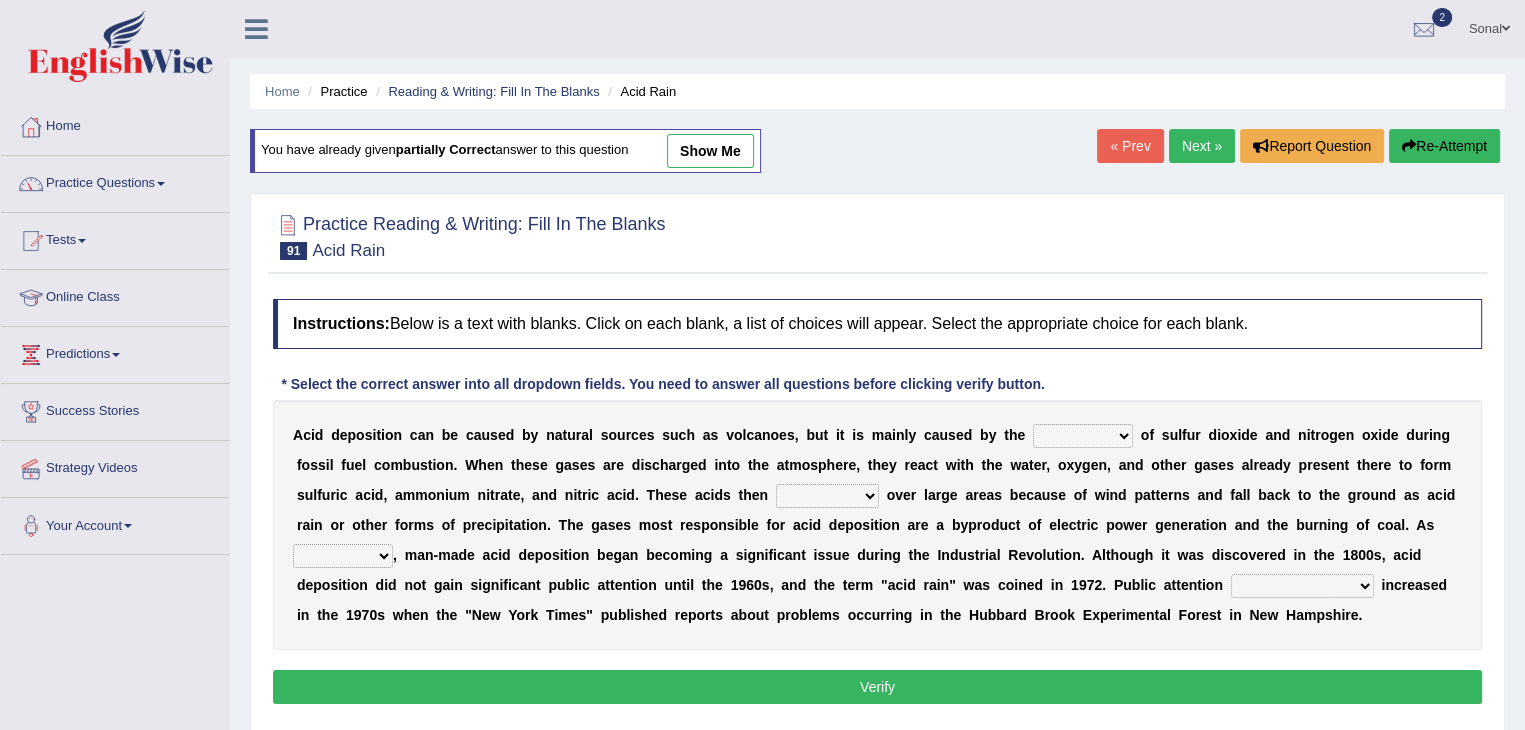 select on "release" 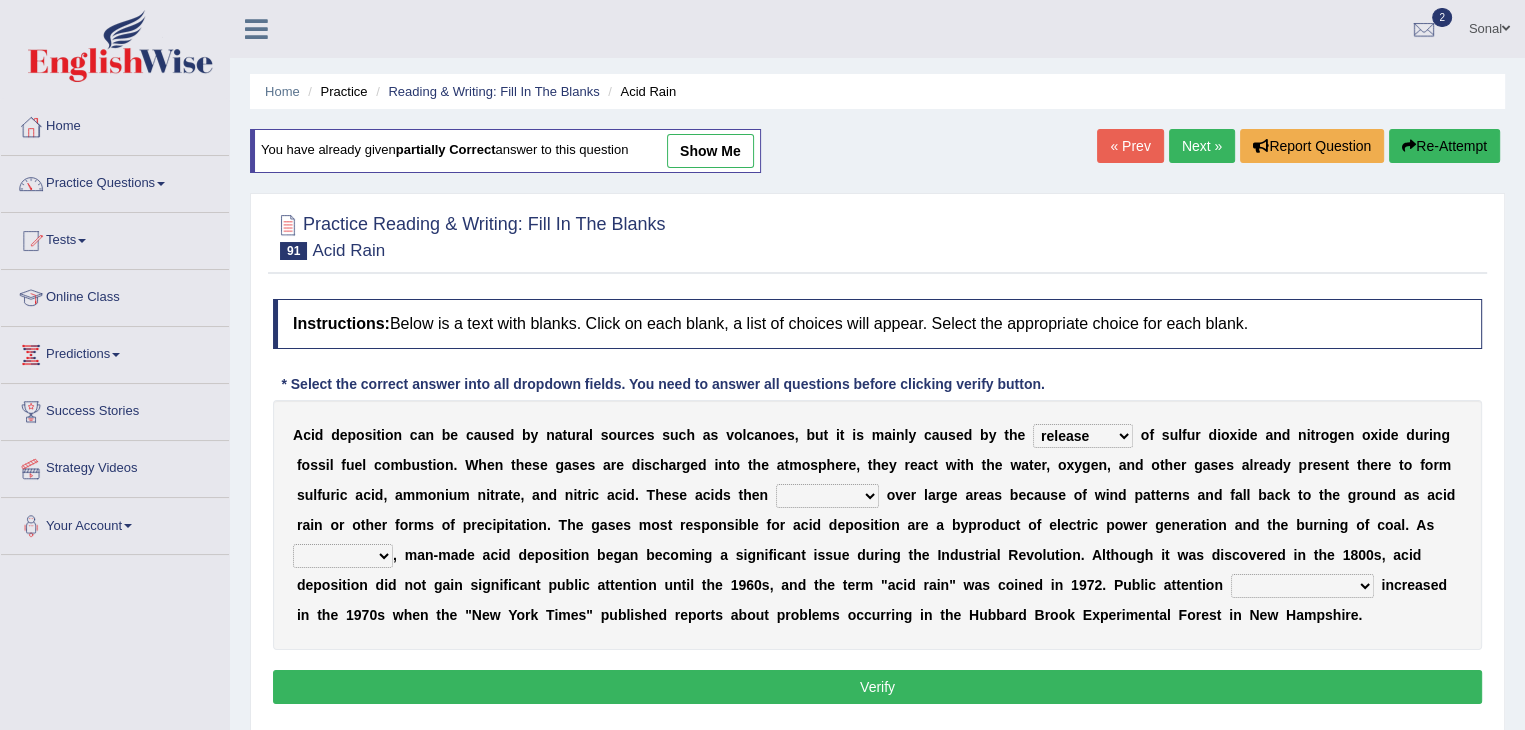 click on "release lease tease cease" at bounding box center (1083, 436) 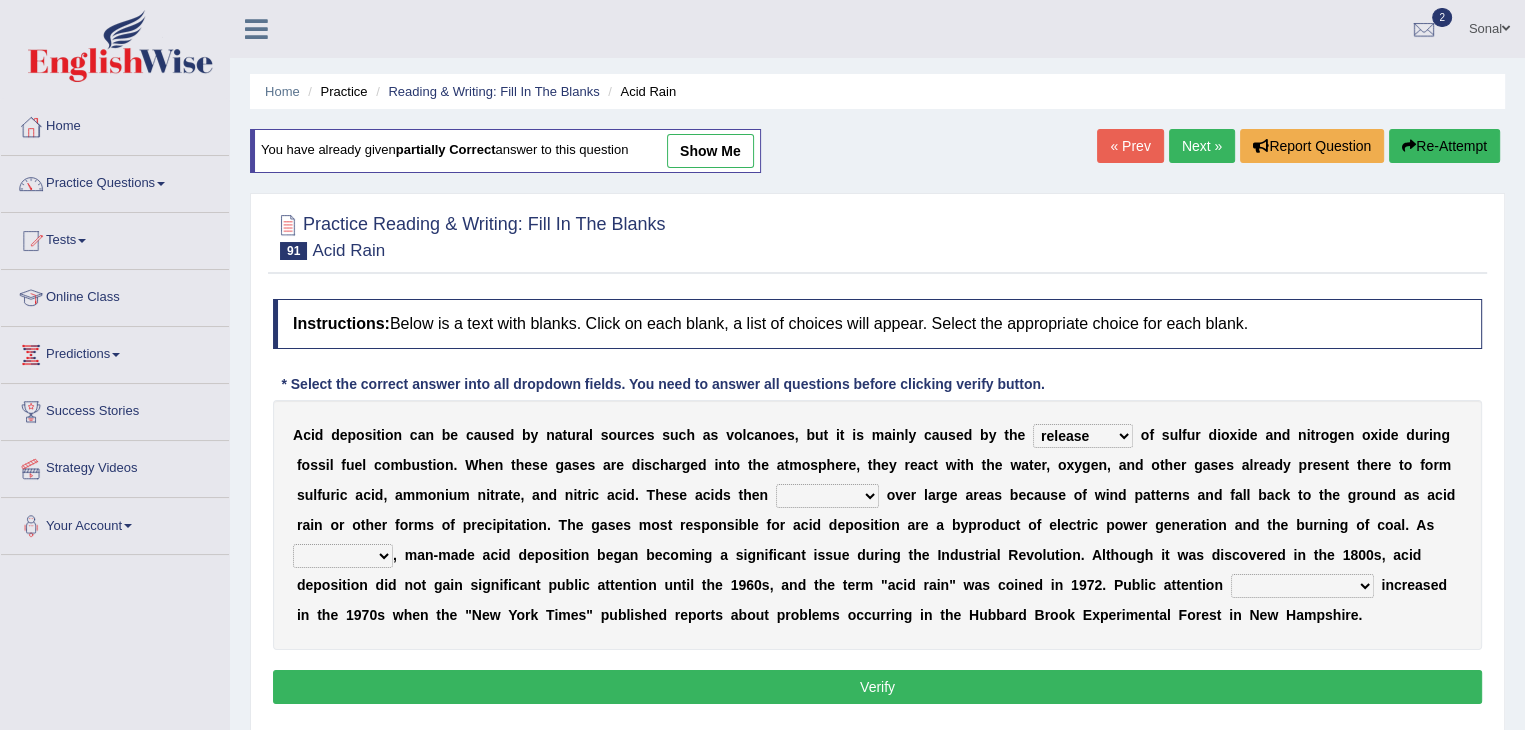 click on "dispose disapprove disperse disposition" at bounding box center [827, 496] 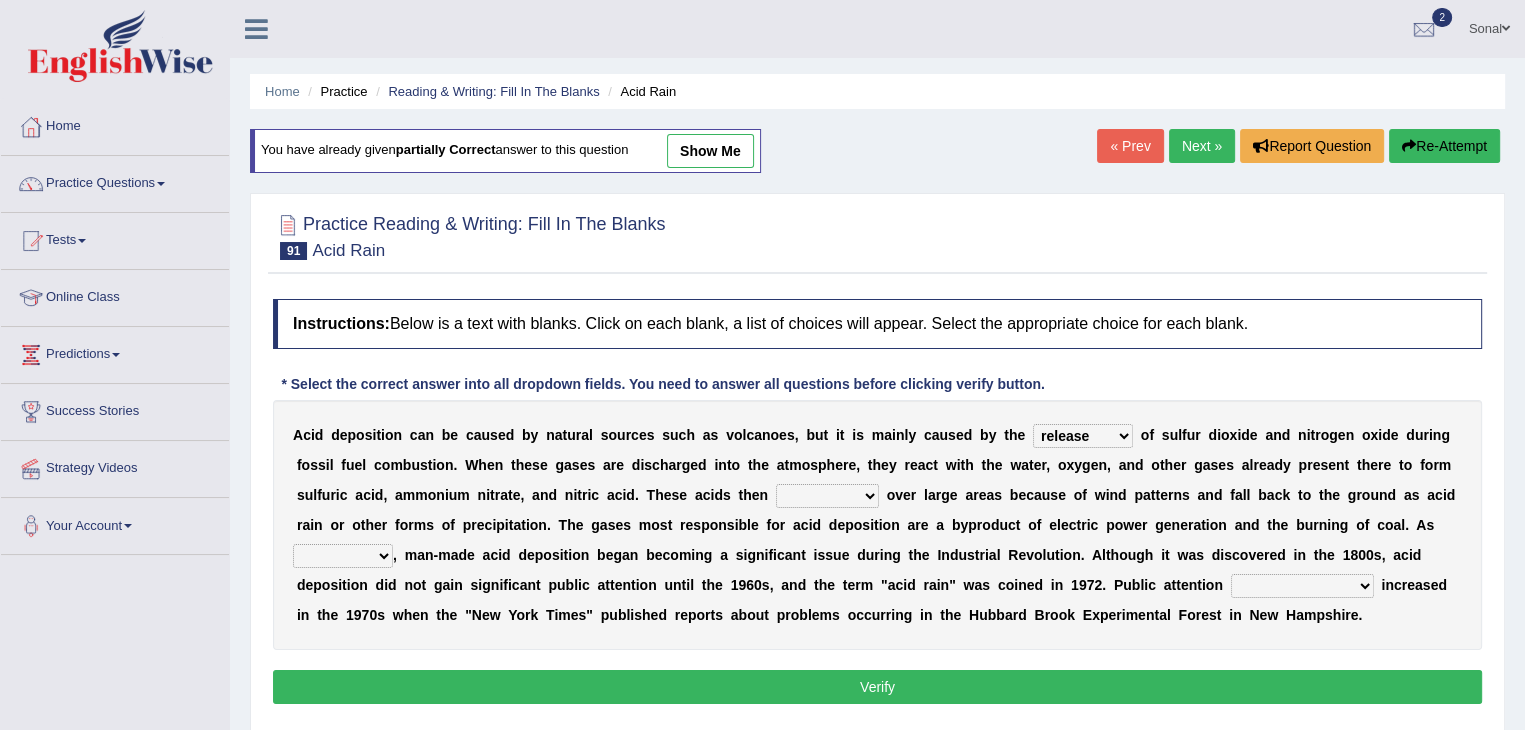 select on "disperse" 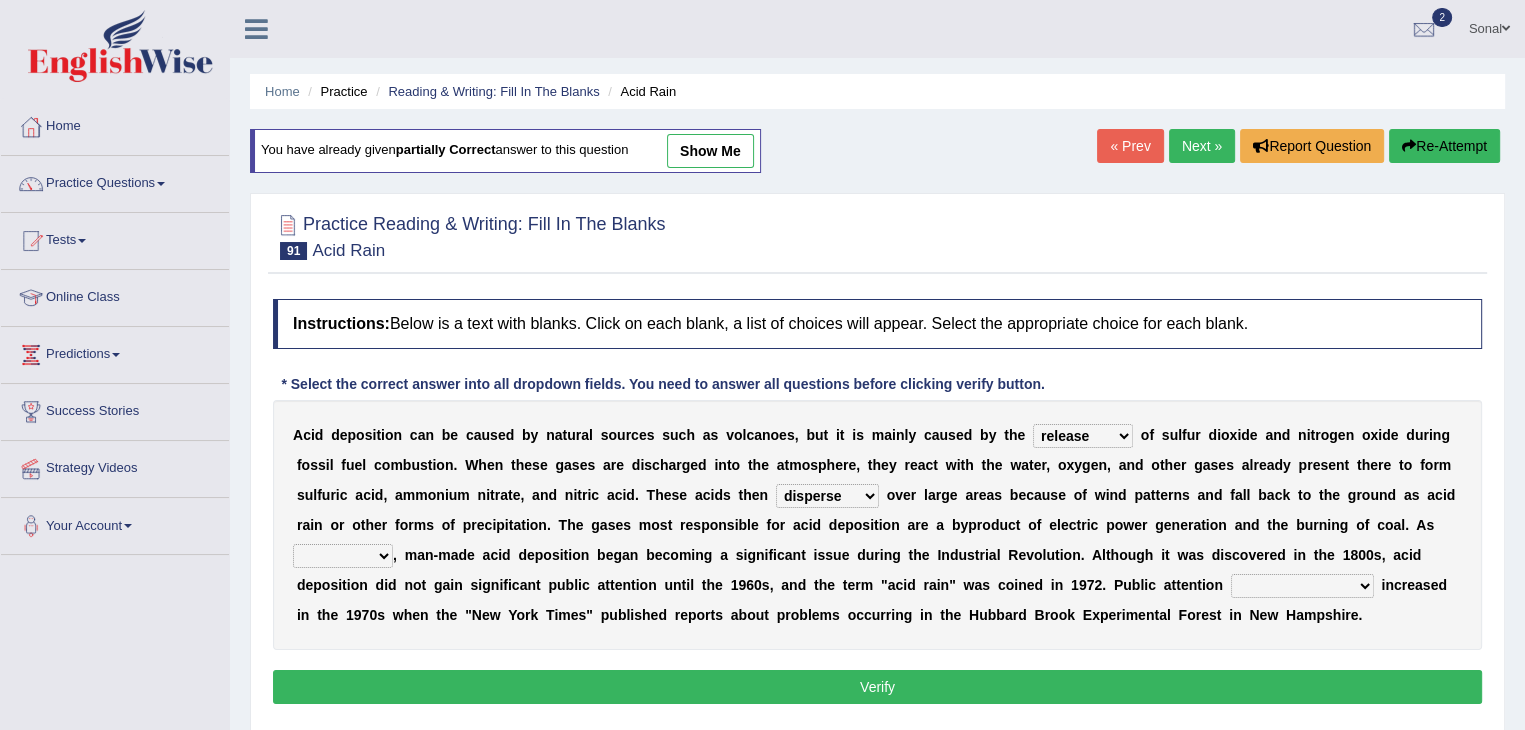 click on "dispose disapprove disperse disposition" at bounding box center [827, 496] 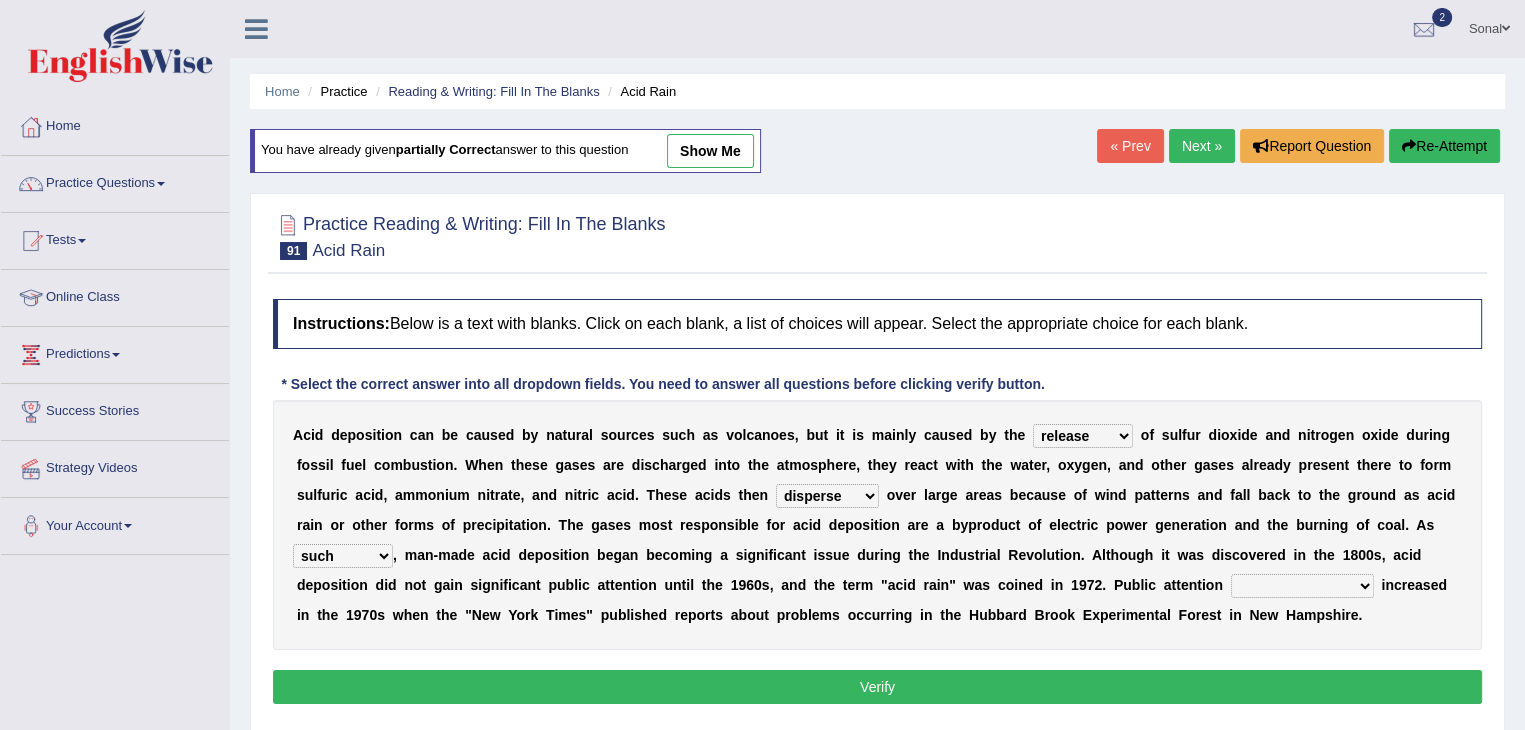 click on "inadvertently geometrically comprehensively further" at bounding box center (1302, 586) 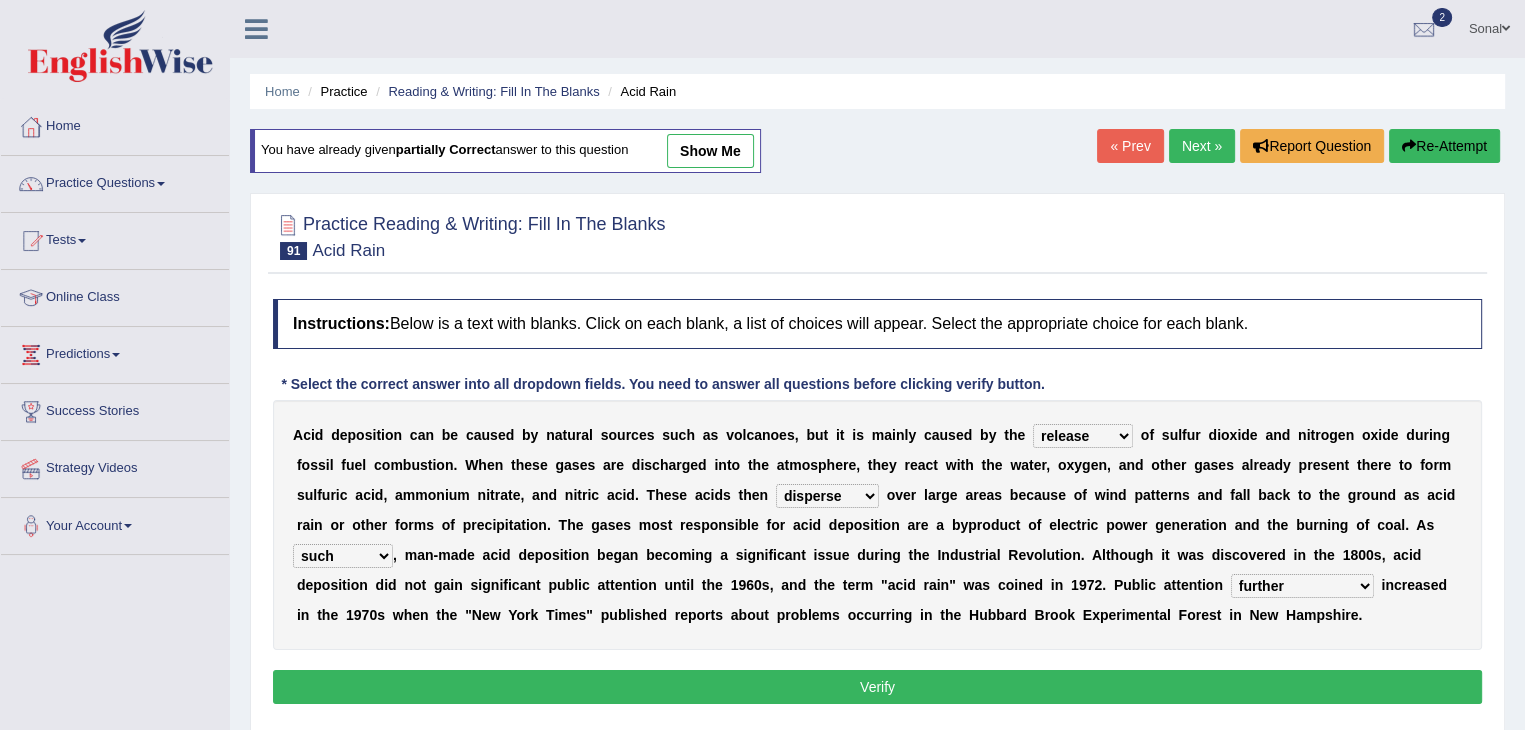 click on "inadvertently geometrically comprehensively further" at bounding box center [1302, 586] 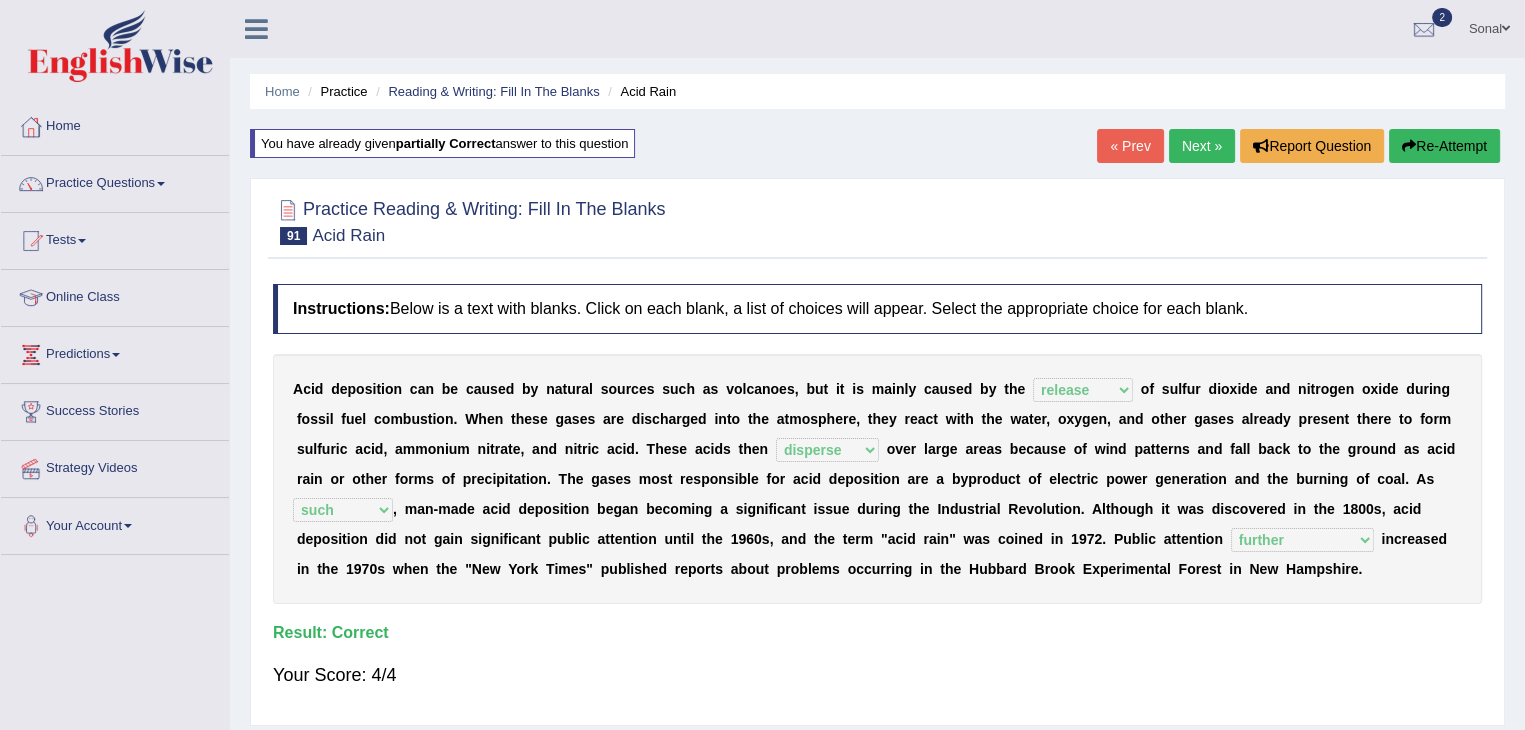 click on "Next »" at bounding box center (1202, 146) 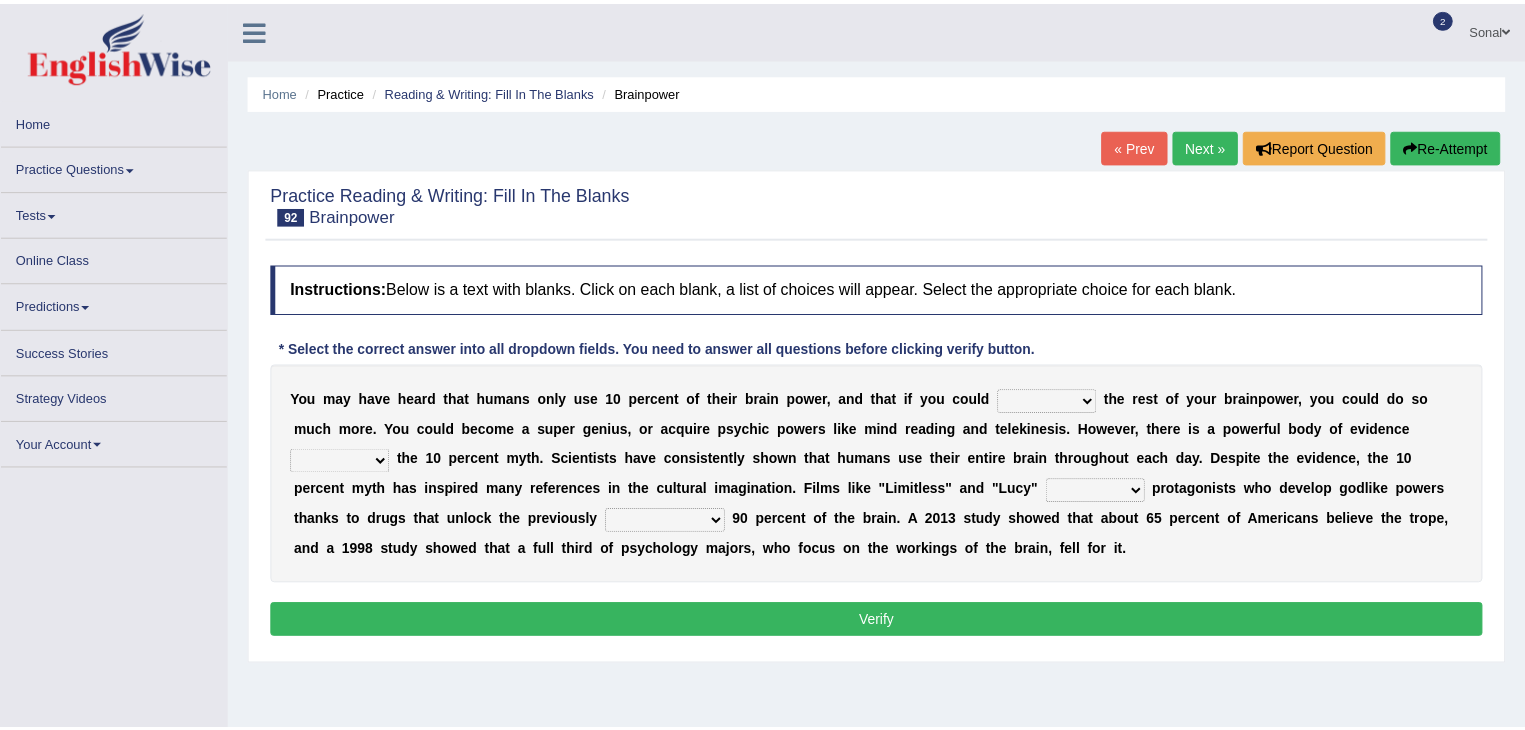 scroll, scrollTop: 0, scrollLeft: 0, axis: both 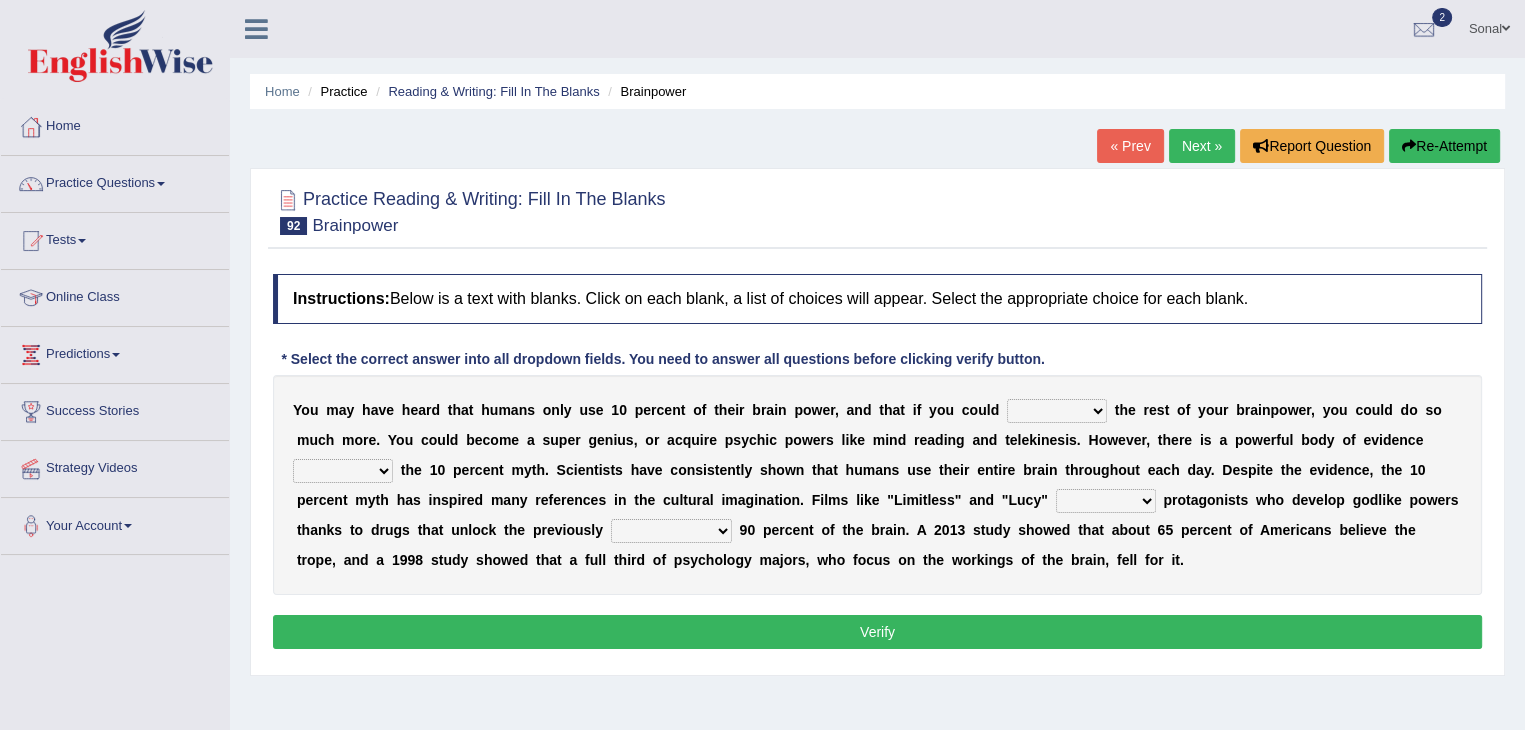 click on "unnerve unleash underlie uncover" at bounding box center [1057, 411] 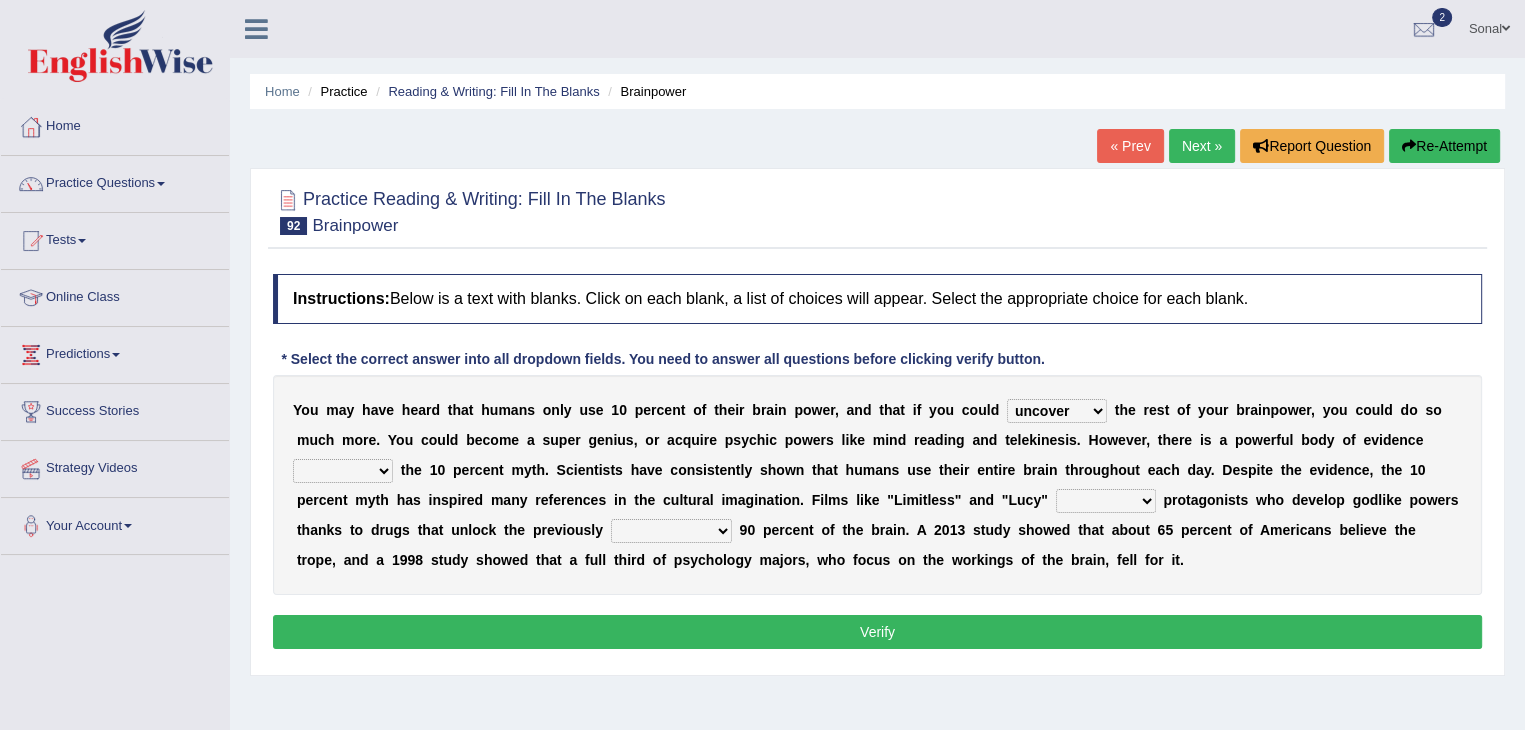 click on "unnerve unleash underlie uncover" at bounding box center [1057, 411] 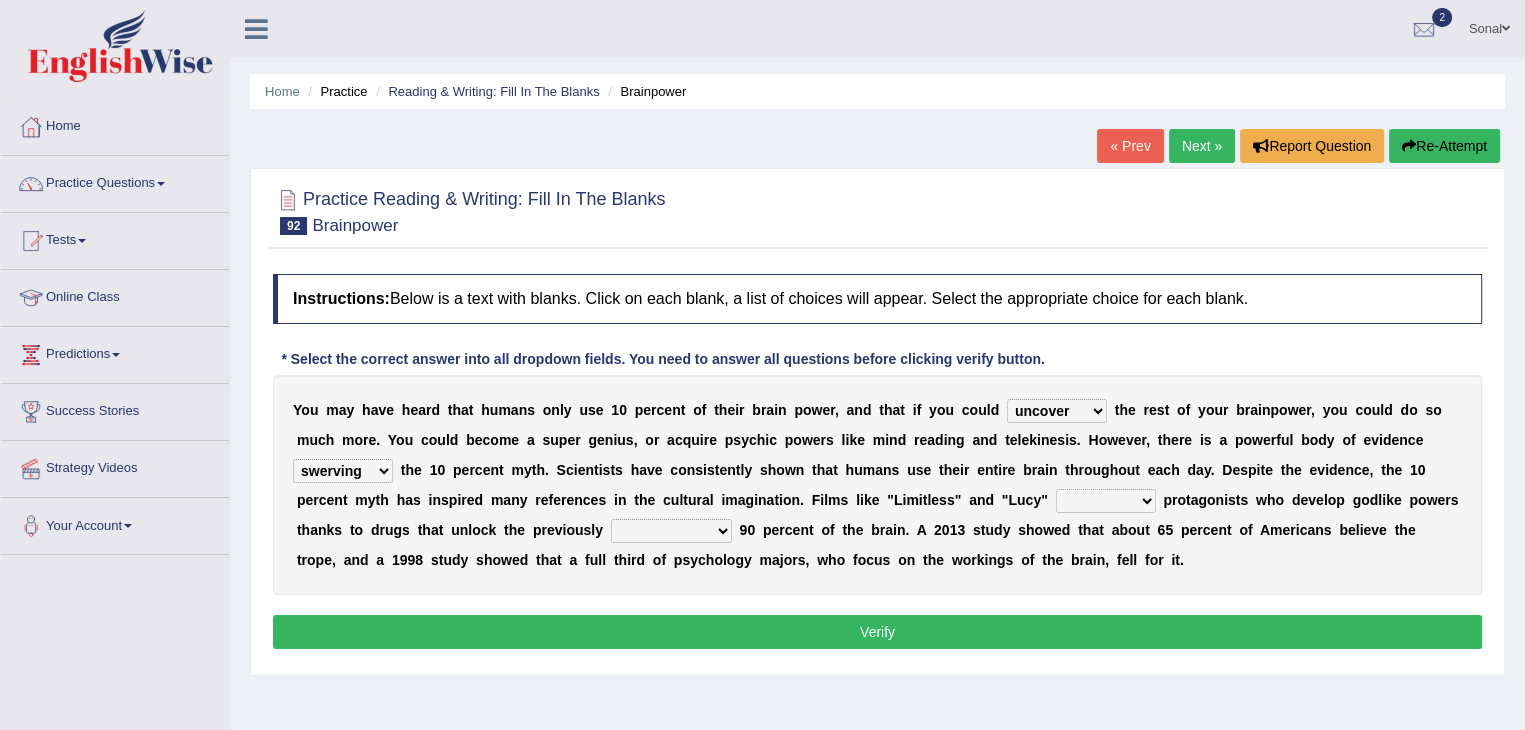 click on "debunking diluting colliding swerving" at bounding box center (343, 471) 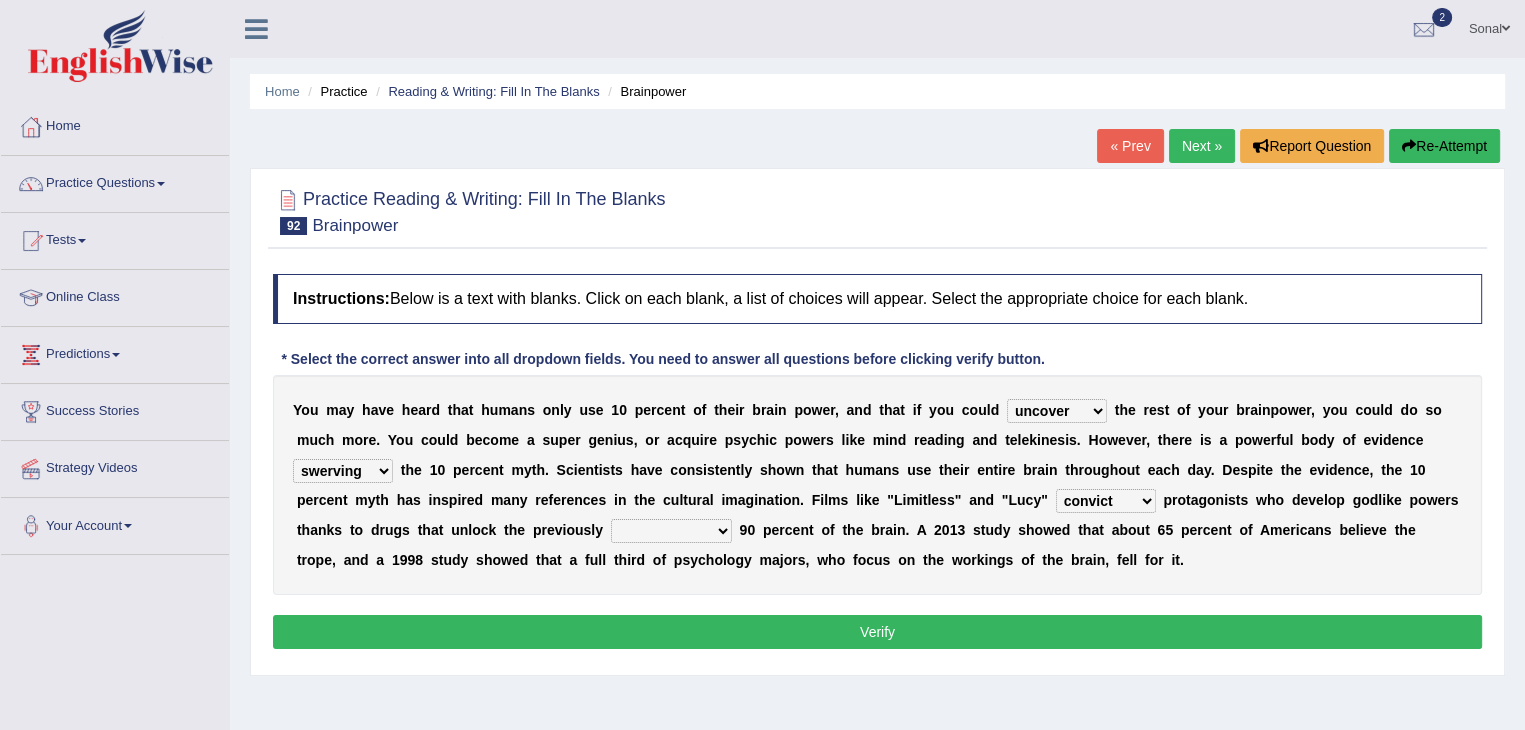click on "convict depict constrict restrict" at bounding box center (1106, 501) 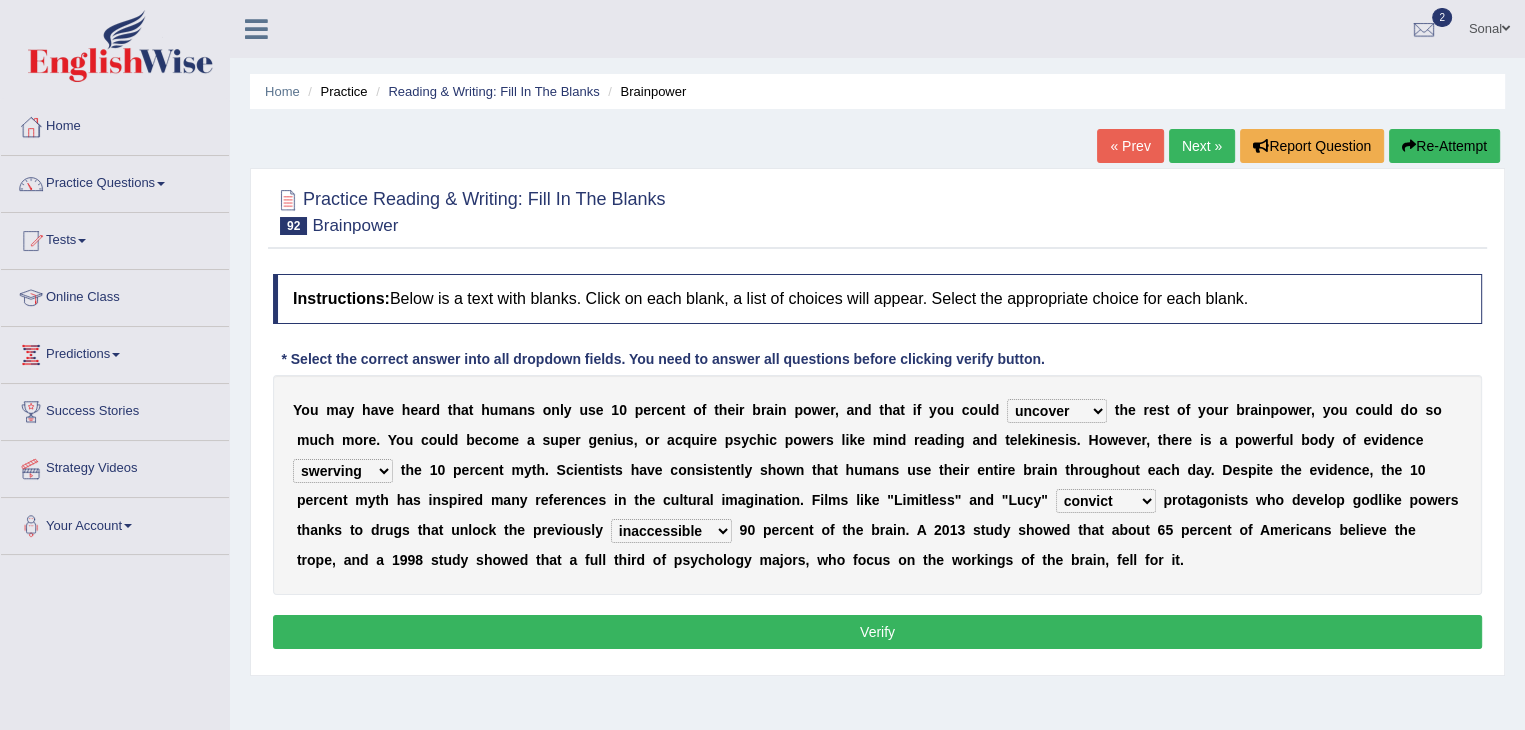 click on "inaccessible insusceptible insupportable interpersonal" at bounding box center (671, 531) 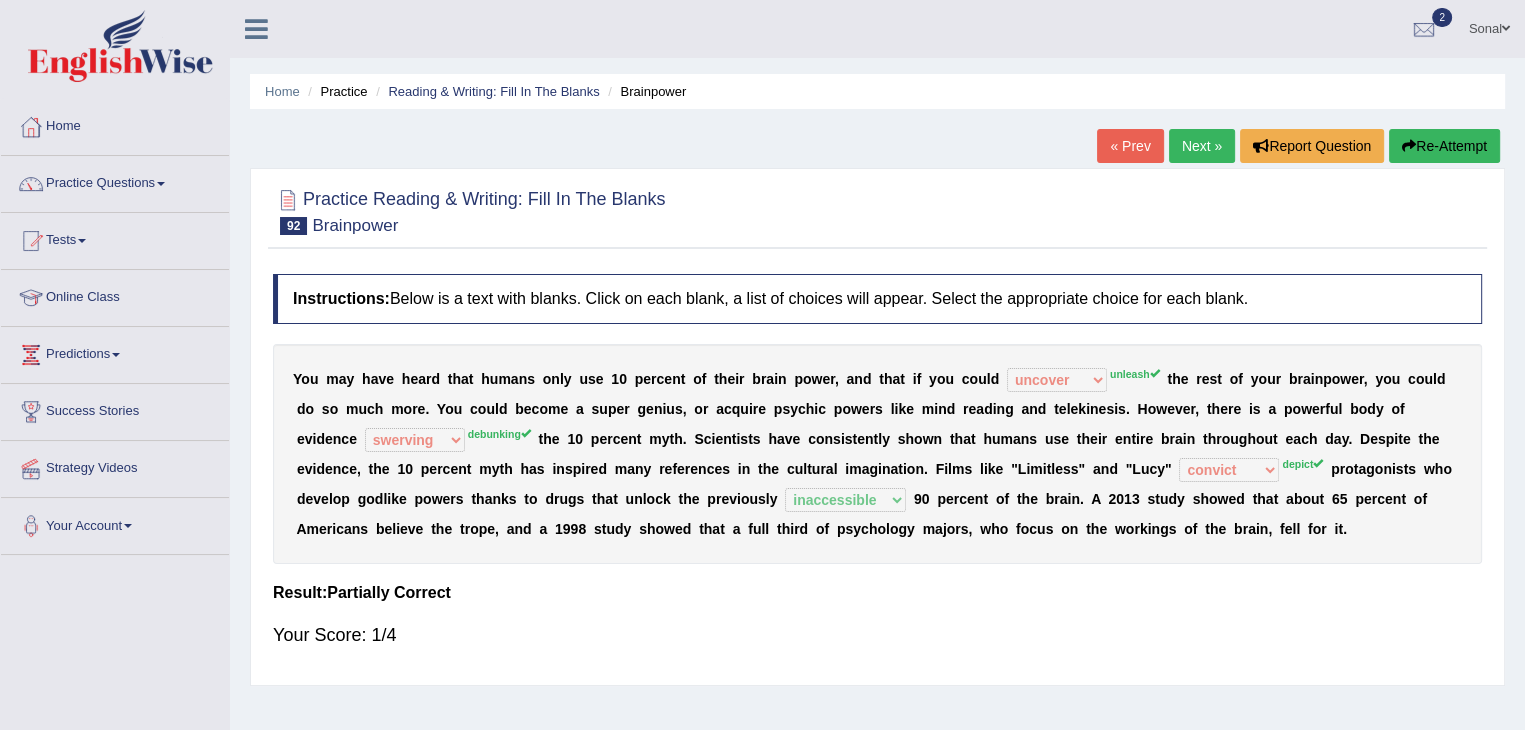 click on "Re-Attempt" at bounding box center [1444, 146] 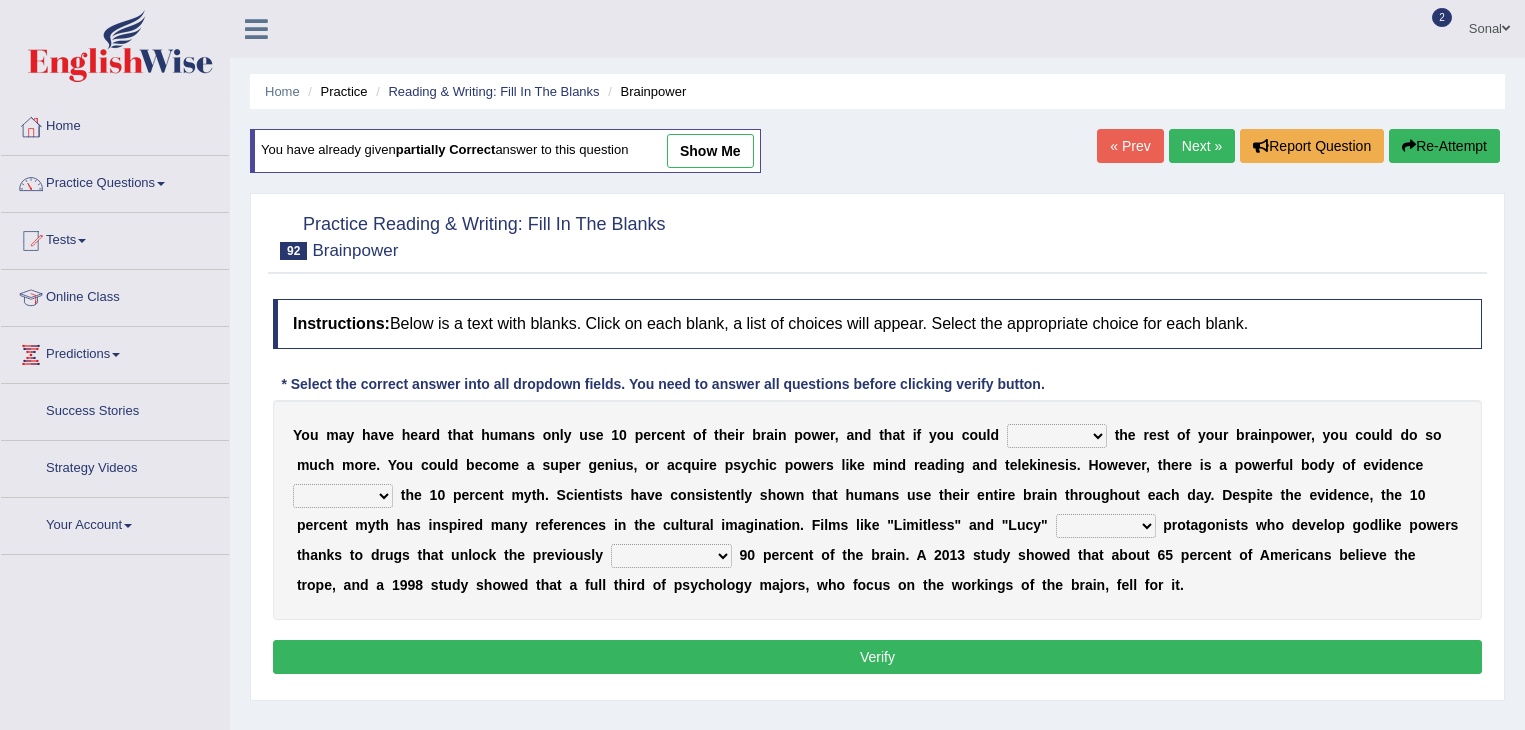 scroll, scrollTop: 0, scrollLeft: 0, axis: both 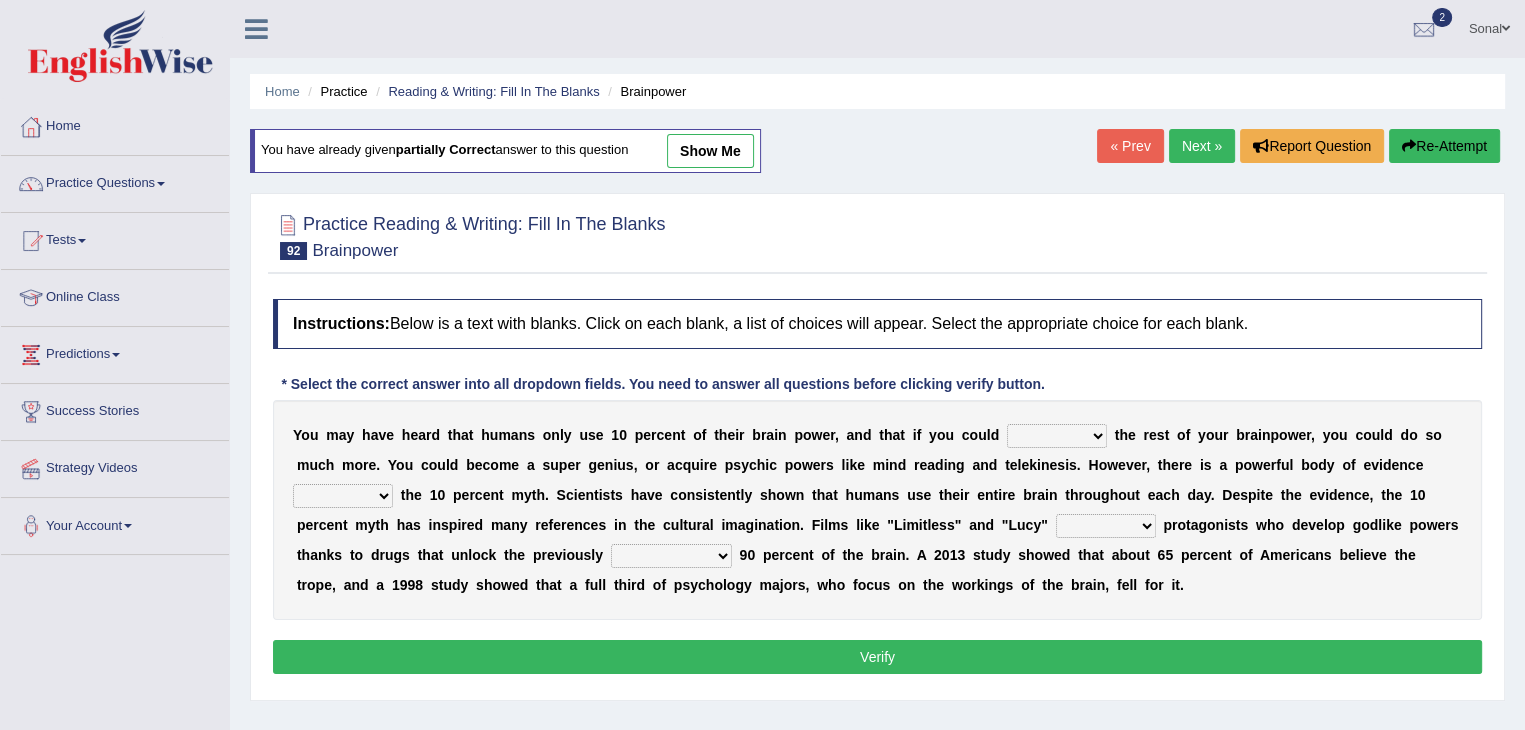 click on "unnerve unleash underlie uncover" at bounding box center (1057, 436) 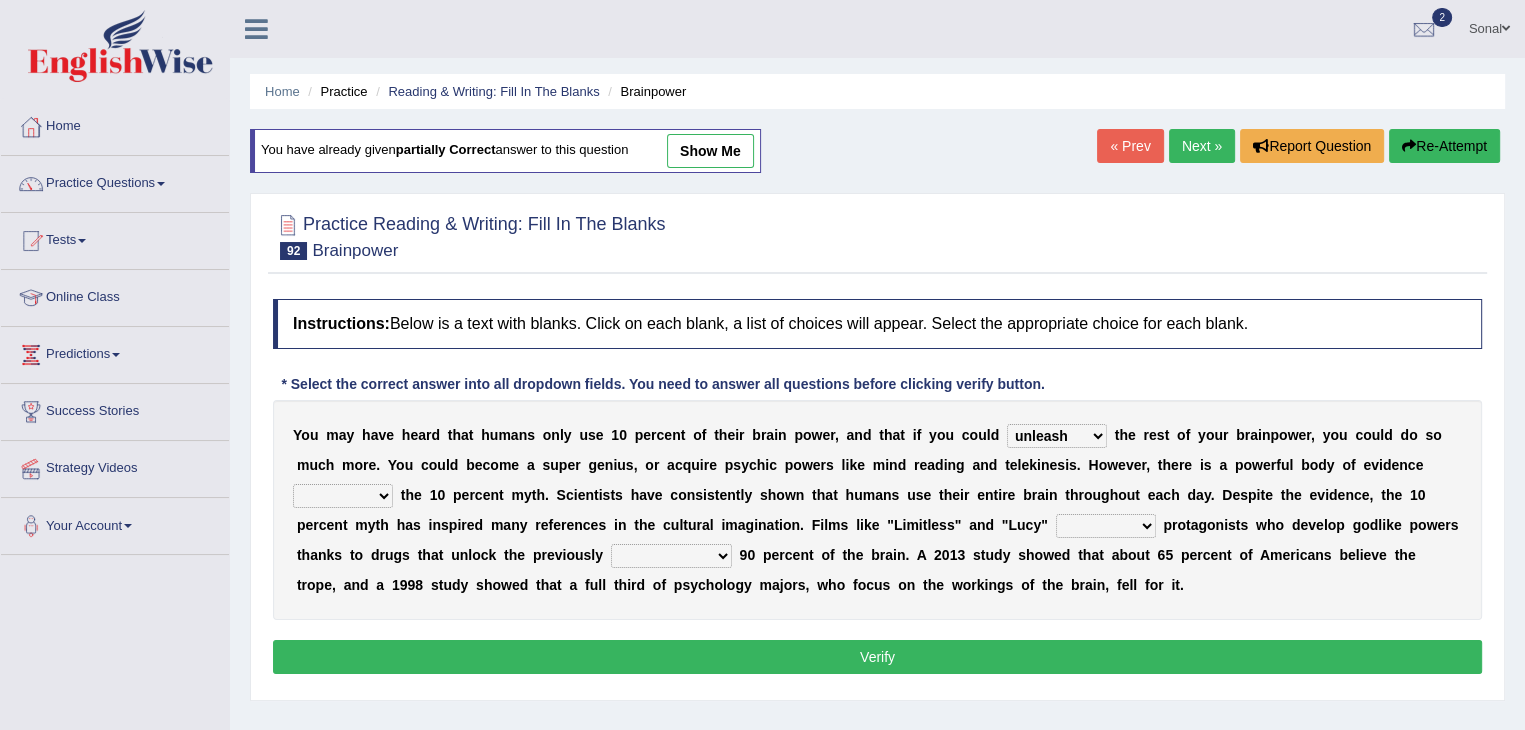 click on "unnerve unleash underlie uncover" at bounding box center [1057, 436] 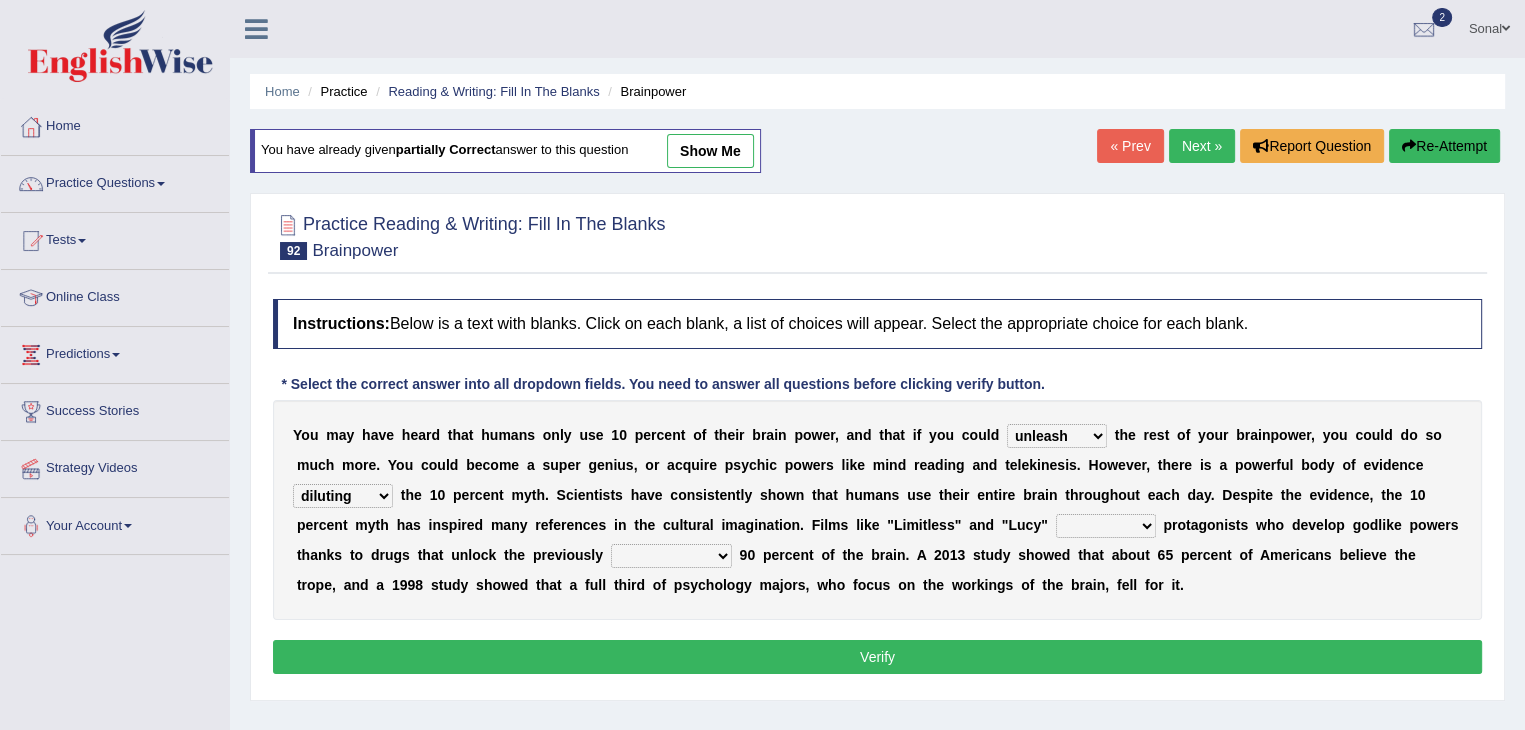 click on "debunking diluting colliding swerving" at bounding box center (343, 496) 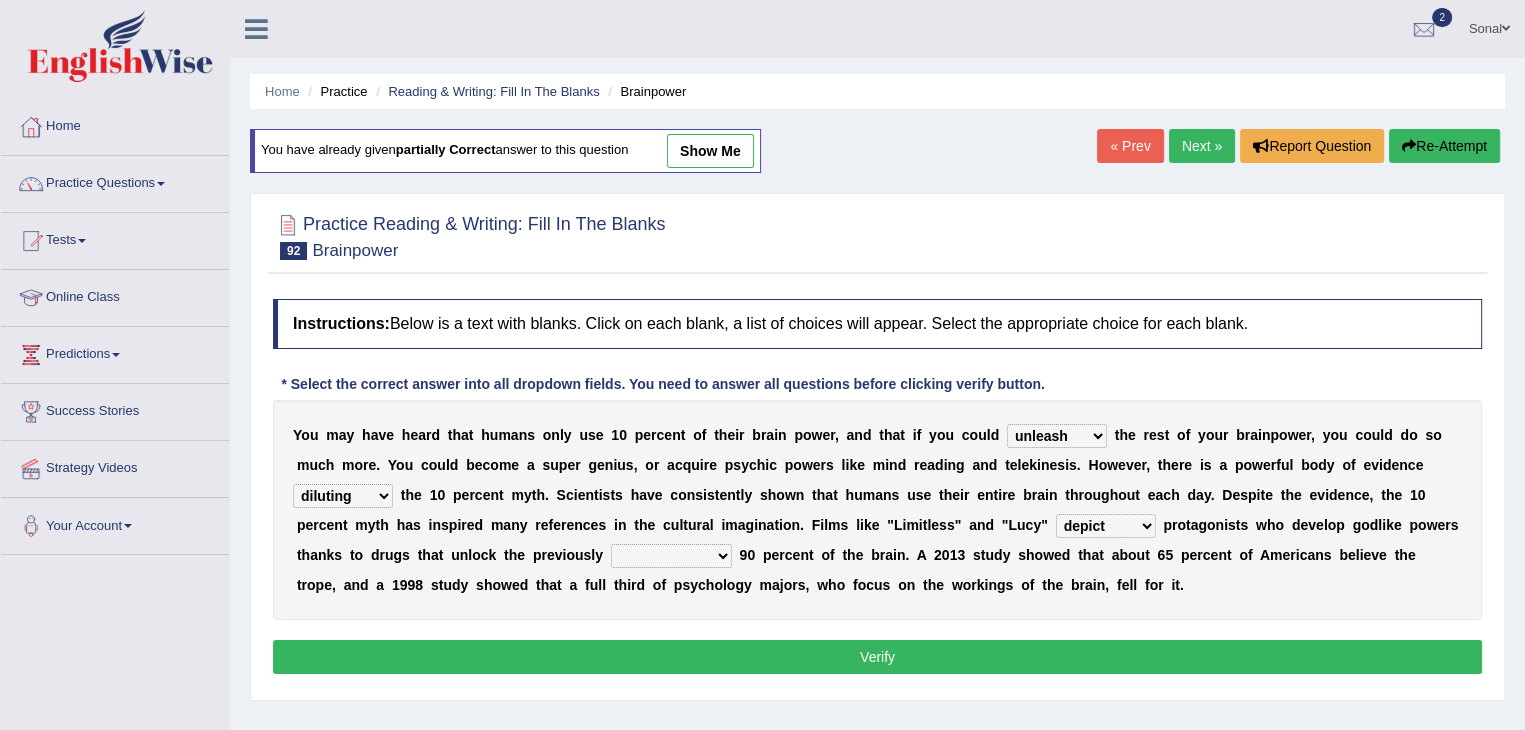 click on "convict depict constrict restrict" at bounding box center [1106, 526] 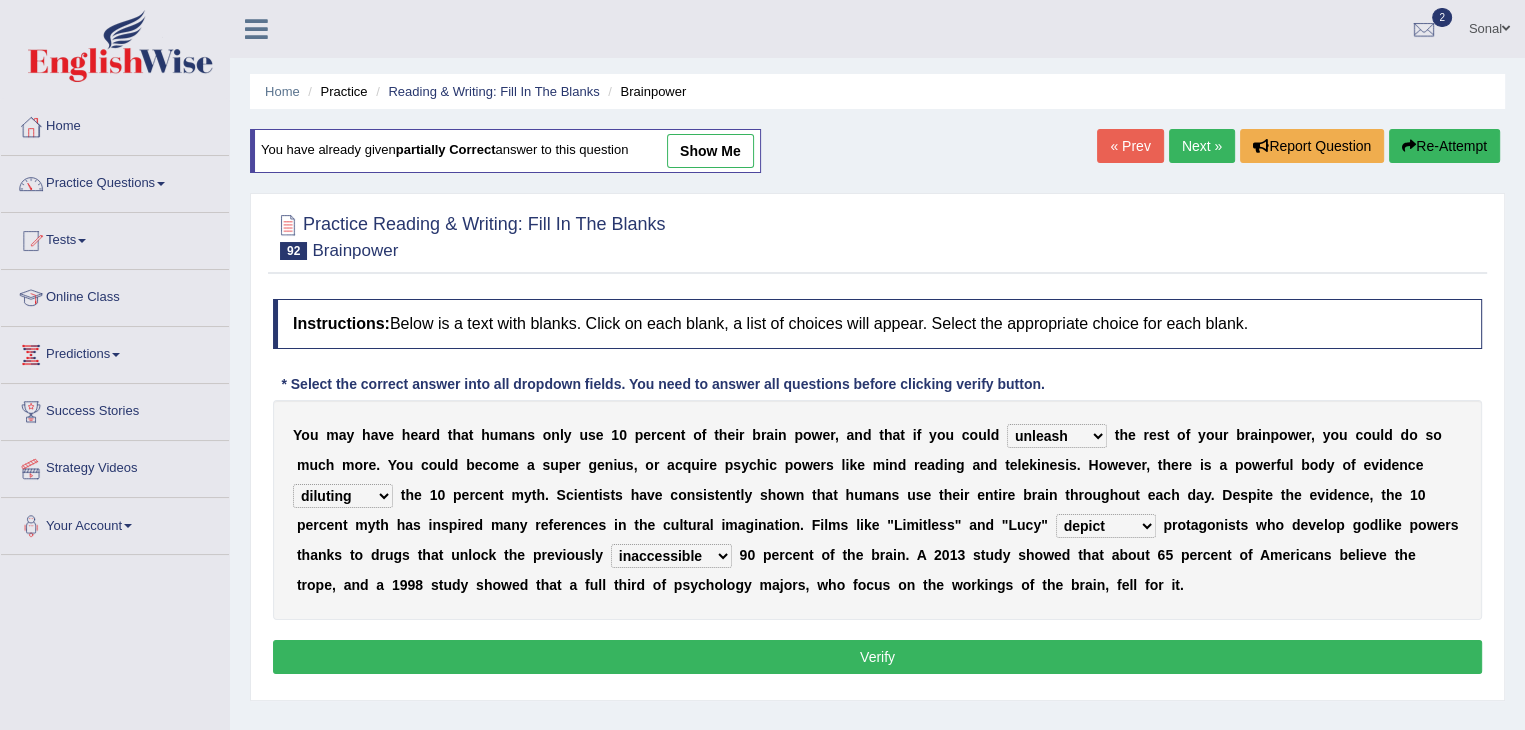 click on "inaccessible insusceptible insupportable interpersonal" at bounding box center [671, 556] 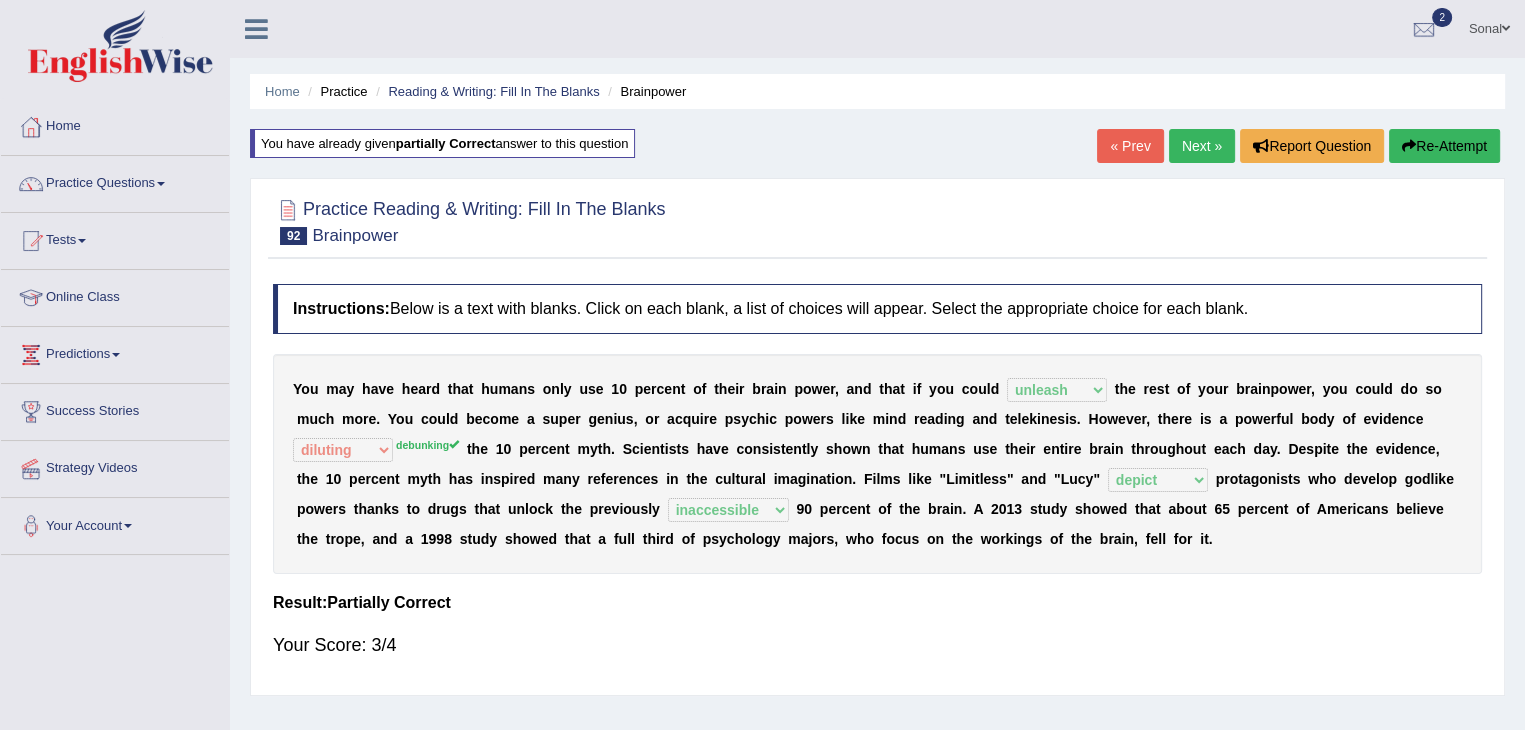 click on "Next »" at bounding box center (1202, 146) 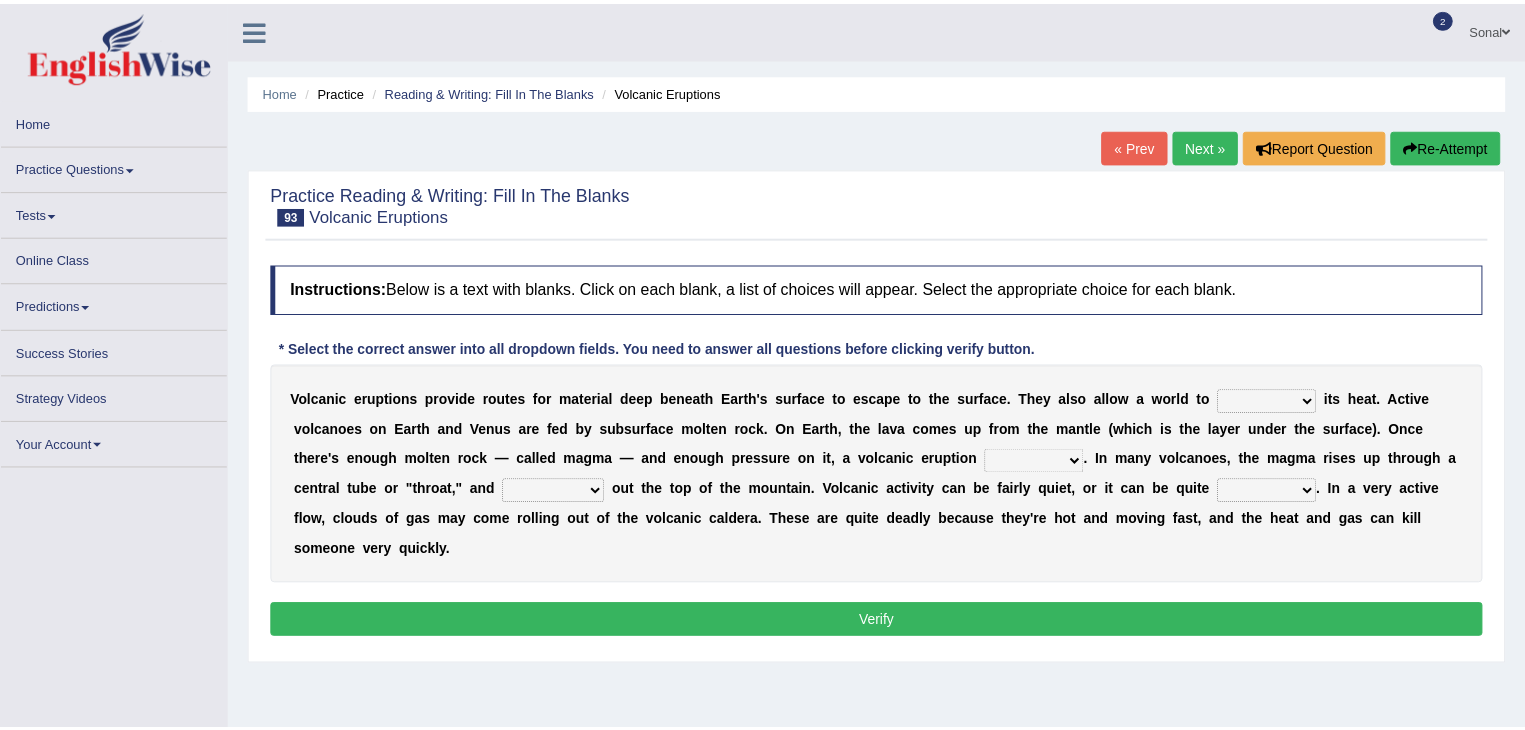 scroll, scrollTop: 0, scrollLeft: 0, axis: both 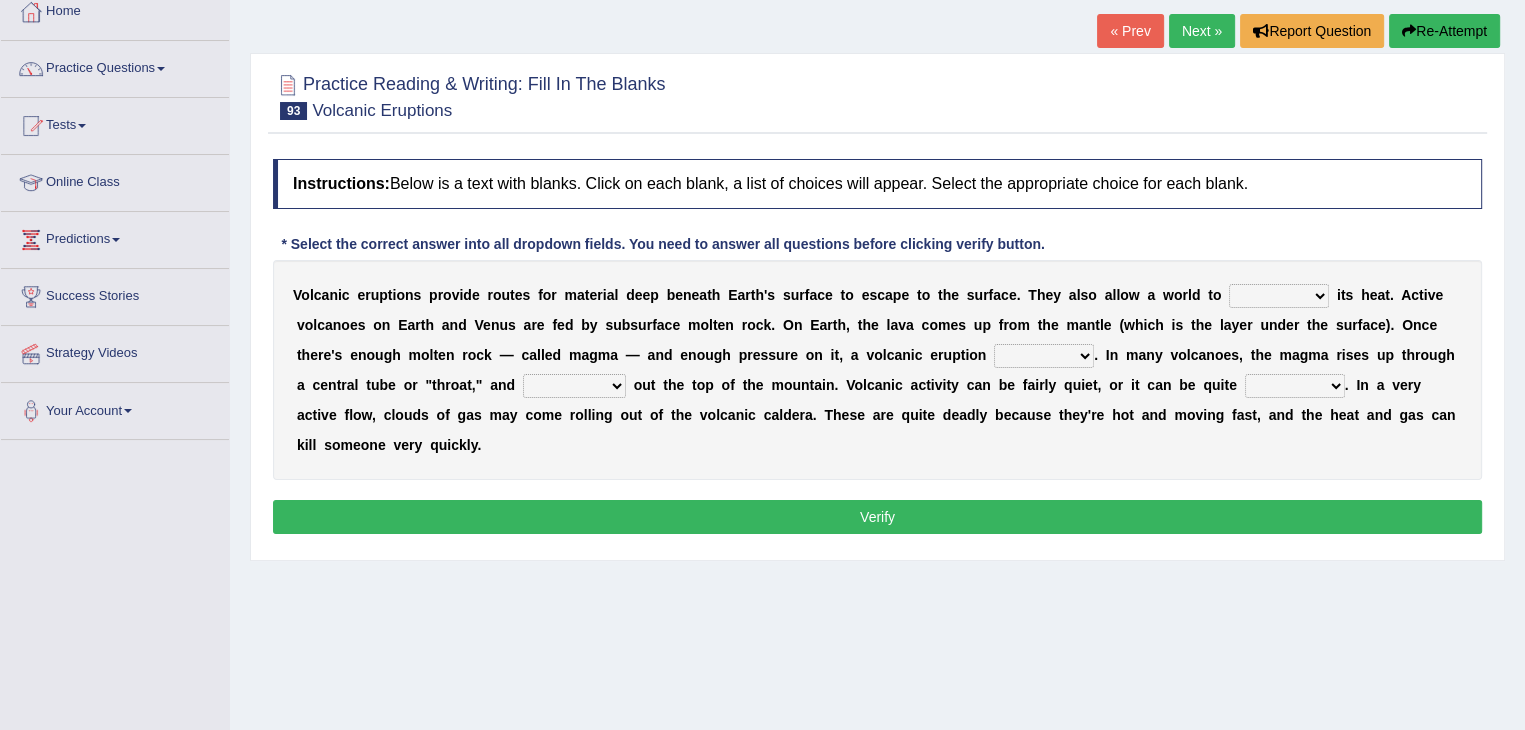 click on "invent dent prevent vent" at bounding box center [1279, 296] 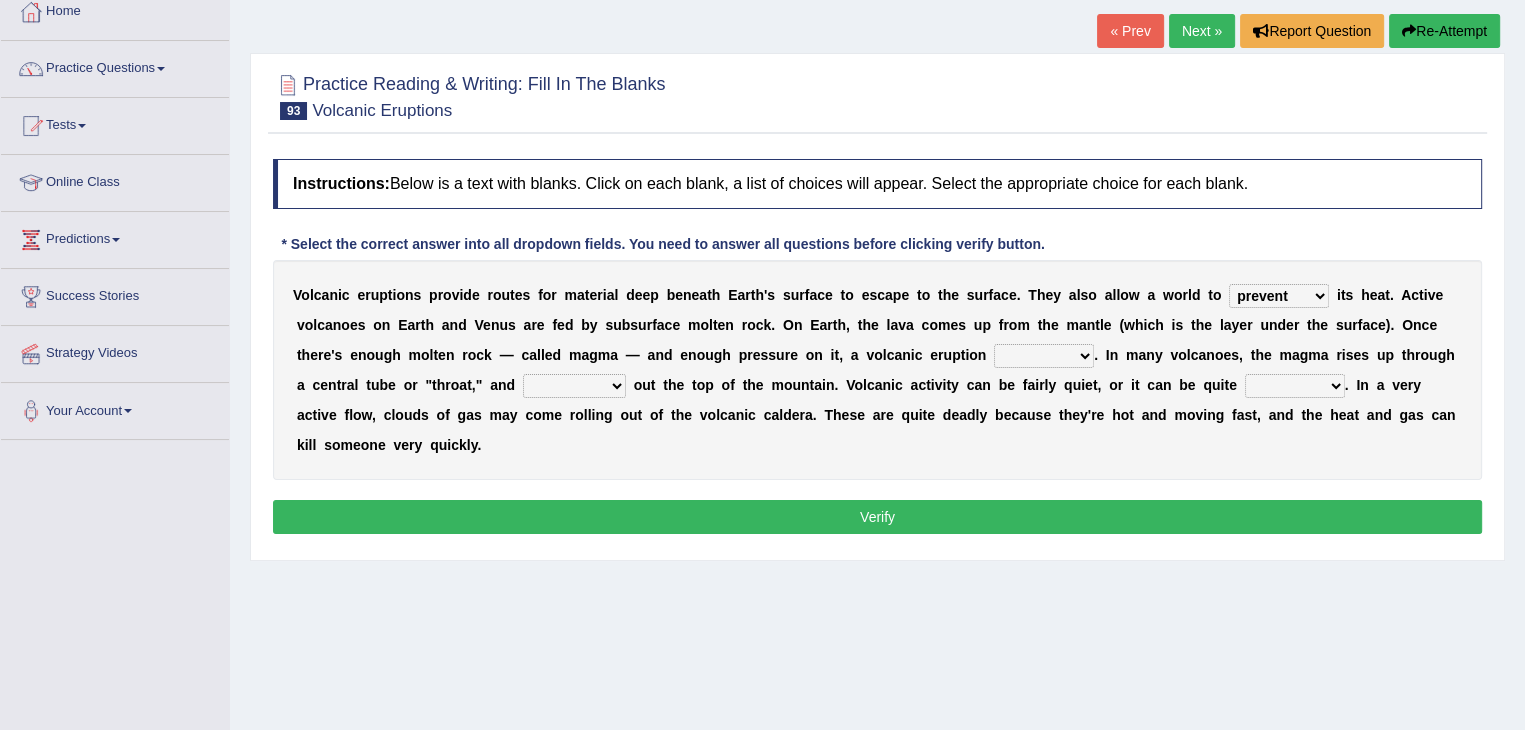 click on "invent dent prevent vent" at bounding box center (1279, 296) 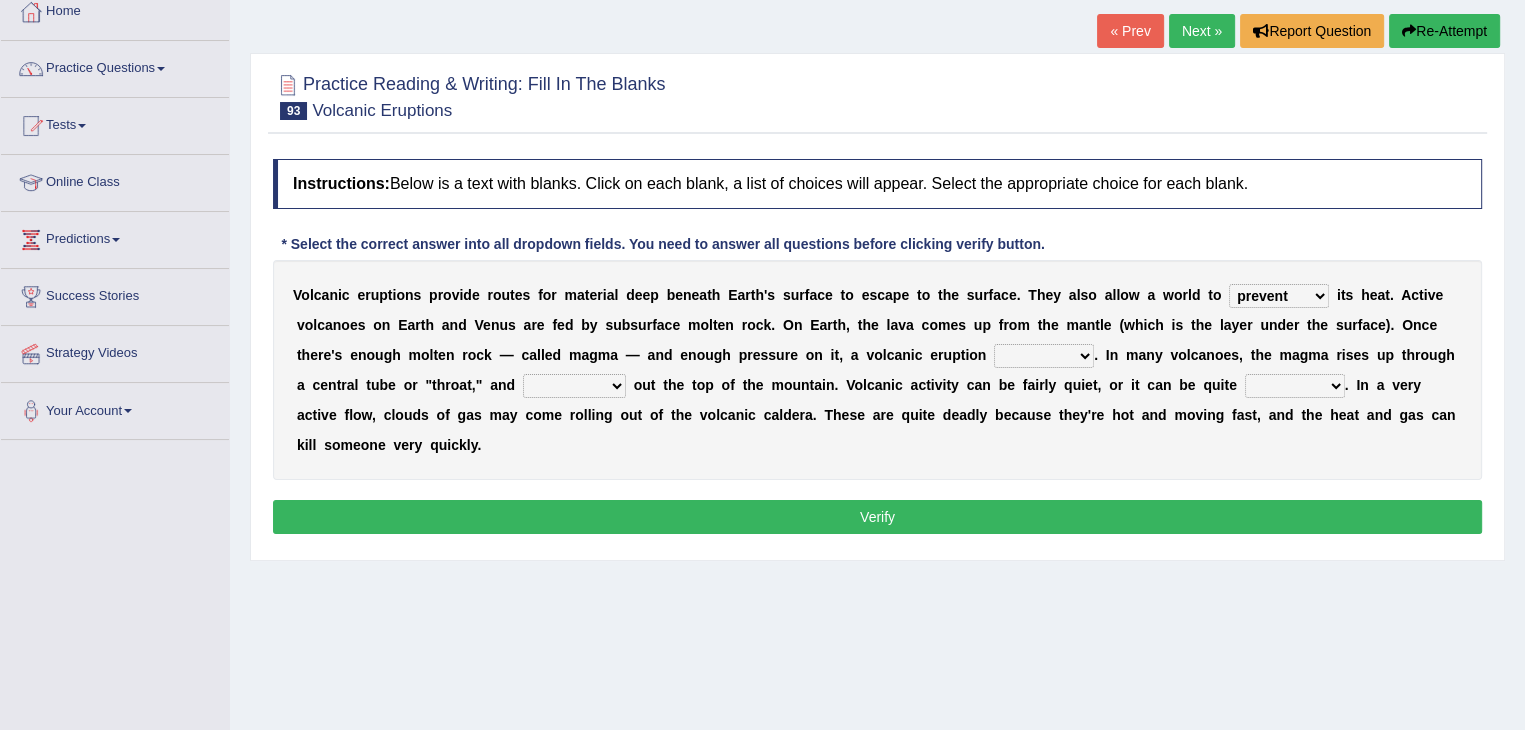 click on "occurs concurs recurs incurs" at bounding box center (1044, 356) 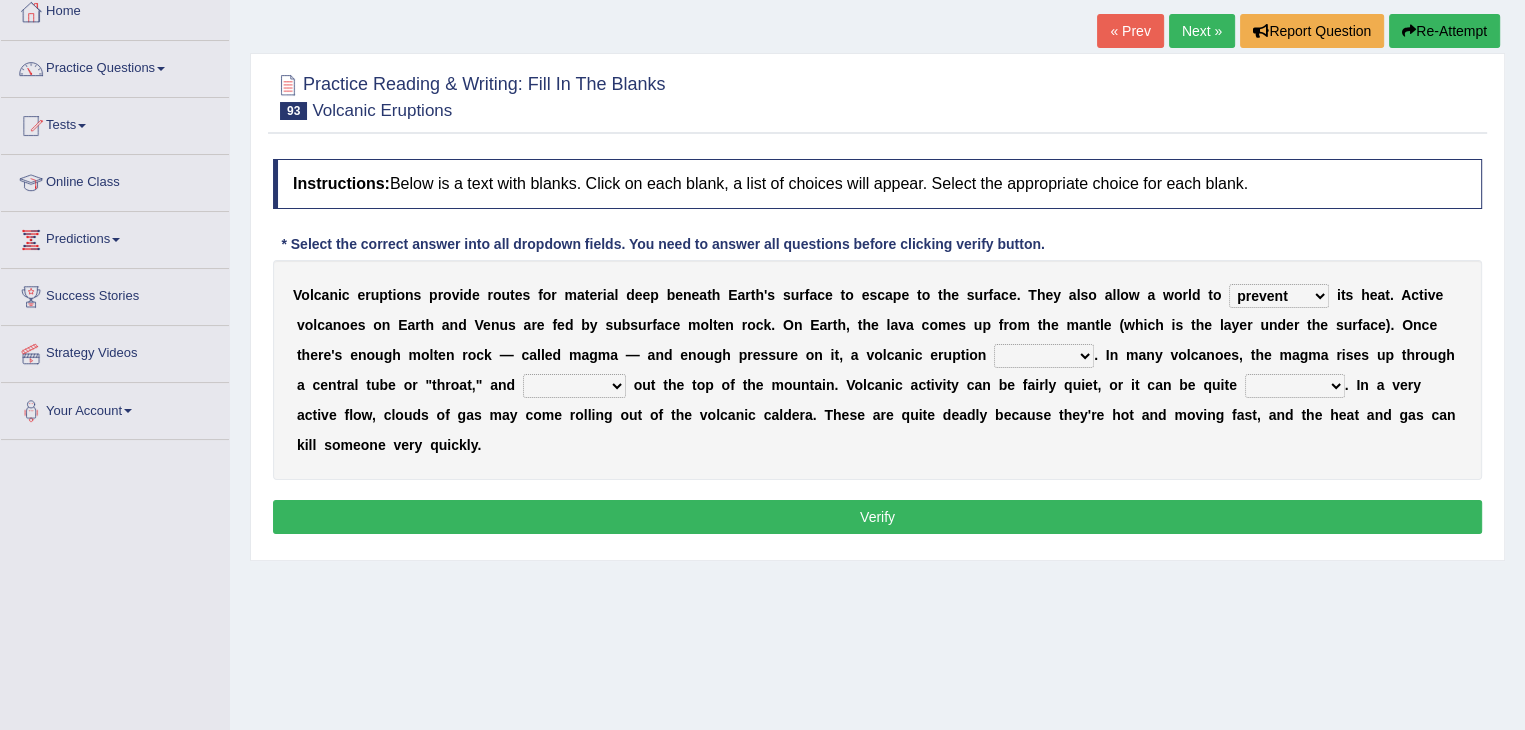 click on "occurs concurs recurs incurs" at bounding box center [1044, 356] 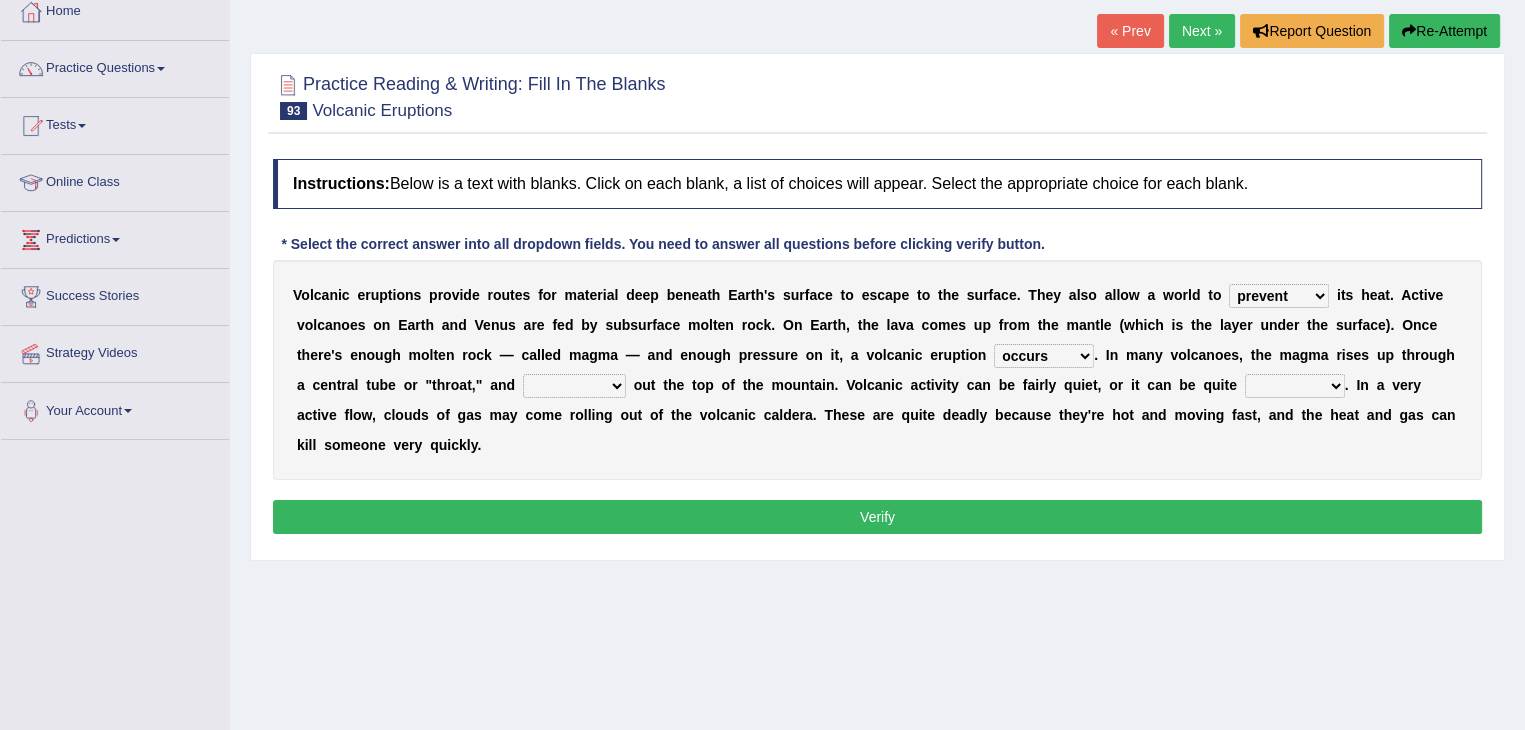 click on "occurs concurs recurs incurs" at bounding box center [1044, 356] 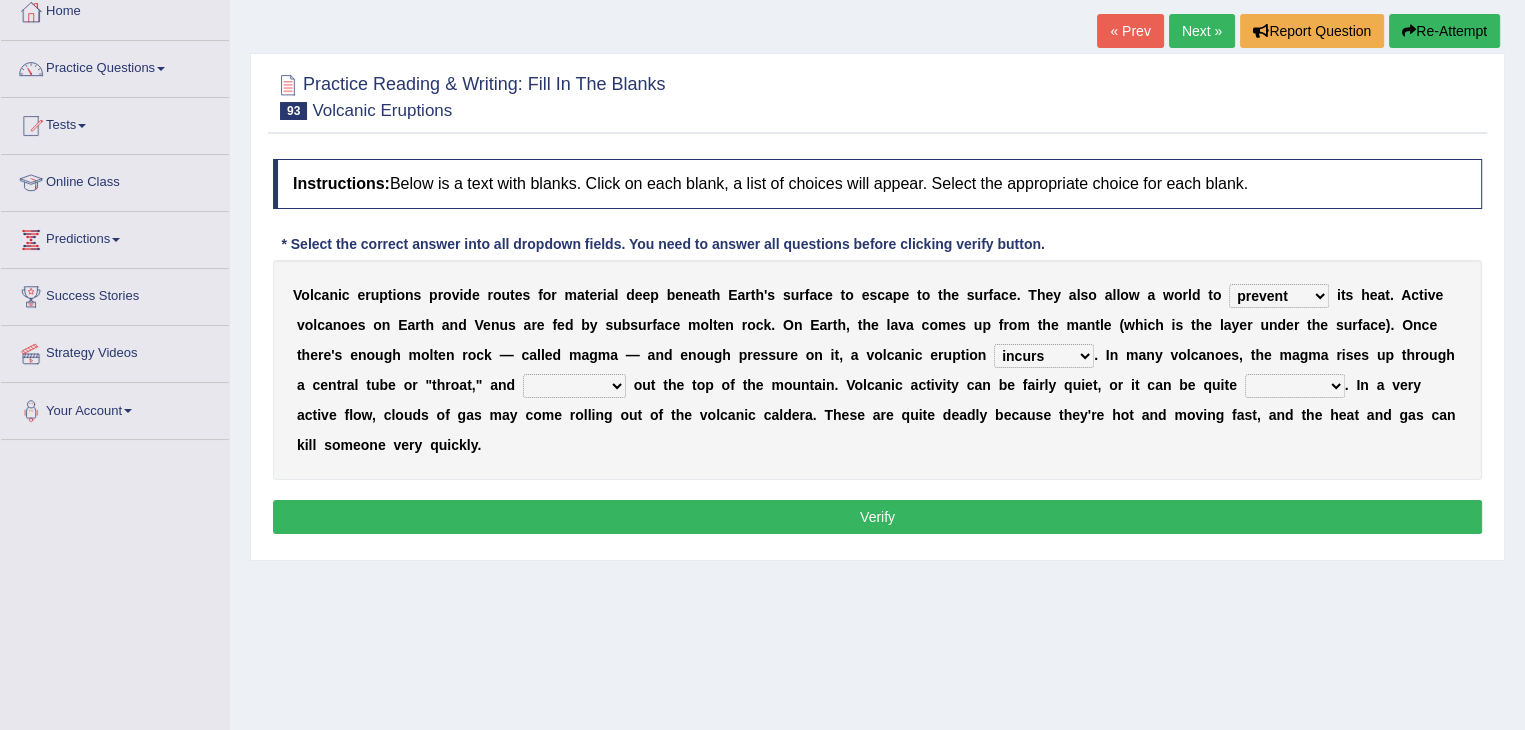 click on "occurs concurs recurs incurs" at bounding box center [1044, 356] 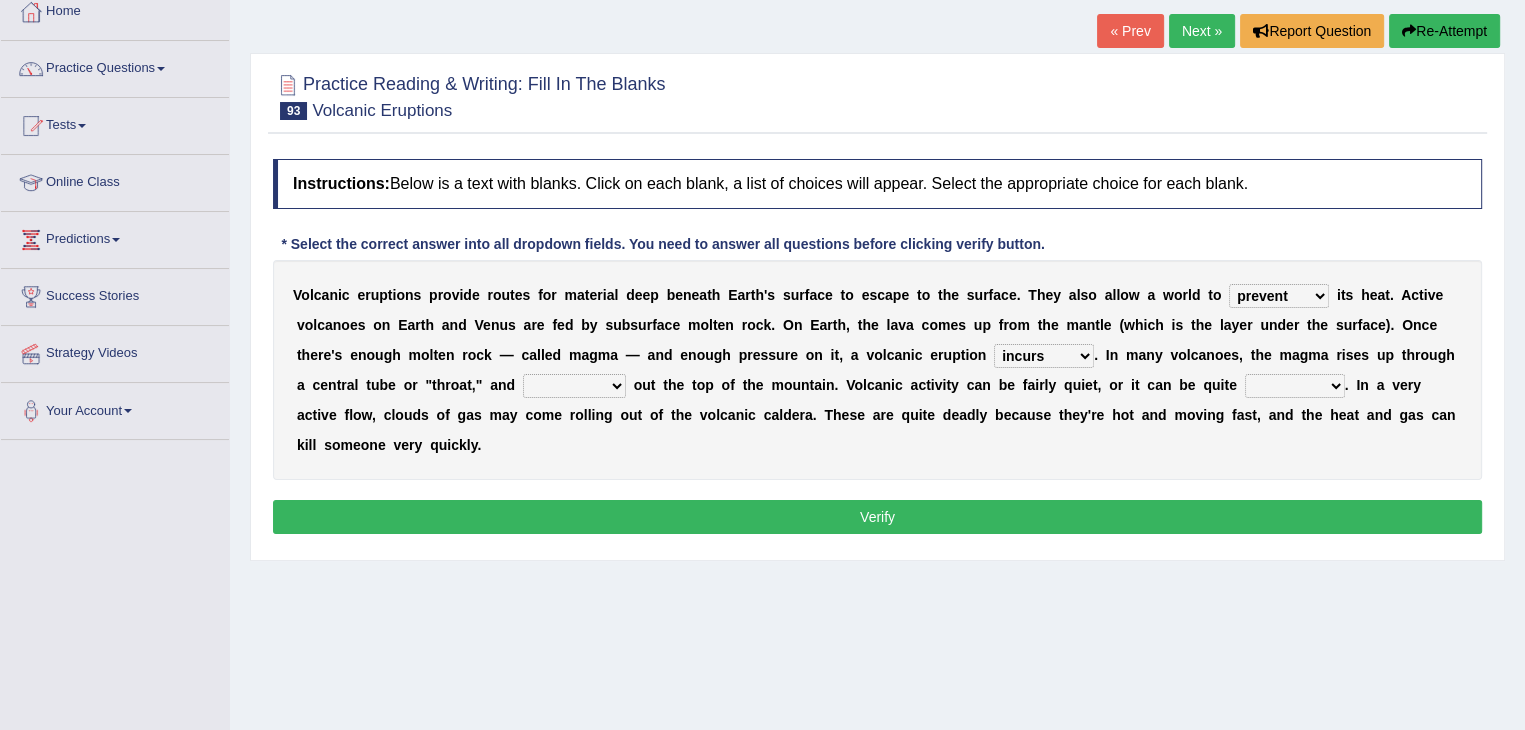 click on "invent dent prevent vent" at bounding box center (1279, 296) 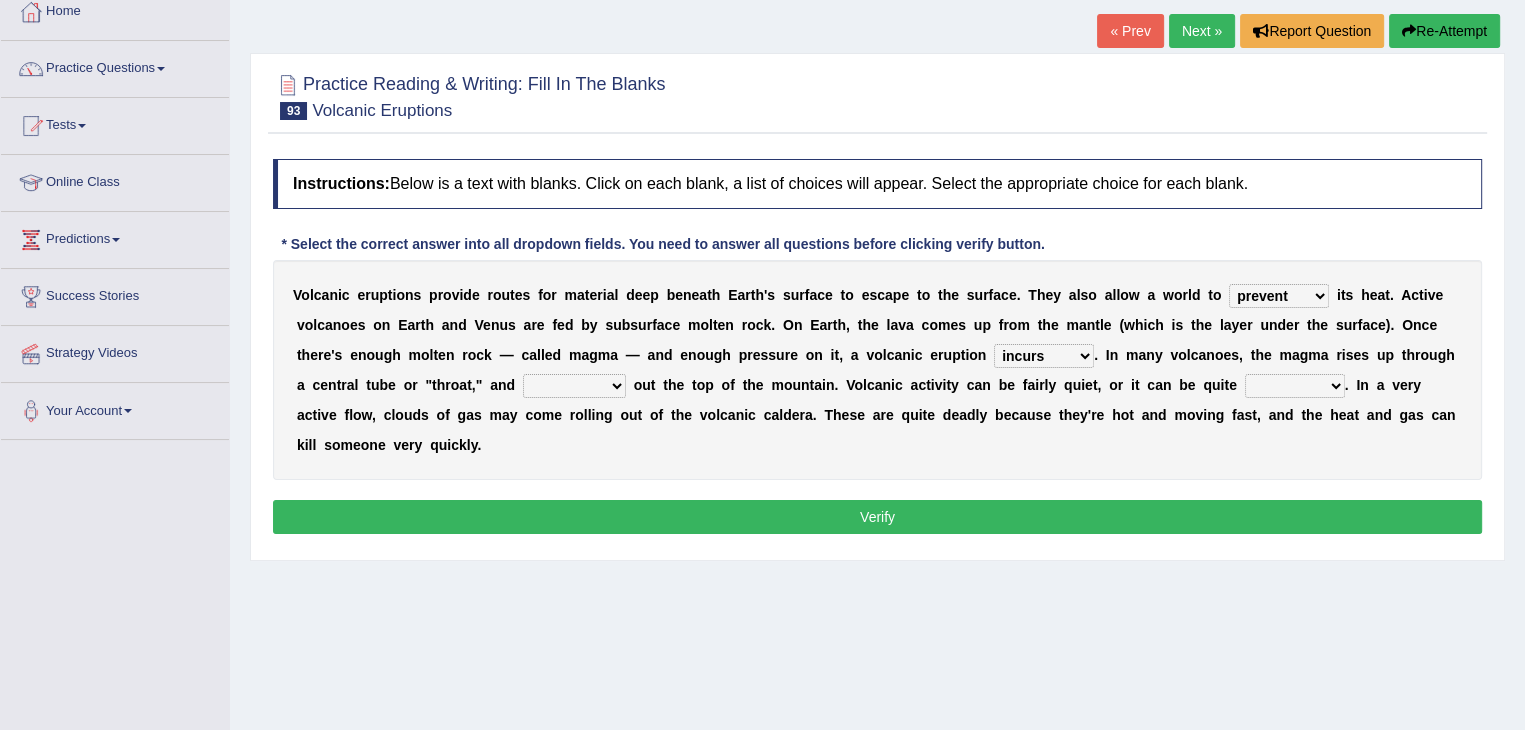 drag, startPoint x: 1316, startPoint y: 289, endPoint x: 1081, endPoint y: 358, distance: 244.9204 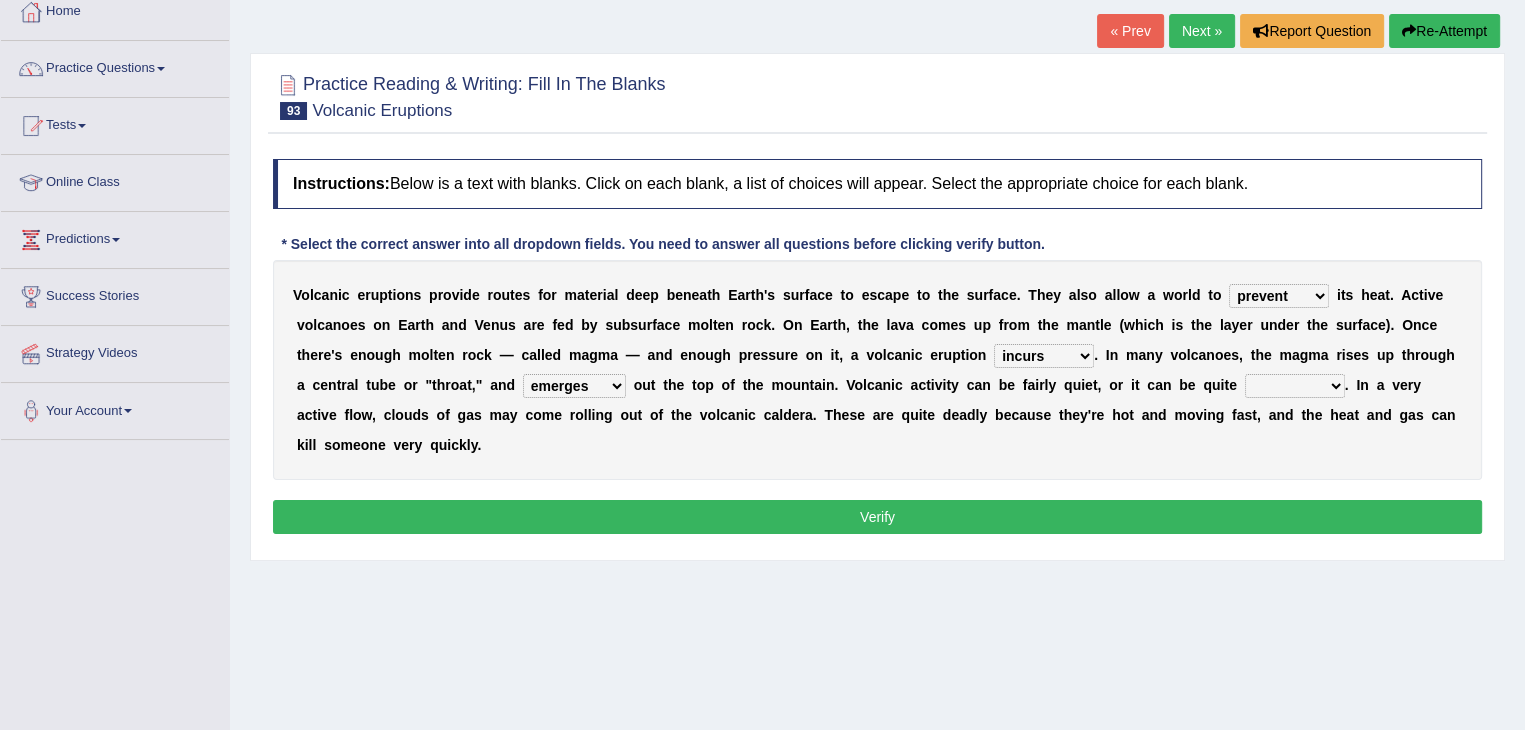 click on "merges converges submerges emerges" at bounding box center [574, 386] 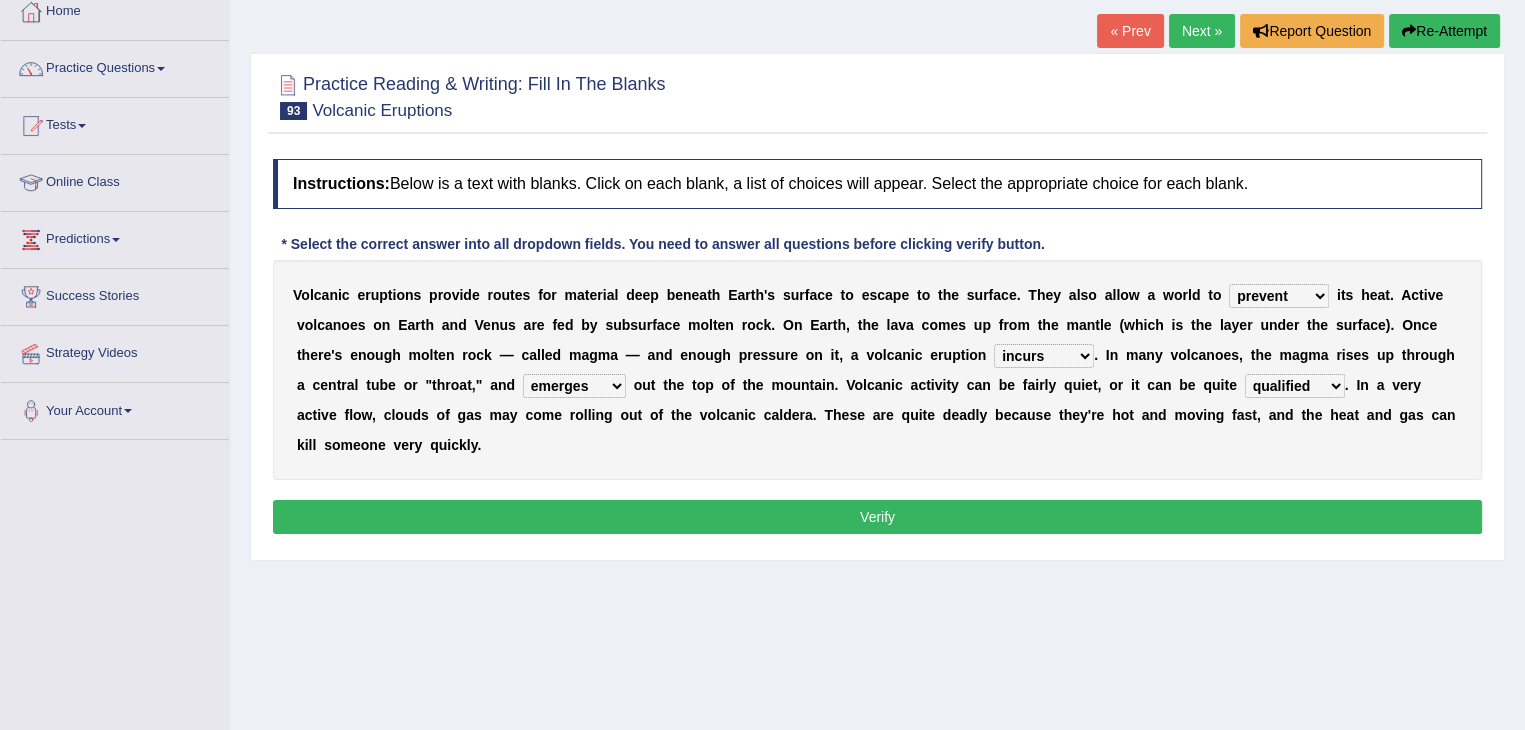 click on "qualified equivalent explosive tranquil" at bounding box center [1295, 386] 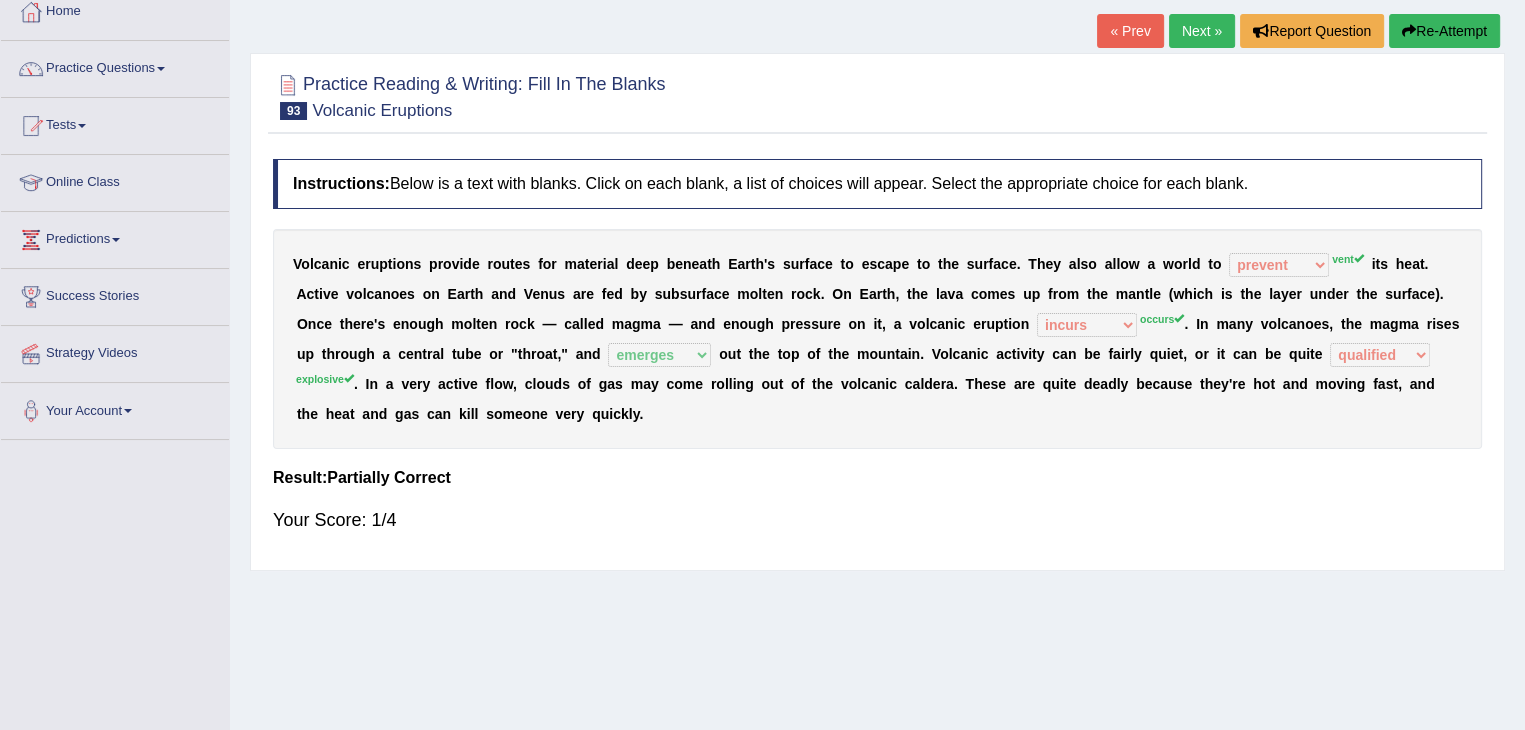 click on "Re-Attempt" at bounding box center [1444, 31] 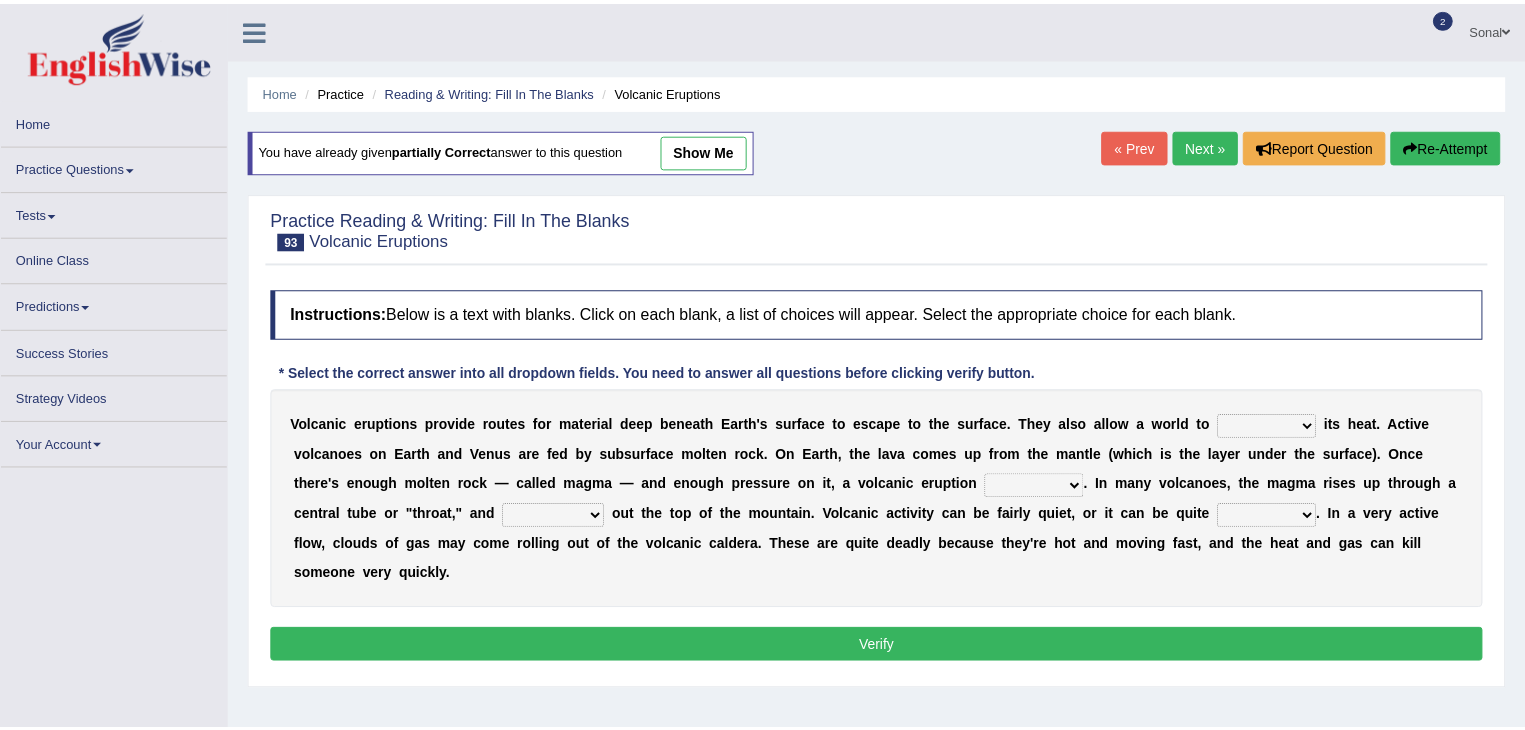 scroll, scrollTop: 115, scrollLeft: 0, axis: vertical 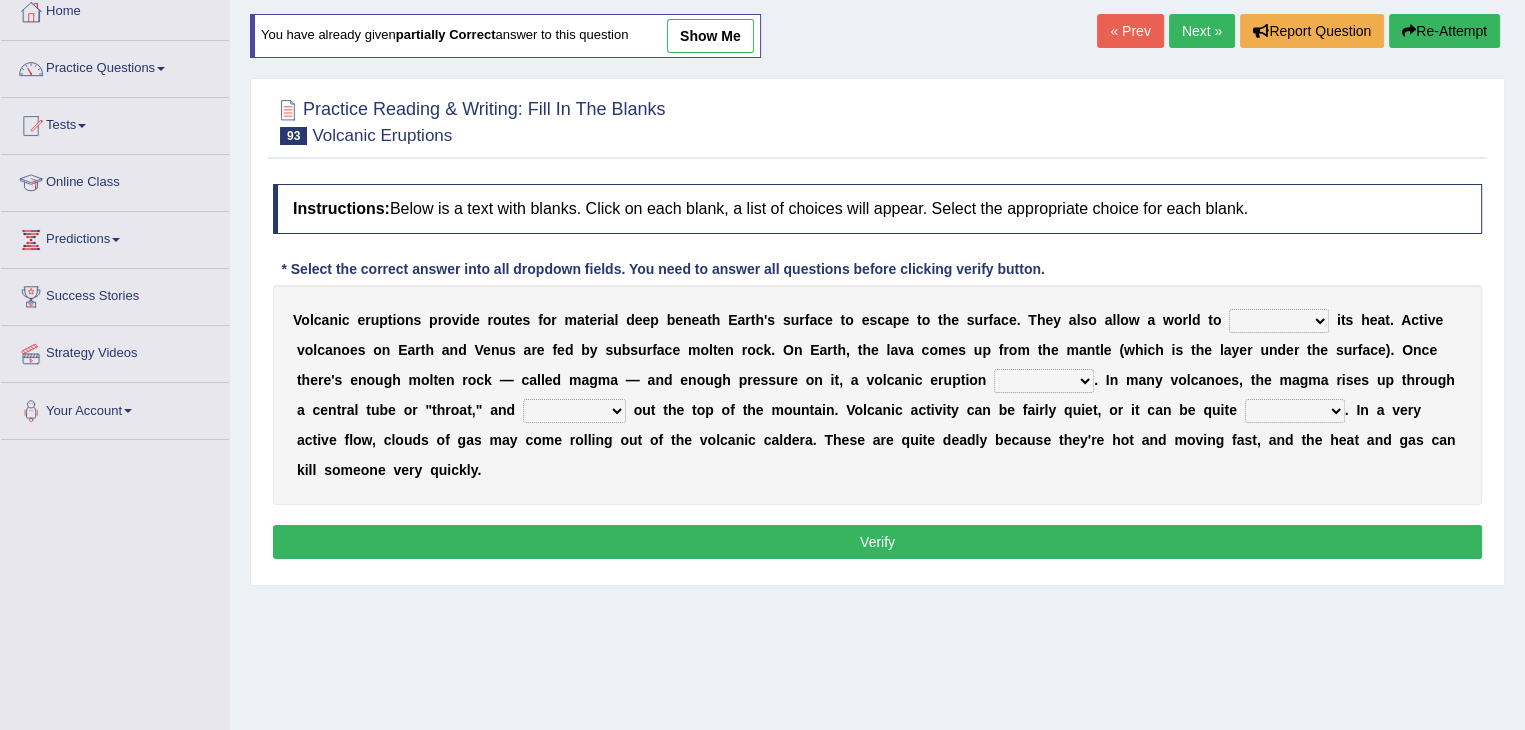 click on "invent dent prevent vent" at bounding box center [1279, 321] 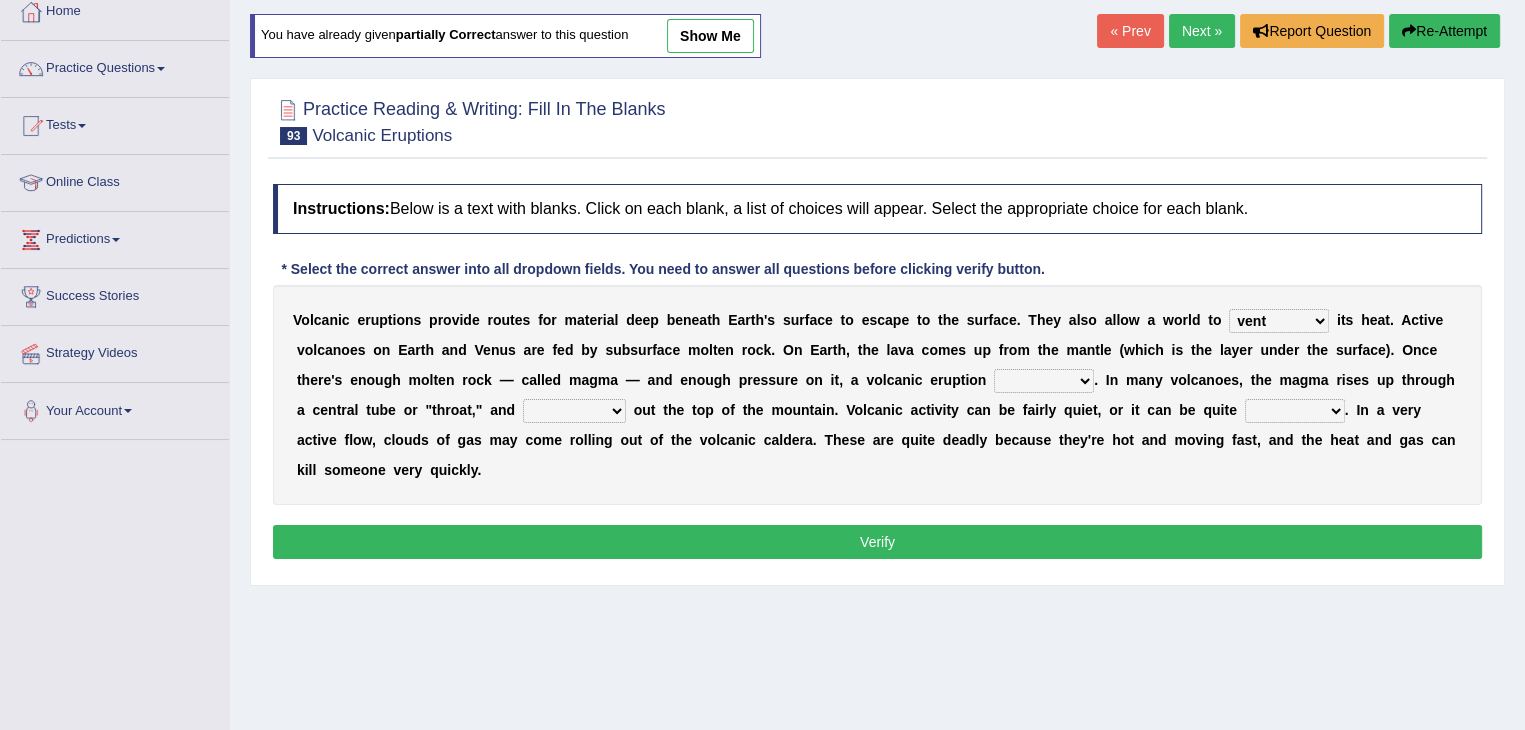 click on "occurs concurs recurs incurs" at bounding box center (1044, 381) 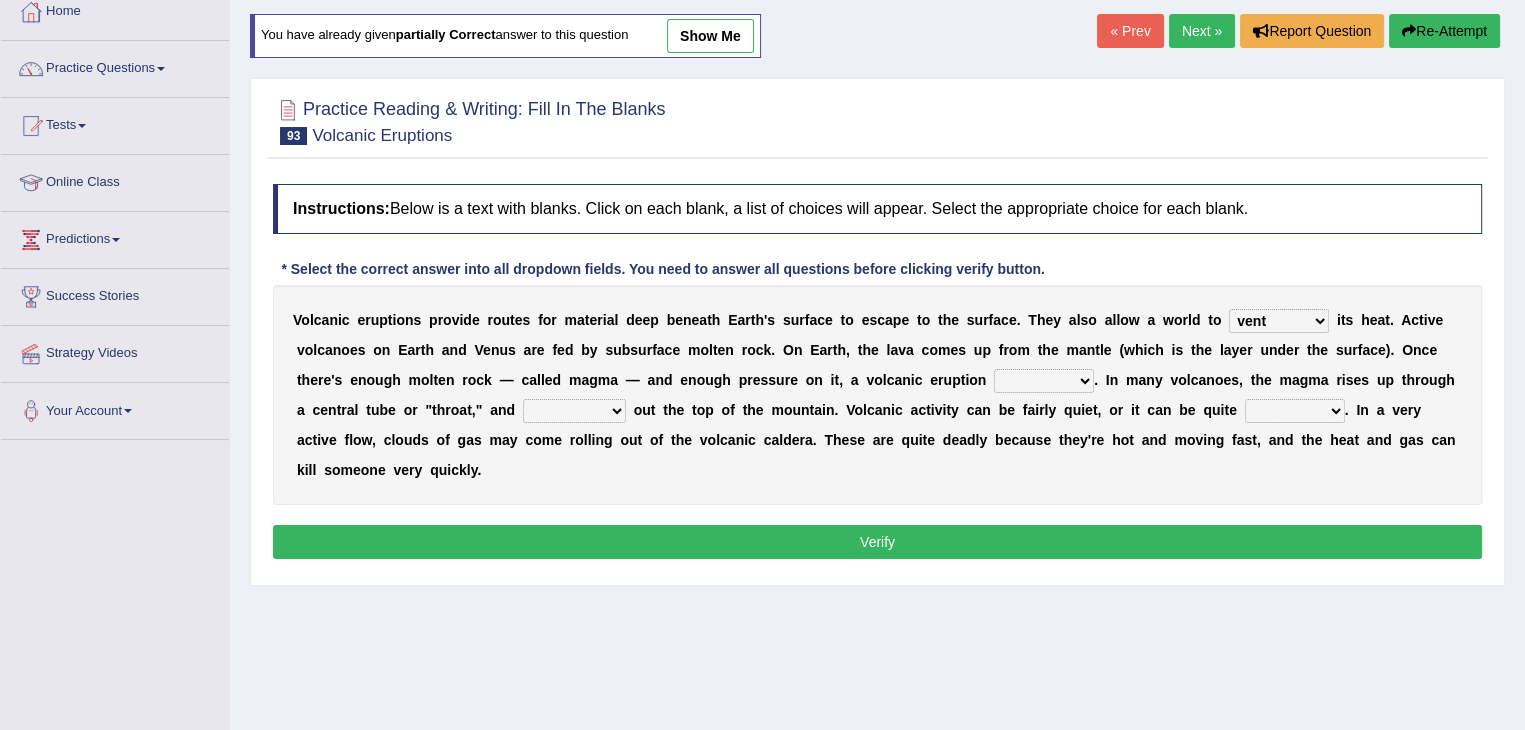 select on "occurs" 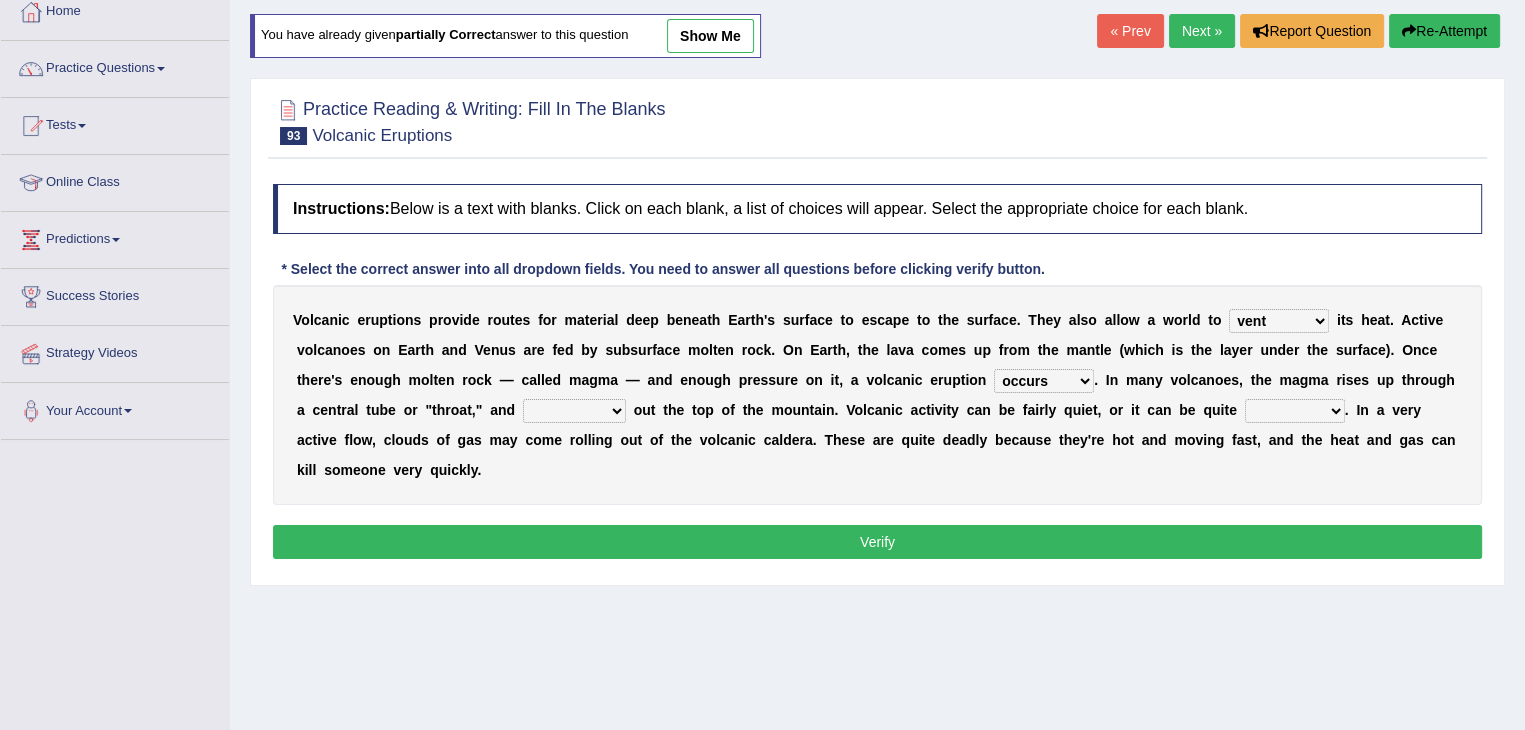 click on "occurs concurs recurs incurs" at bounding box center [1044, 381] 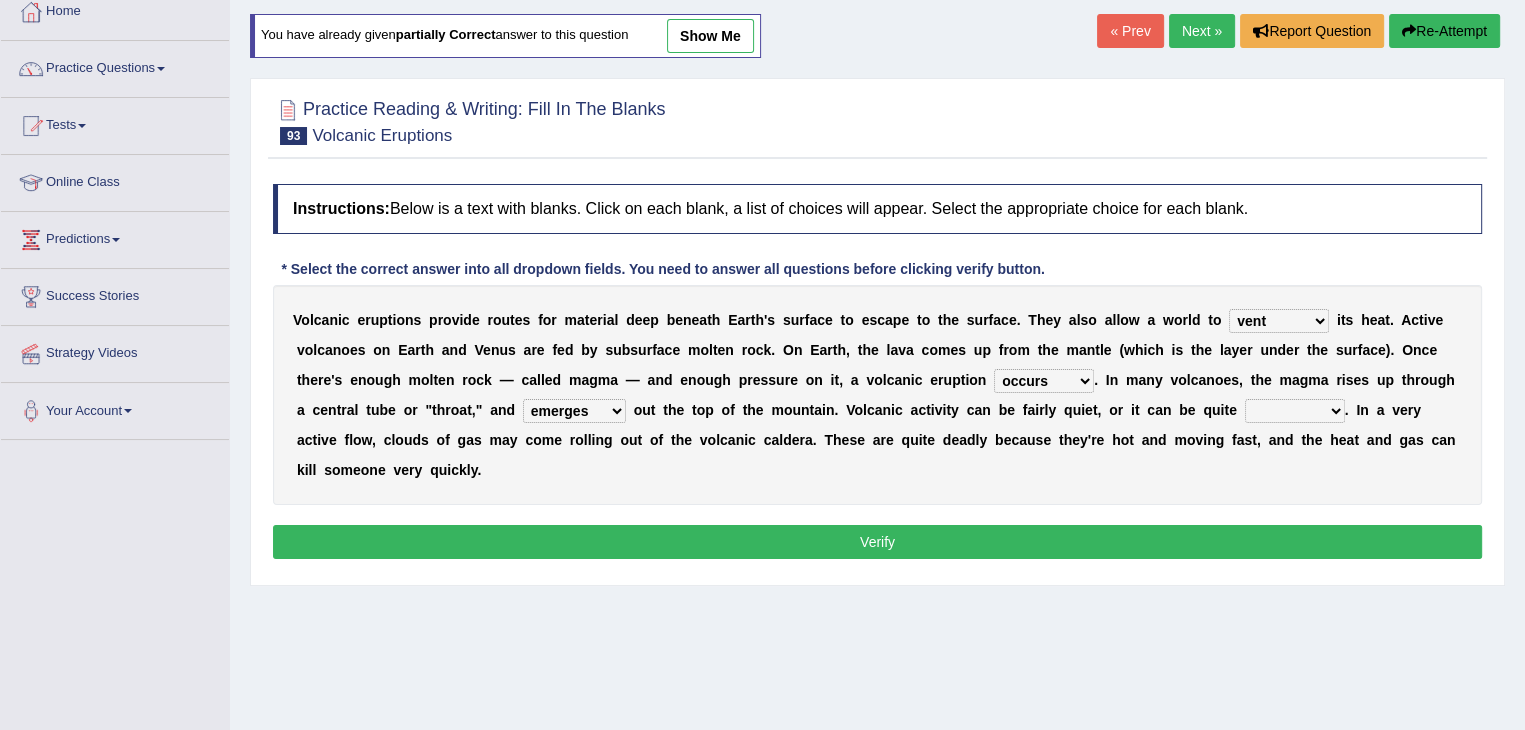 click on "merges converges submerges emerges" at bounding box center [574, 411] 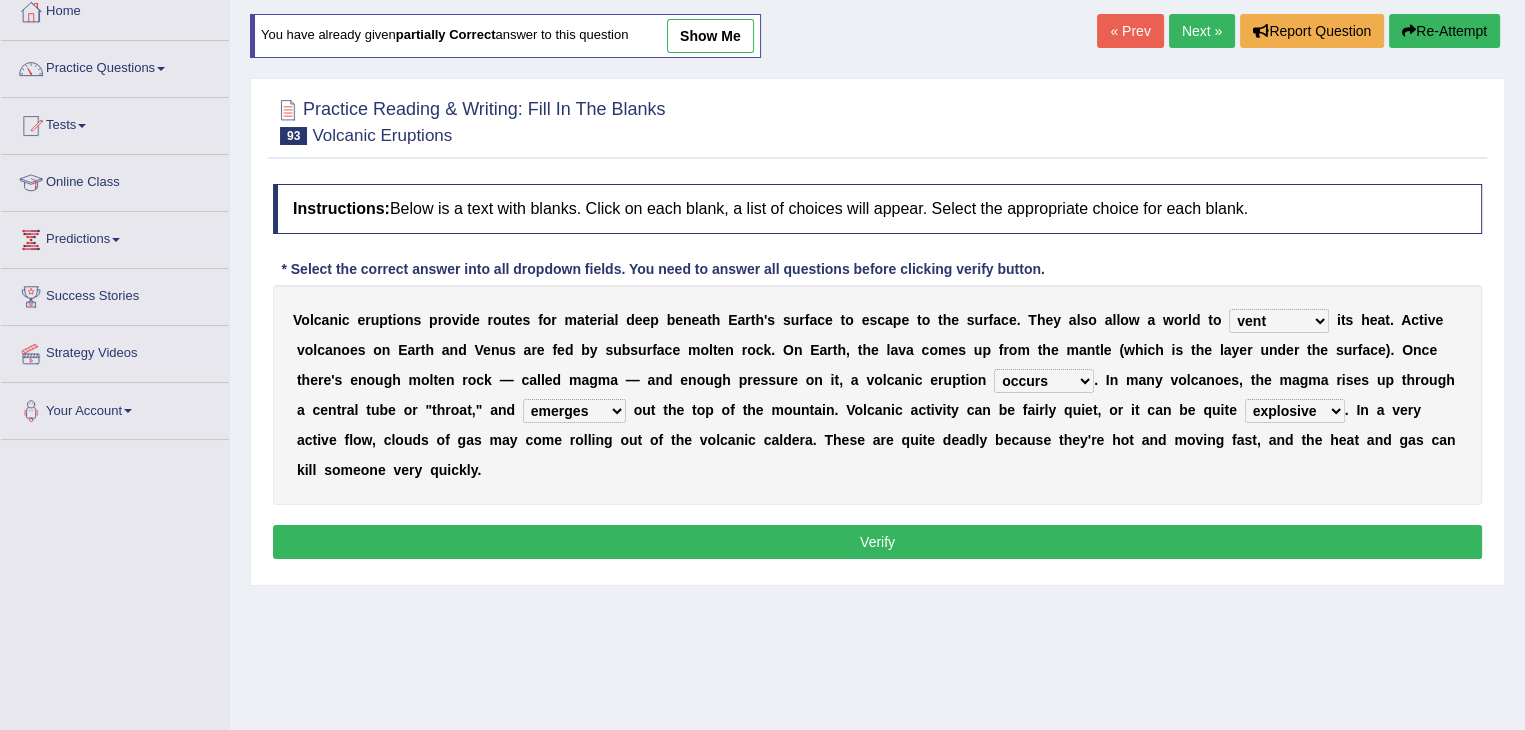 click on "qualified equivalent explosive tranquil" at bounding box center (1295, 411) 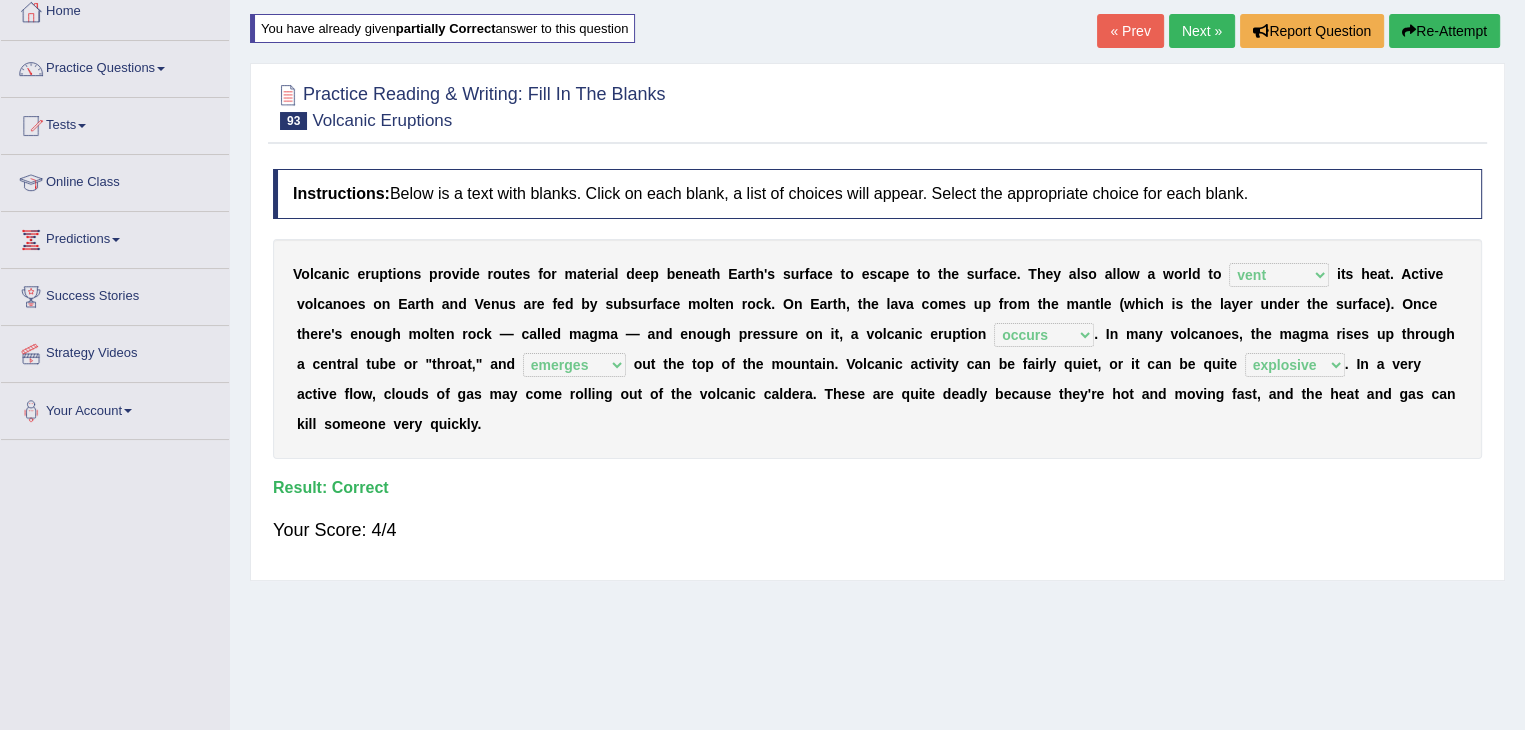 scroll, scrollTop: 0, scrollLeft: 0, axis: both 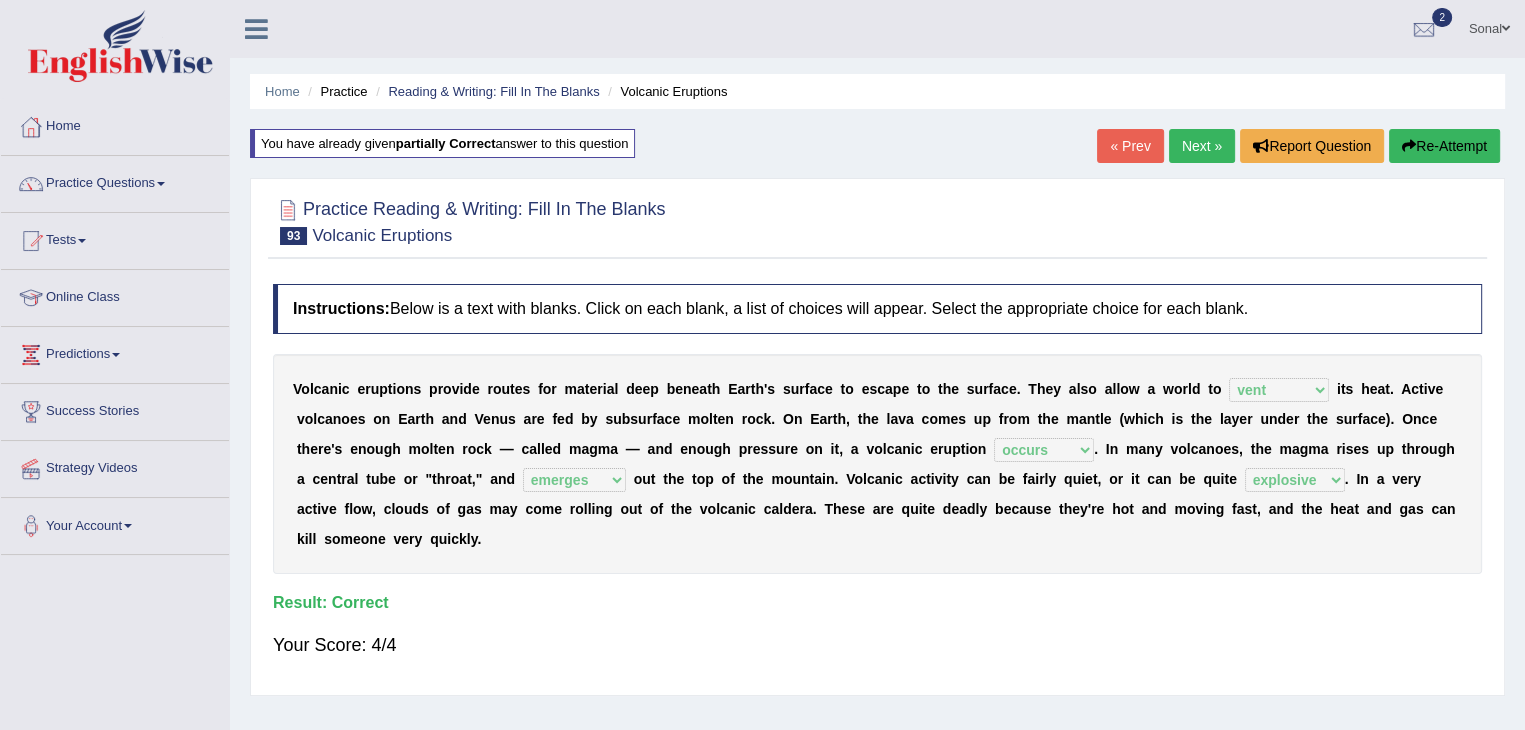 click on "Next »" at bounding box center [1202, 146] 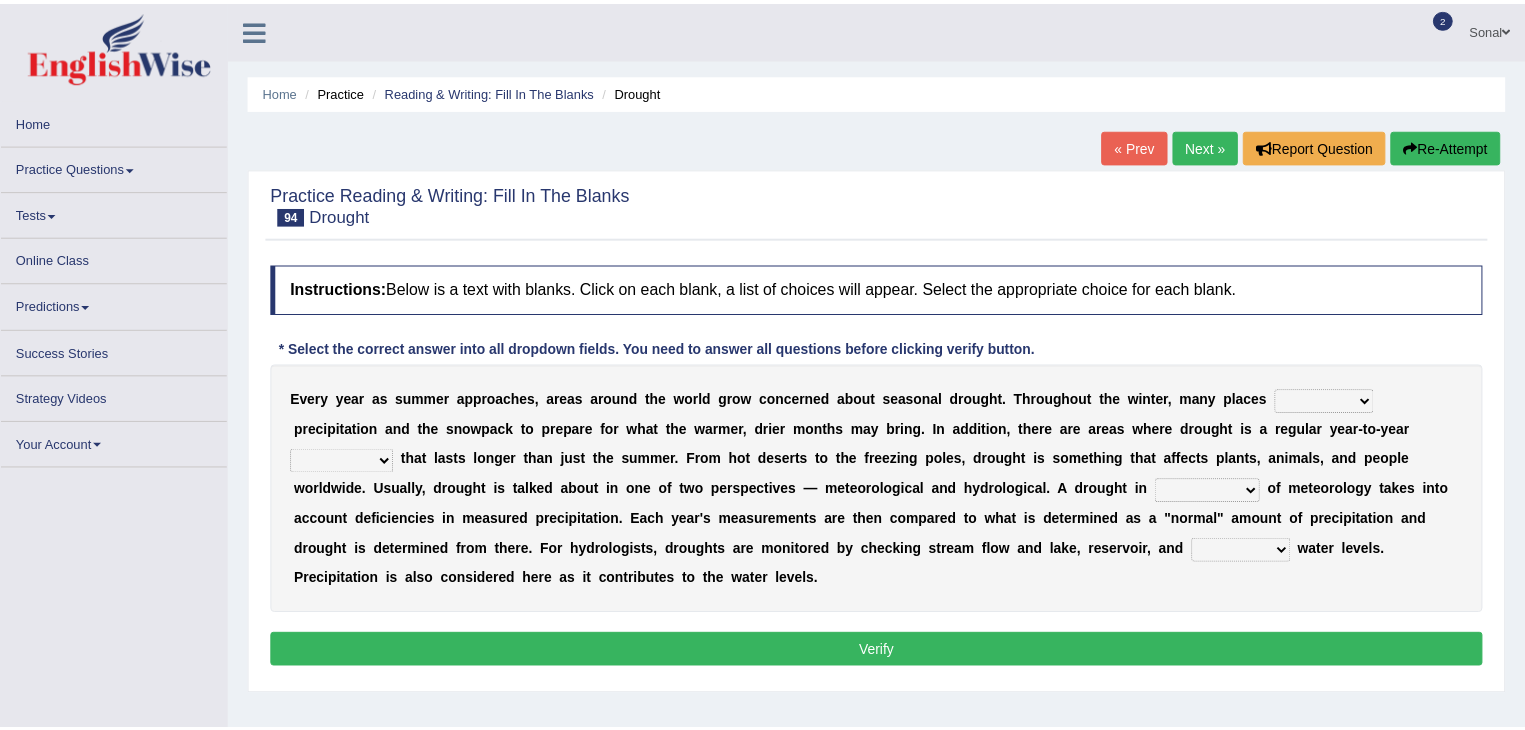 scroll, scrollTop: 0, scrollLeft: 0, axis: both 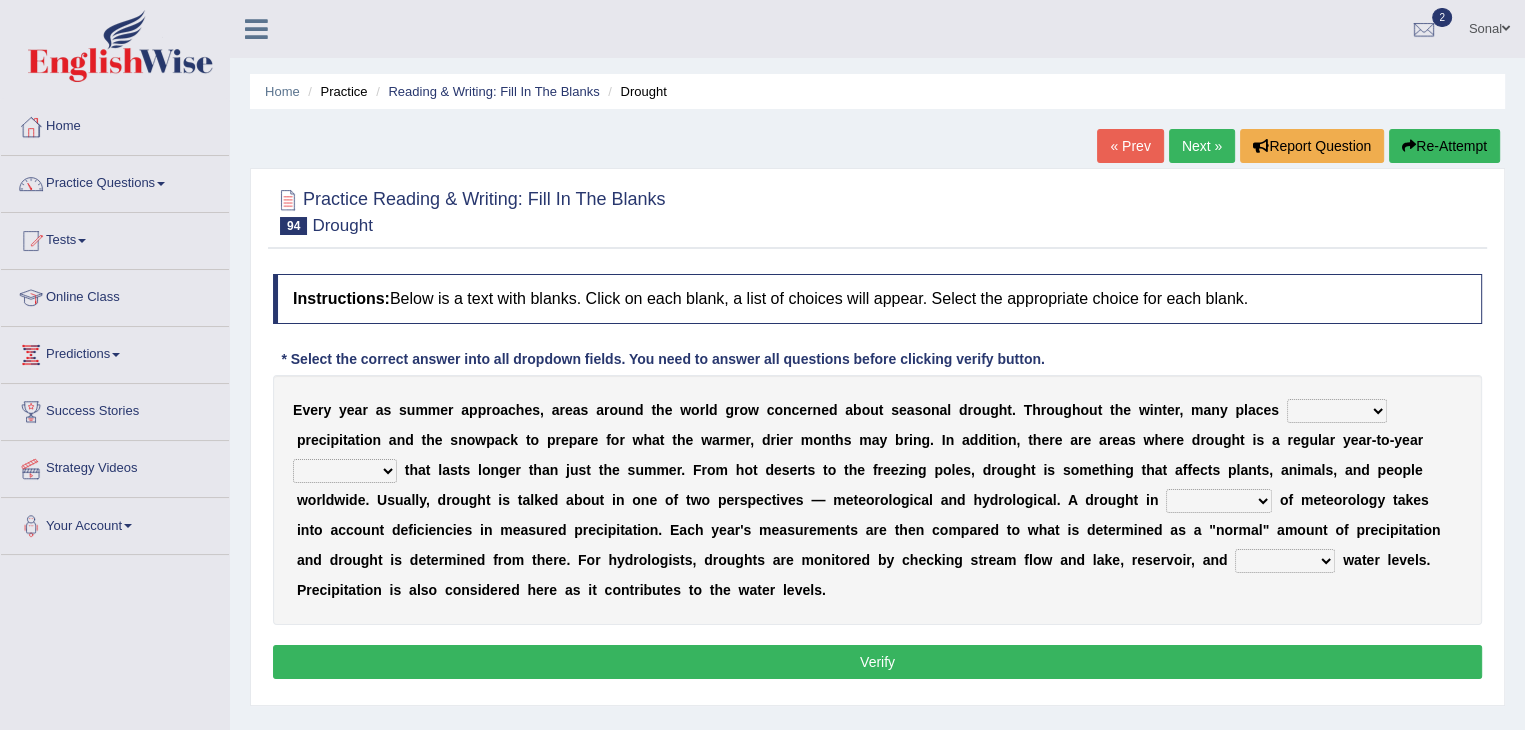 click on "senate monitor compete reveal" at bounding box center [1337, 411] 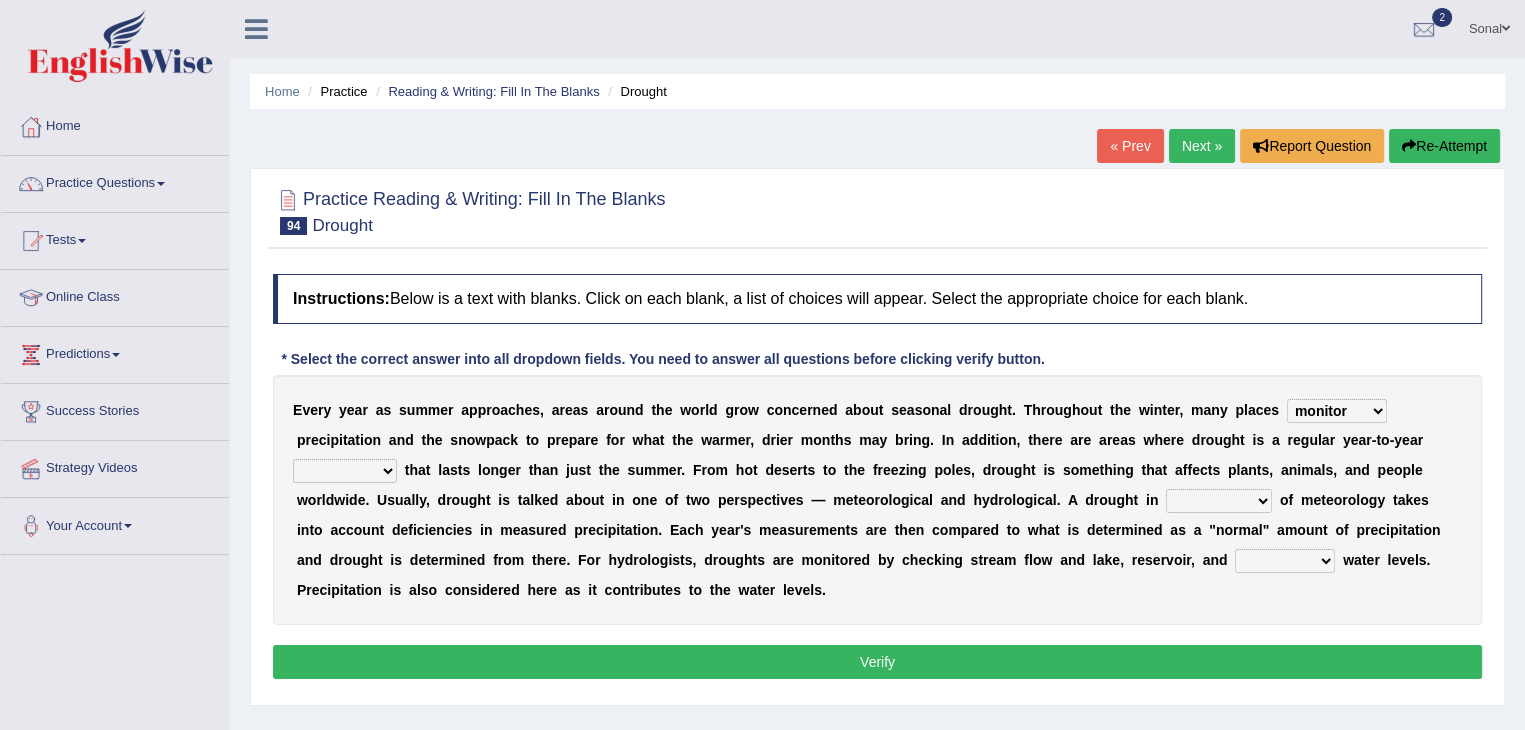 click on "senate monitor compete reveal" at bounding box center (1337, 411) 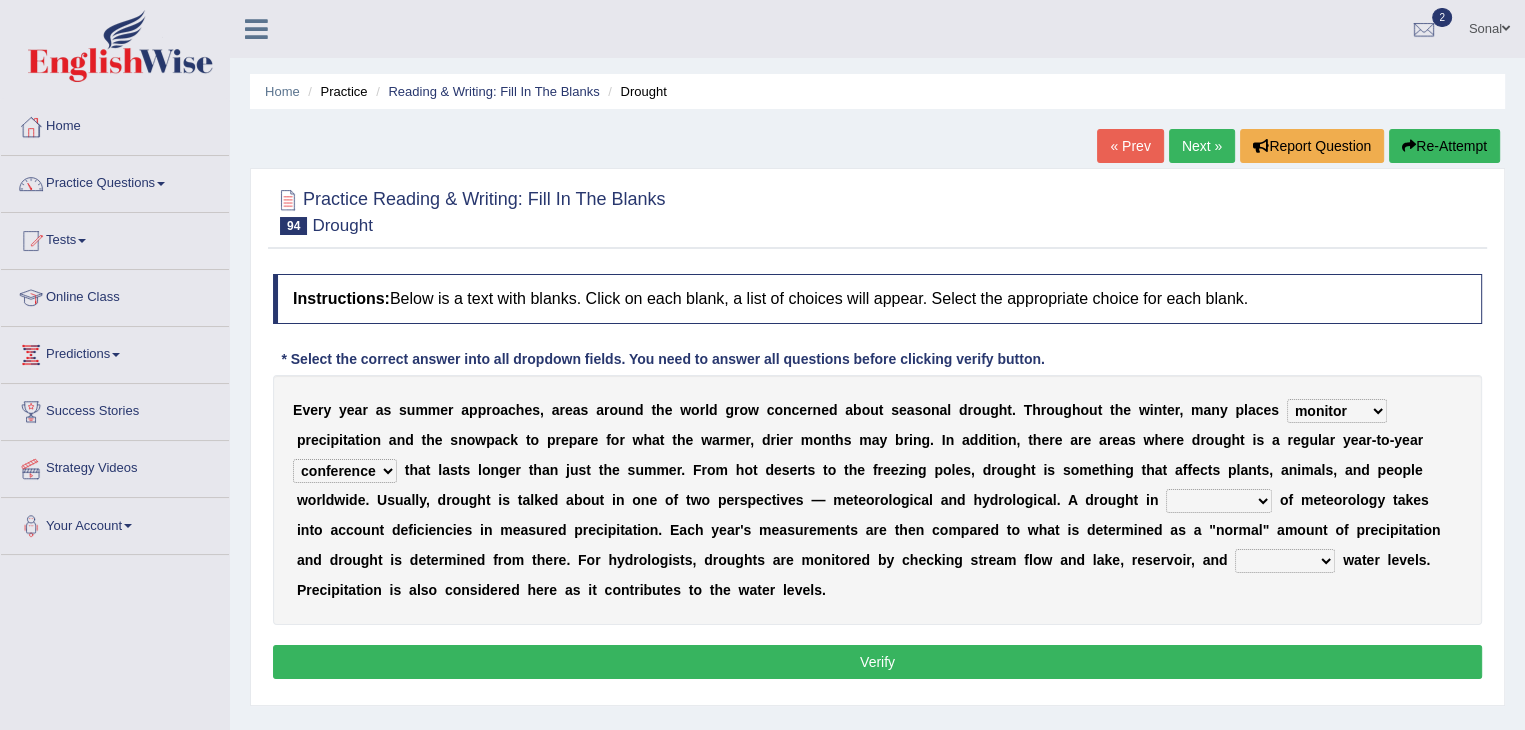 click on "reference currency occurrence conference" at bounding box center [345, 471] 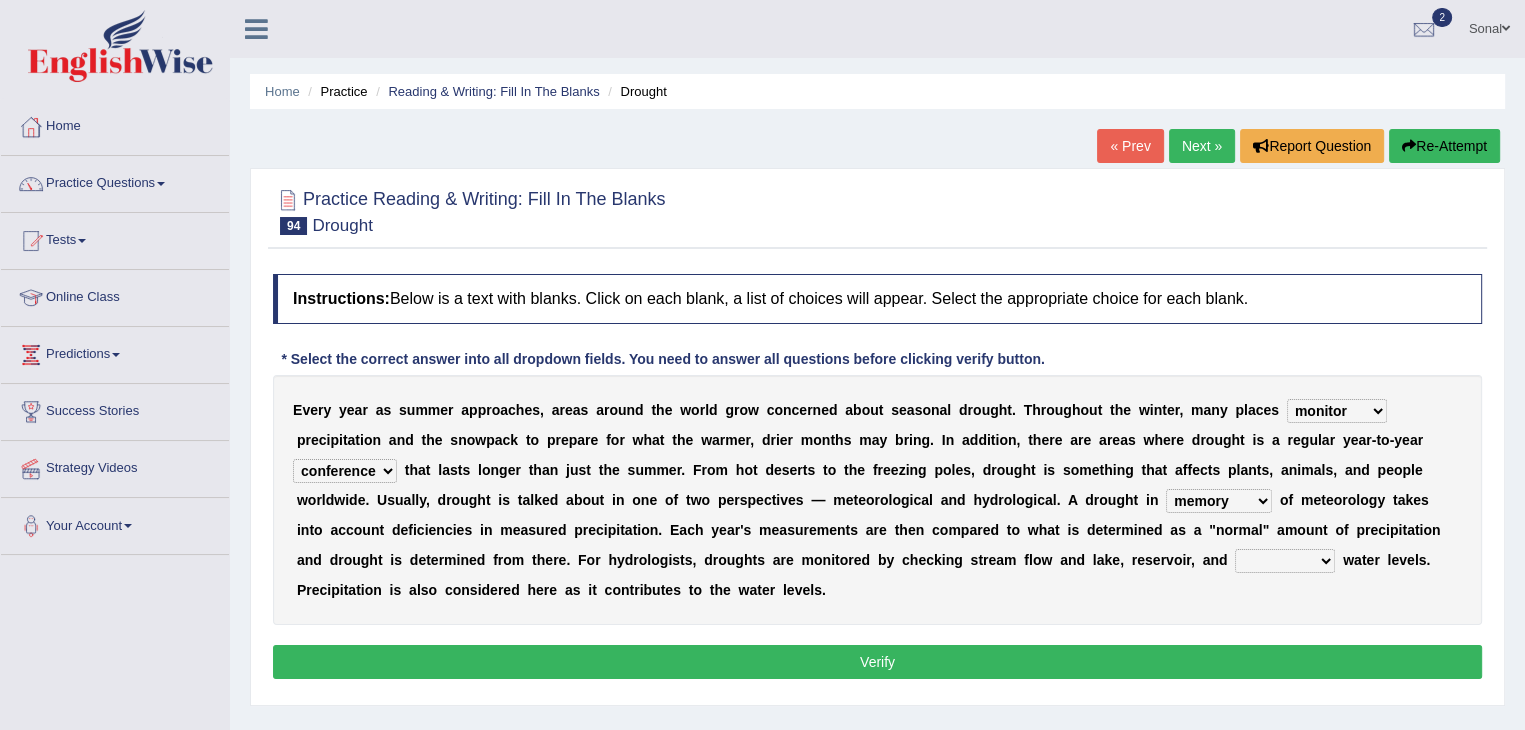 click on "possession terms memory violation" at bounding box center [1219, 501] 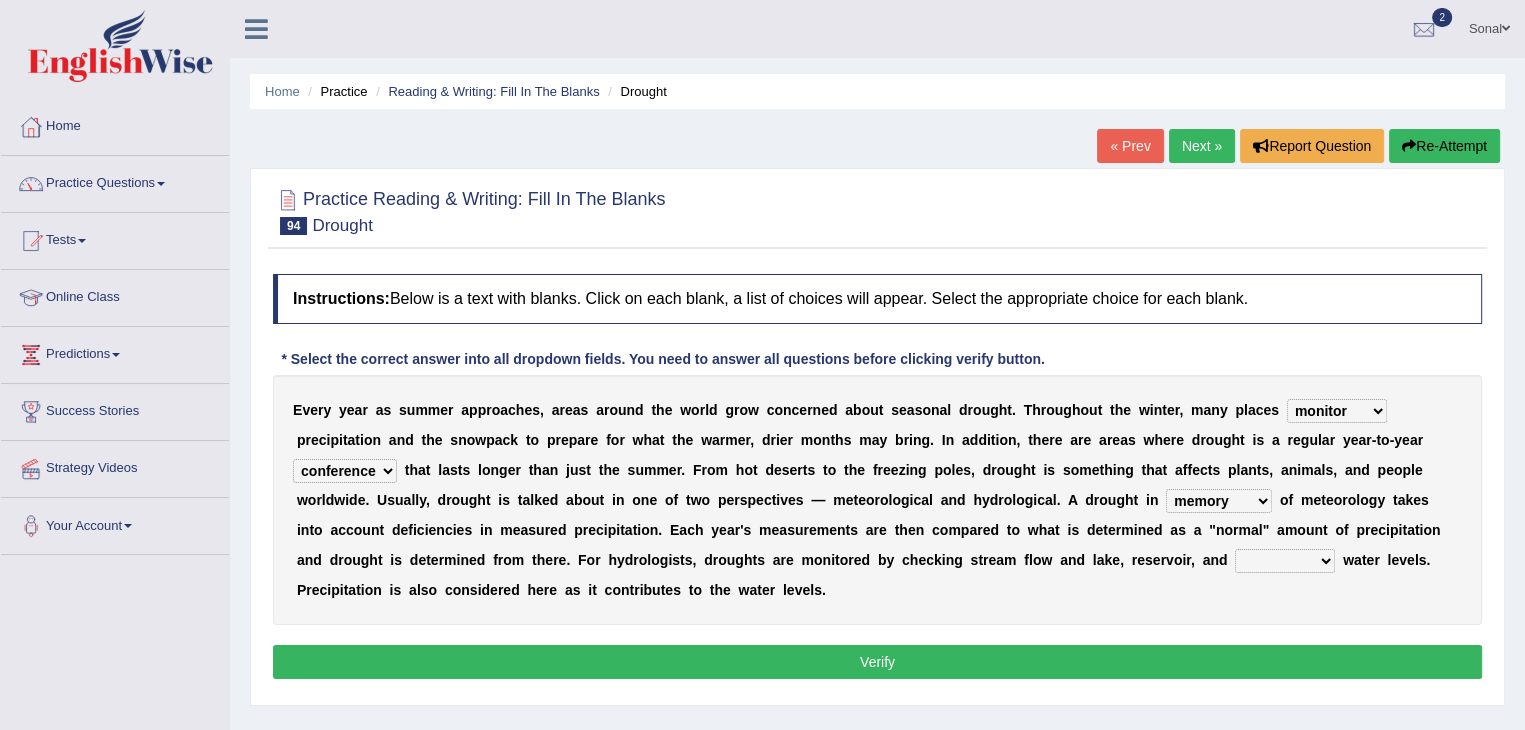 click on "troffer aquifer roofer hoofer" at bounding box center [1285, 561] 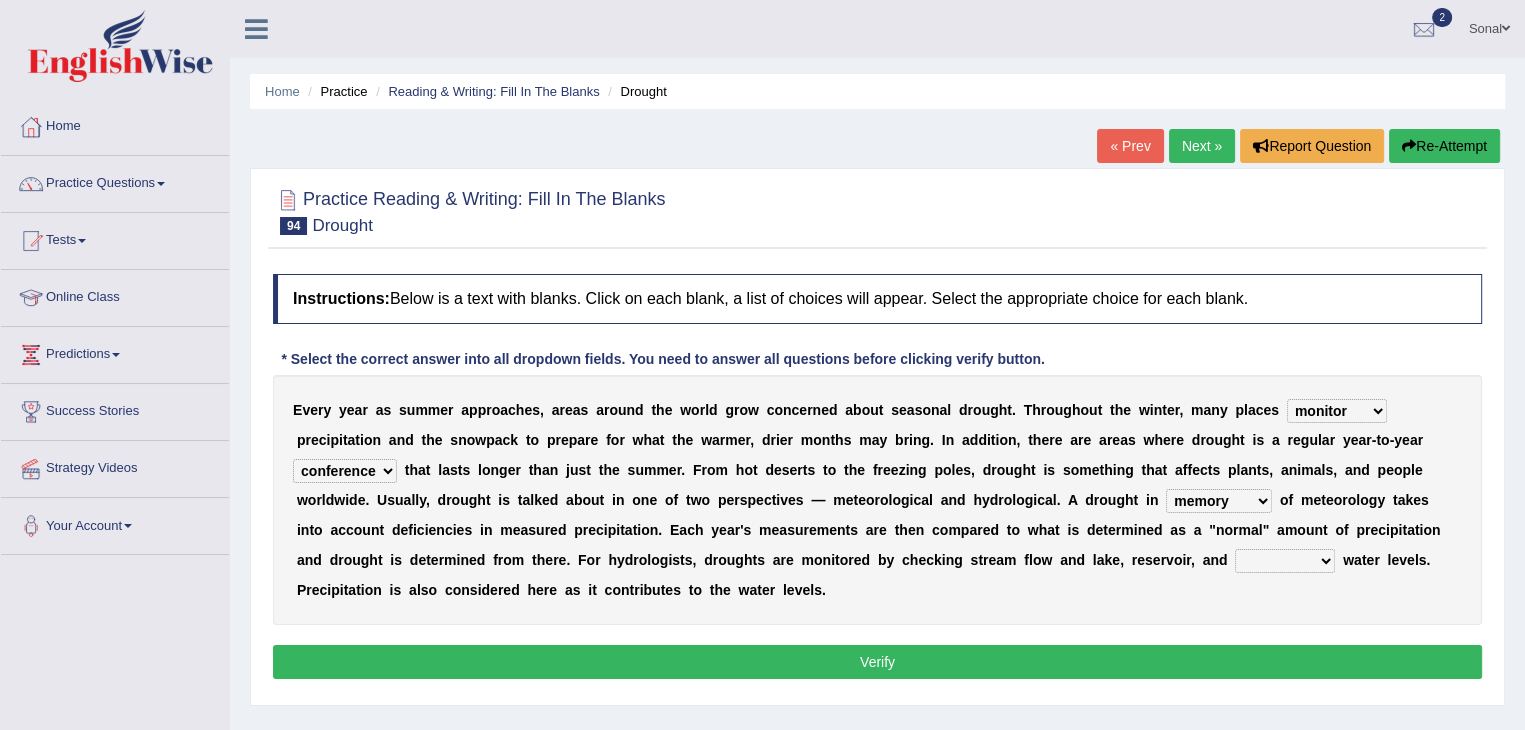 select on "roofer" 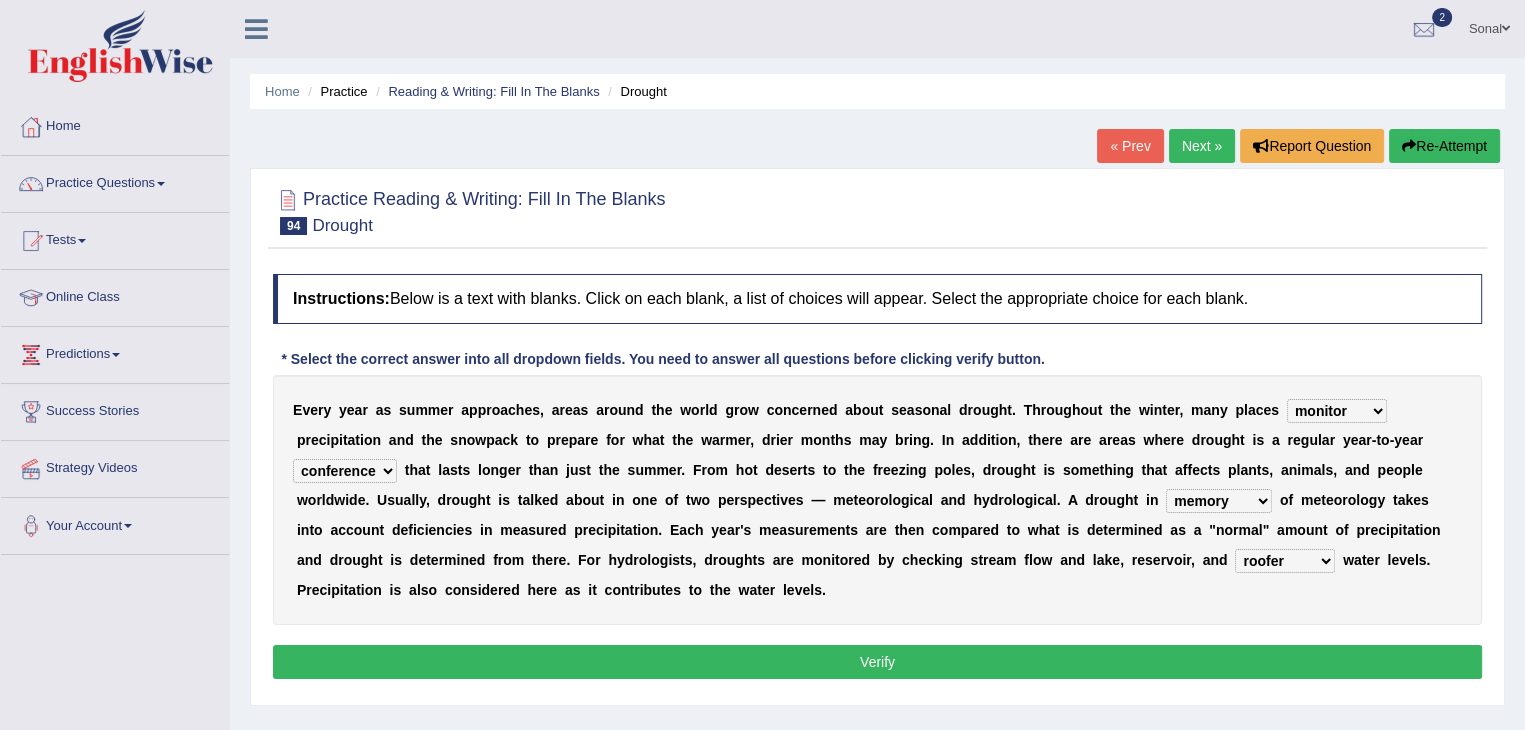 click on "troffer aquifer roofer hoofer" at bounding box center [1285, 561] 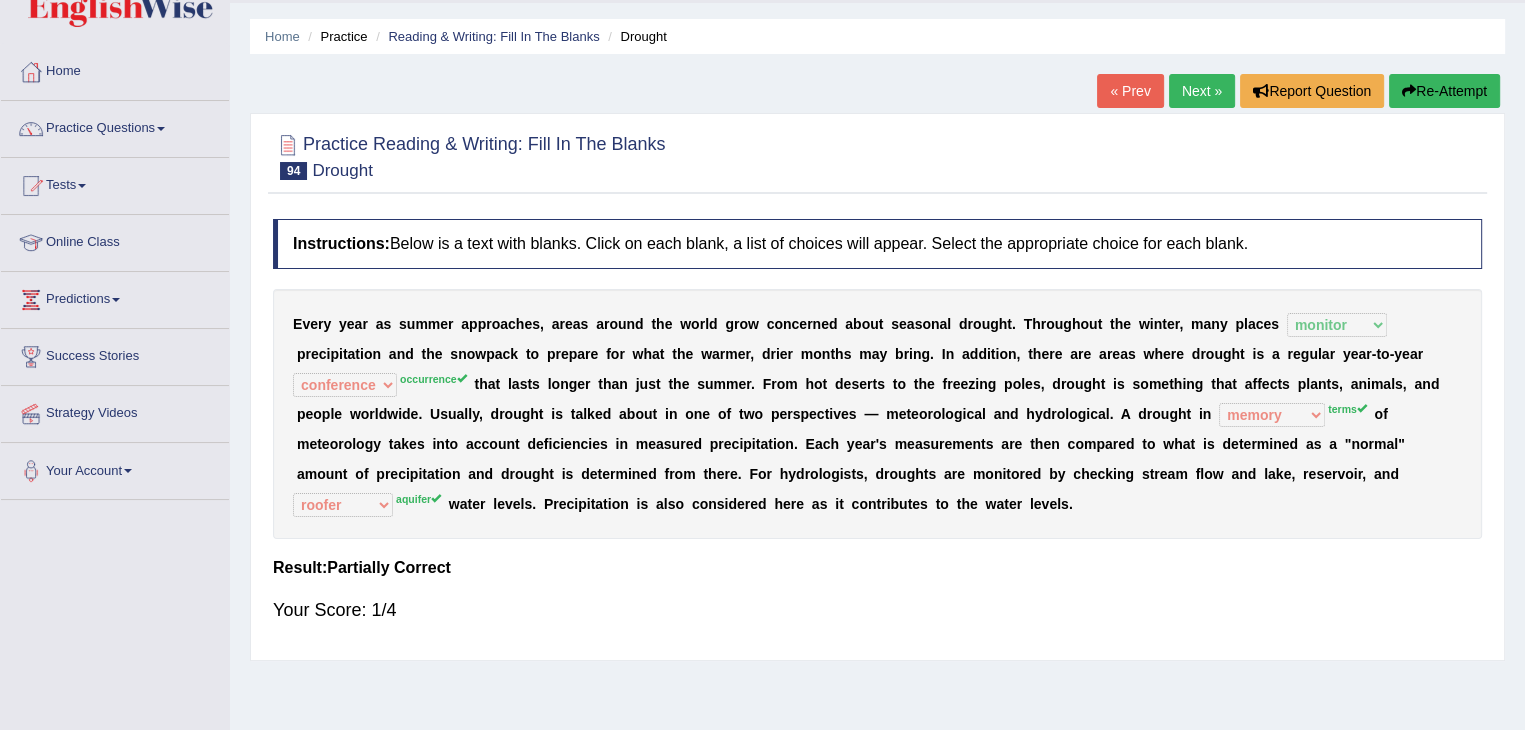 scroll, scrollTop: 52, scrollLeft: 0, axis: vertical 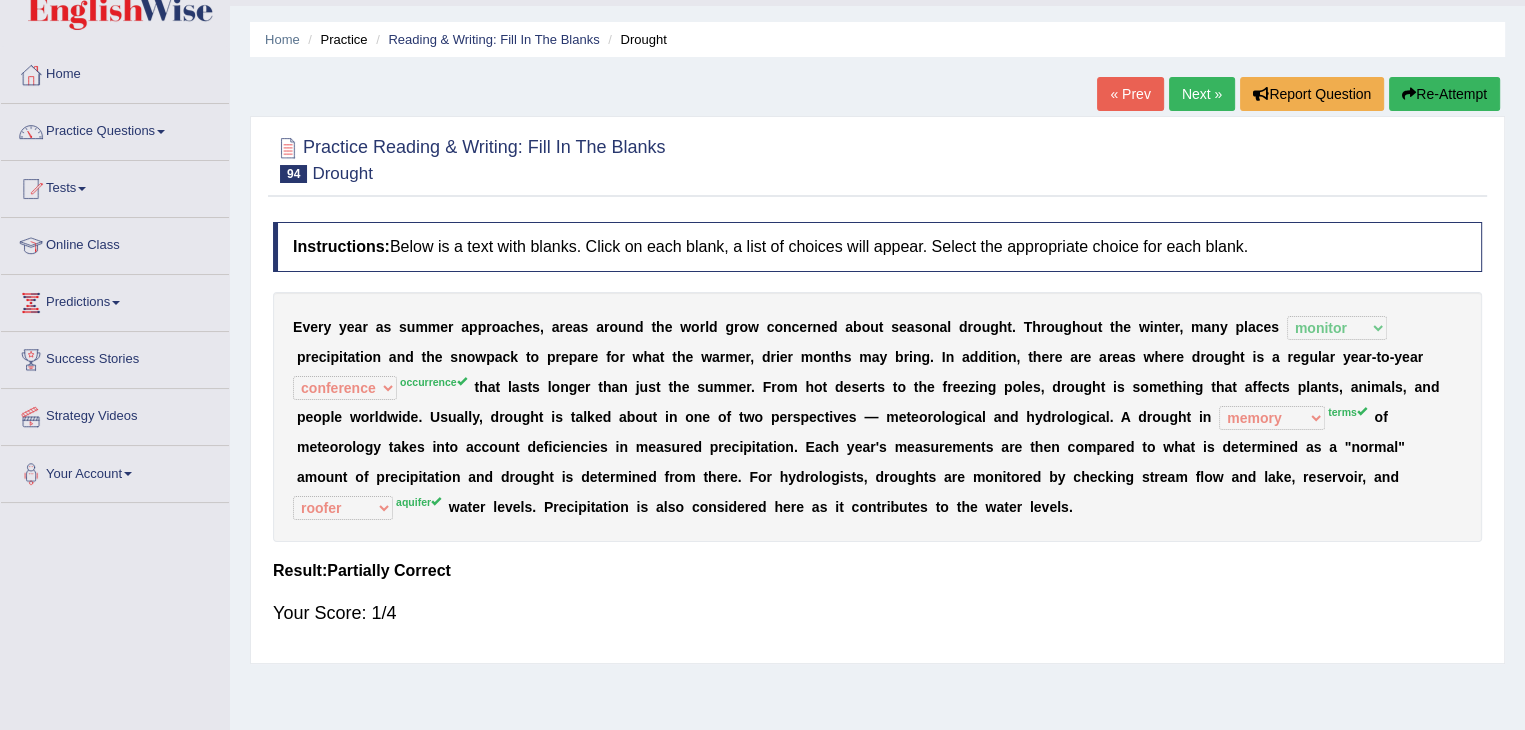 click on "Re-Attempt" at bounding box center [1444, 94] 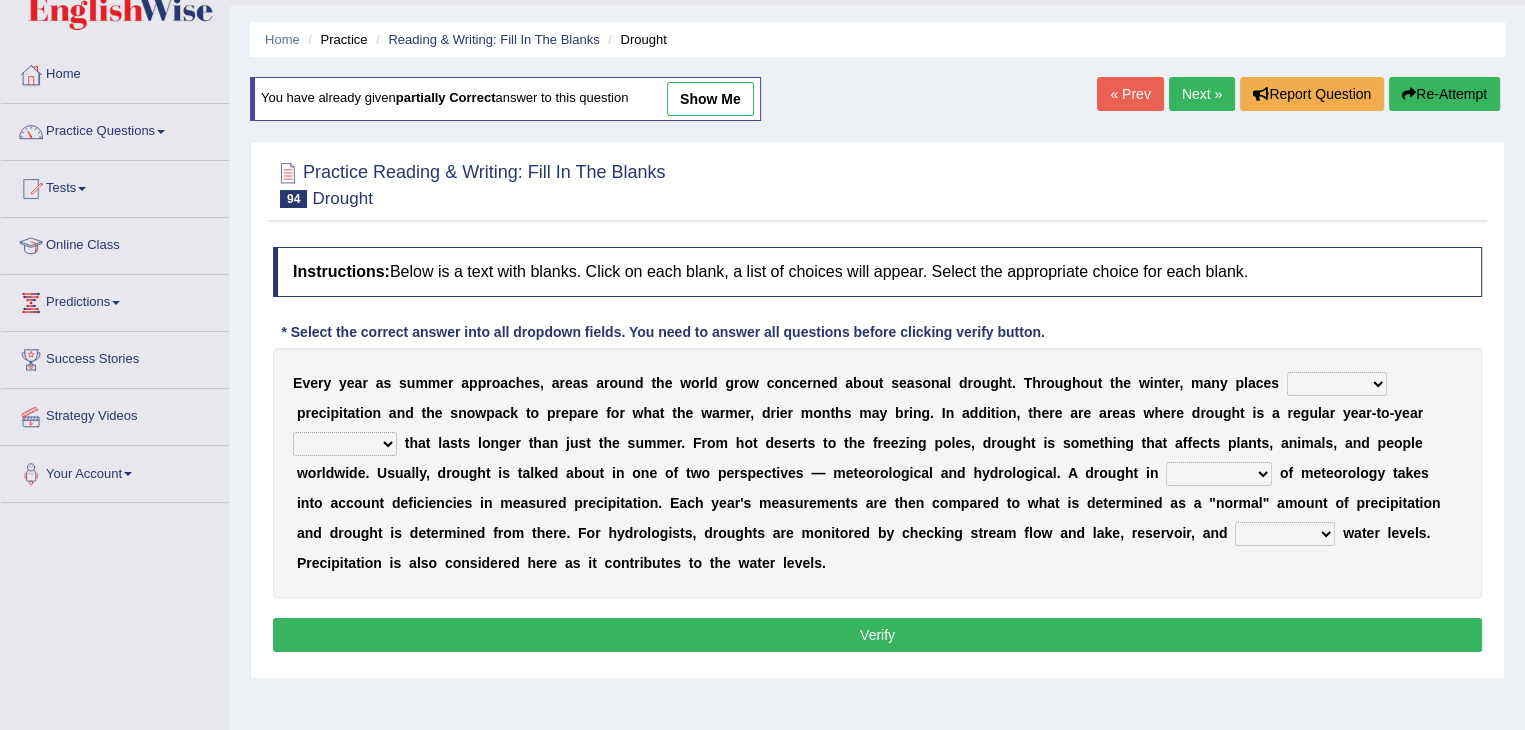 scroll, scrollTop: 52, scrollLeft: 0, axis: vertical 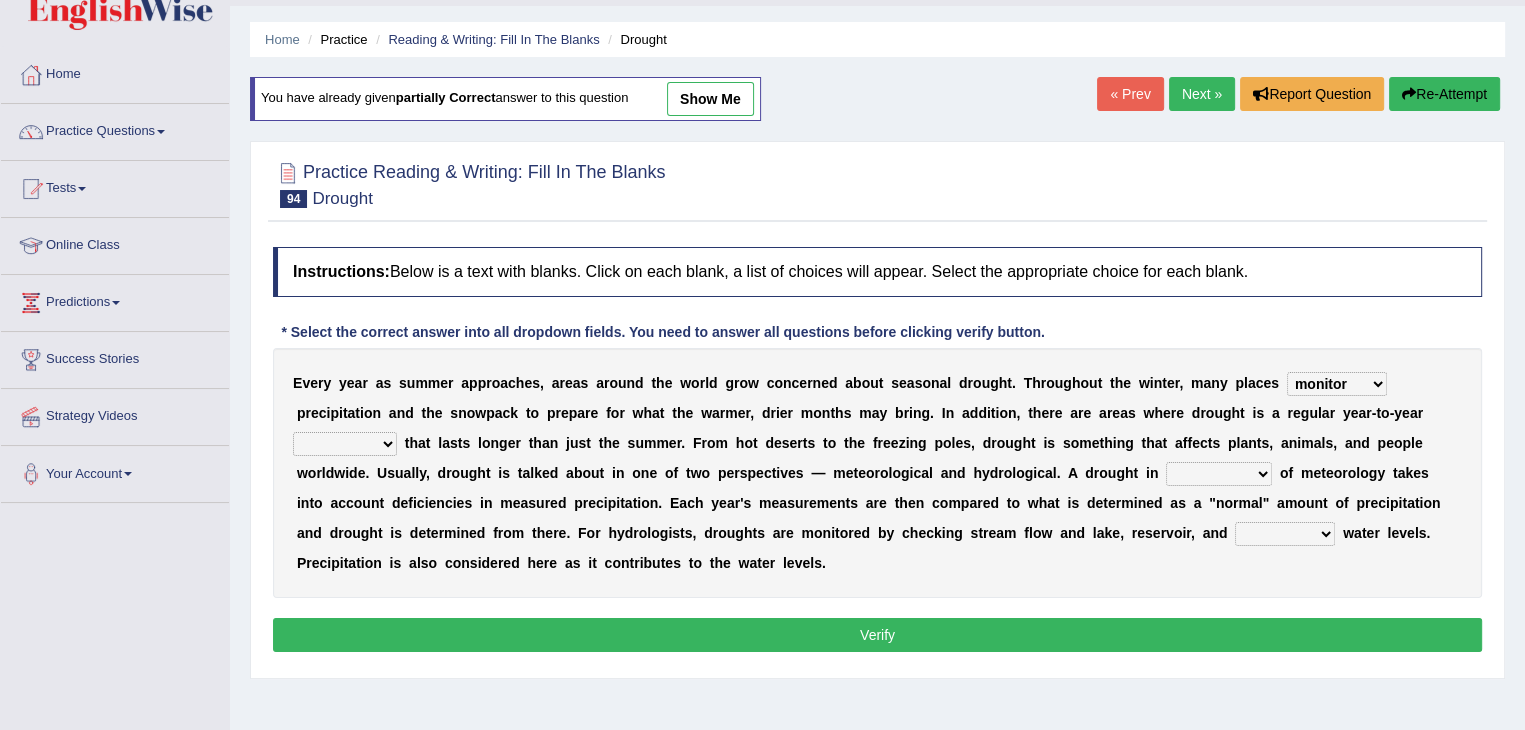 click on "senate monitor compete reveal" at bounding box center [1337, 384] 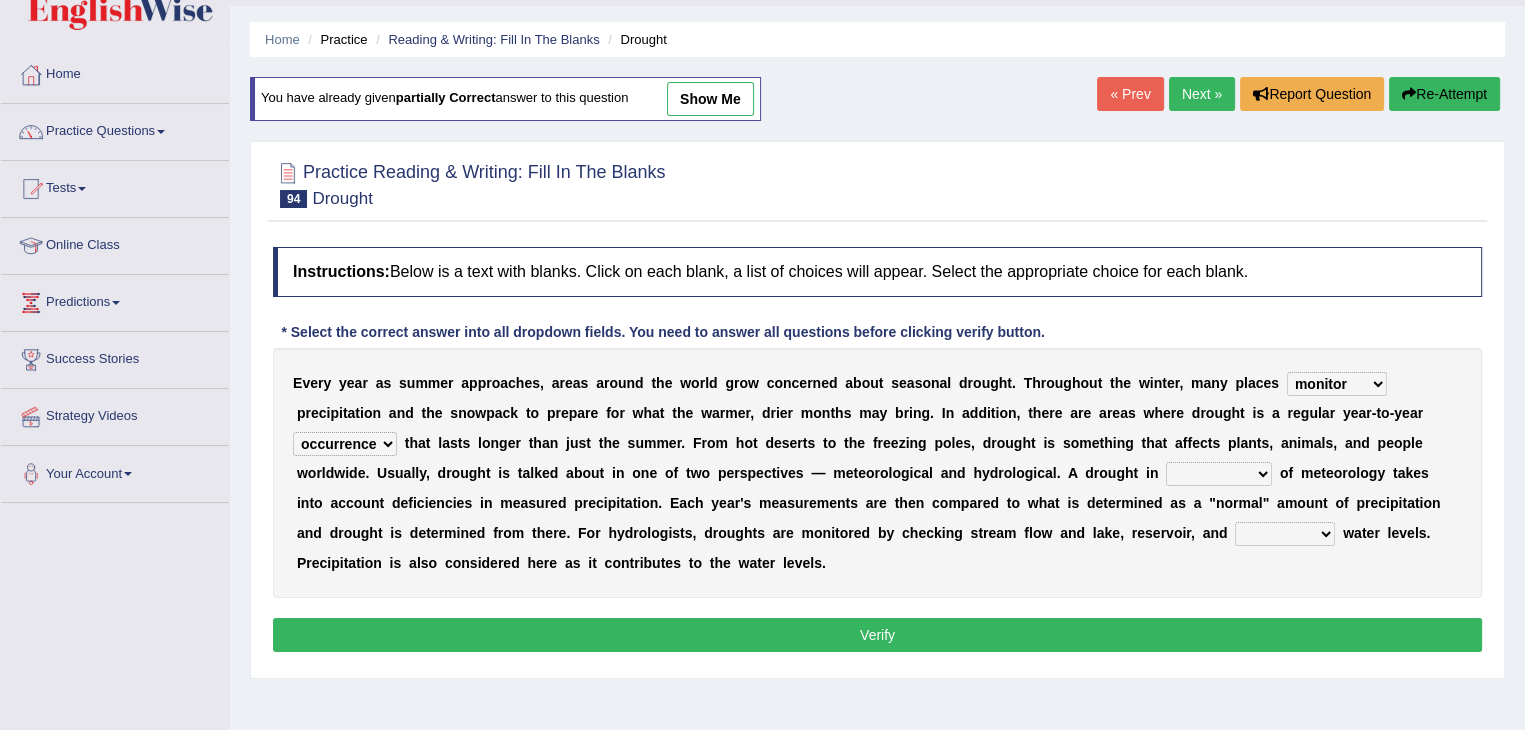 click on "reference currency occurrence conference" at bounding box center (345, 444) 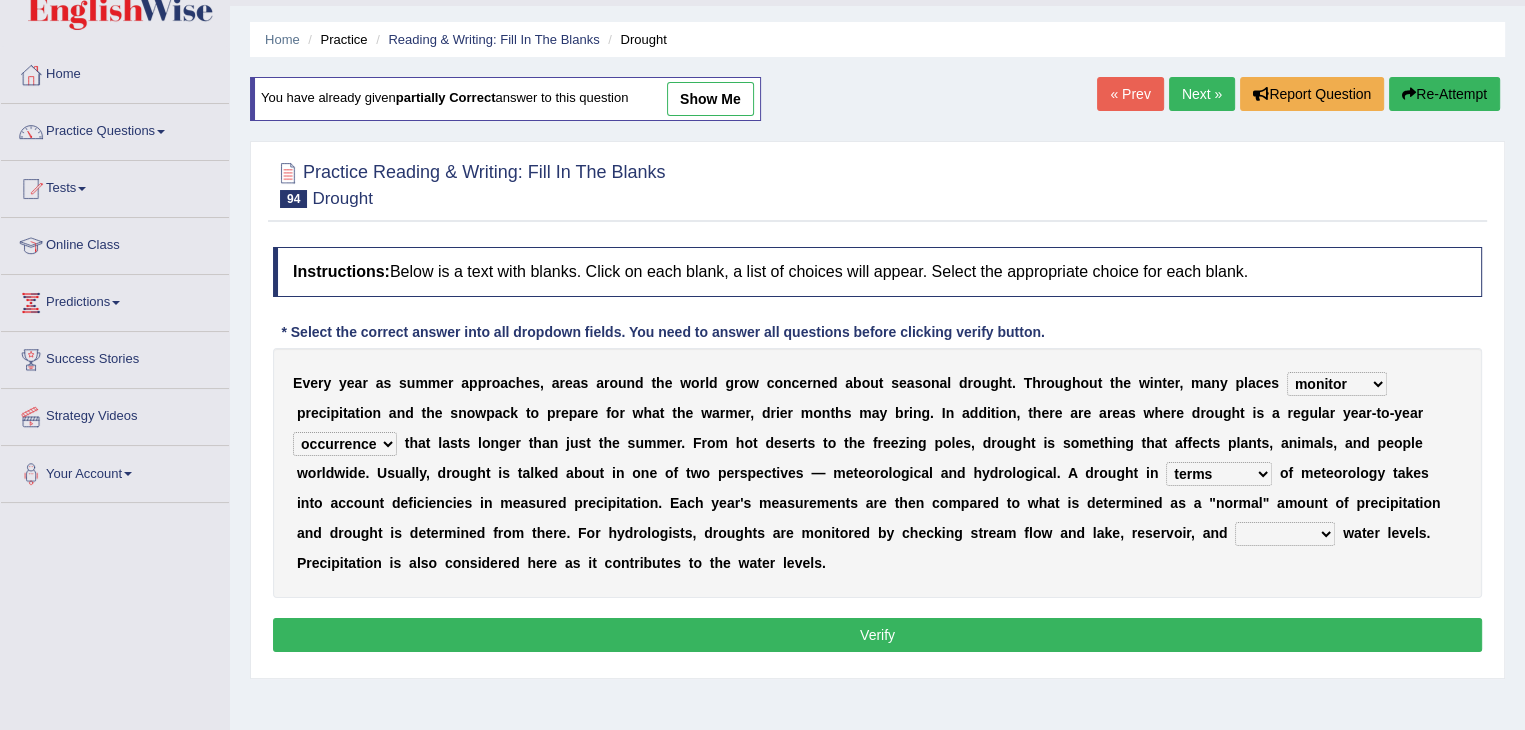 click on "possession terms memory violation" at bounding box center (1219, 474) 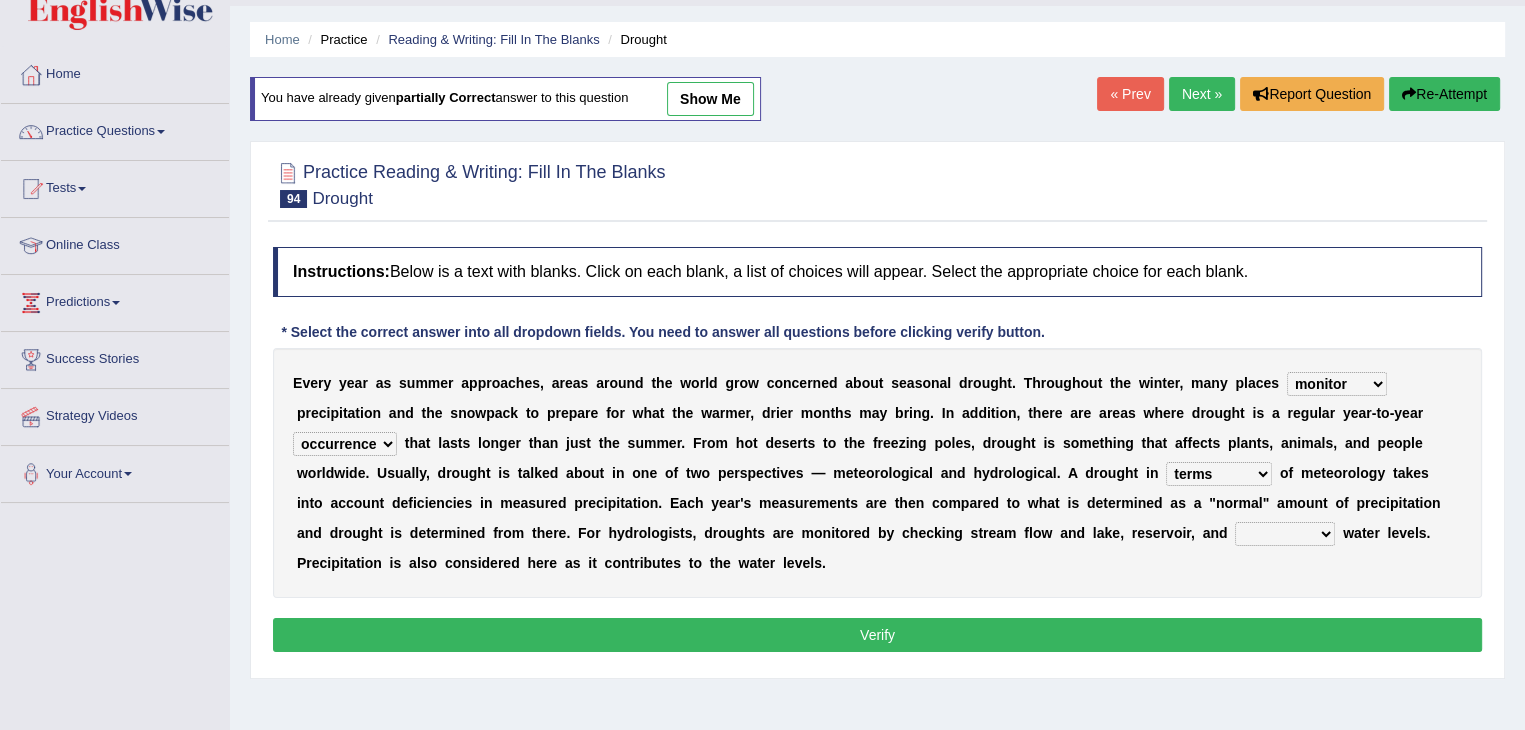 click on "troffer aquifer roofer hoofer" at bounding box center (1285, 534) 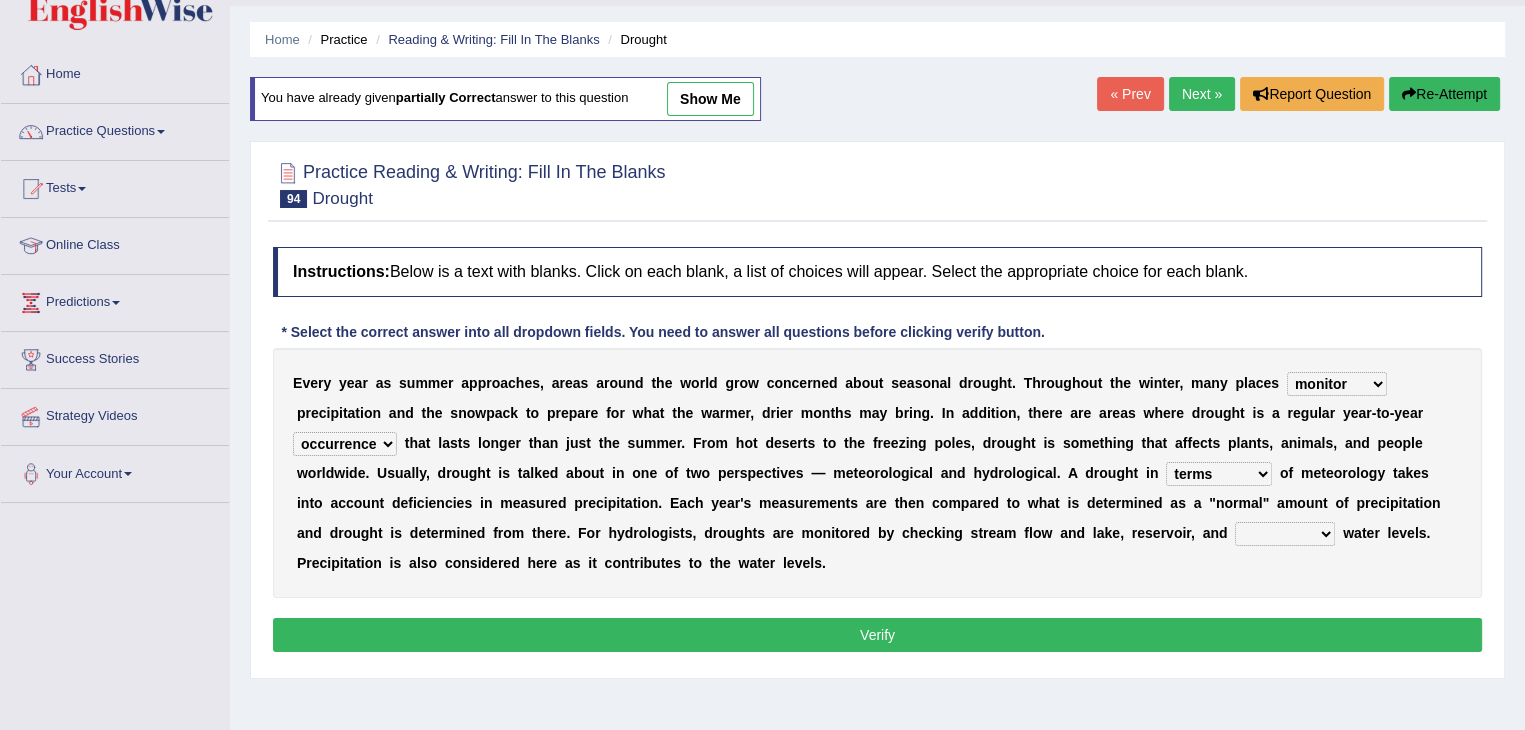 select on "troffer" 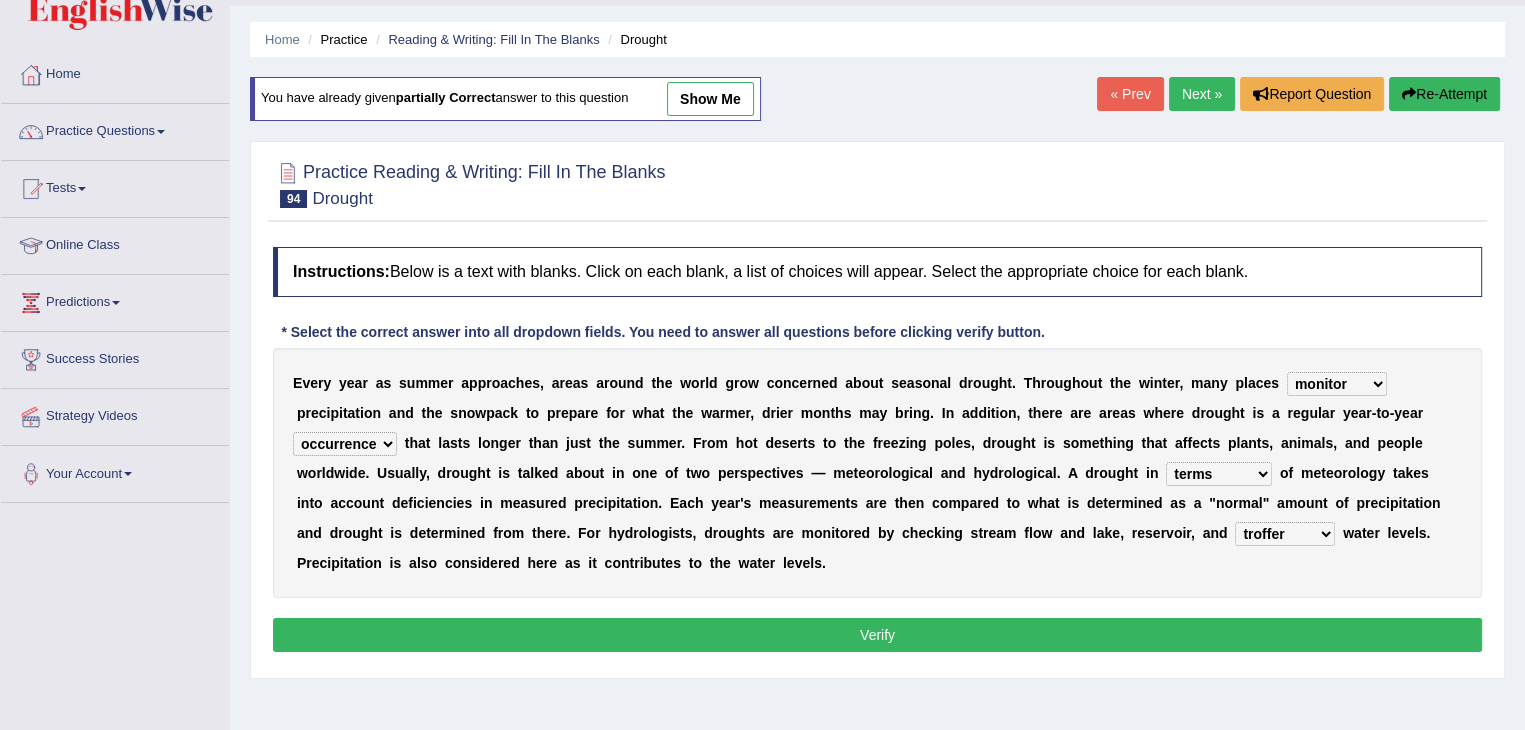click on "Verify" at bounding box center (877, 635) 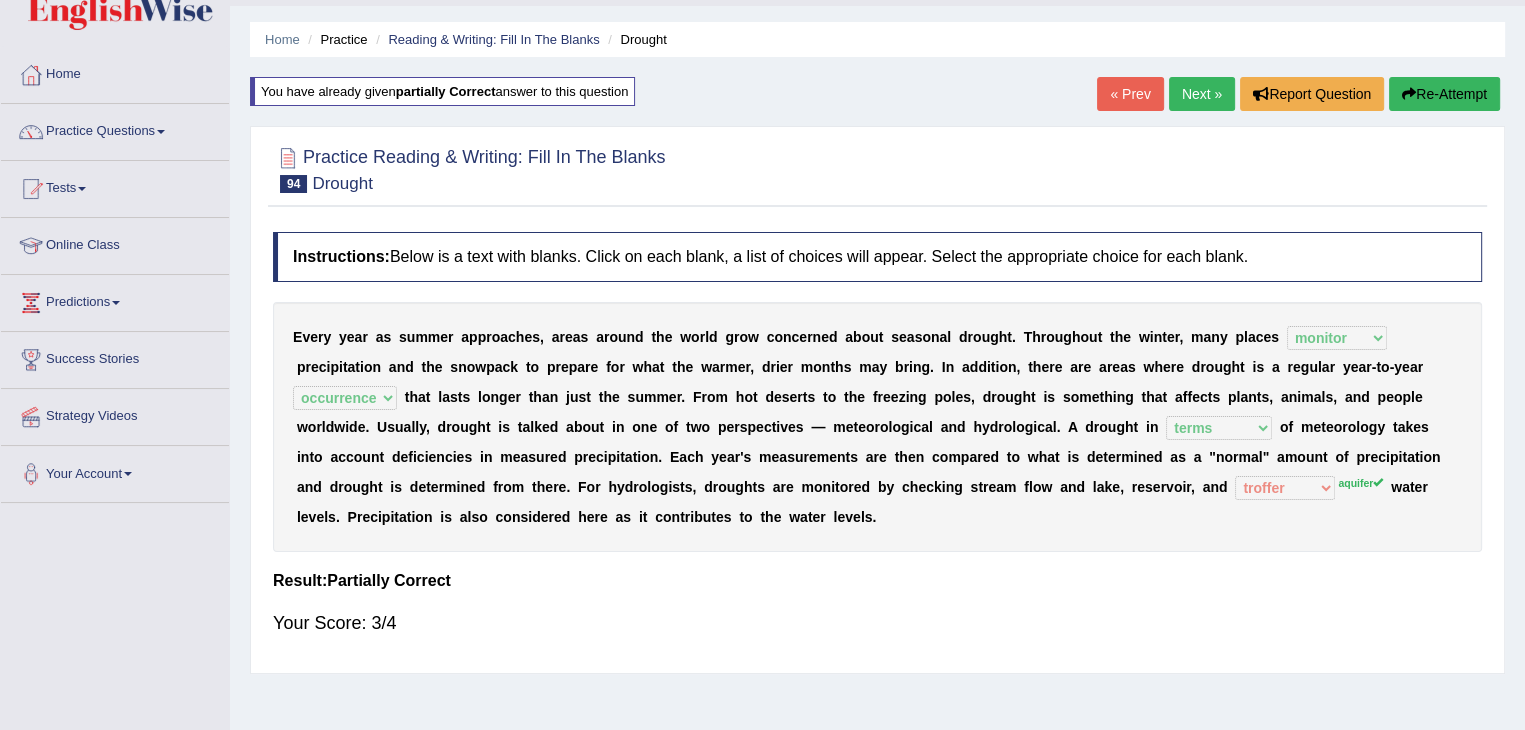 click on "Next »" at bounding box center [1202, 94] 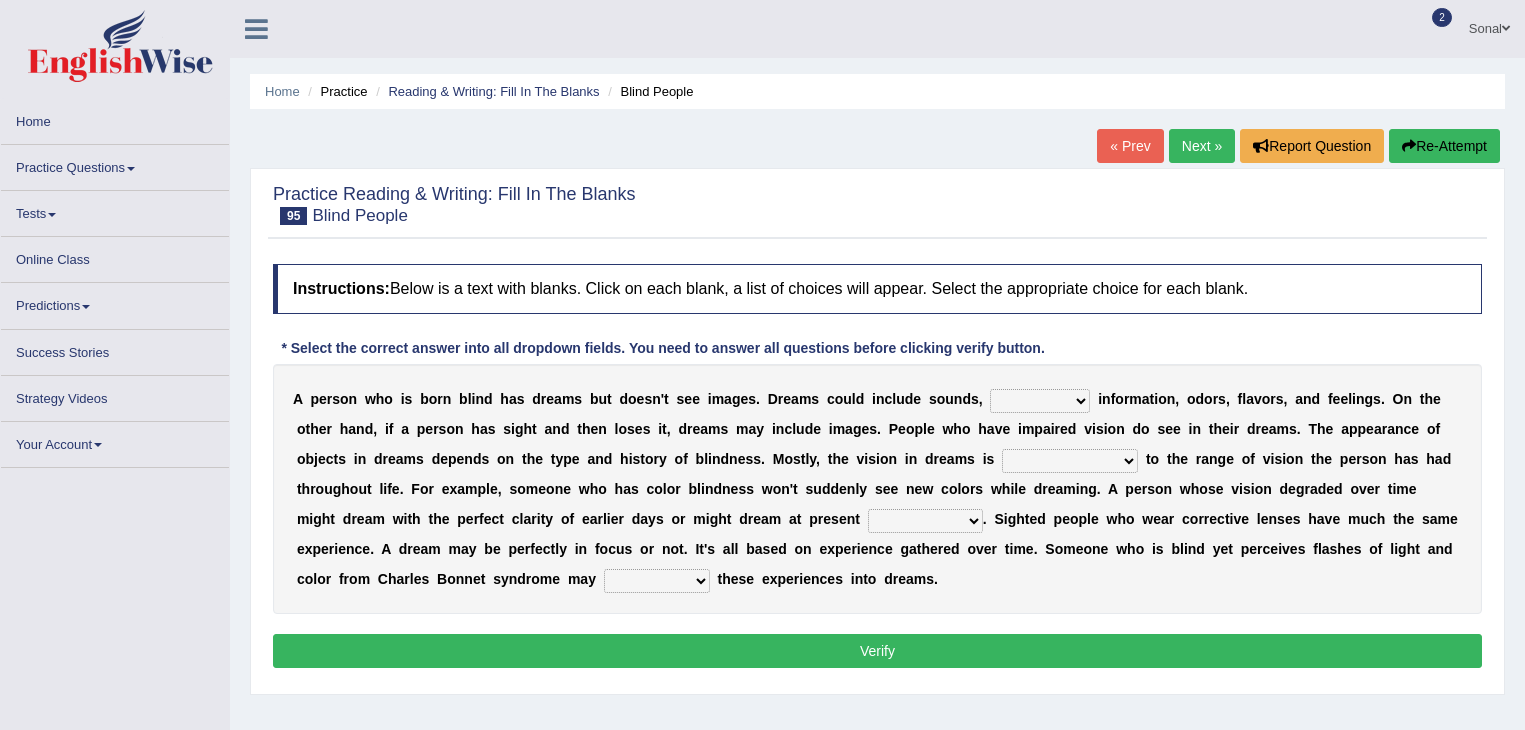 scroll, scrollTop: 0, scrollLeft: 0, axis: both 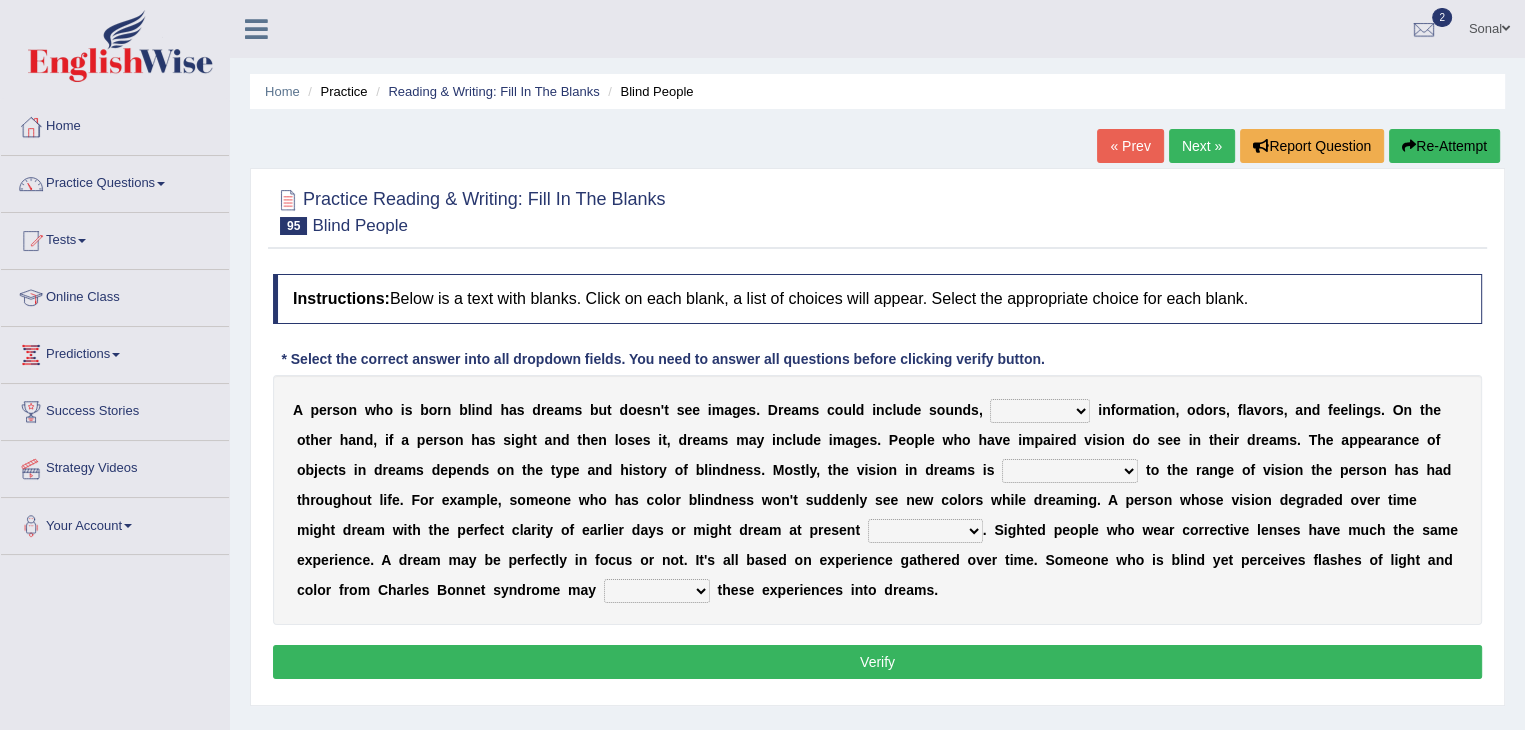 click on "volatile tactile versatile fertile" at bounding box center [1040, 411] 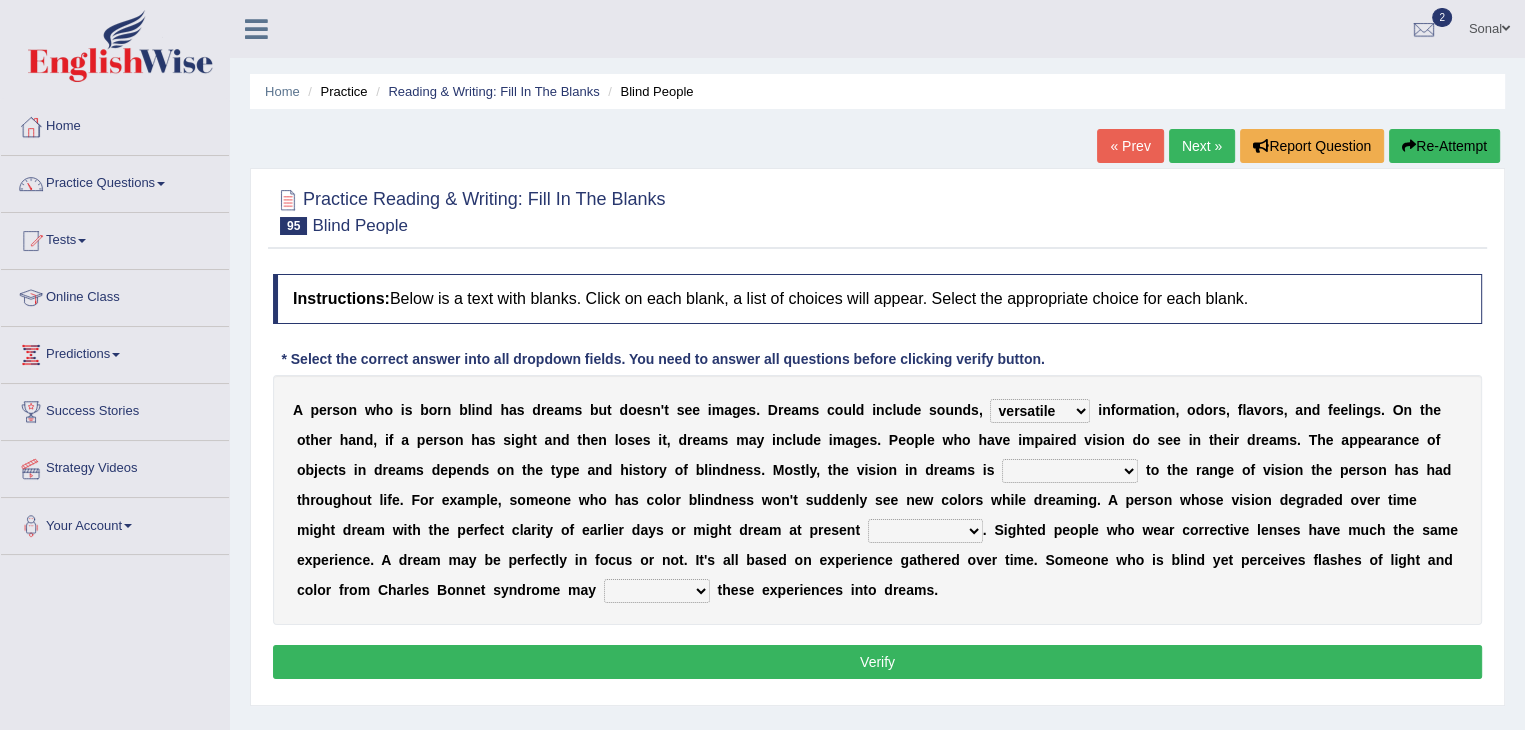 click on "volatile tactile versatile fertile" at bounding box center (1040, 411) 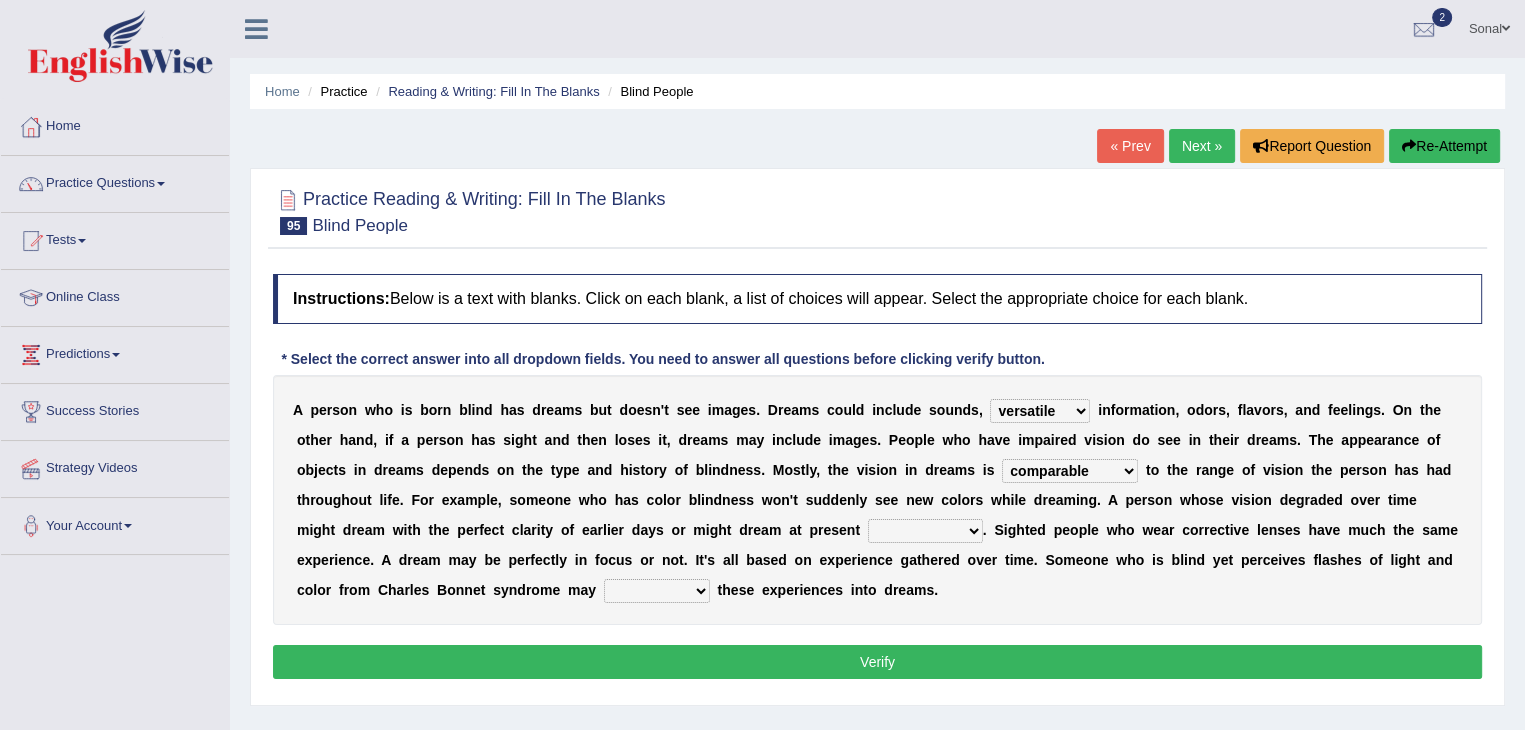 click on "agility acuity compatibility tenuity" at bounding box center (925, 531) 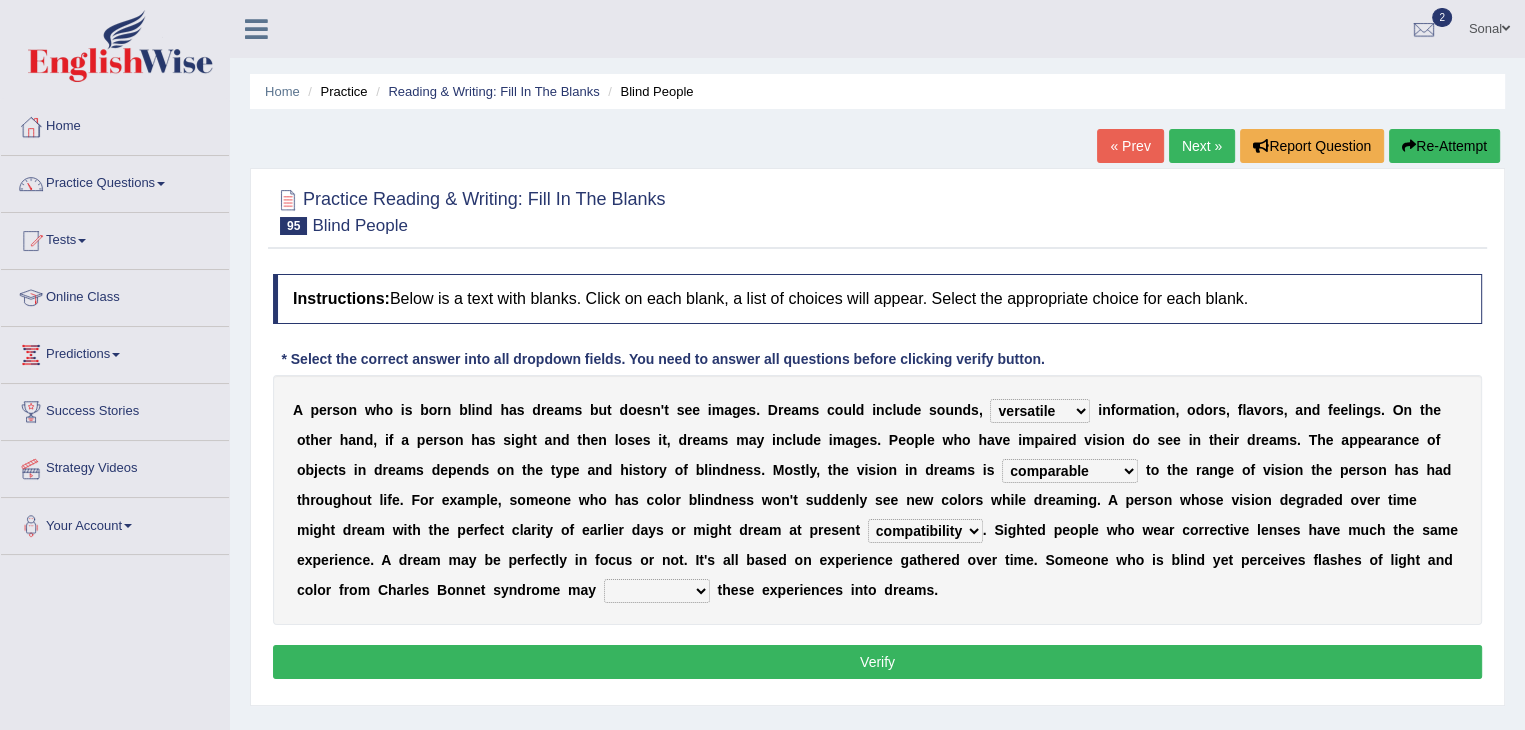 click on "institute insure incorporate inhabit" at bounding box center (657, 591) 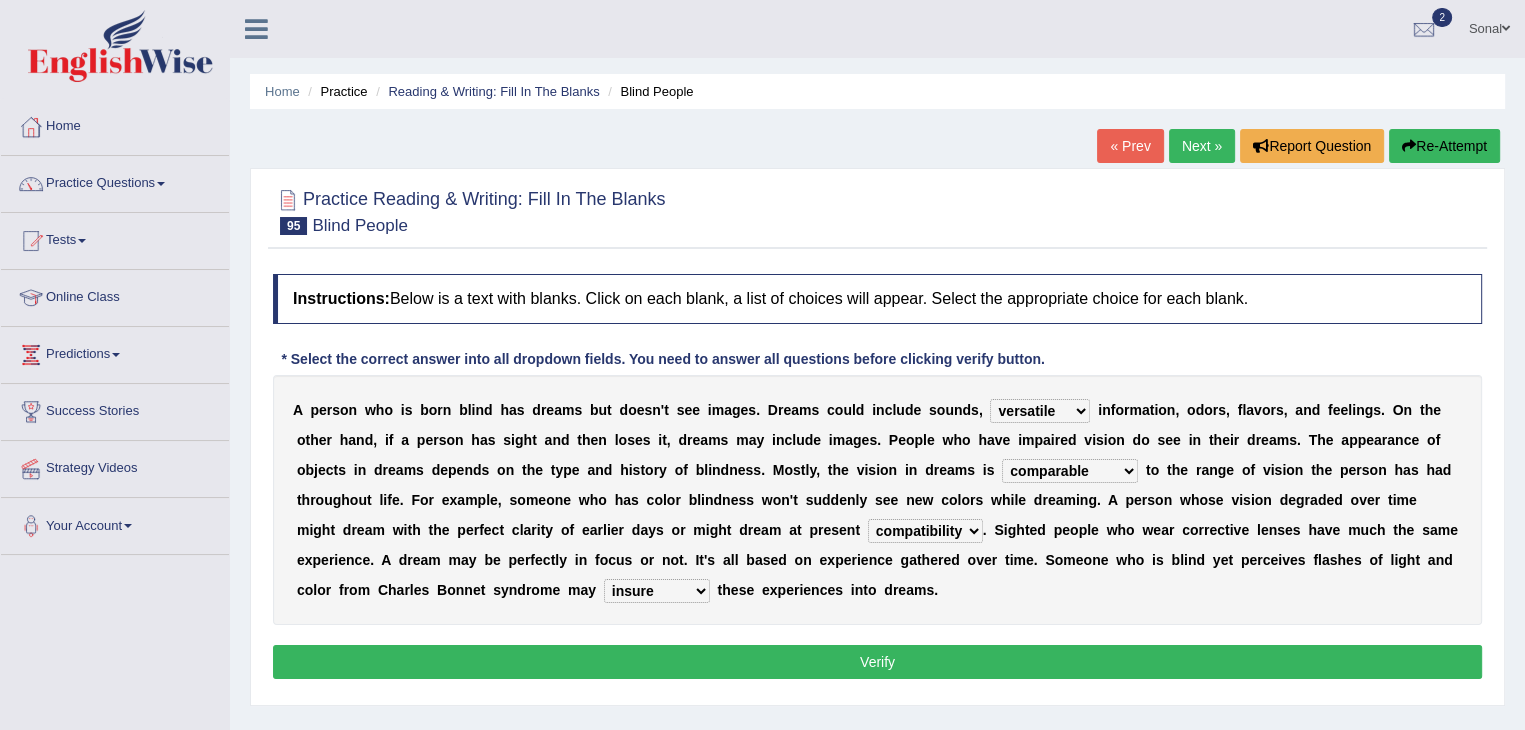 click on "institute insure incorporate inhabit" at bounding box center [657, 591] 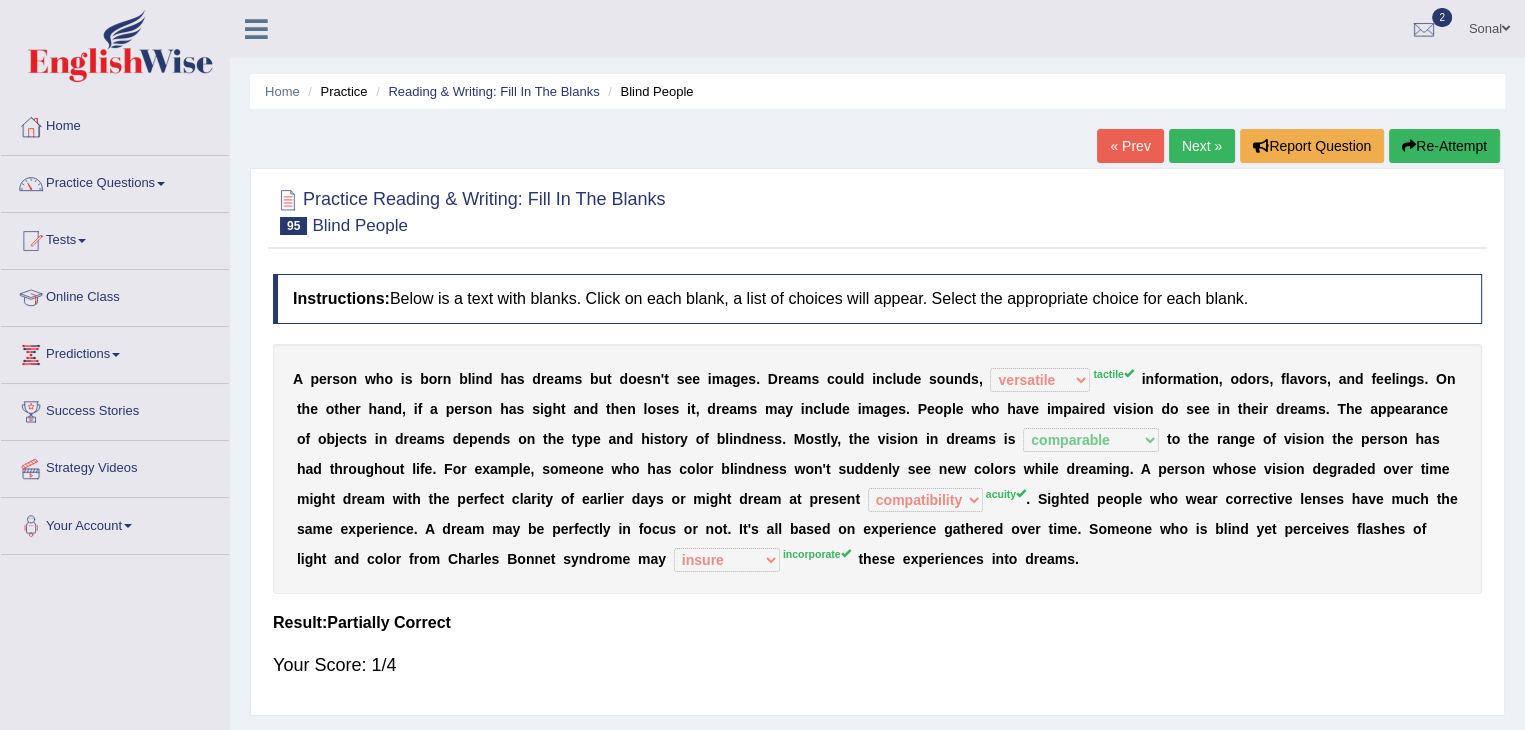 click on "Re-Attempt" at bounding box center [1444, 146] 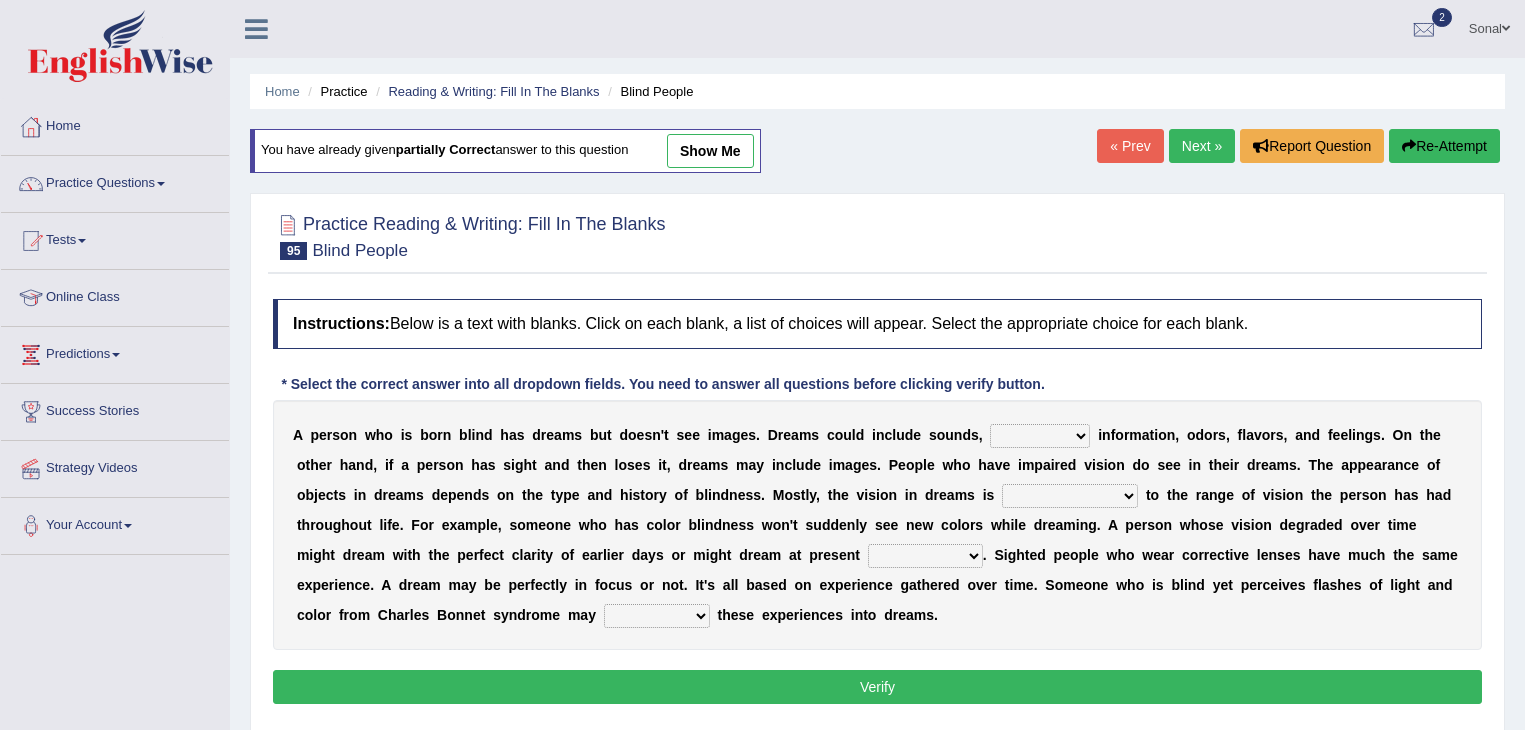 scroll, scrollTop: 0, scrollLeft: 0, axis: both 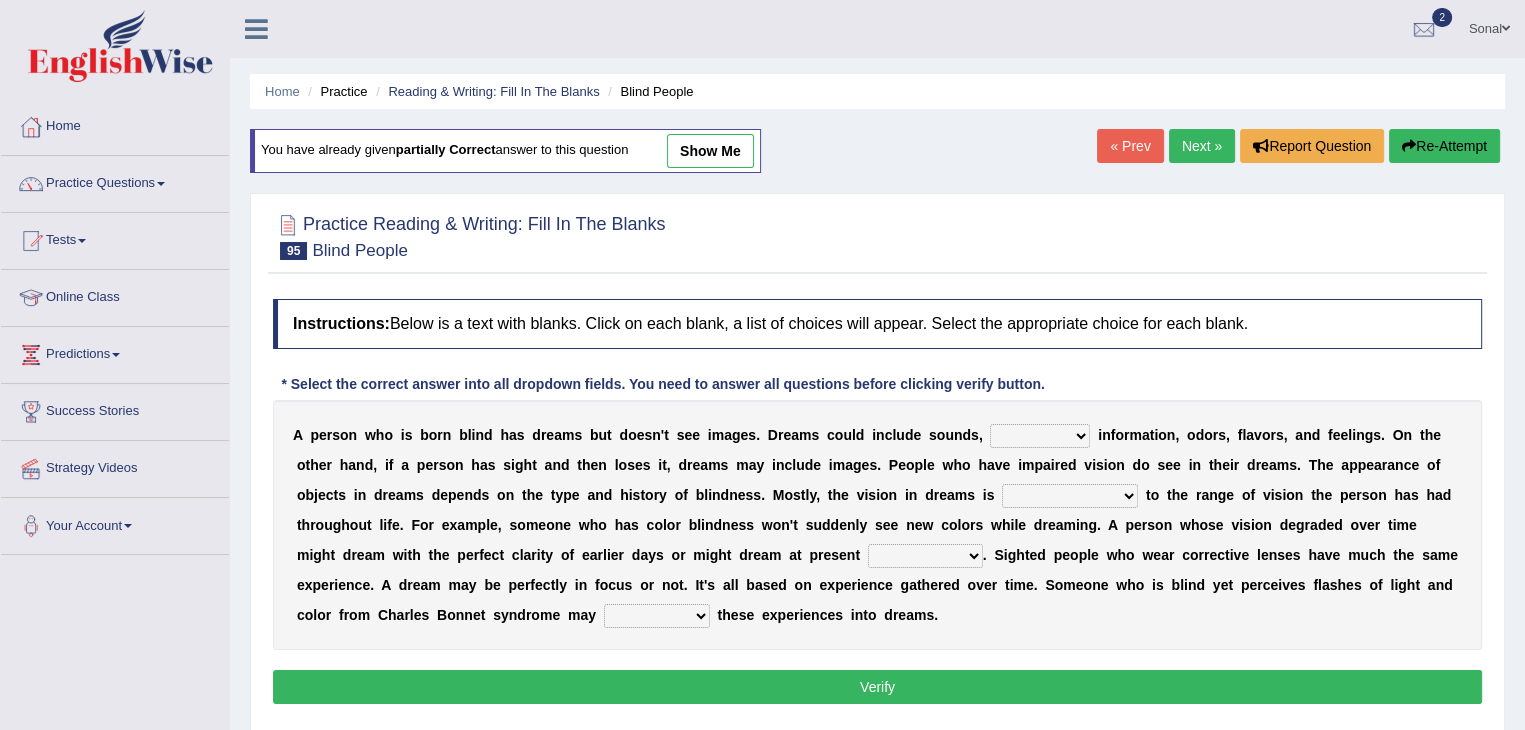 click on "volatile tactile versatile fertile" at bounding box center (1040, 436) 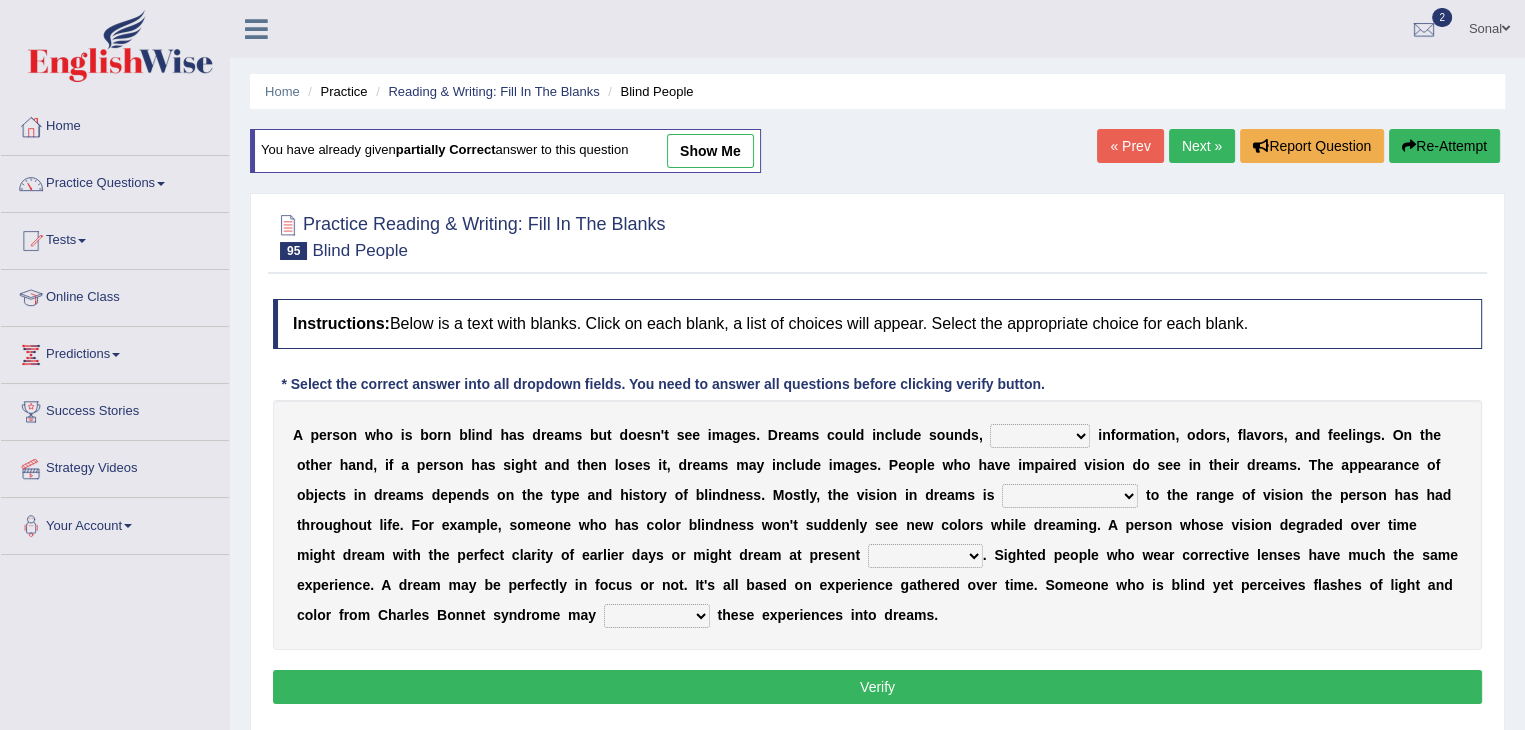 select on "tactile" 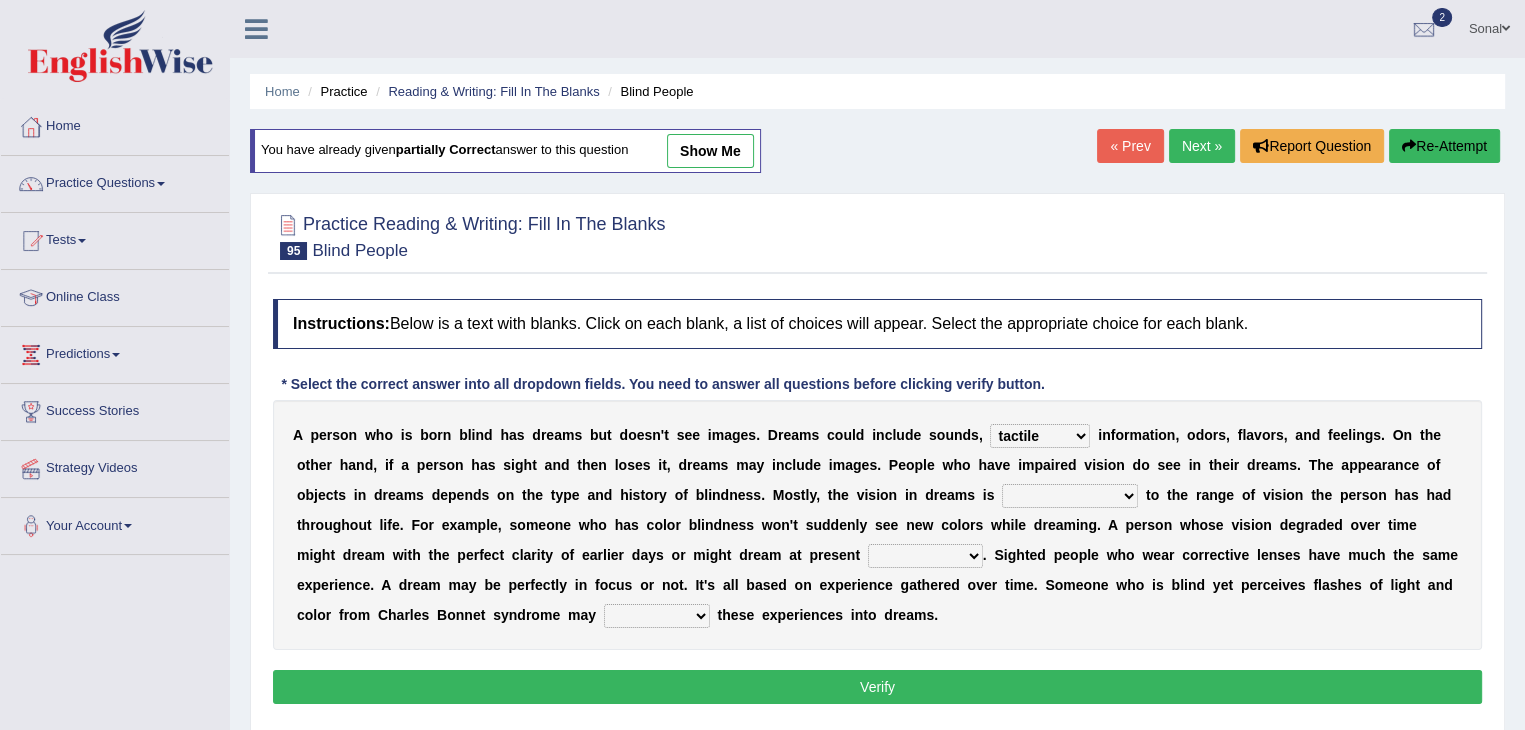 click on "volatile tactile versatile fertile" at bounding box center [1040, 436] 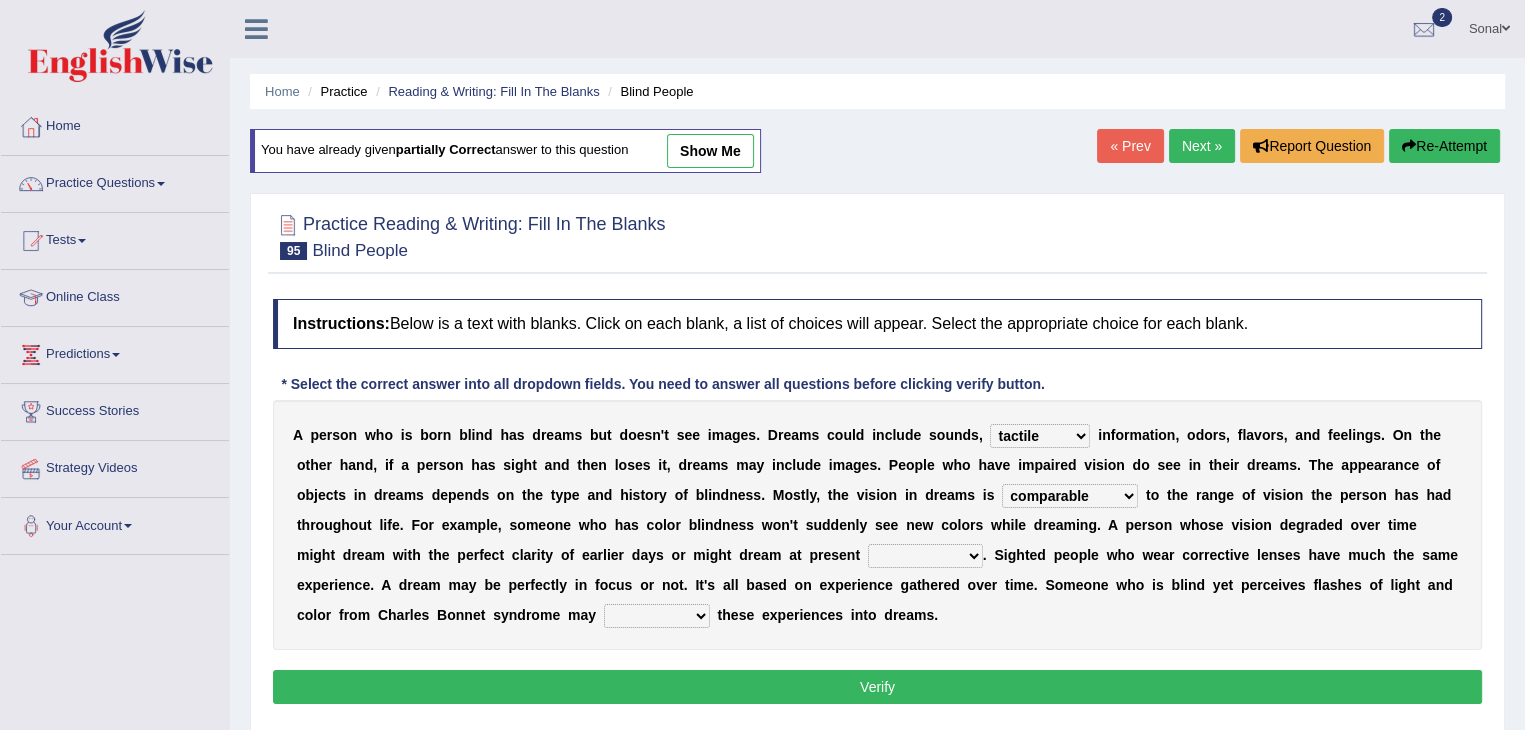 click on "comparable interchangeable incomparable imperturbable" at bounding box center (1070, 496) 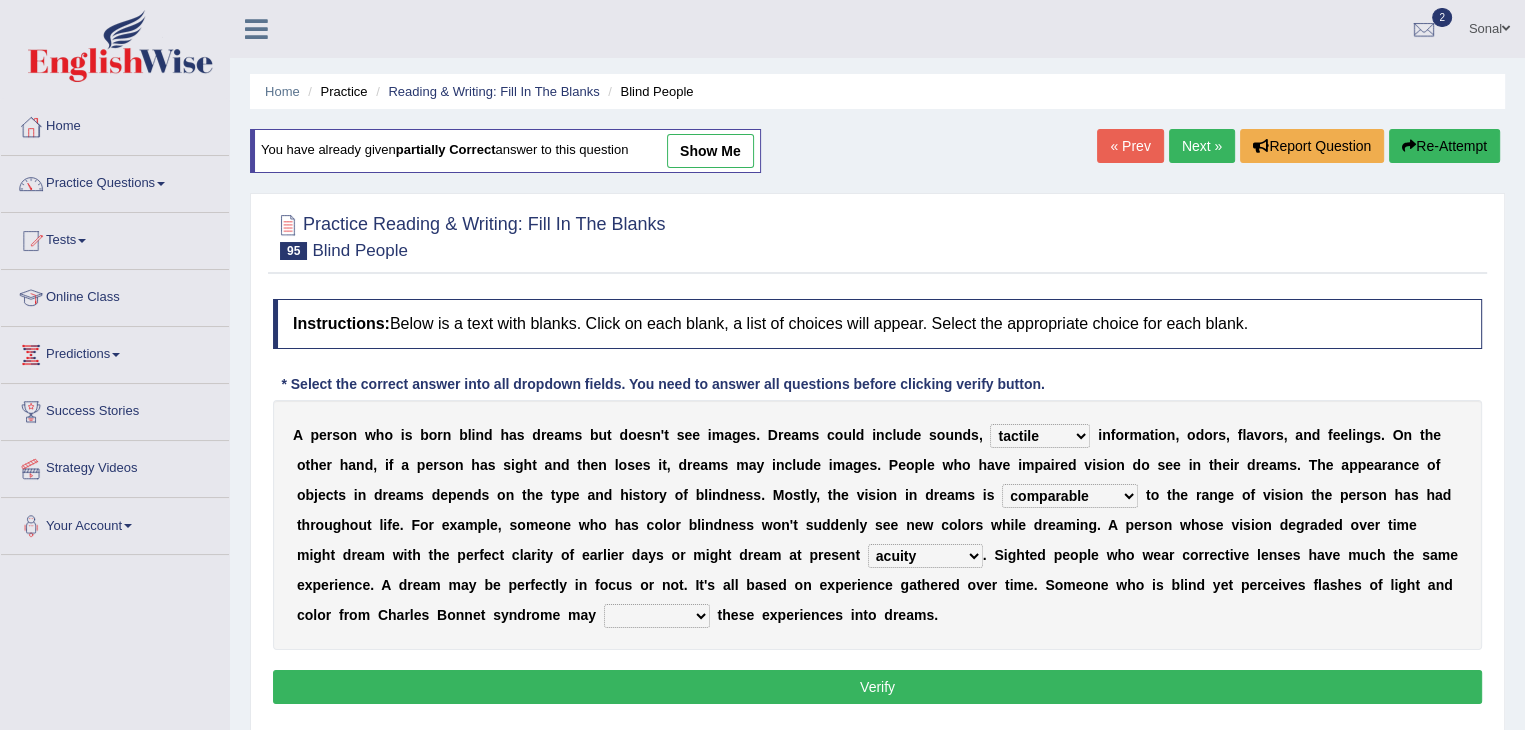 click on "agility acuity compatibility tenuity" at bounding box center (925, 556) 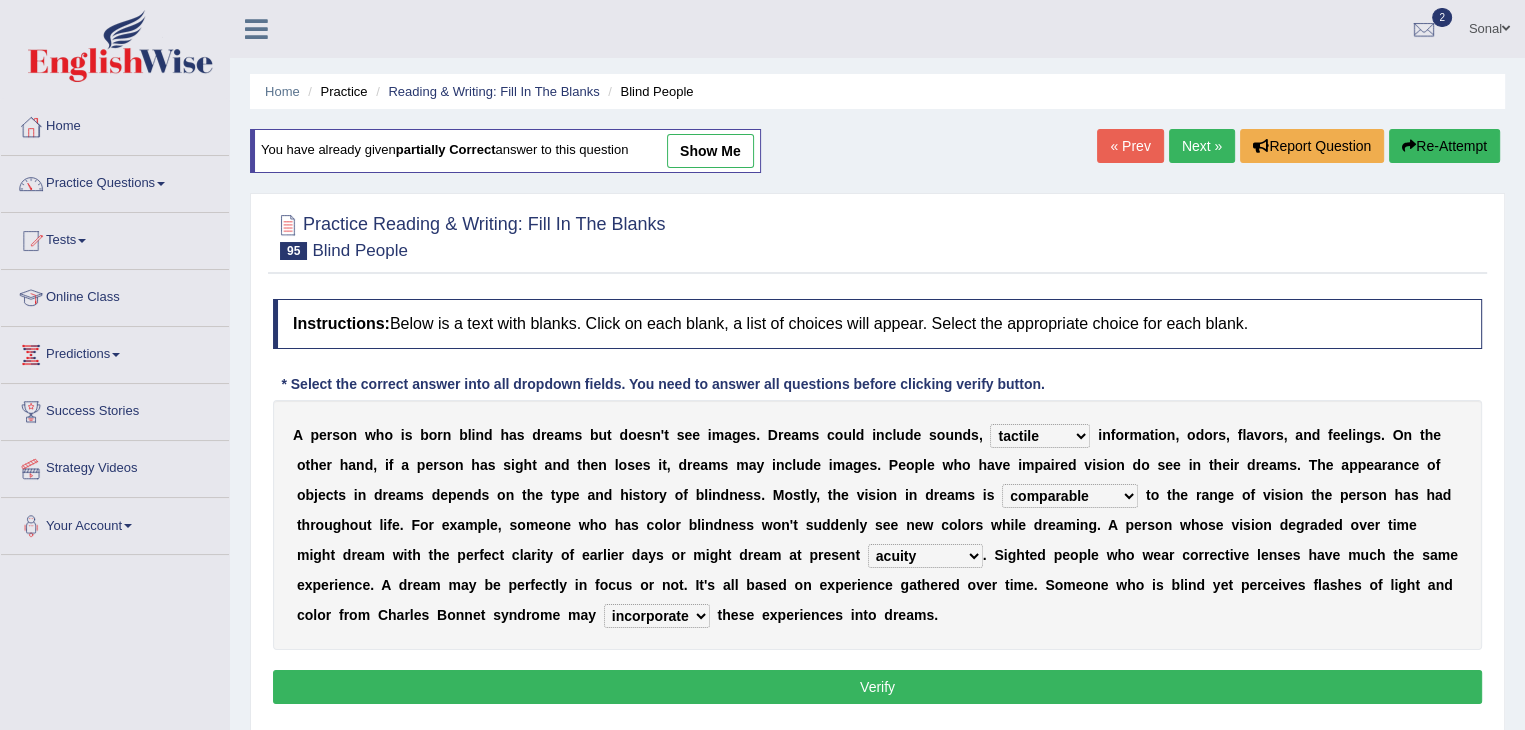 click on "institute insure incorporate inhabit" at bounding box center (657, 616) 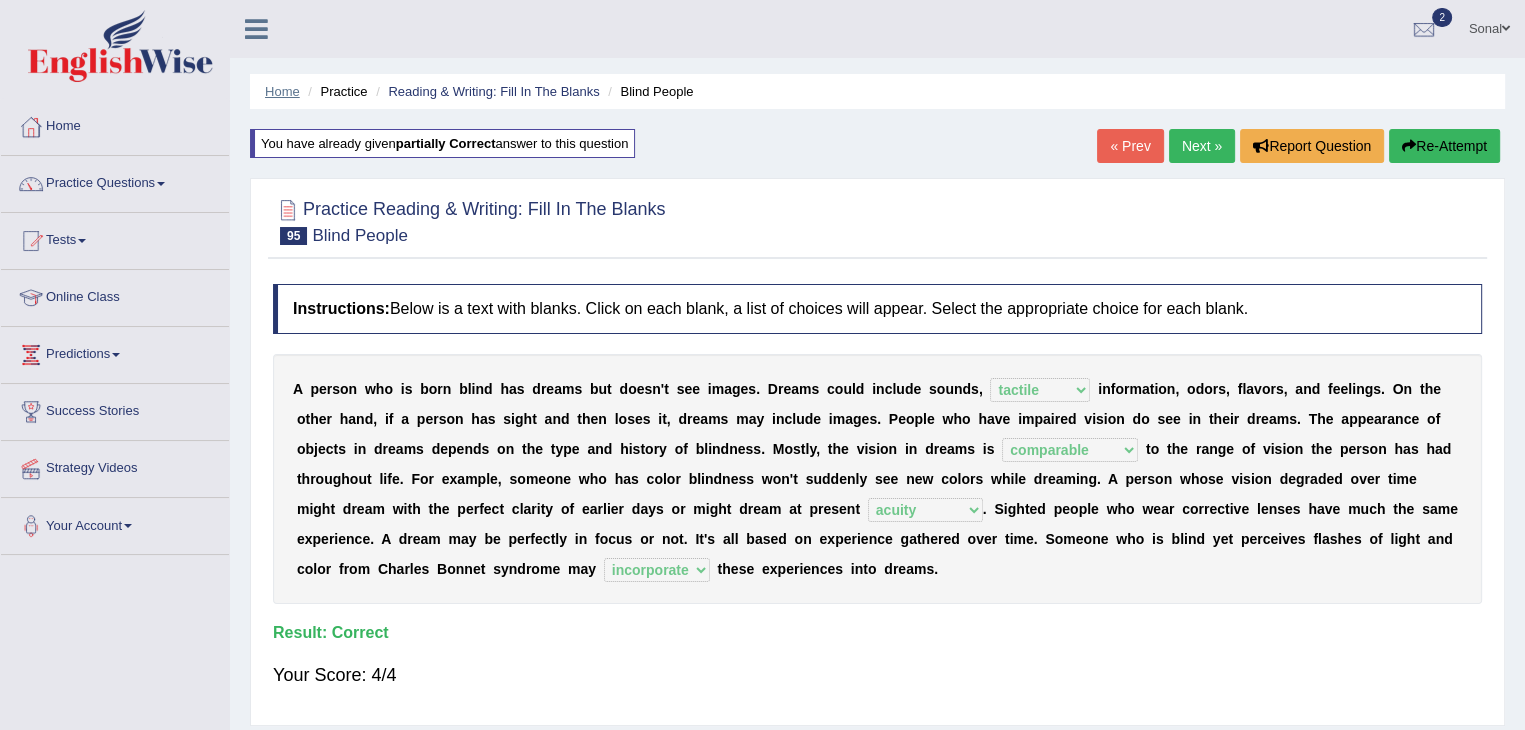 click on "Home" at bounding box center [282, 91] 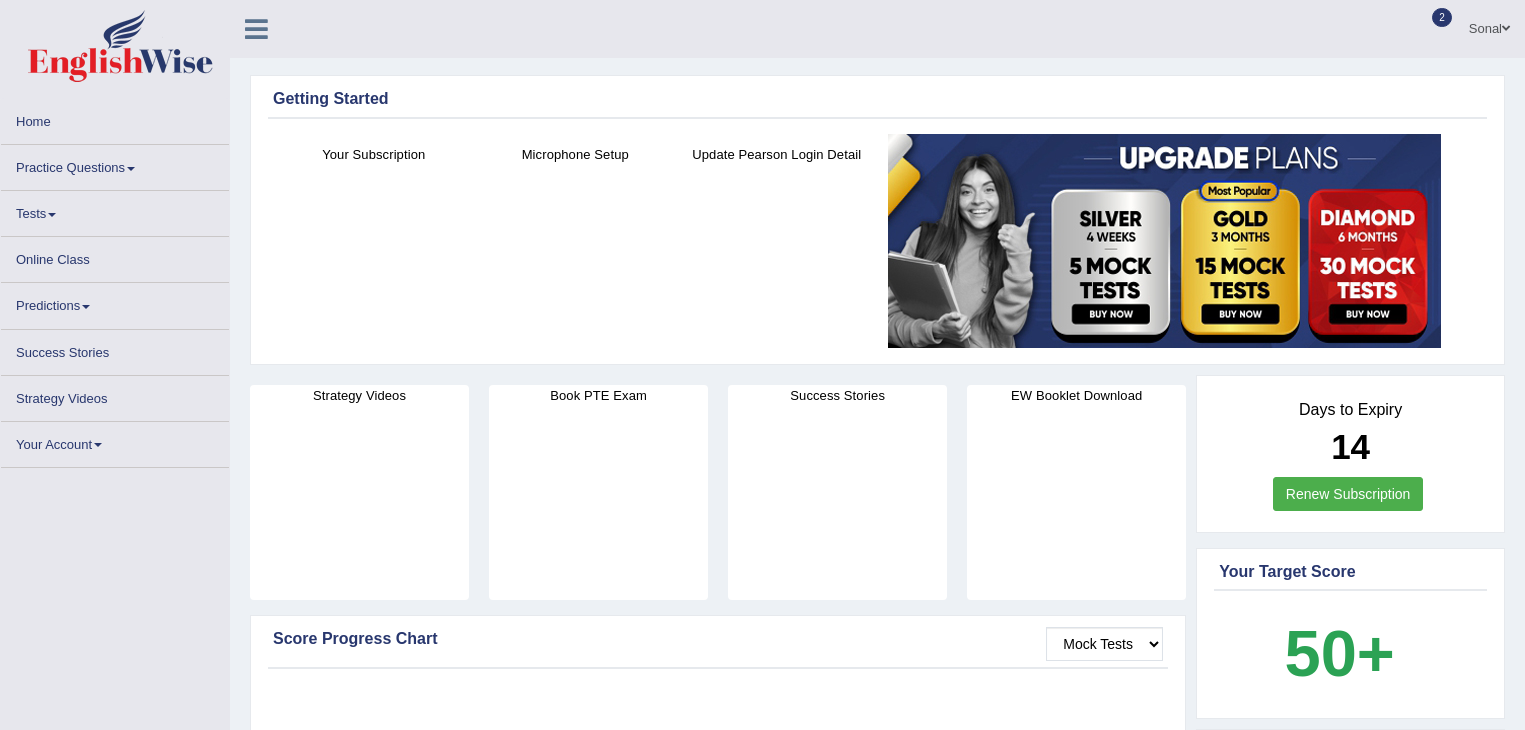 scroll, scrollTop: 0, scrollLeft: 0, axis: both 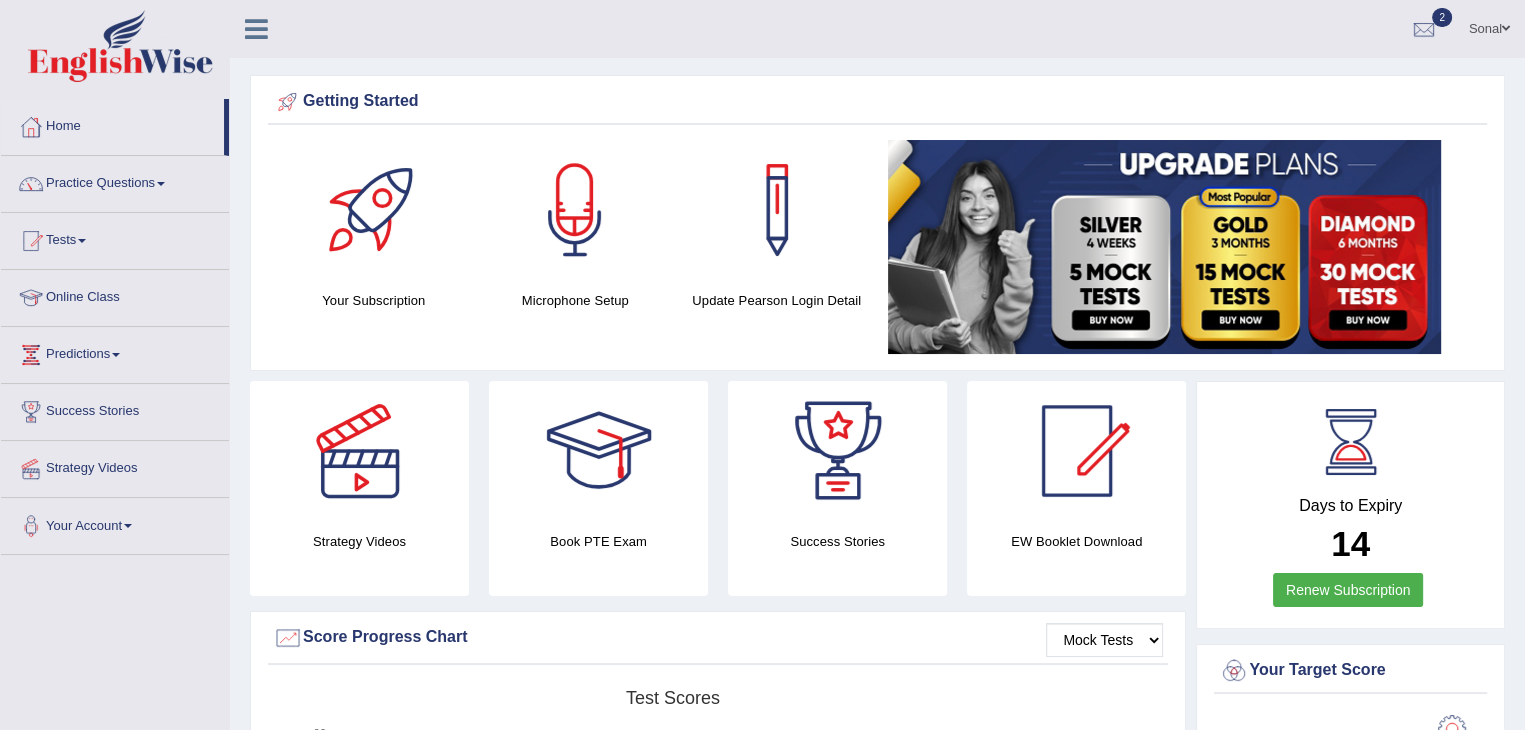 click at bounding box center (161, 184) 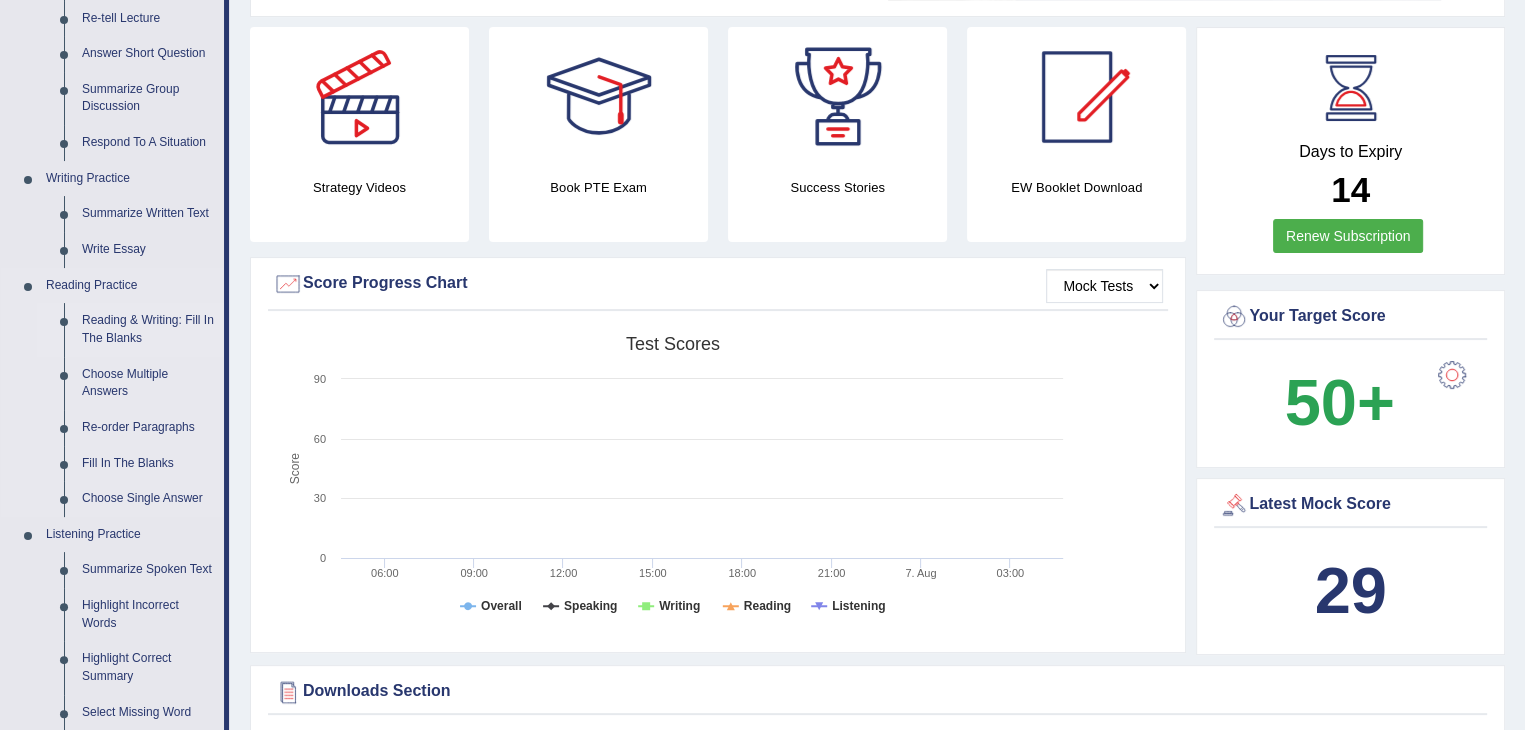 scroll, scrollTop: 358, scrollLeft: 0, axis: vertical 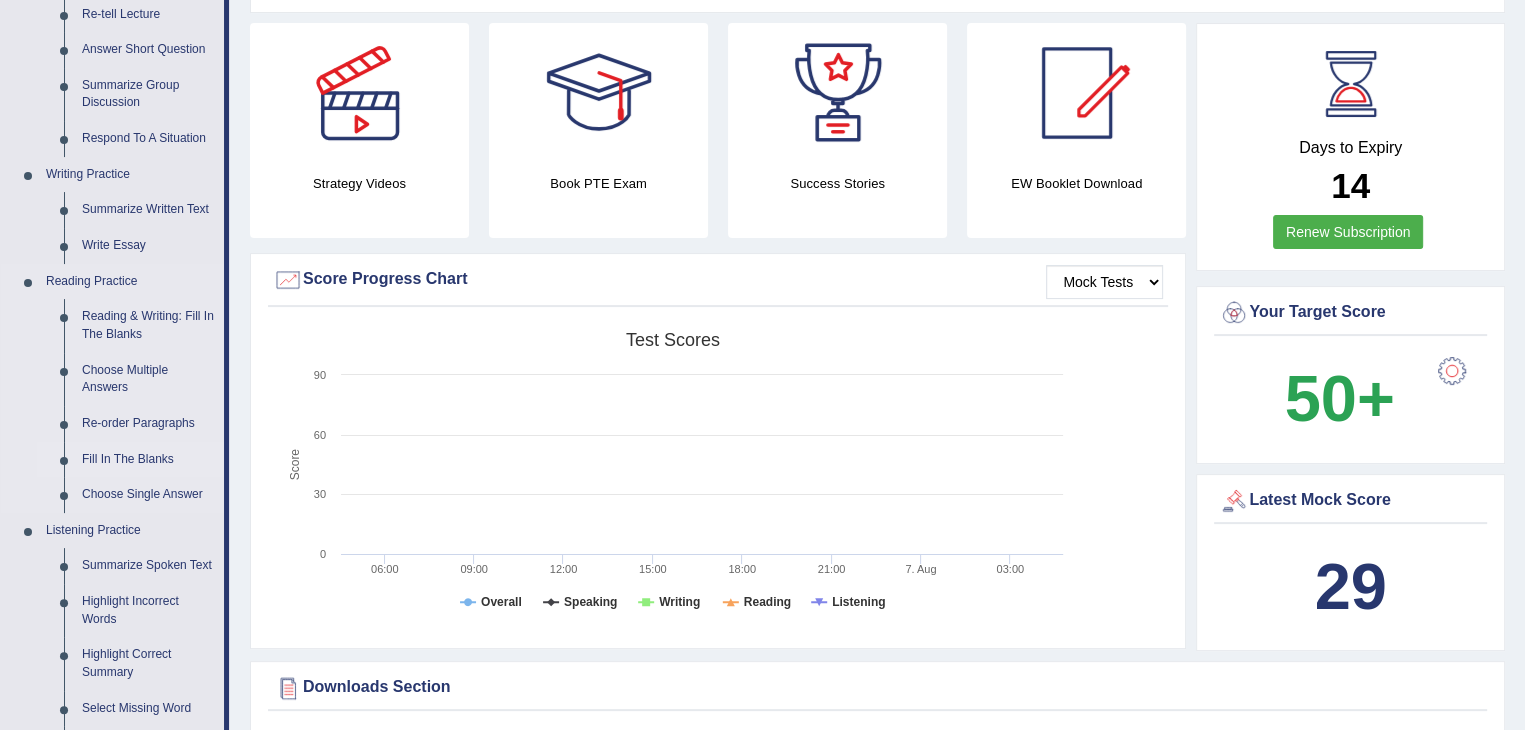 click on "Fill In The Blanks" at bounding box center (148, 460) 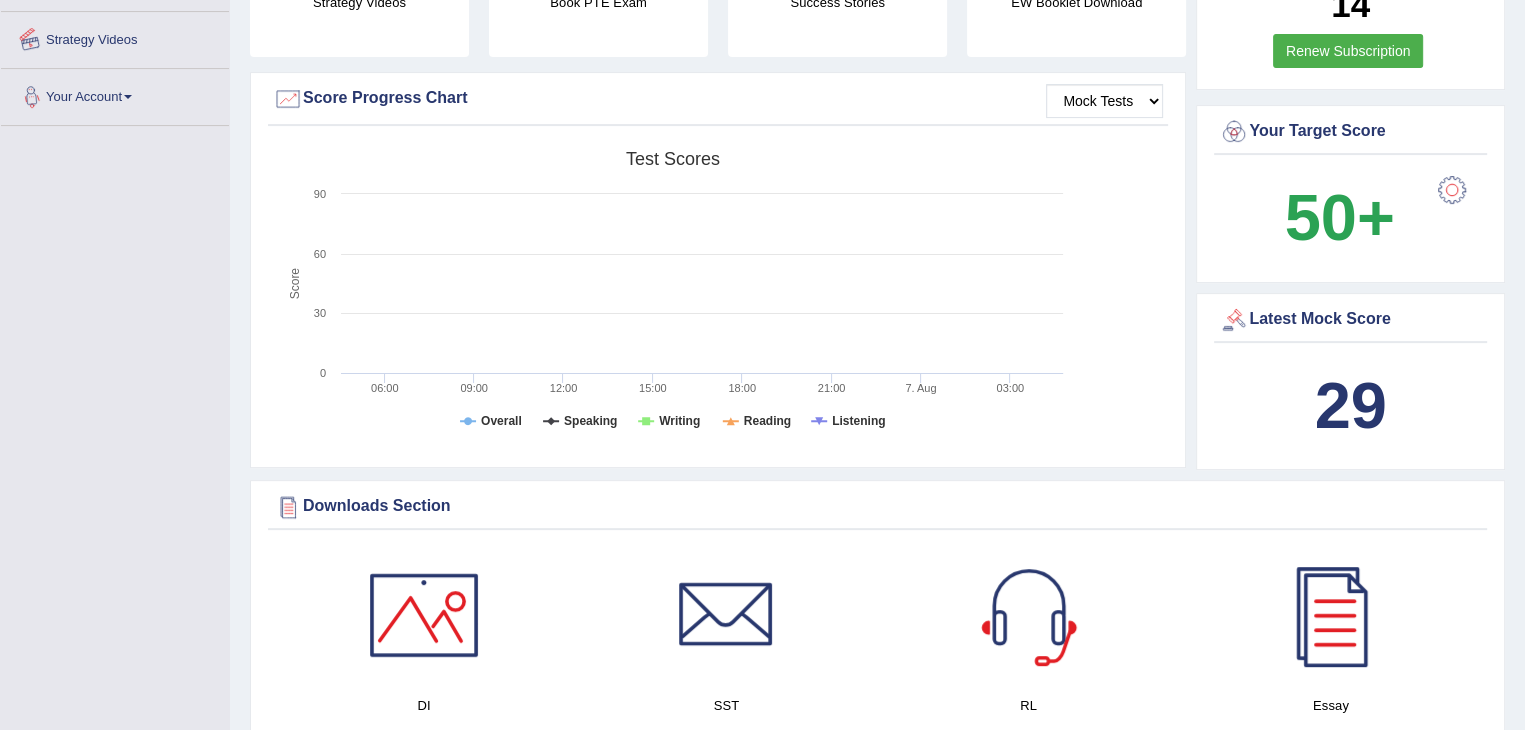 scroll, scrollTop: 675, scrollLeft: 0, axis: vertical 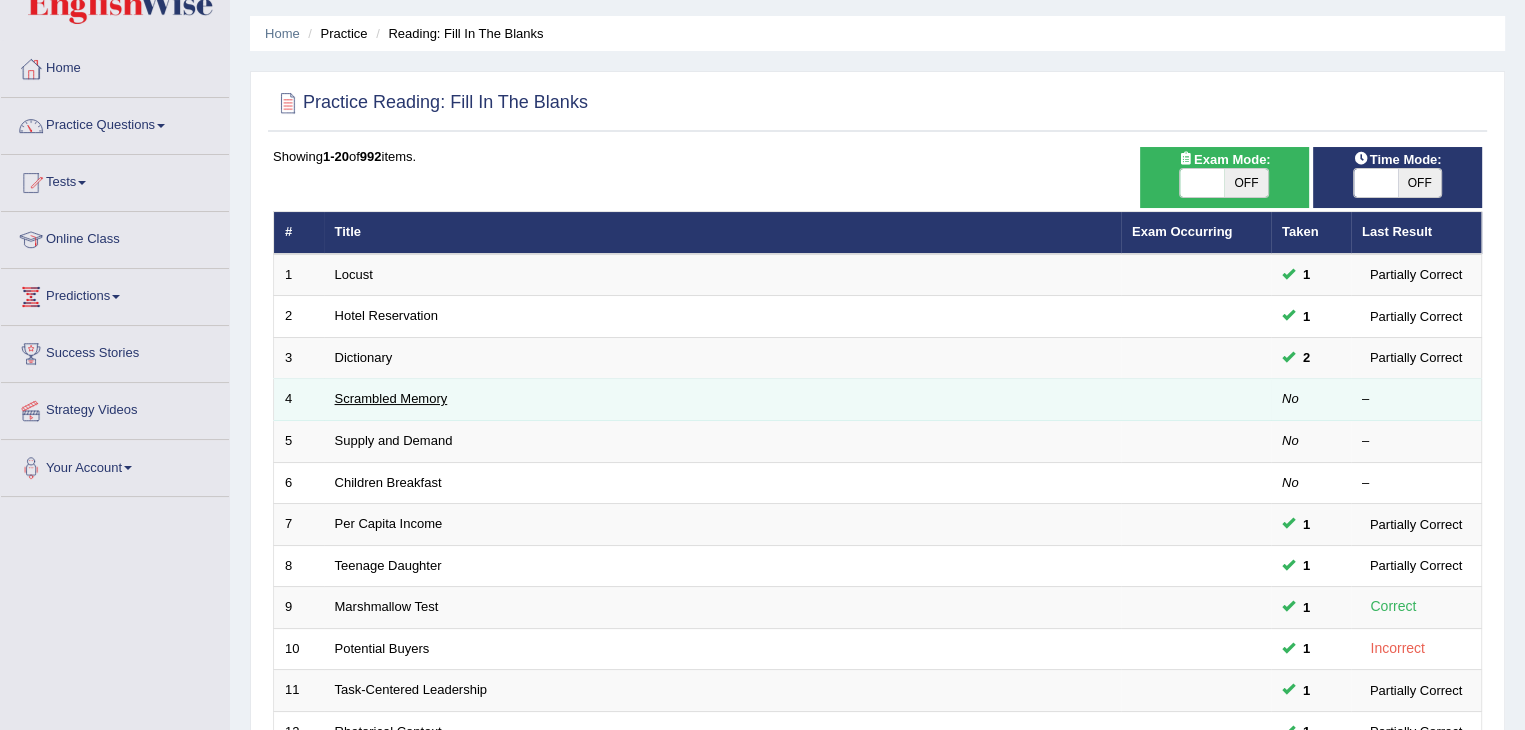 click on "Scrambled Memory" at bounding box center (391, 398) 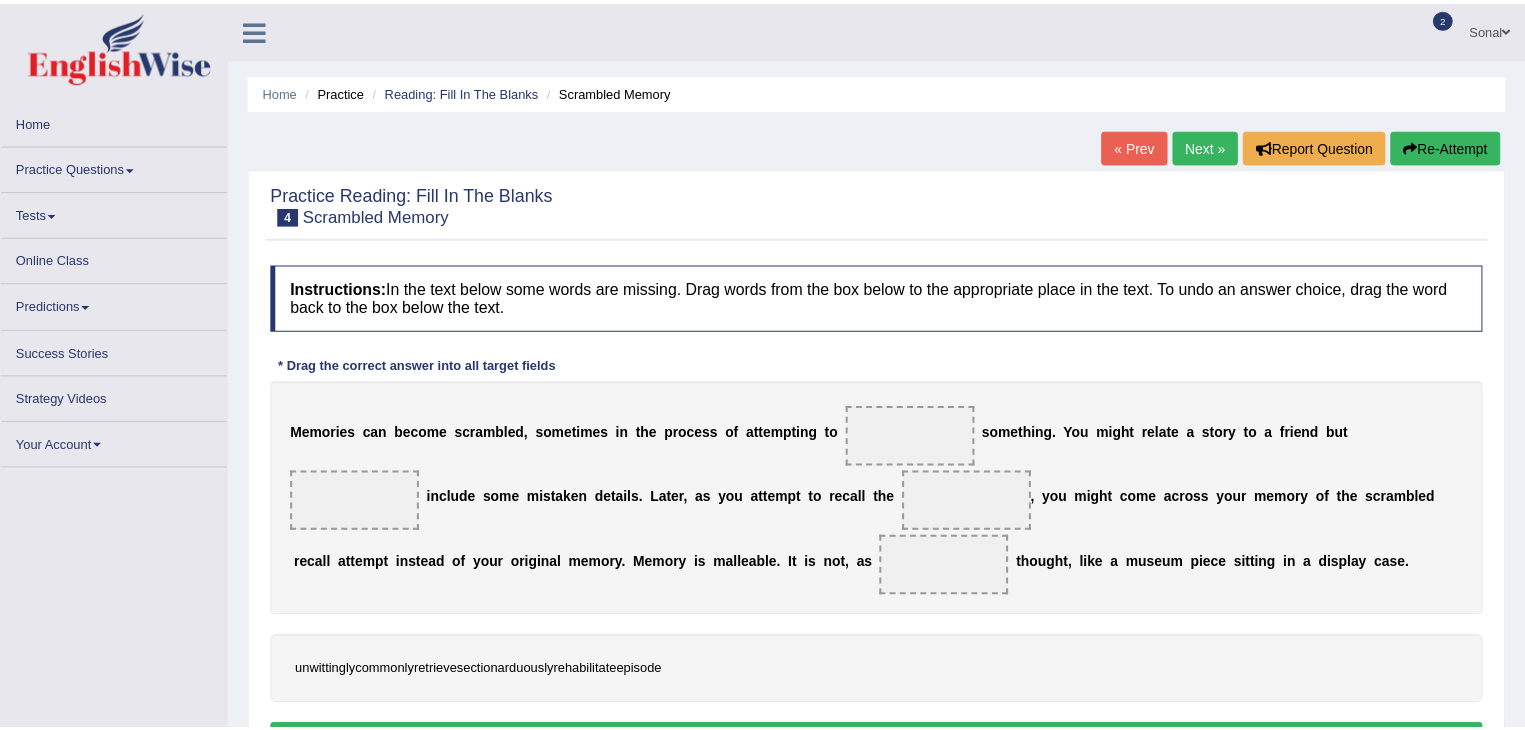 scroll, scrollTop: 0, scrollLeft: 0, axis: both 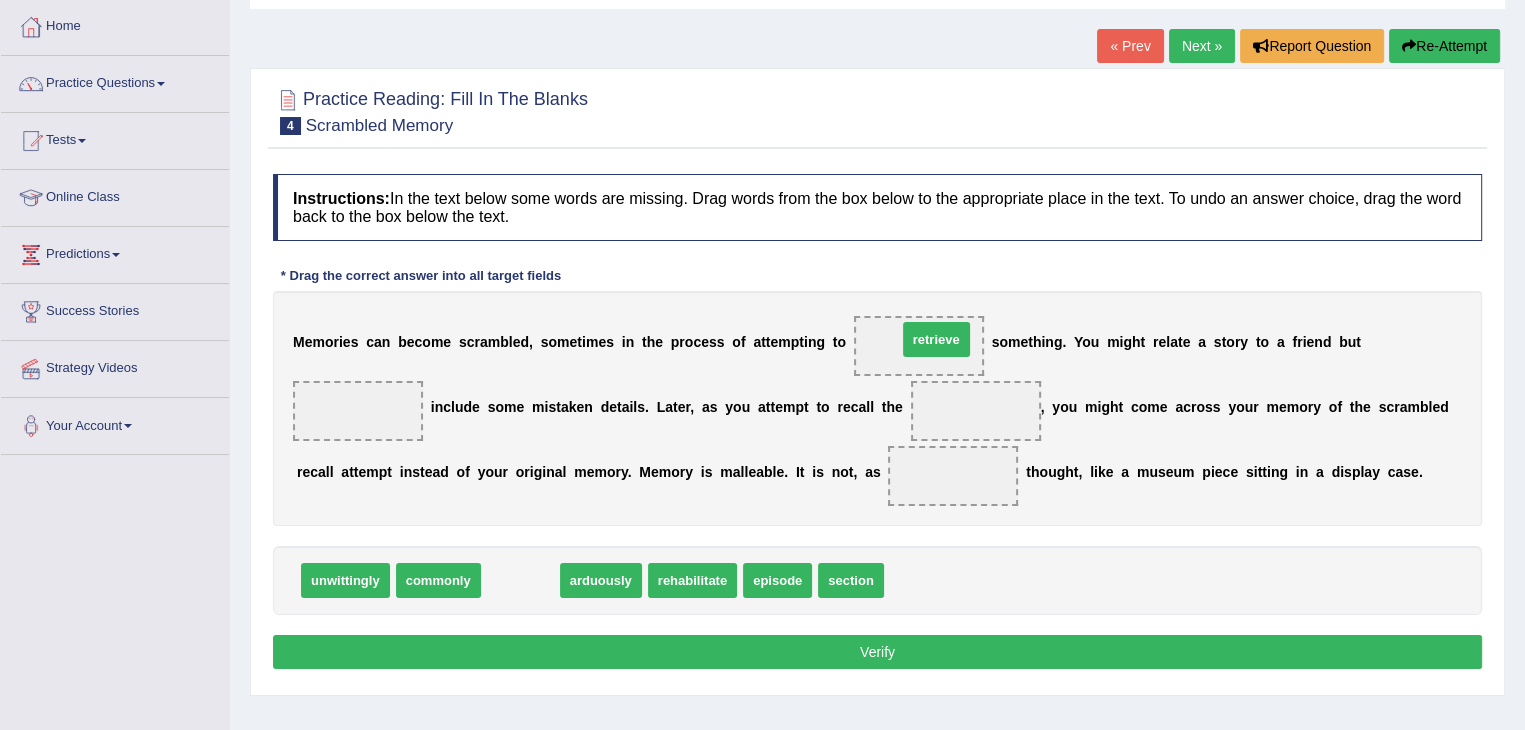 drag, startPoint x: 504, startPoint y: 581, endPoint x: 920, endPoint y: 340, distance: 480.7671 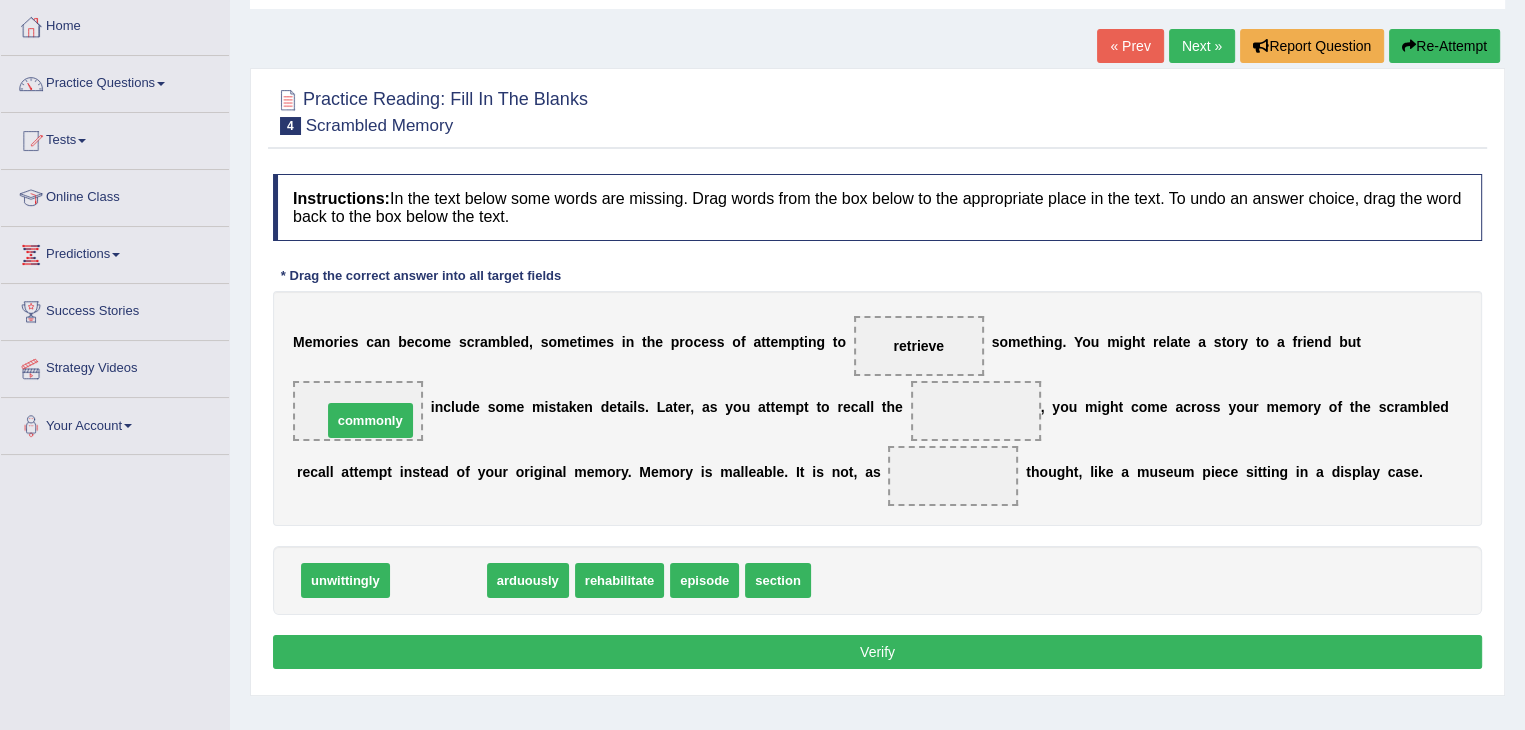 drag, startPoint x: 444, startPoint y: 581, endPoint x: 378, endPoint y: 417, distance: 176.78235 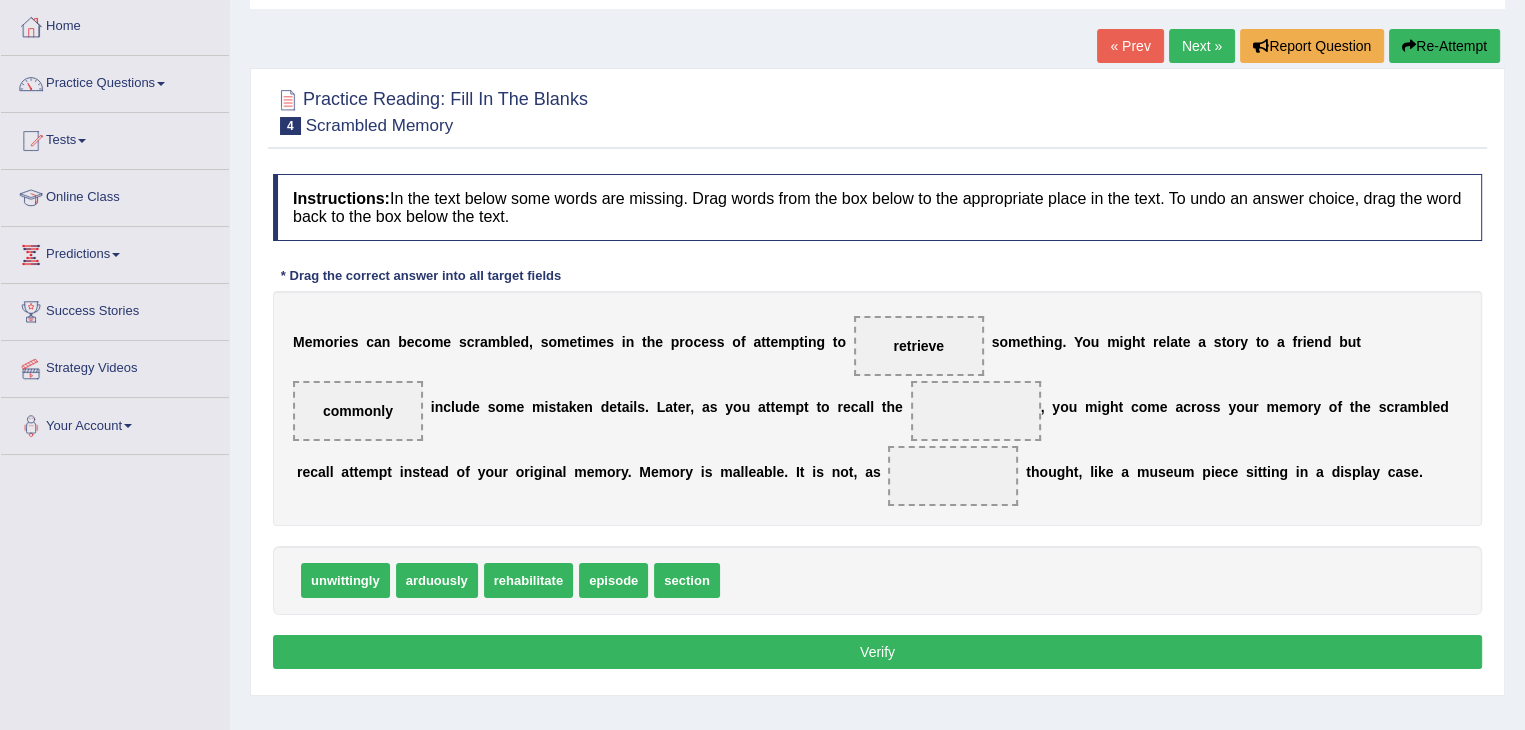 click at bounding box center (953, 476) 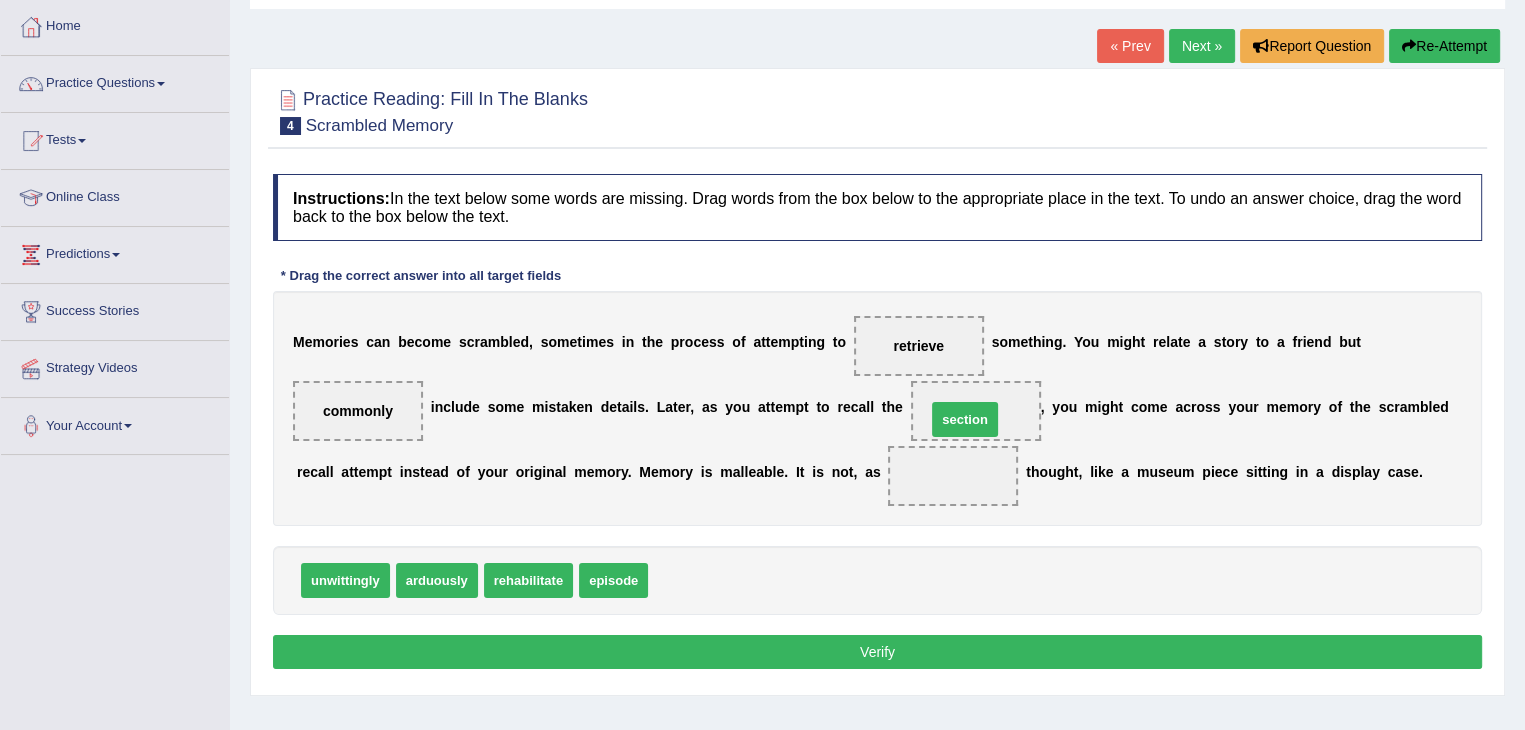 drag, startPoint x: 691, startPoint y: 574, endPoint x: 970, endPoint y: 410, distance: 323.63095 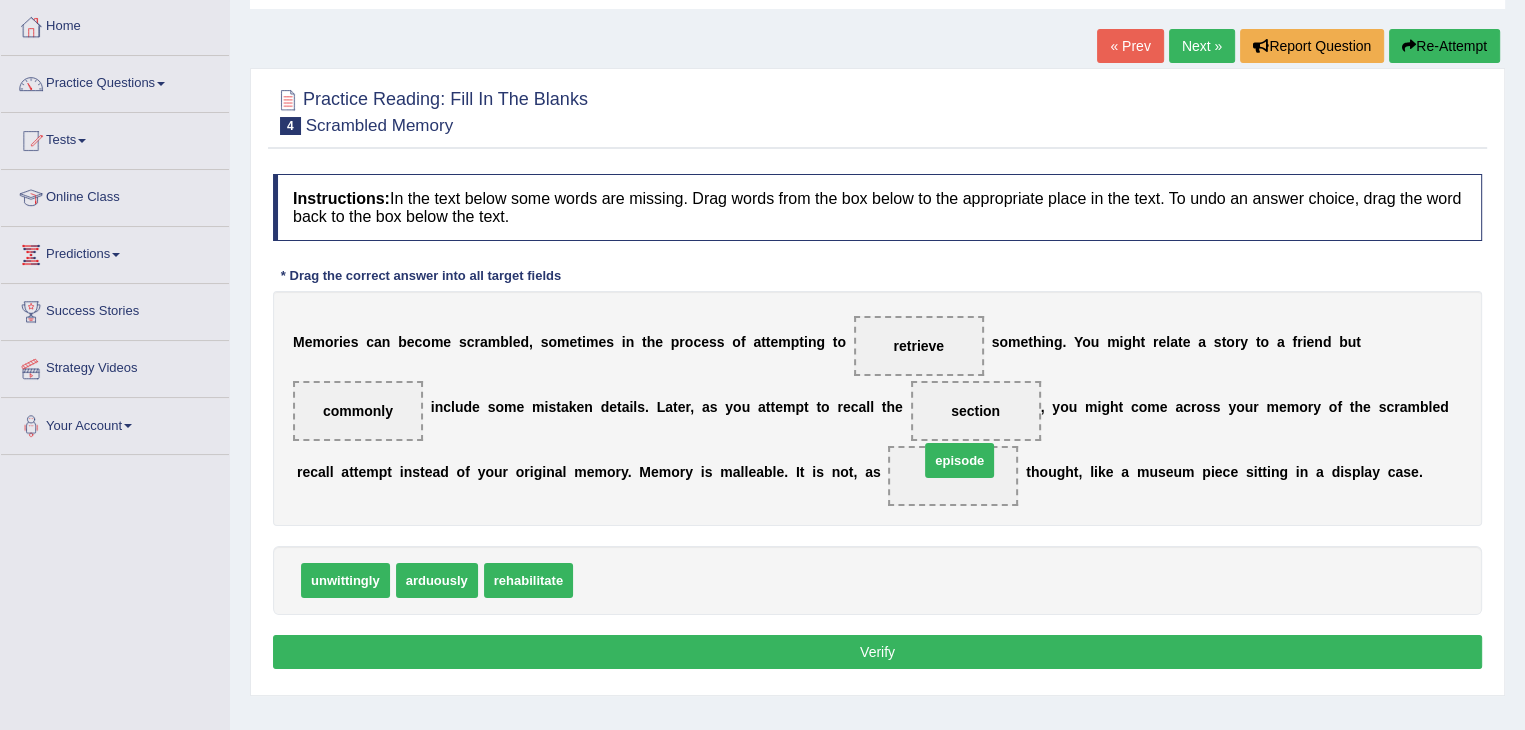 drag, startPoint x: 614, startPoint y: 579, endPoint x: 960, endPoint y: 461, distance: 365.56805 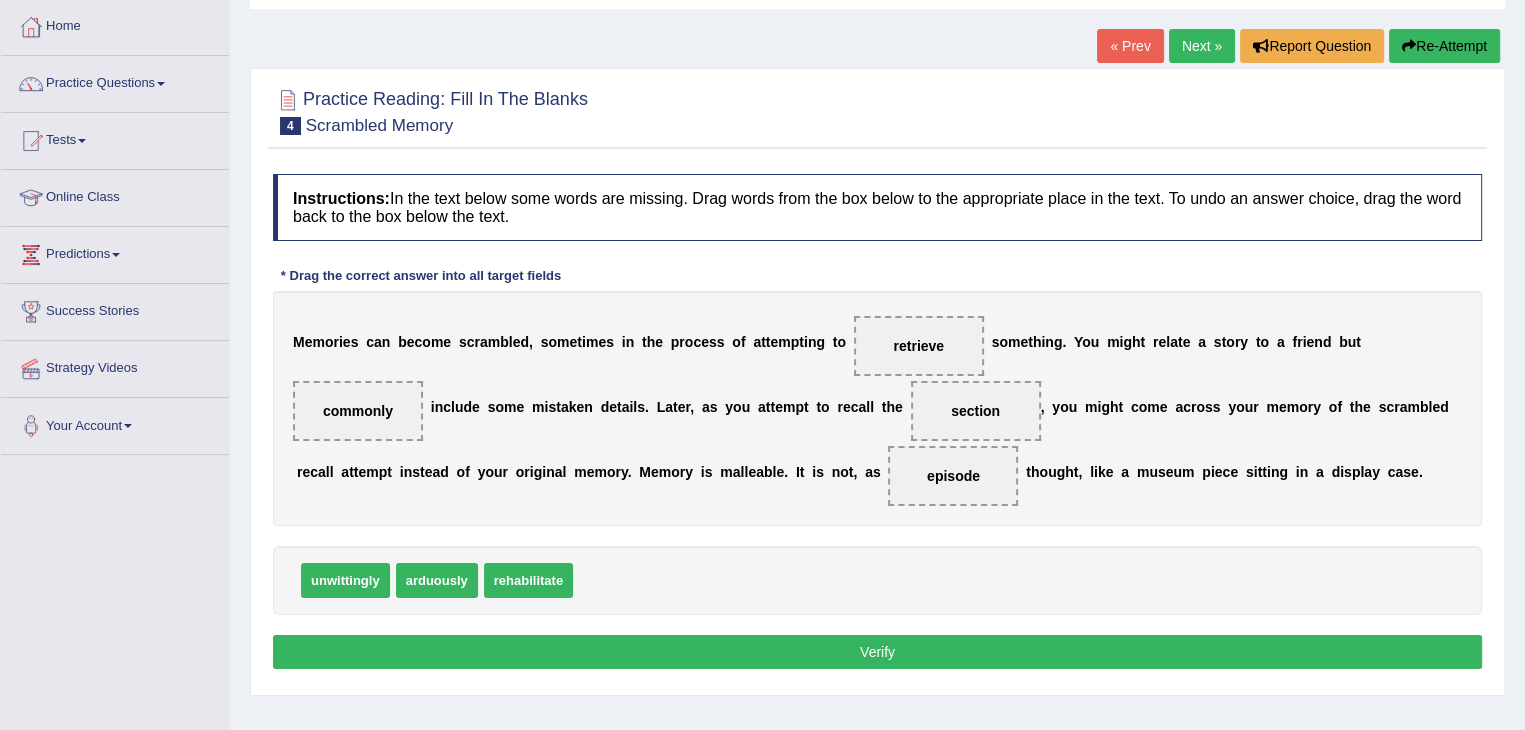 click on "Verify" at bounding box center [877, 652] 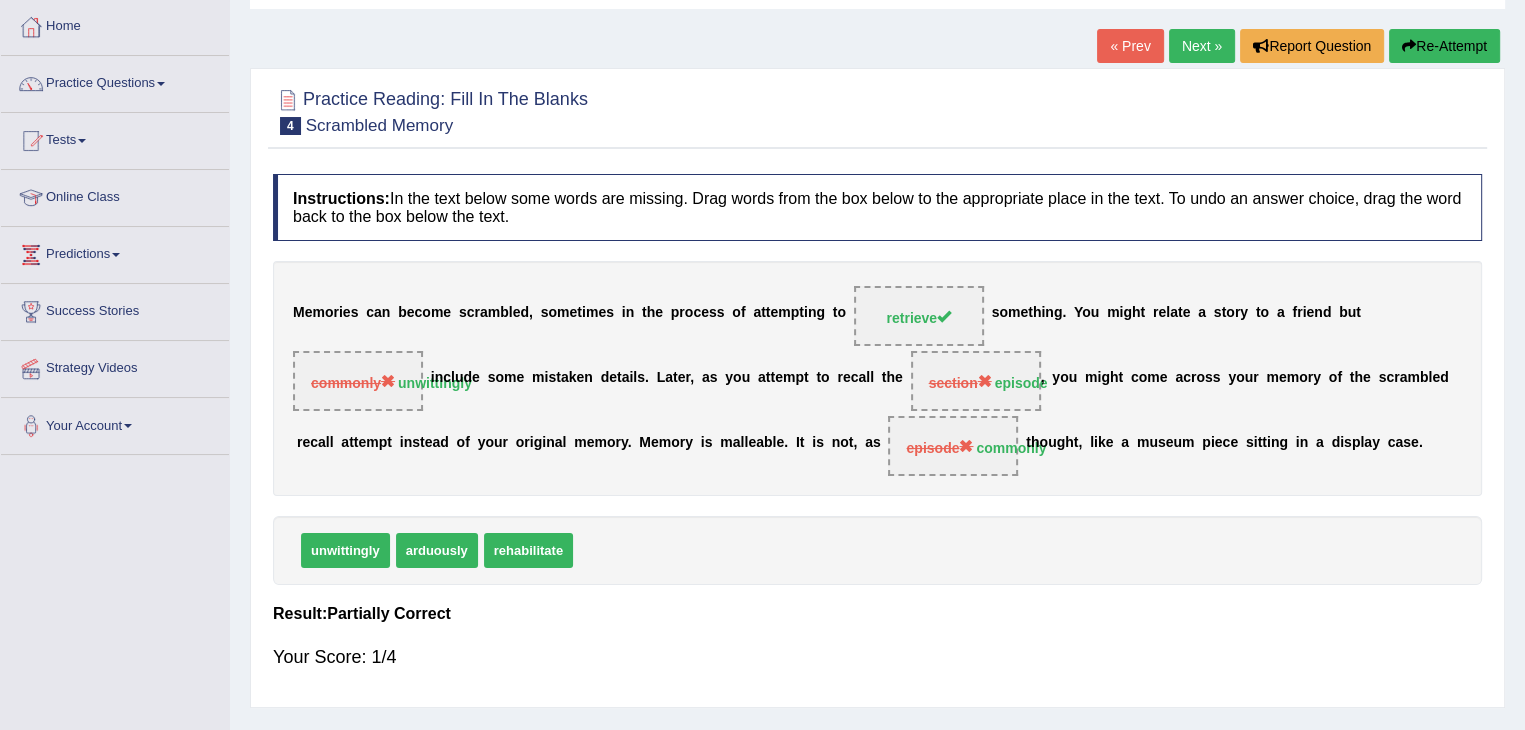 click on "Re-Attempt" at bounding box center [1444, 46] 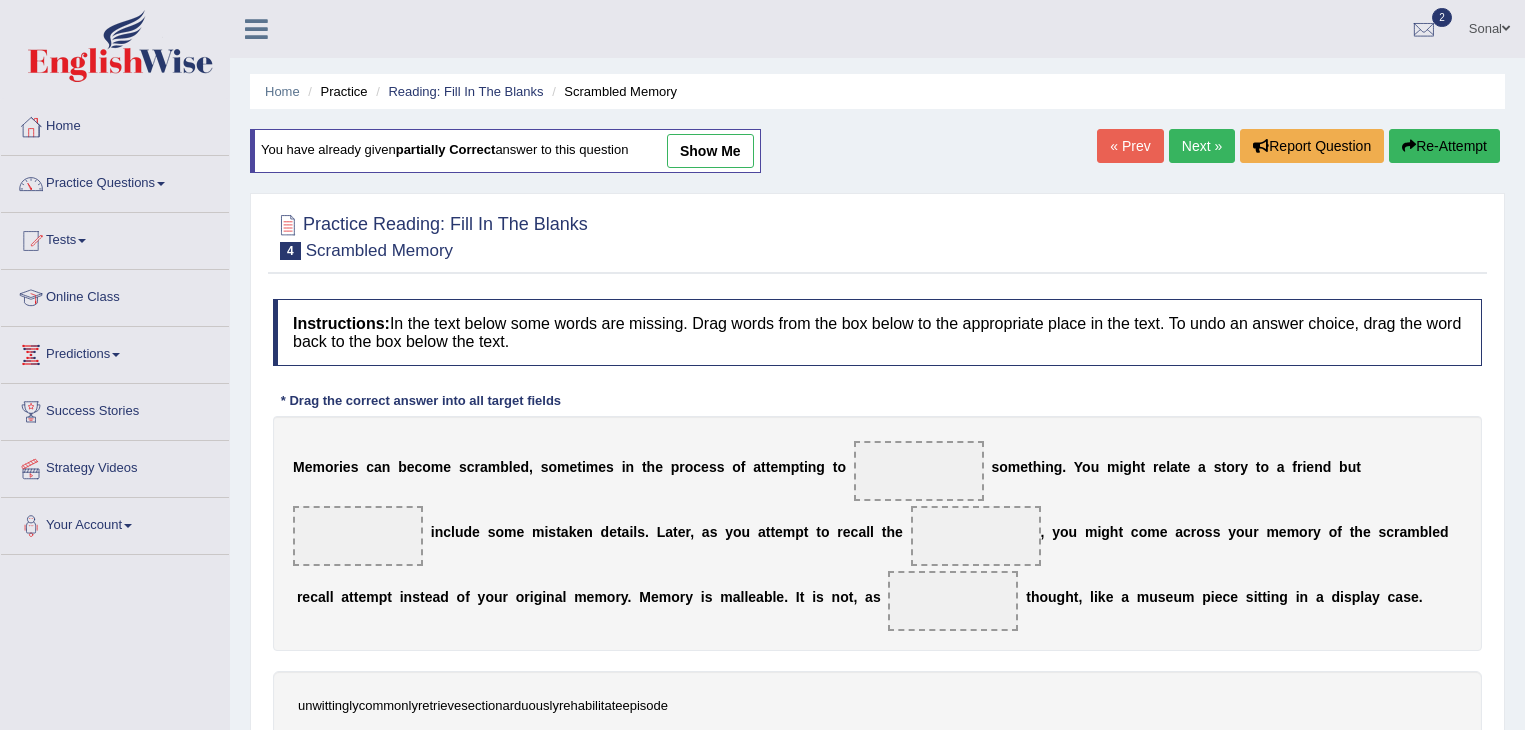 scroll, scrollTop: 100, scrollLeft: 0, axis: vertical 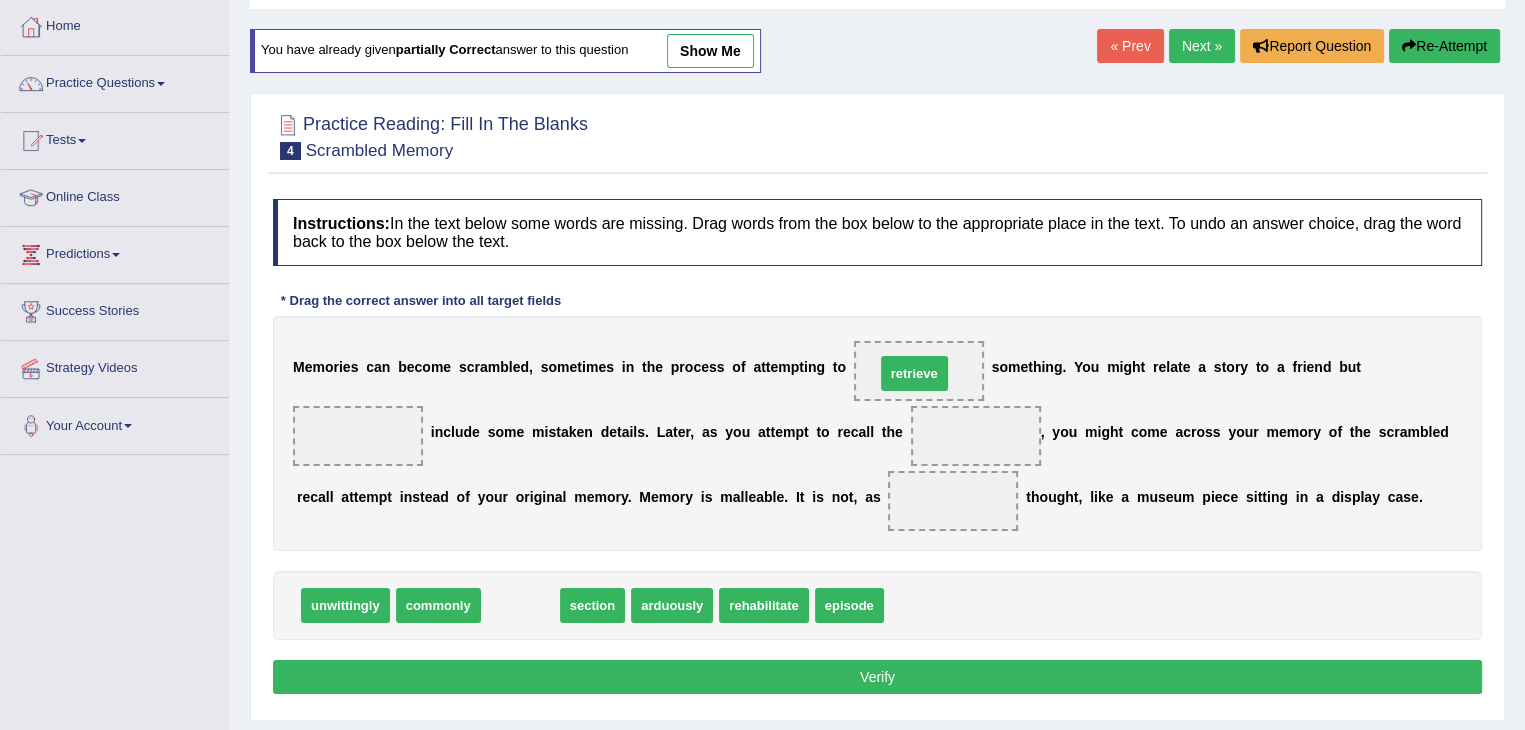 drag, startPoint x: 512, startPoint y: 605, endPoint x: 906, endPoint y: 375, distance: 456.21924 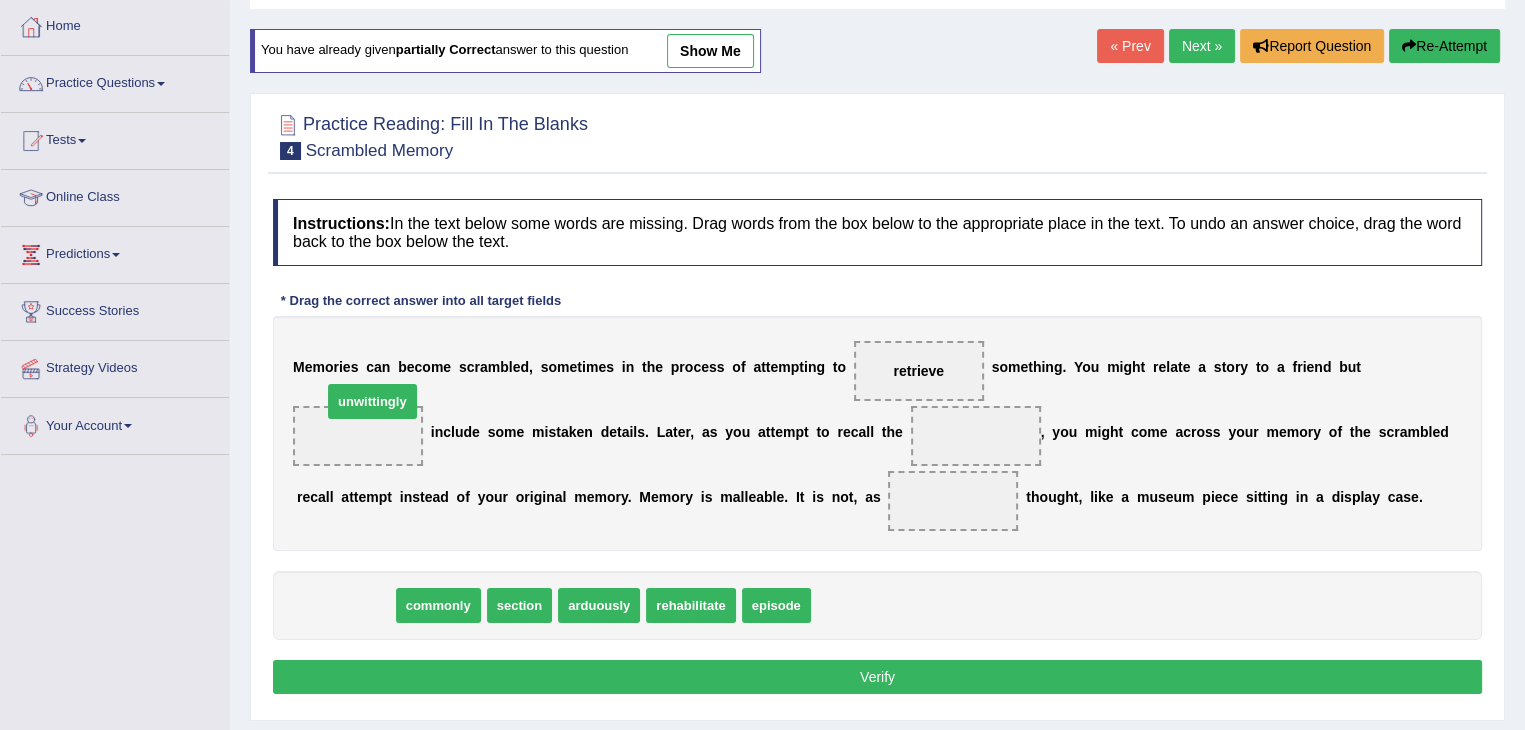 drag, startPoint x: 332, startPoint y: 604, endPoint x: 349, endPoint y: 431, distance: 173.83325 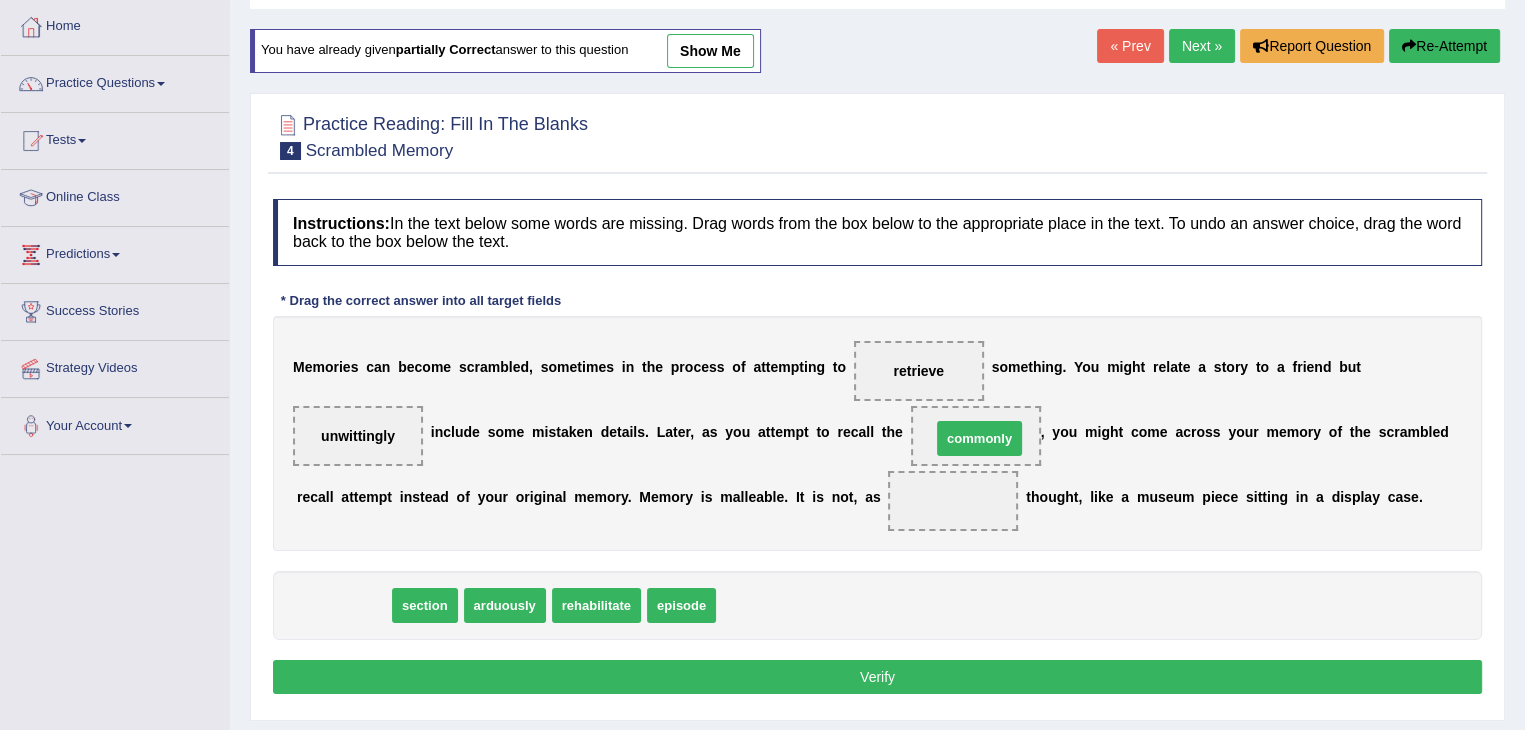 drag, startPoint x: 346, startPoint y: 604, endPoint x: 982, endPoint y: 437, distance: 657.5599 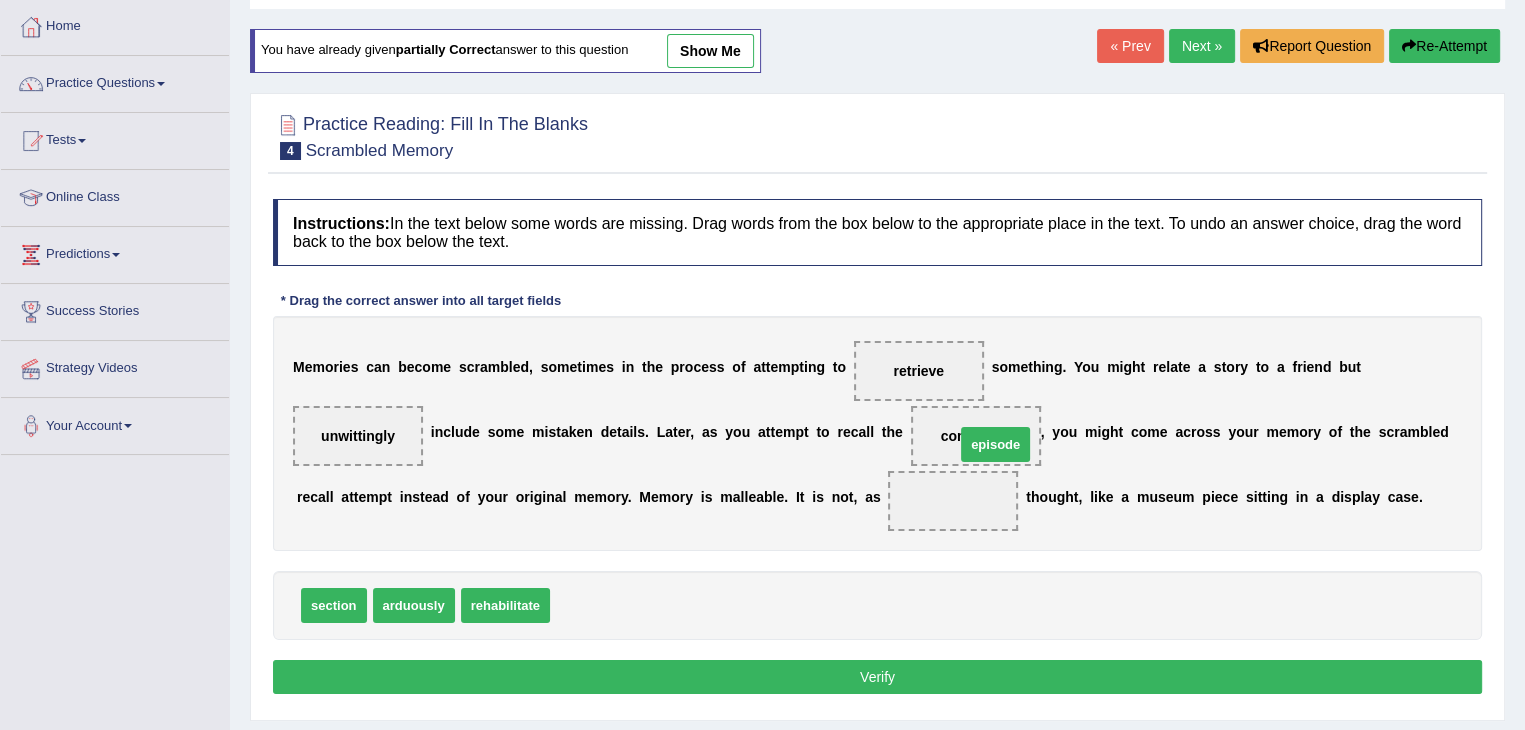 drag, startPoint x: 574, startPoint y: 604, endPoint x: 980, endPoint y: 441, distance: 437.49857 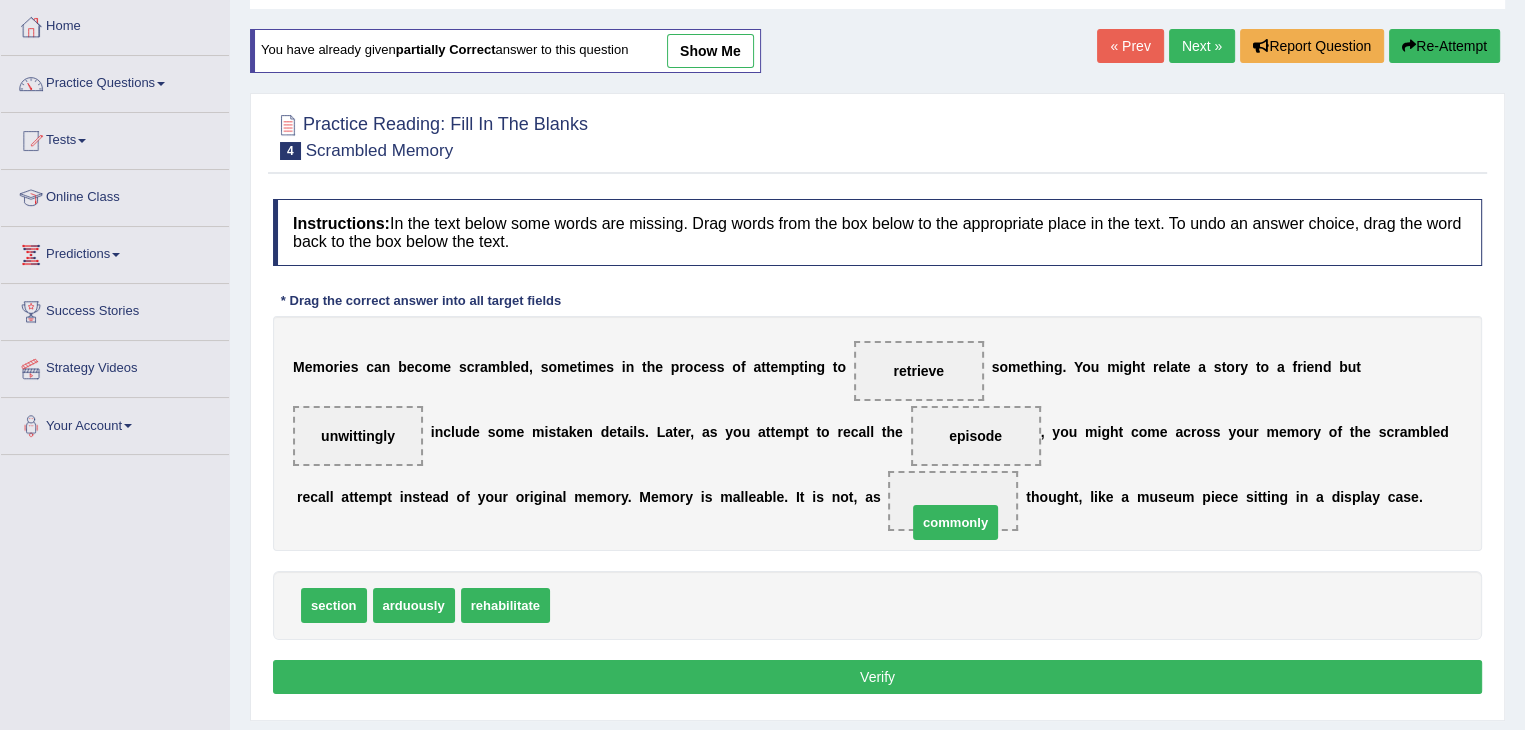 drag, startPoint x: 597, startPoint y: 607, endPoint x: 966, endPoint y: 516, distance: 380.05527 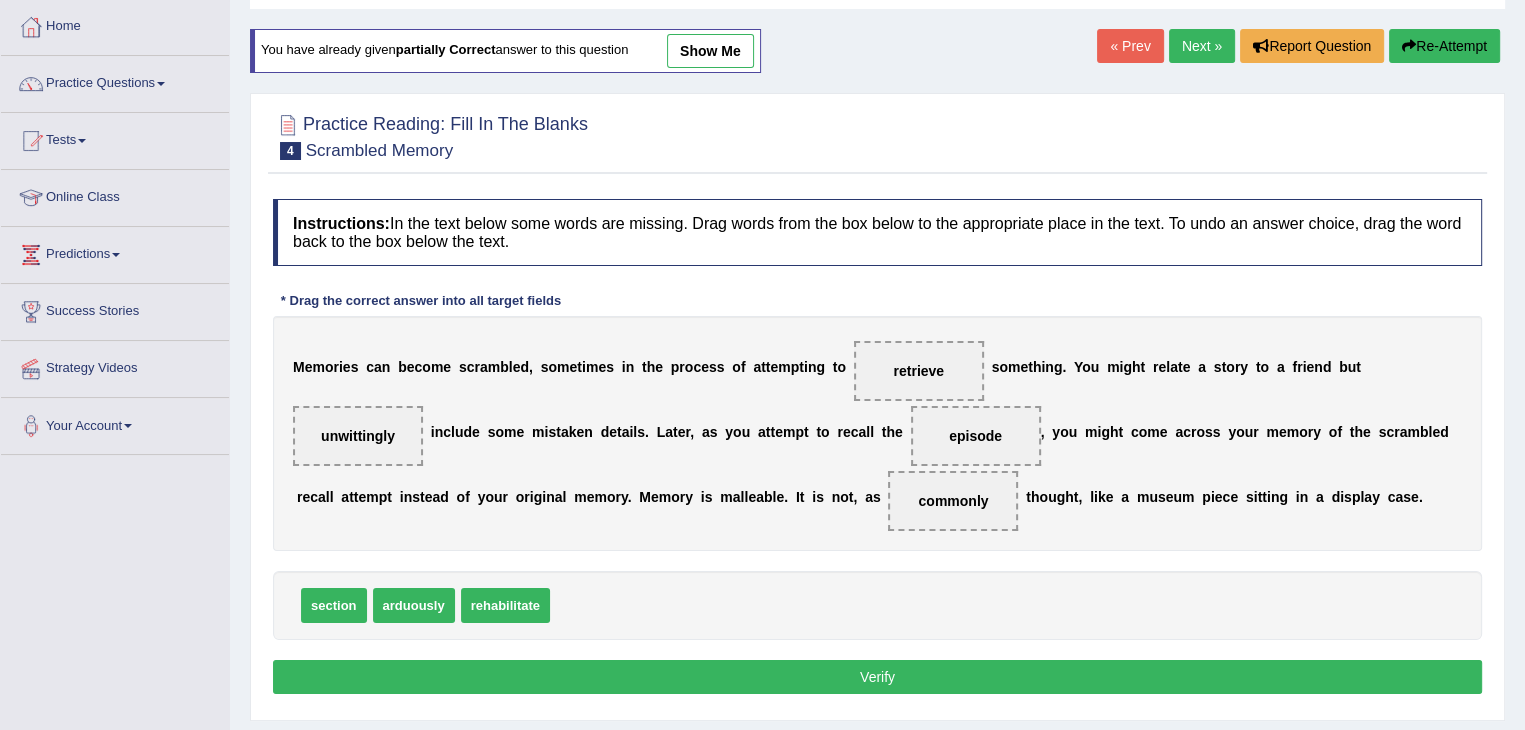 click on "Verify" at bounding box center [877, 677] 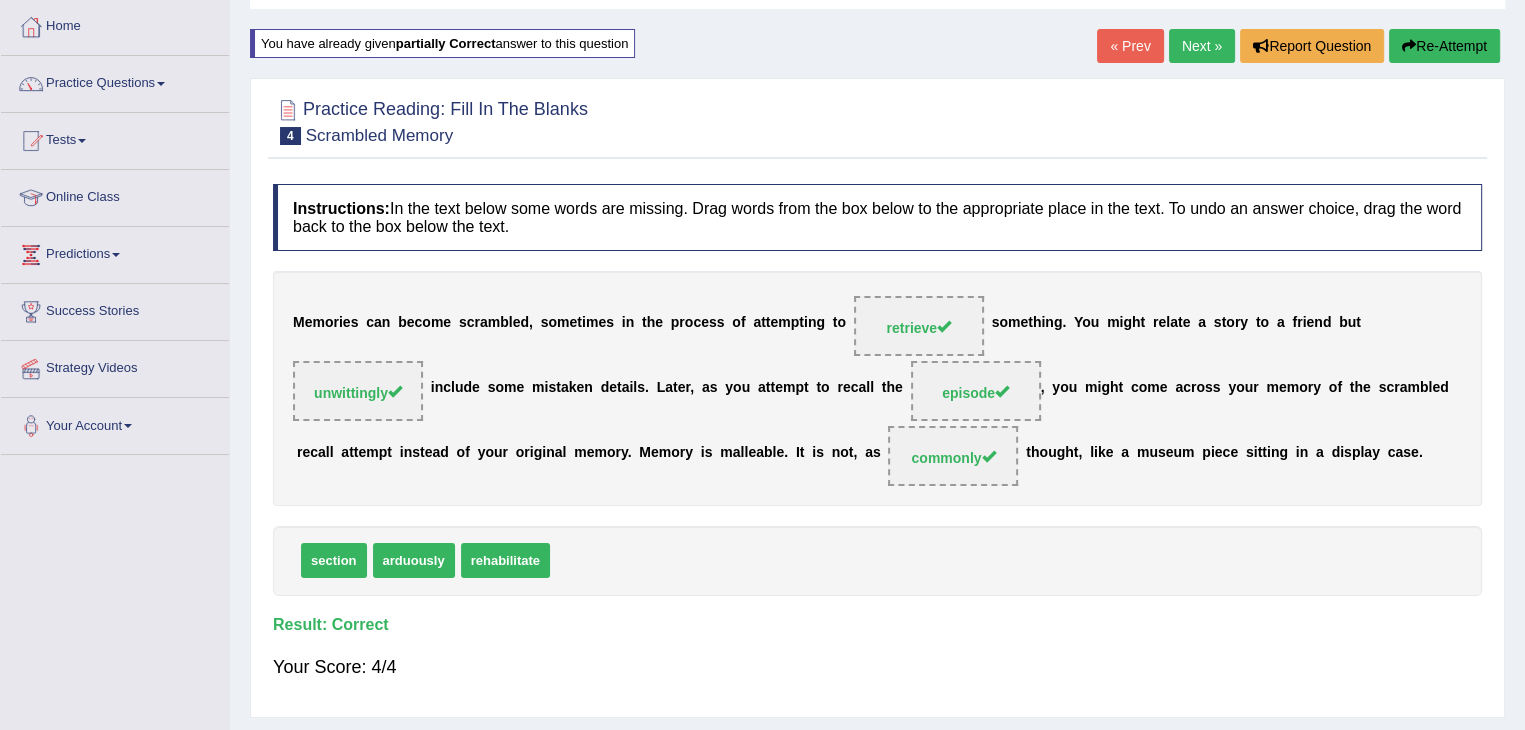 click on "Next »" at bounding box center [1202, 46] 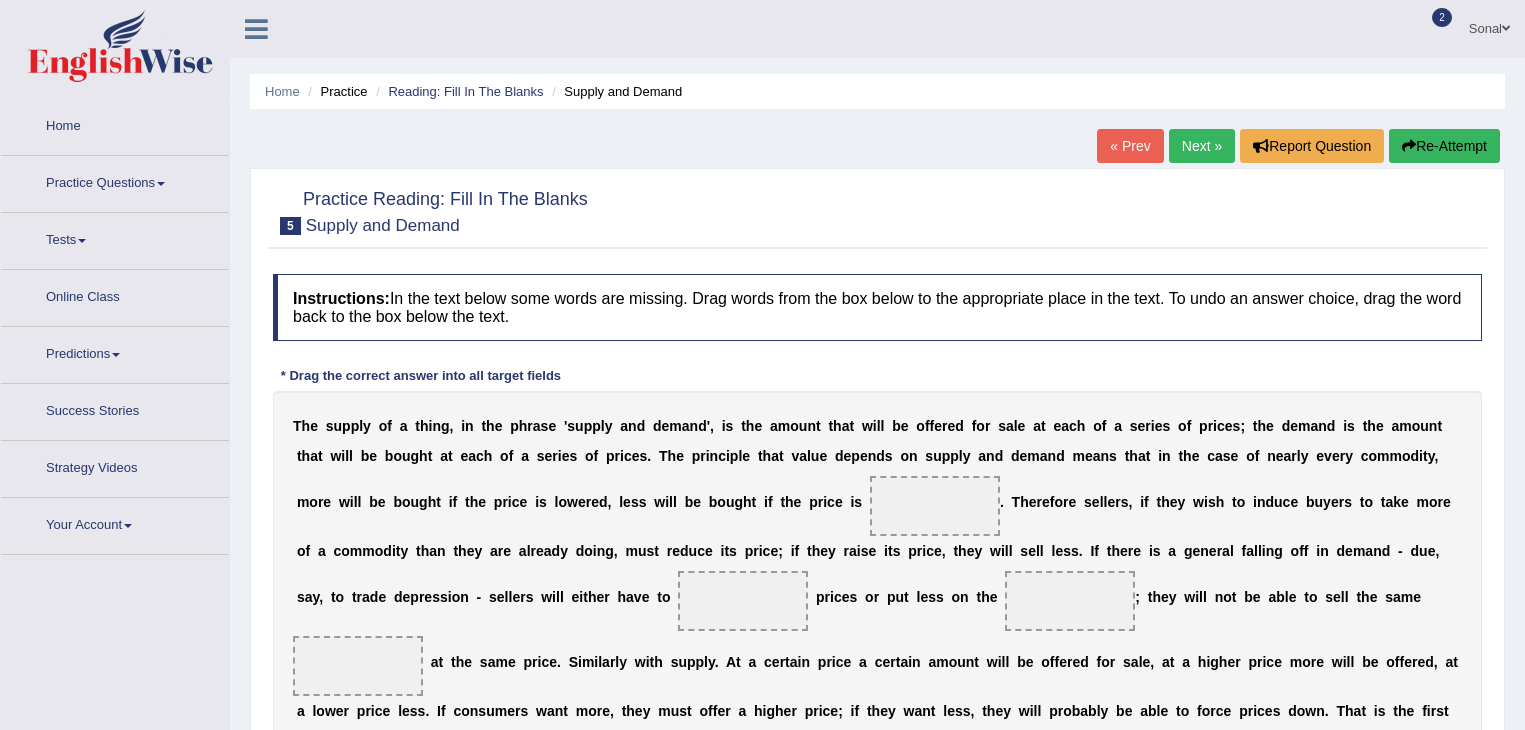 scroll, scrollTop: 0, scrollLeft: 0, axis: both 